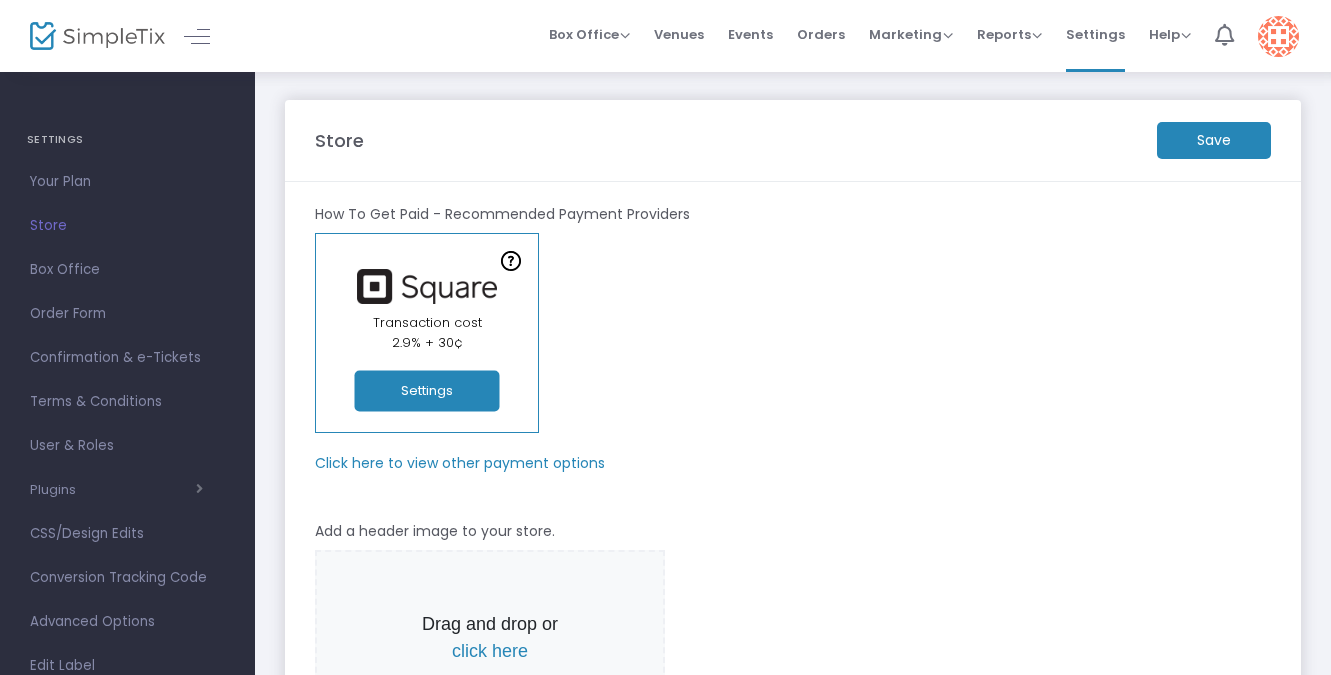 scroll, scrollTop: 0, scrollLeft: 0, axis: both 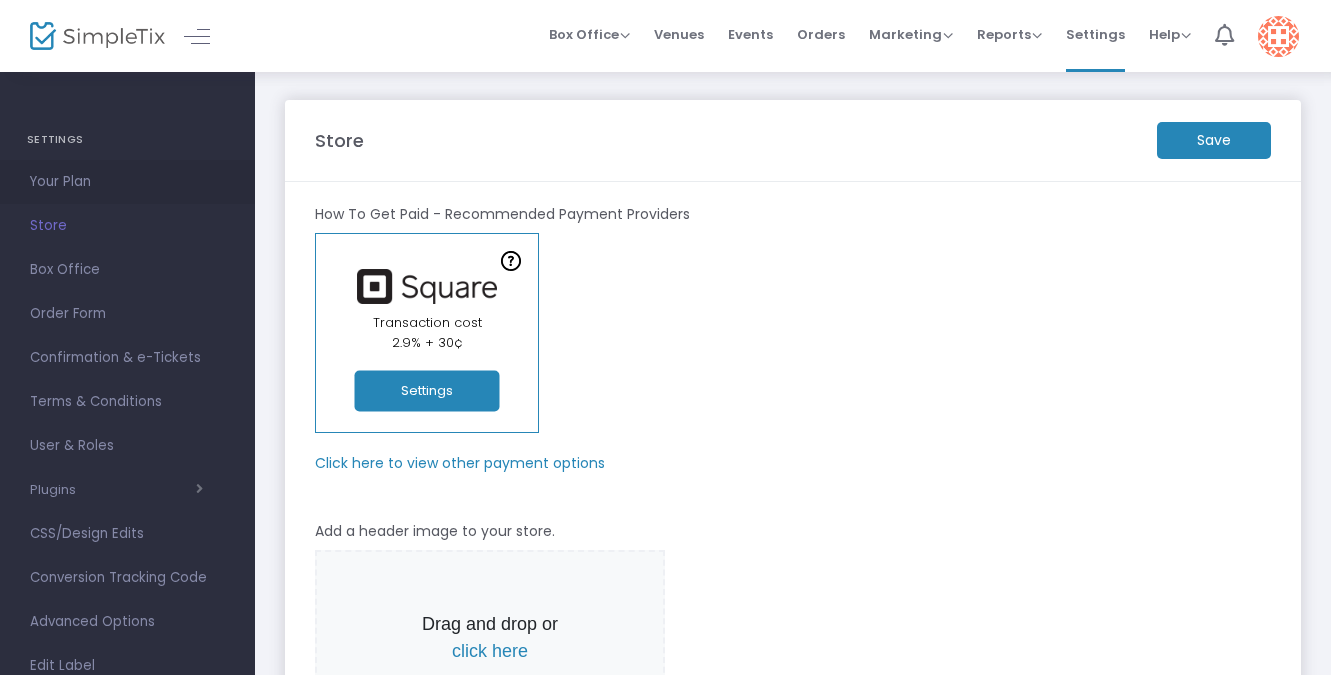 click on "Your Plan" at bounding box center [127, 182] 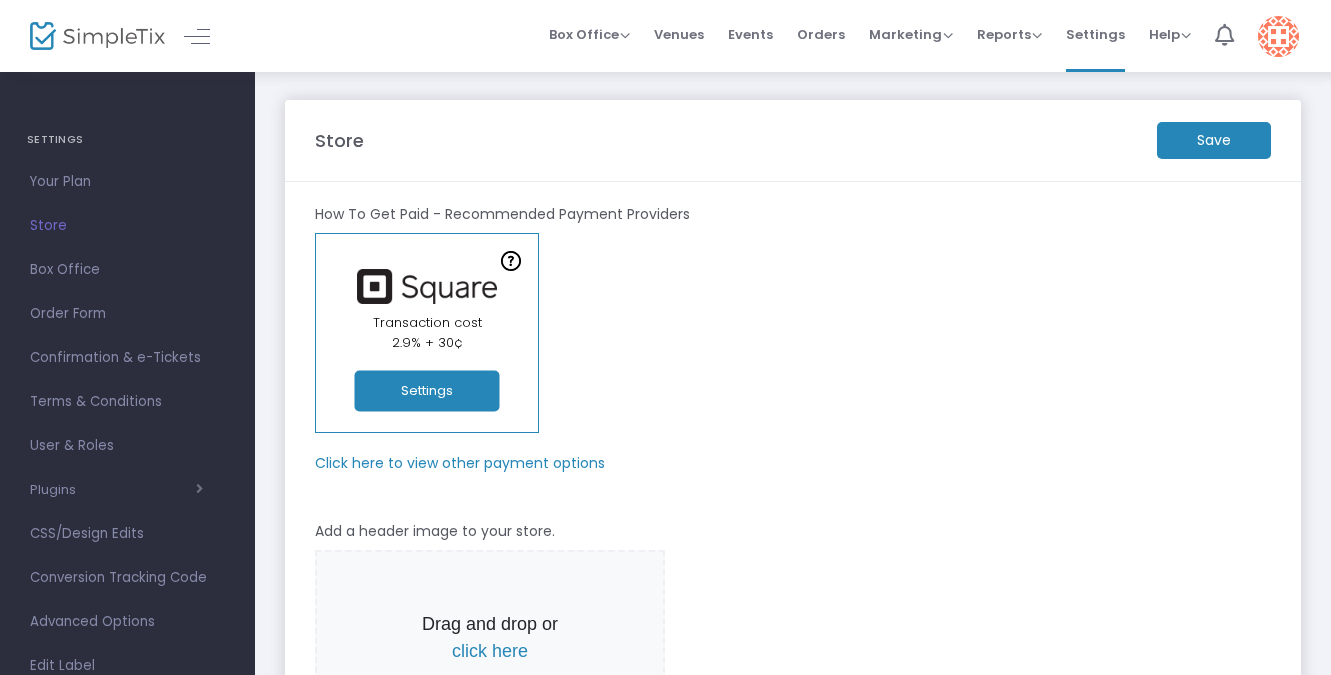 click on "Click here to view other payment options" 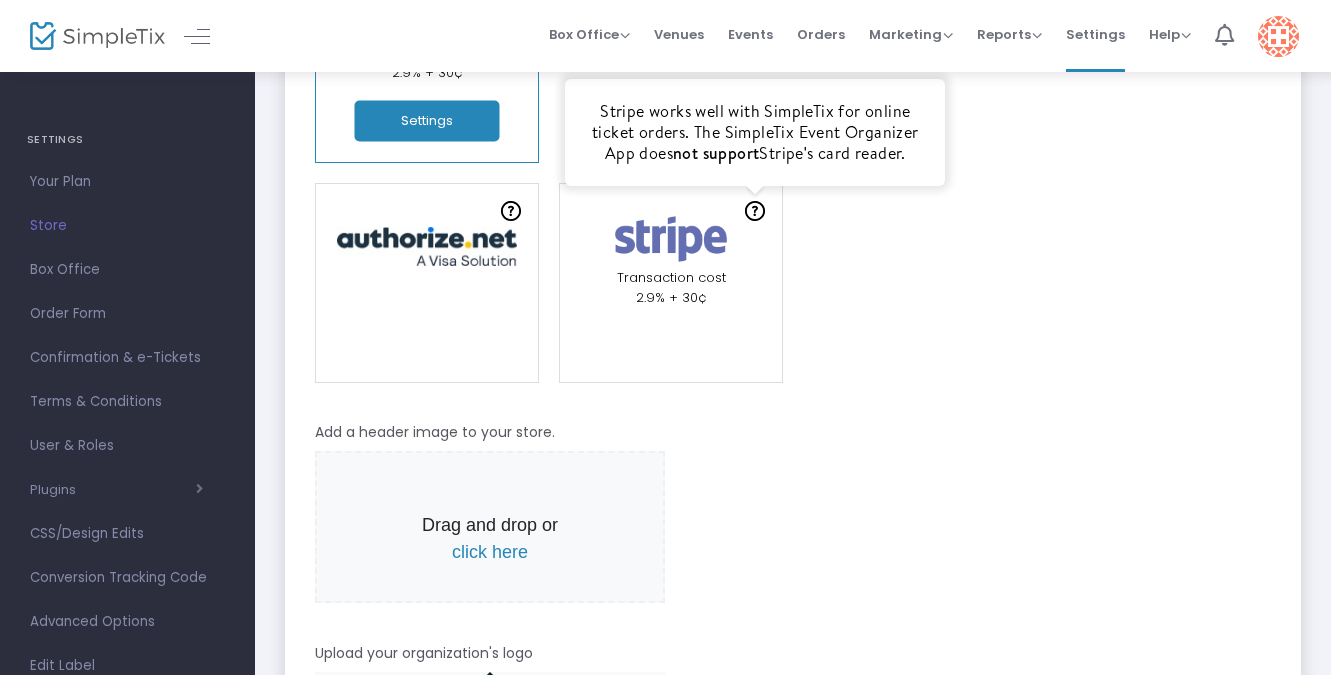 scroll, scrollTop: 280, scrollLeft: 0, axis: vertical 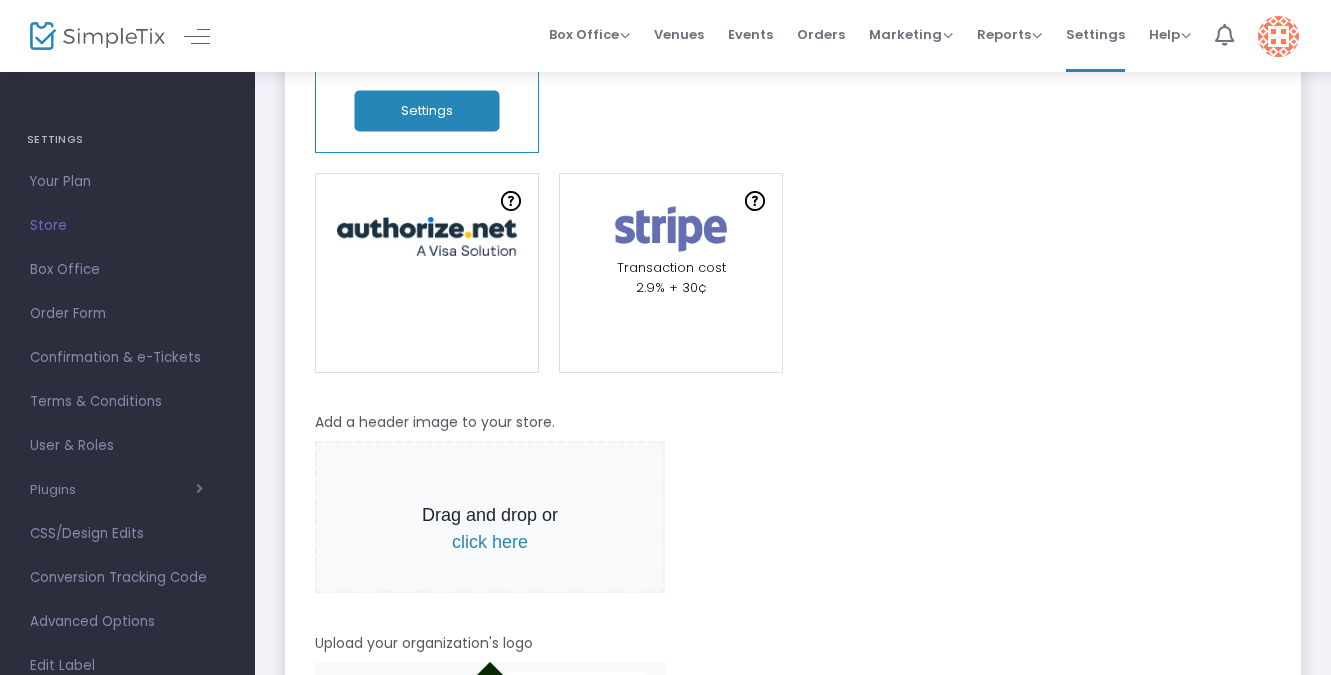 click 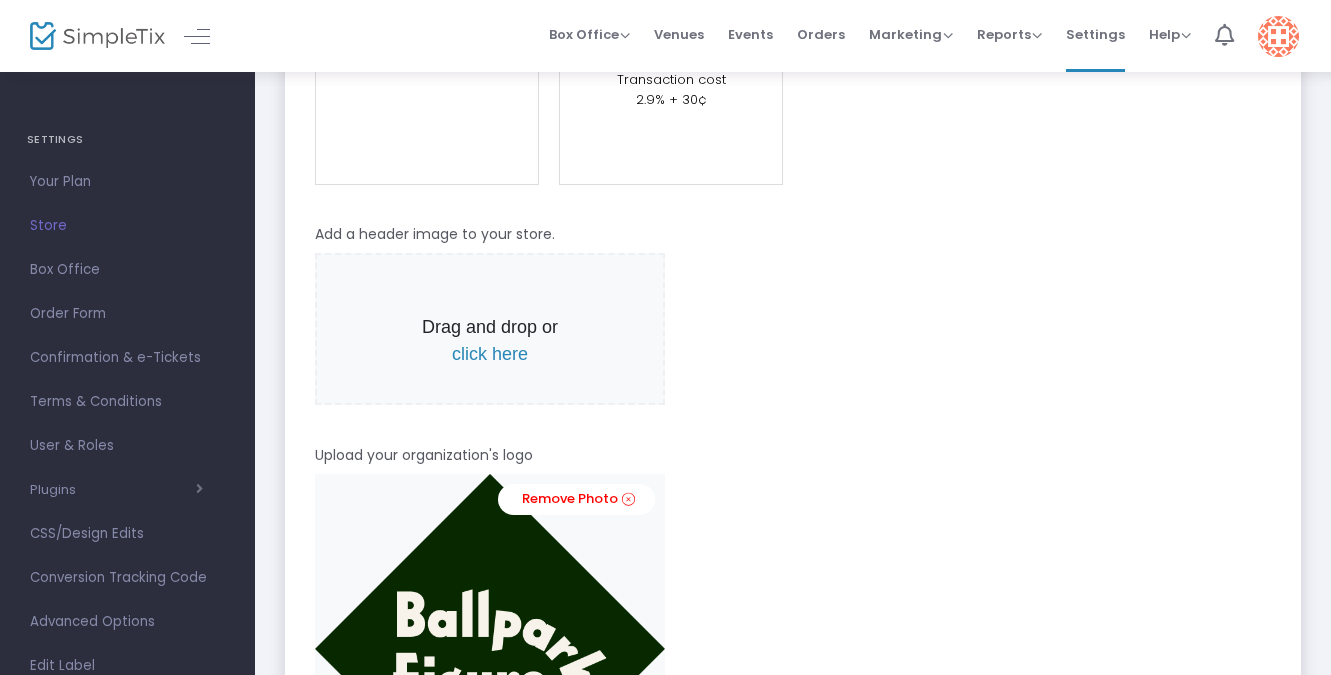 scroll, scrollTop: 469, scrollLeft: 0, axis: vertical 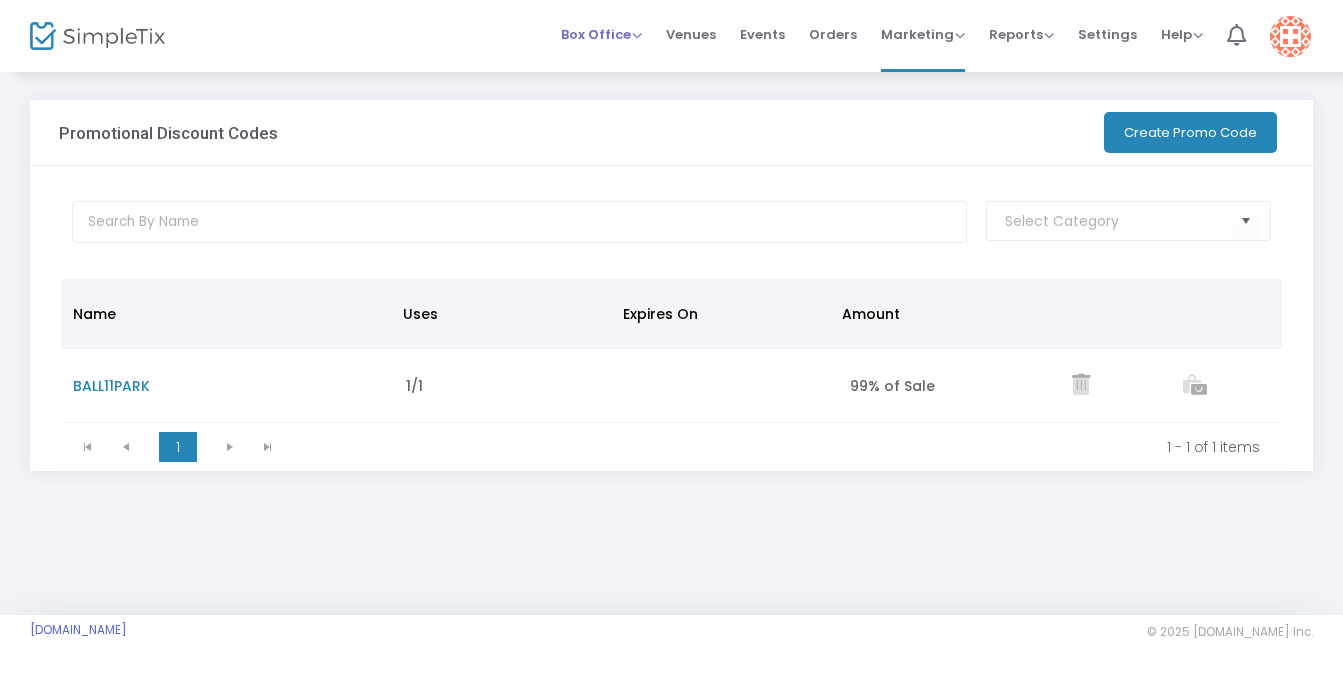 click on "Box Office" at bounding box center [601, 34] 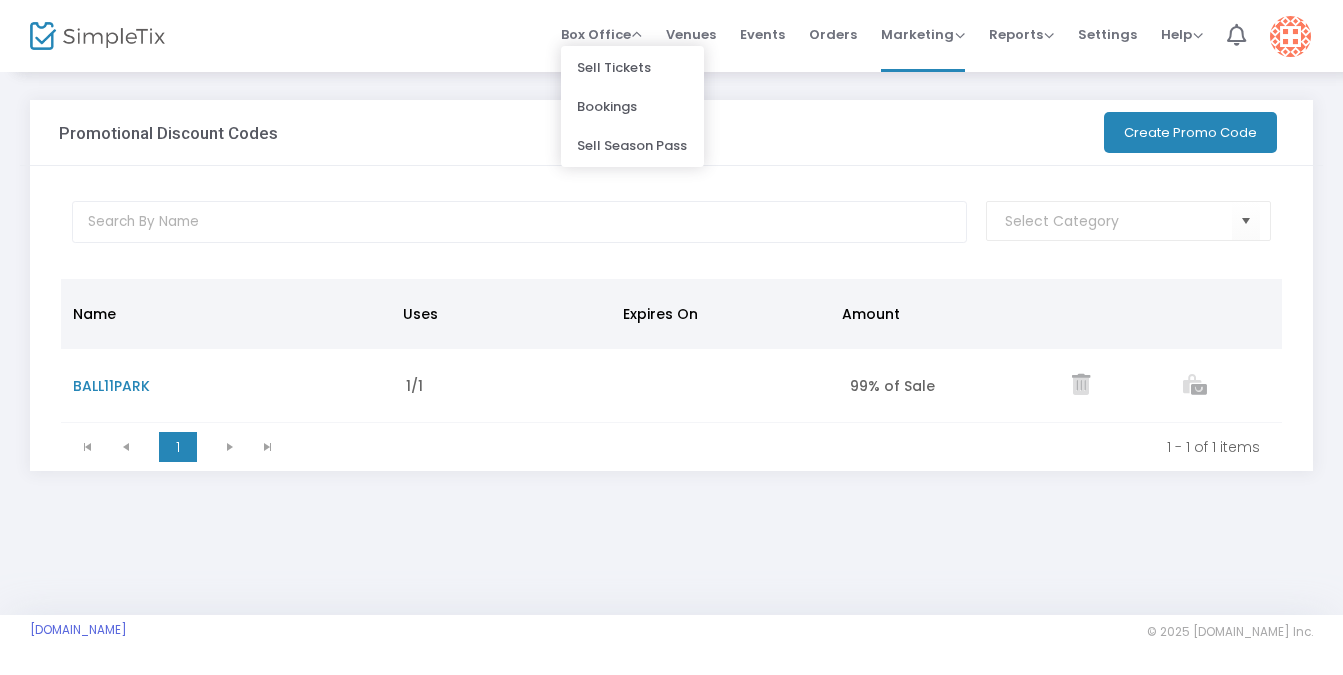 click 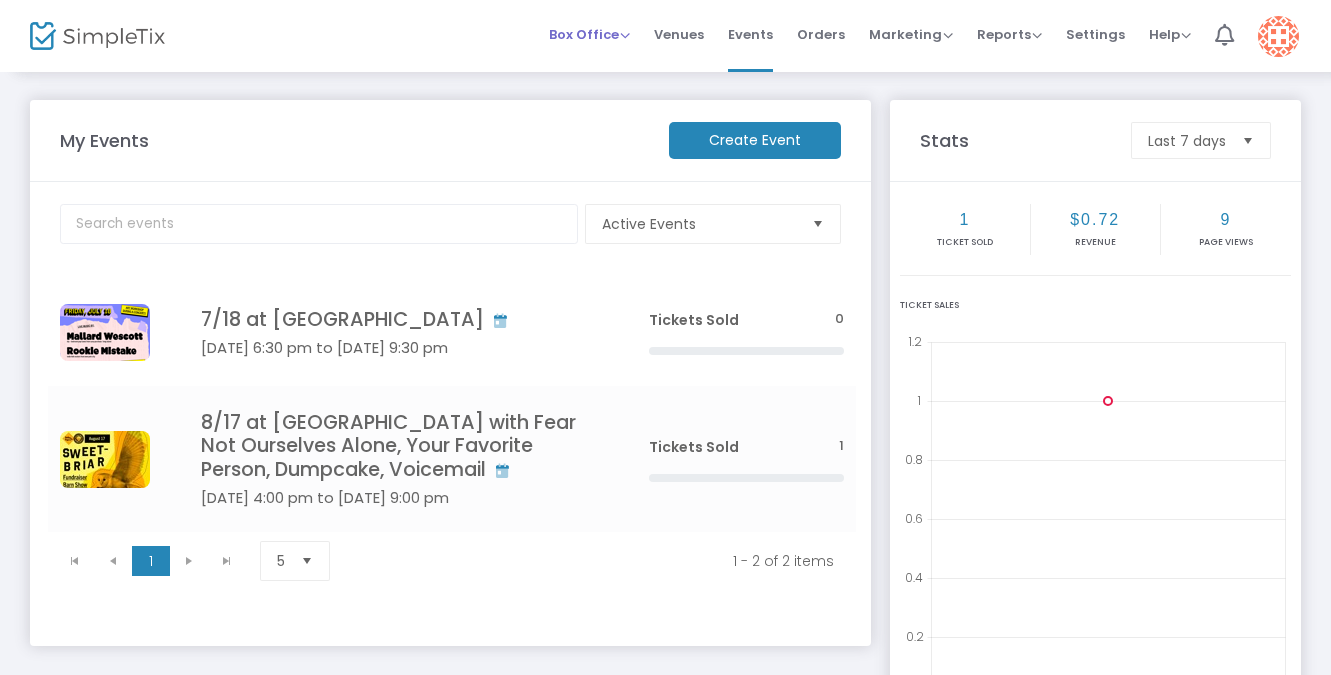click on "Box Office   Sell Tickets   Bookings   Sell Season Pass" at bounding box center (589, 35) 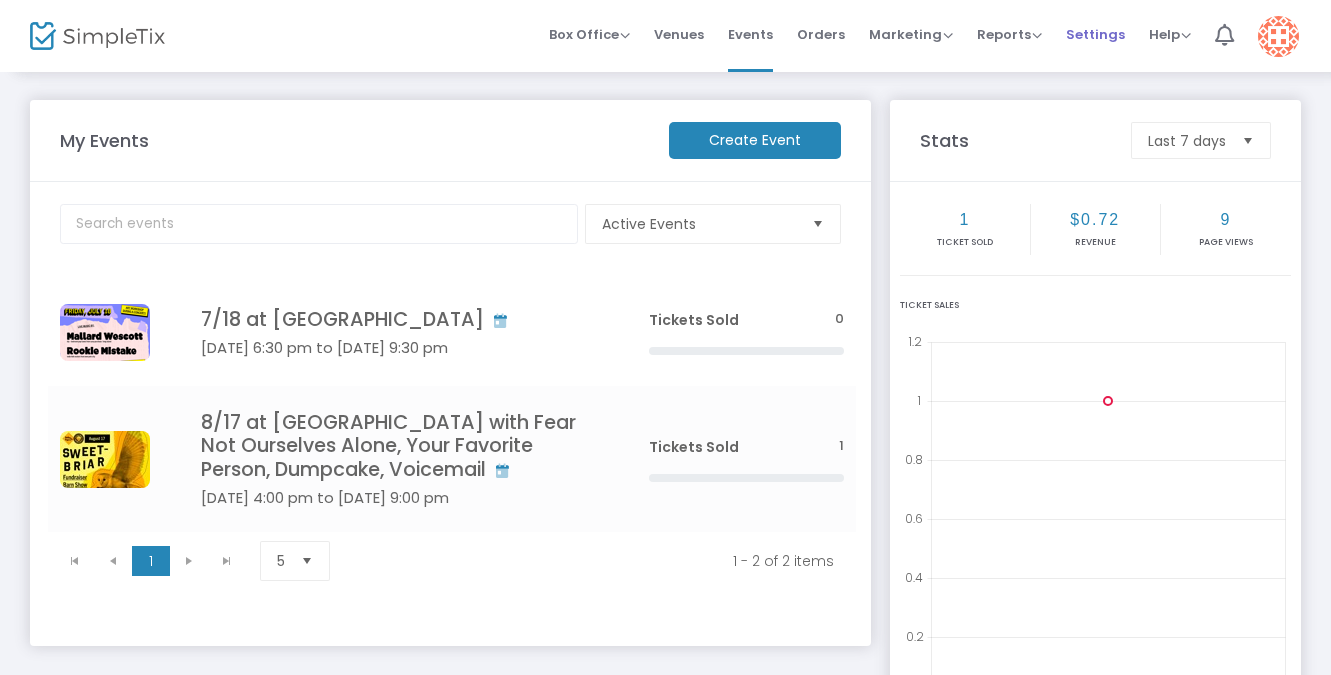 click on "Settings" at bounding box center (1095, 36) 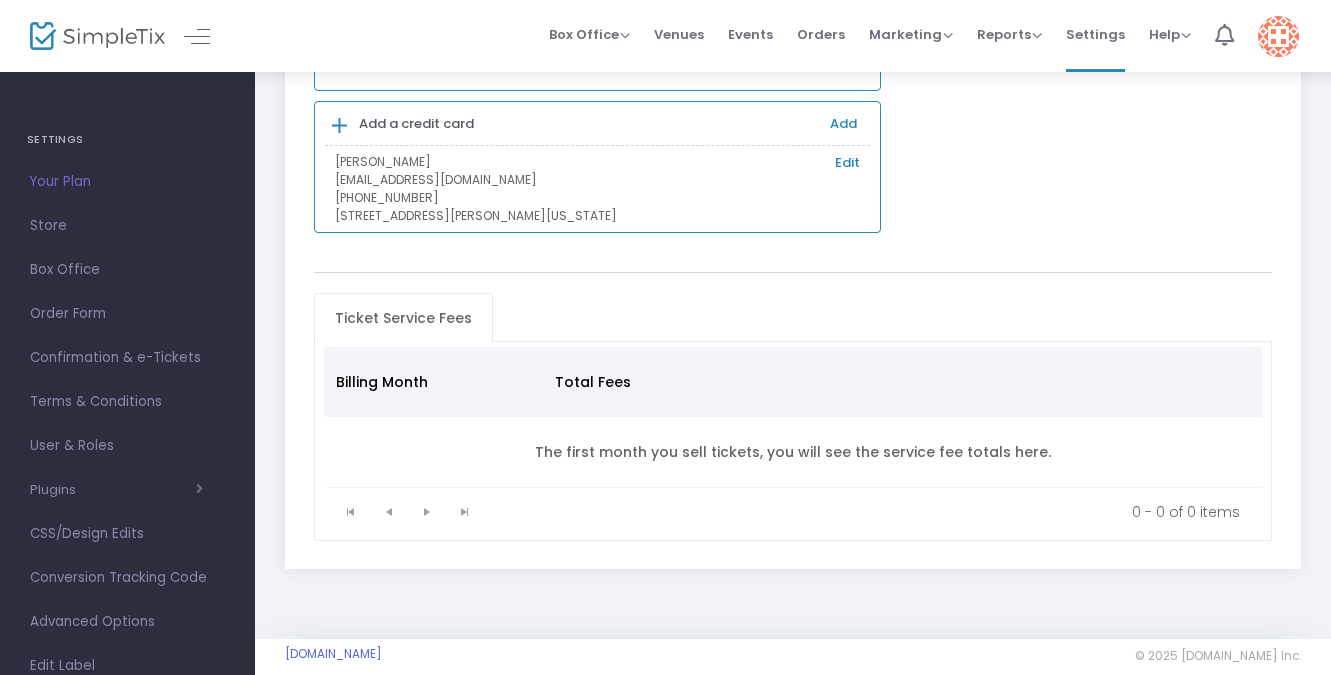 scroll, scrollTop: 279, scrollLeft: 0, axis: vertical 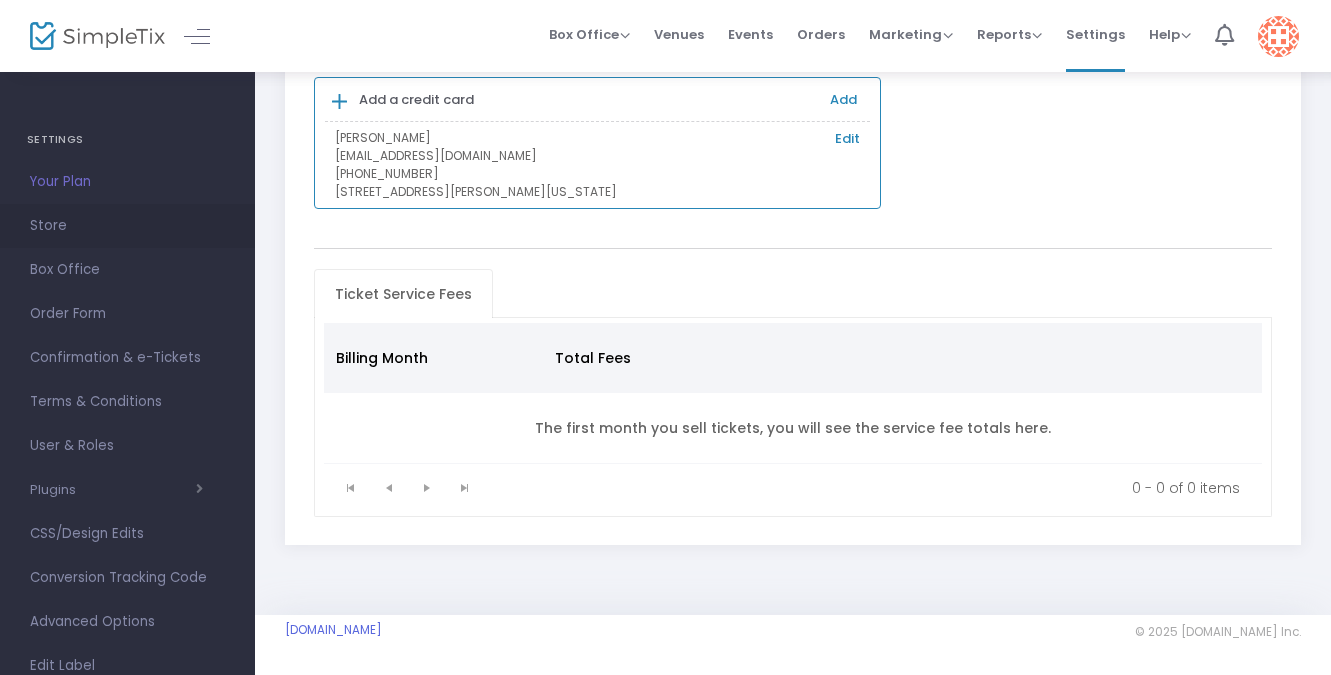 click on "Store" at bounding box center [127, 226] 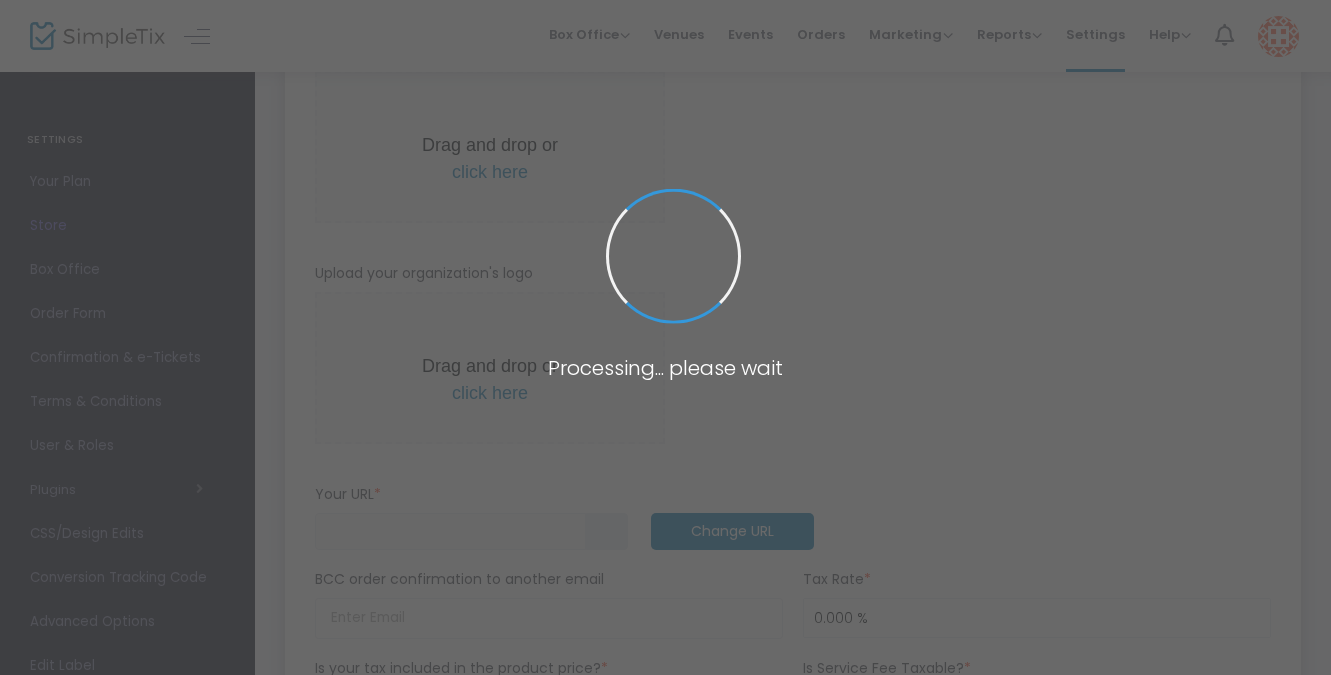 type on "[URL]" 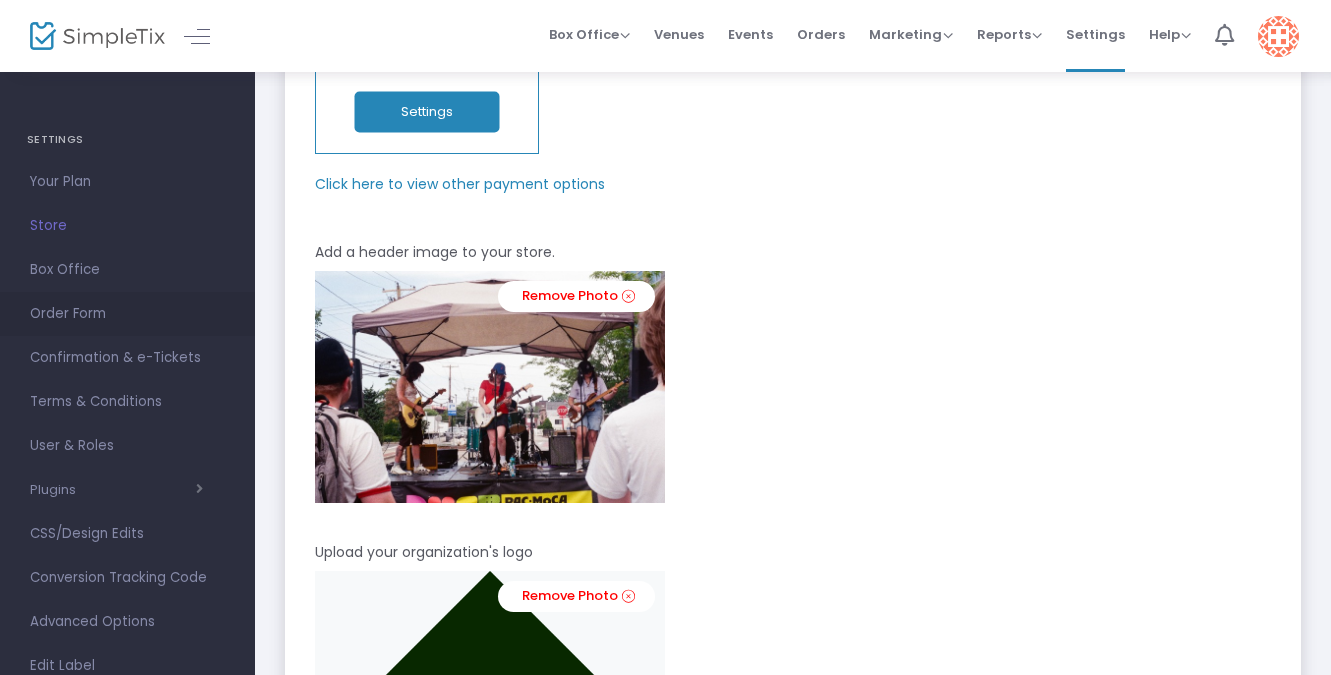 click on "Order Form" at bounding box center (127, 314) 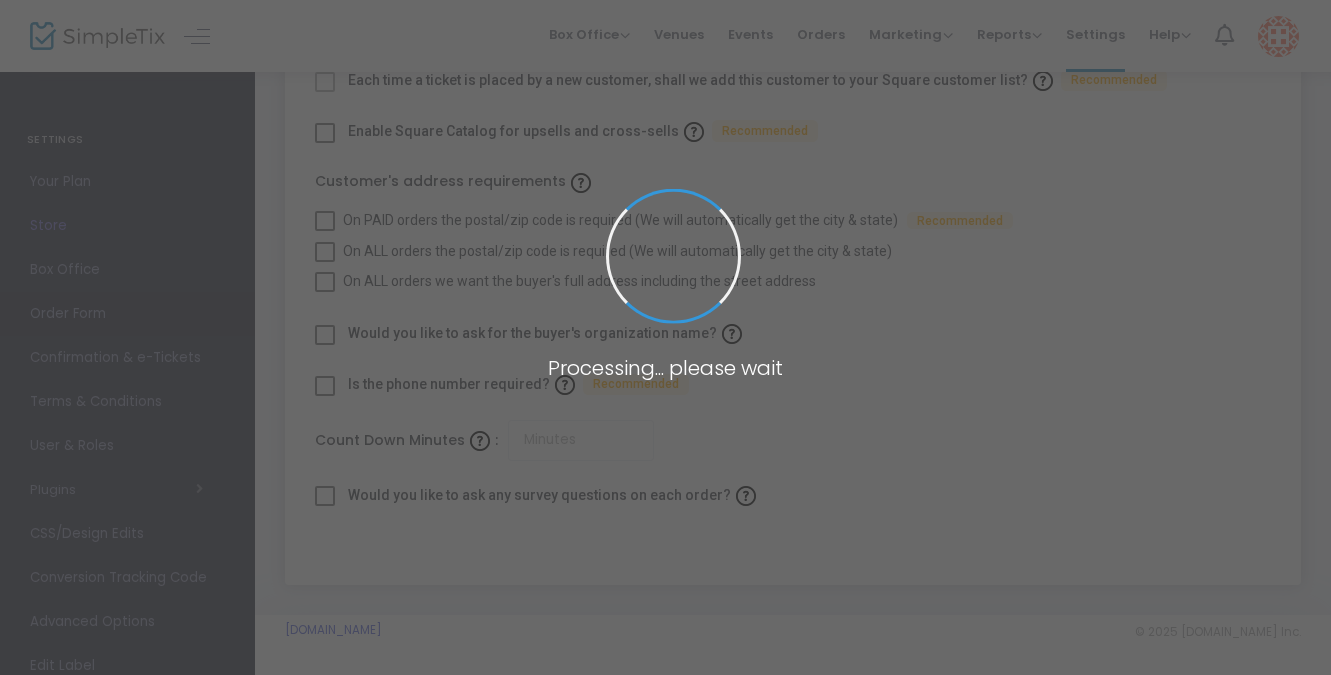 scroll, scrollTop: 240, scrollLeft: 0, axis: vertical 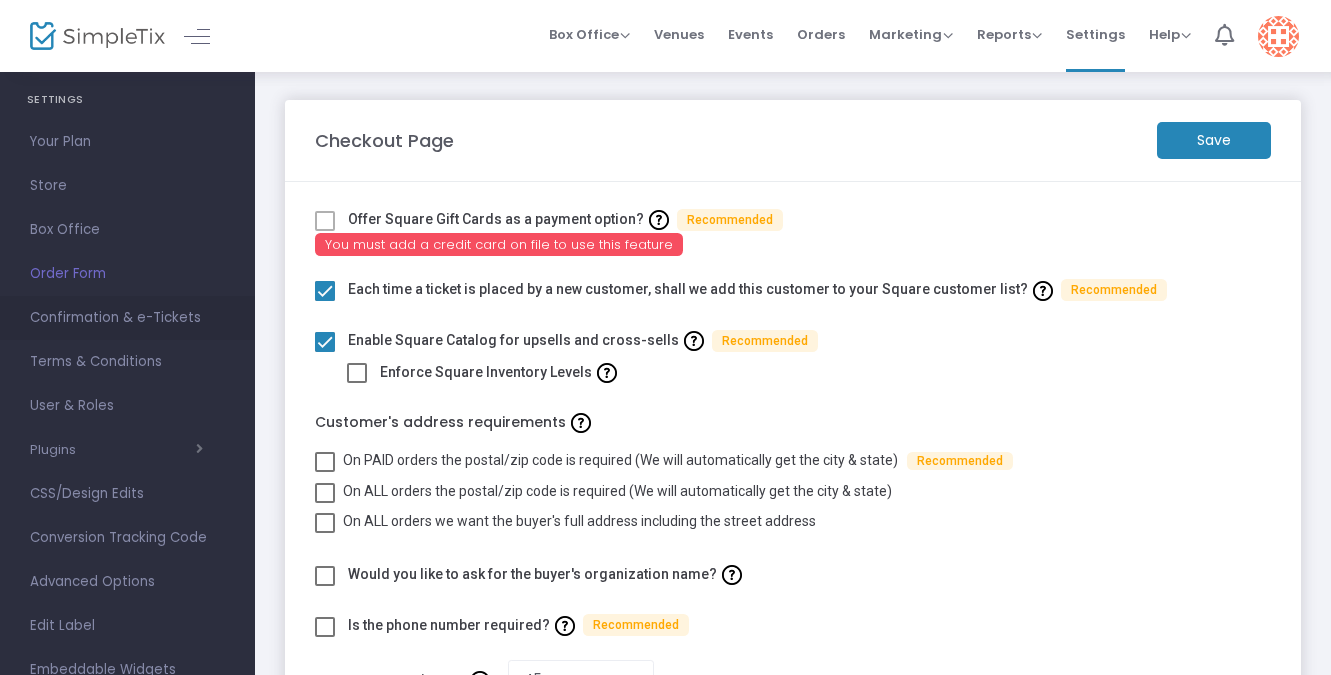 click on "Confirmation & e-Tickets" at bounding box center (127, 318) 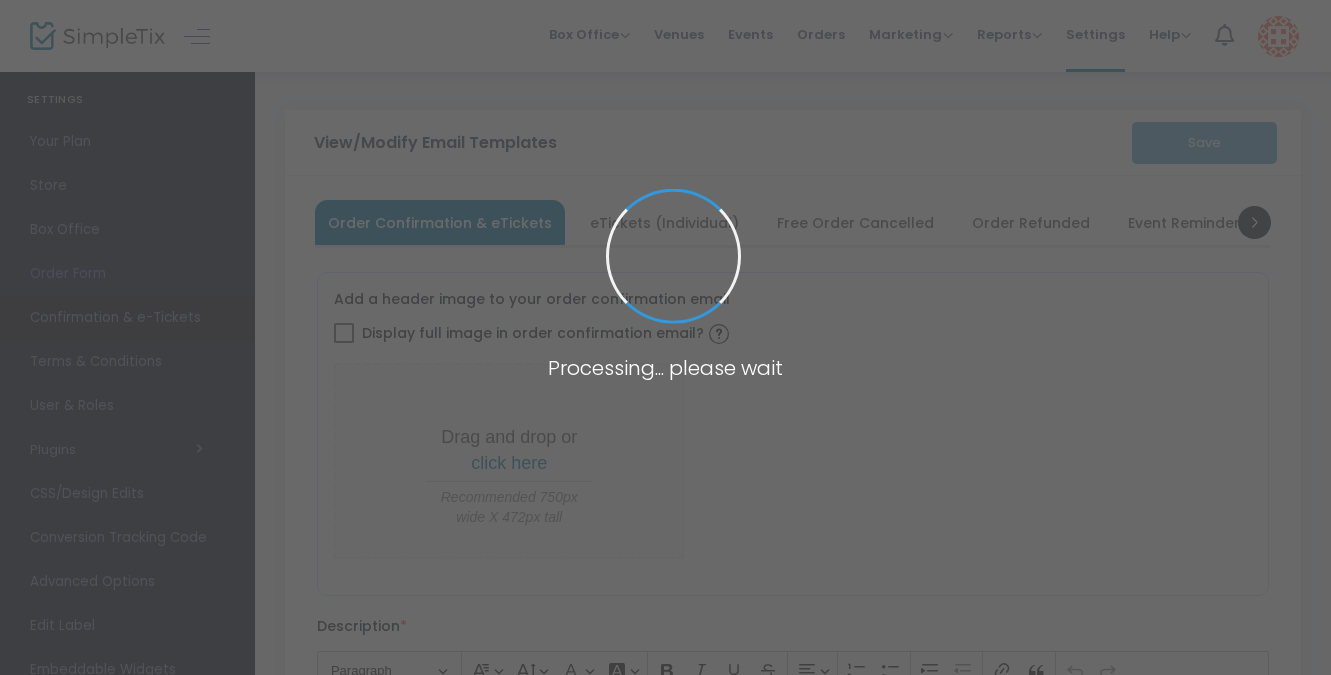 type on "[EMAIL_ADDRESS][DOMAIN_NAME]" 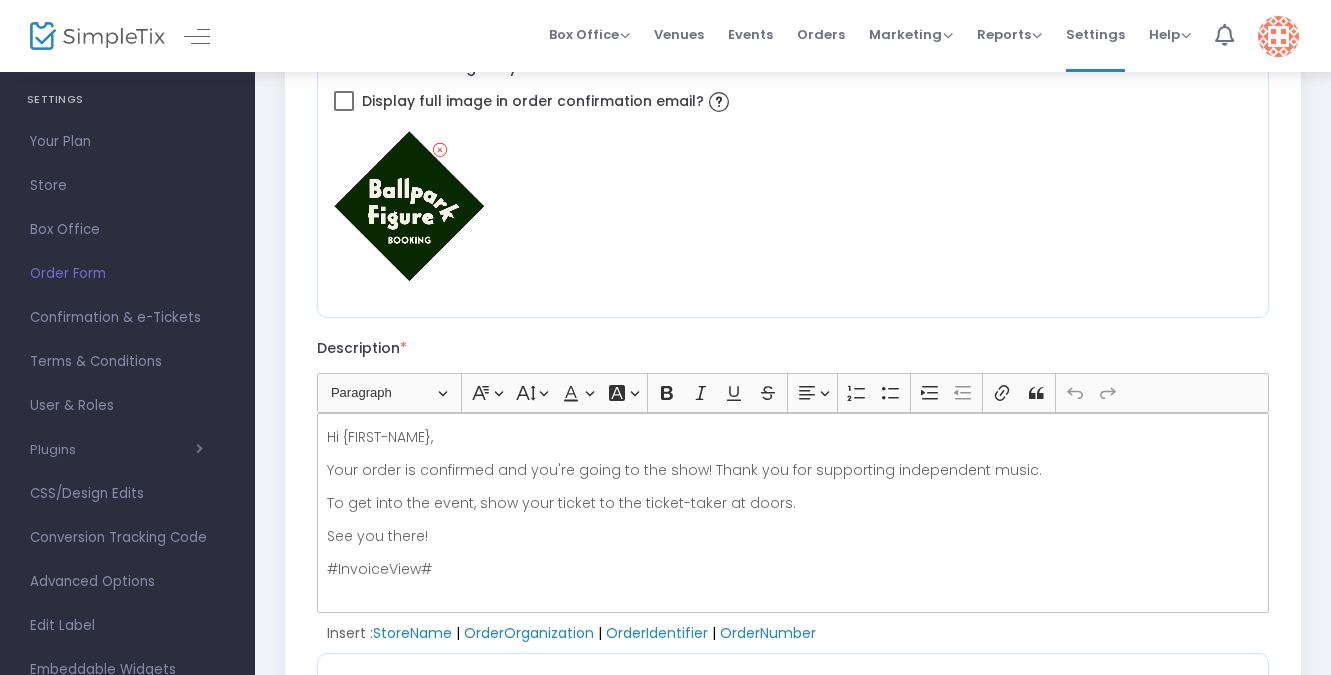 scroll, scrollTop: 269, scrollLeft: 0, axis: vertical 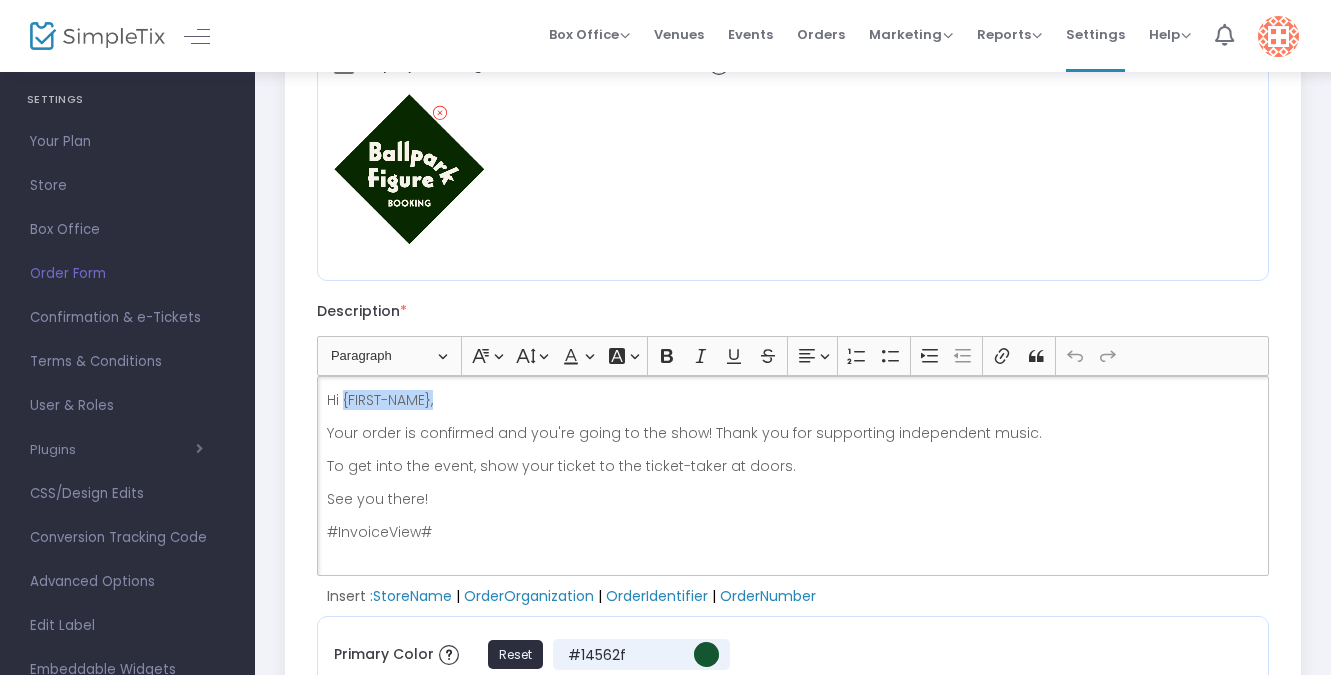 drag, startPoint x: 442, startPoint y: 403, endPoint x: 341, endPoint y: 402, distance: 101.00495 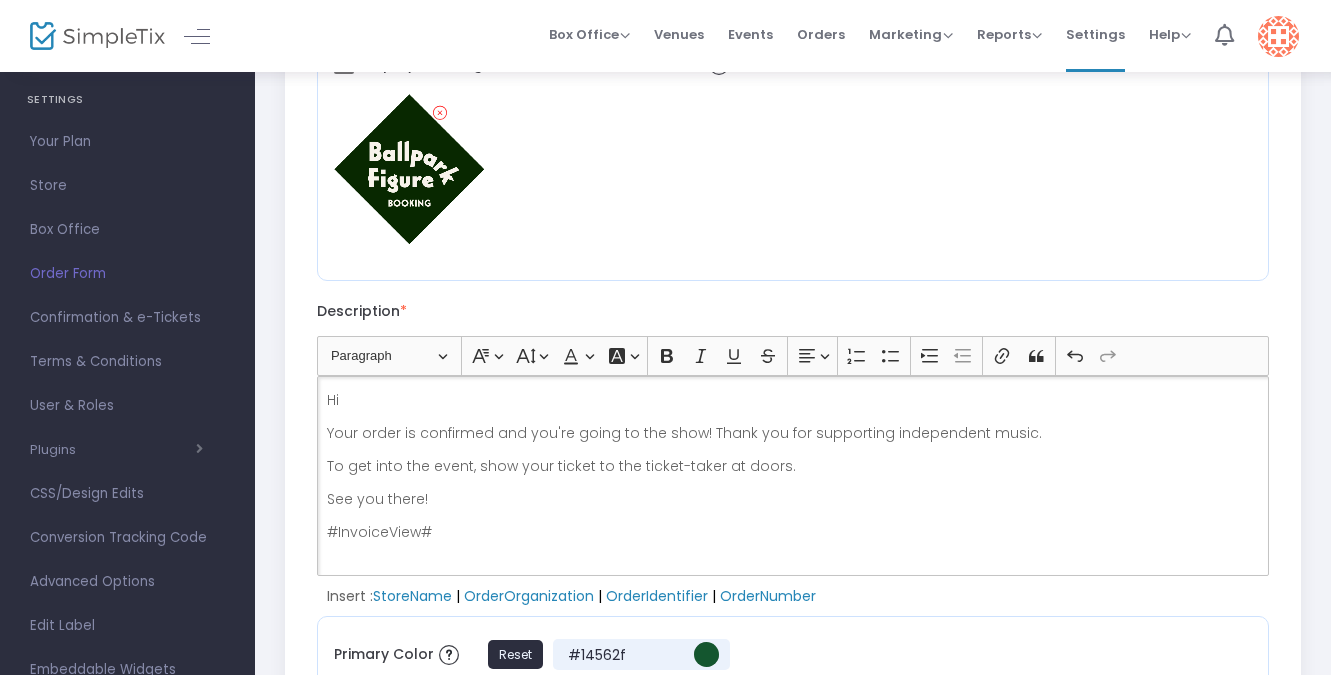 type 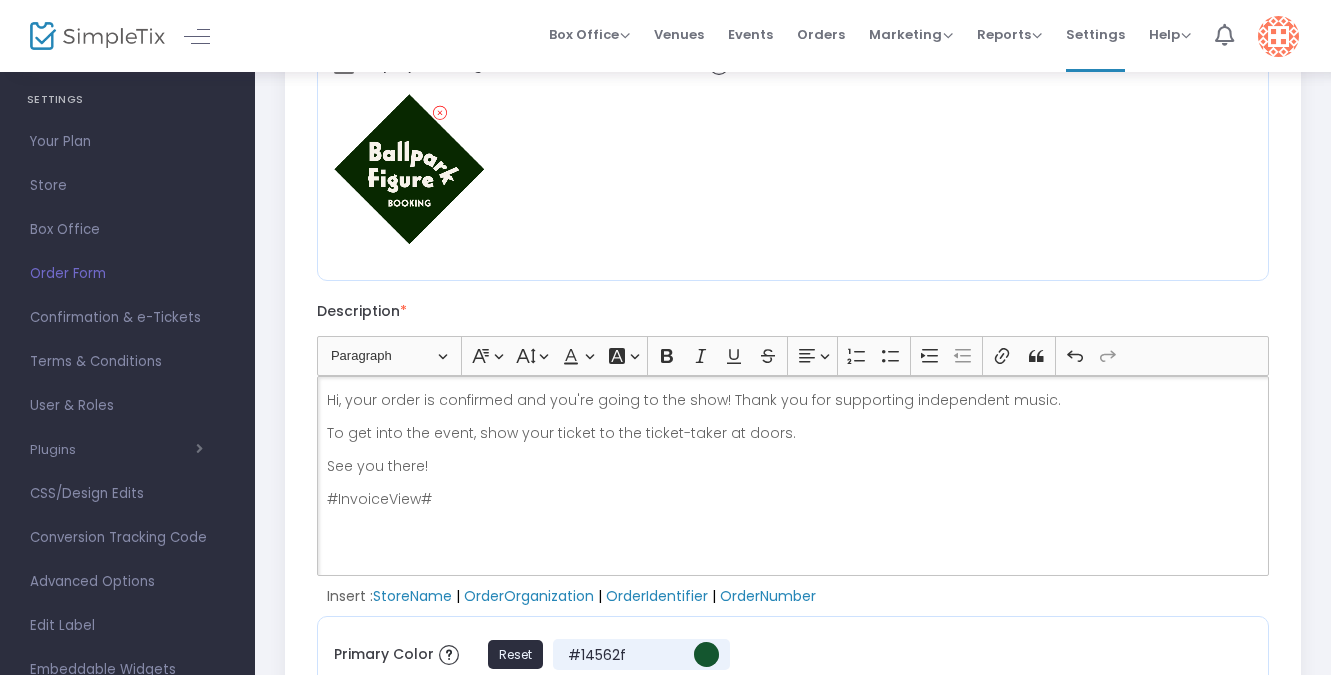 click on "Hi, your order is confirmed and you're going to the show! Thank you for supporting independent music." at bounding box center (793, 400) 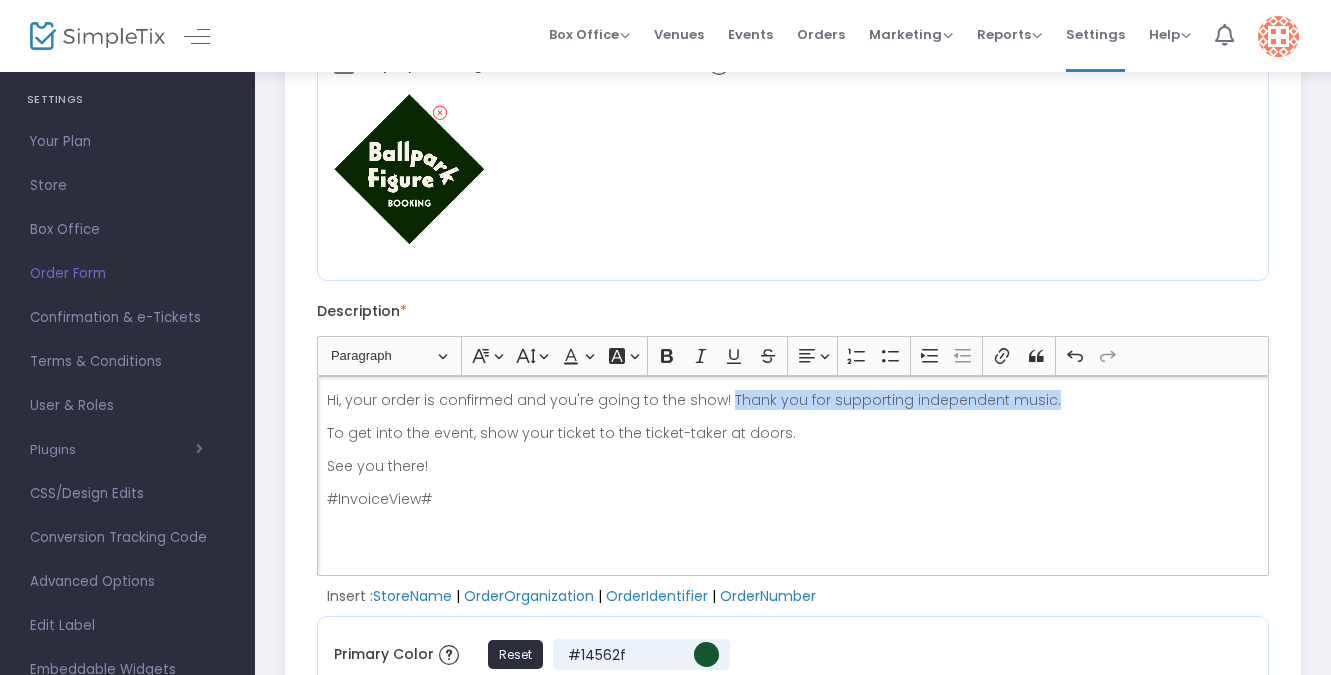 drag, startPoint x: 1045, startPoint y: 407, endPoint x: 726, endPoint y: 396, distance: 319.1896 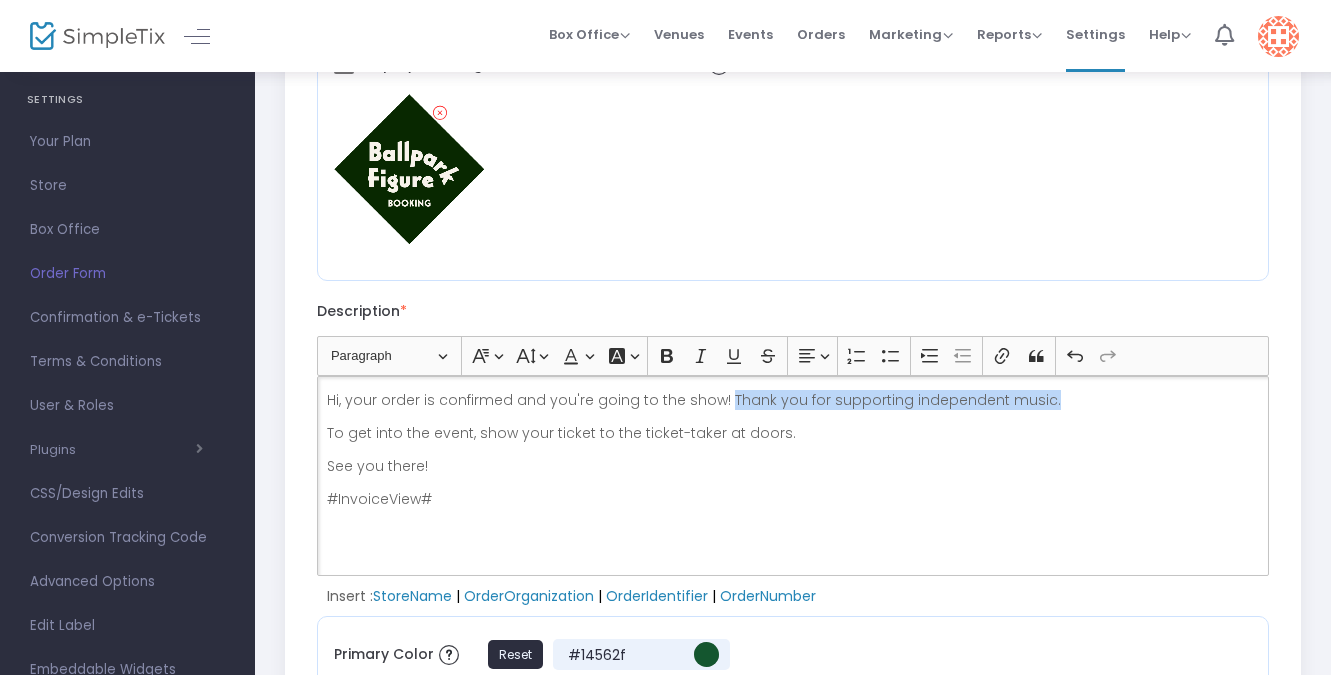 click on "Hi, your order is confirmed and you're going to the show! Thank you for supporting independent music." at bounding box center [793, 400] 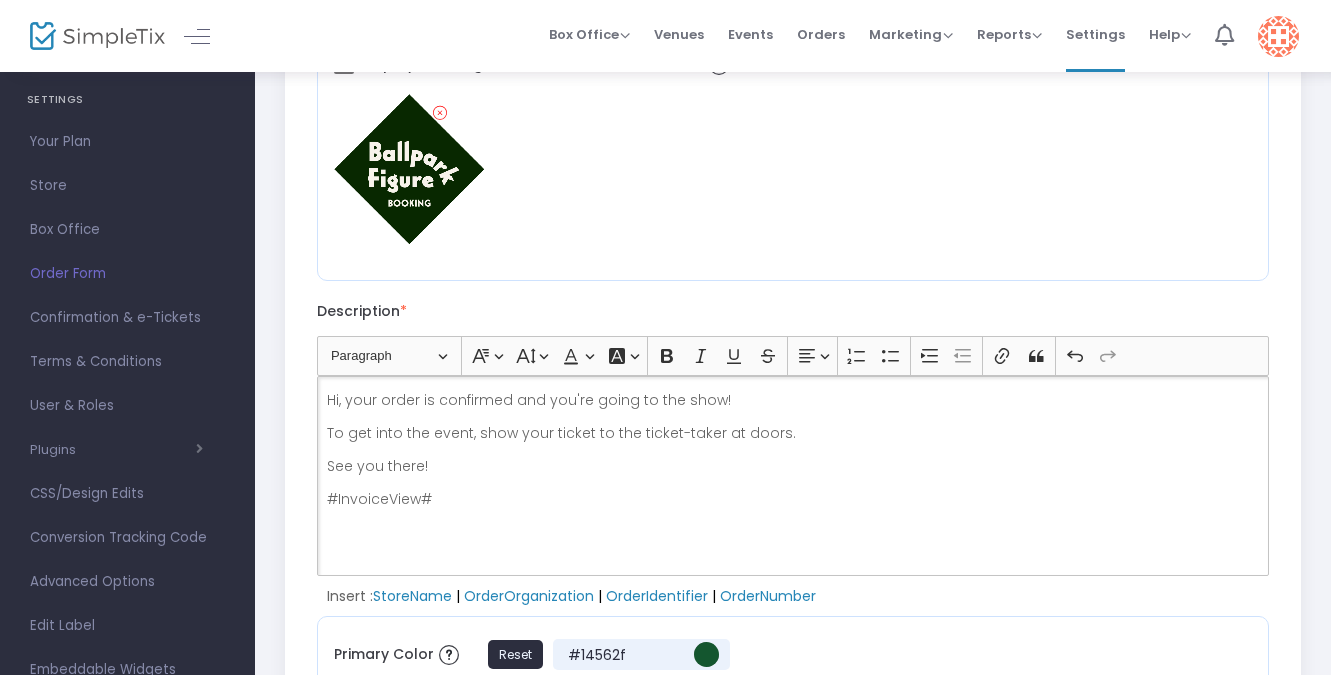 click on "To get into the event, show your ticket to the ticket-taker at doors." at bounding box center [793, 433] 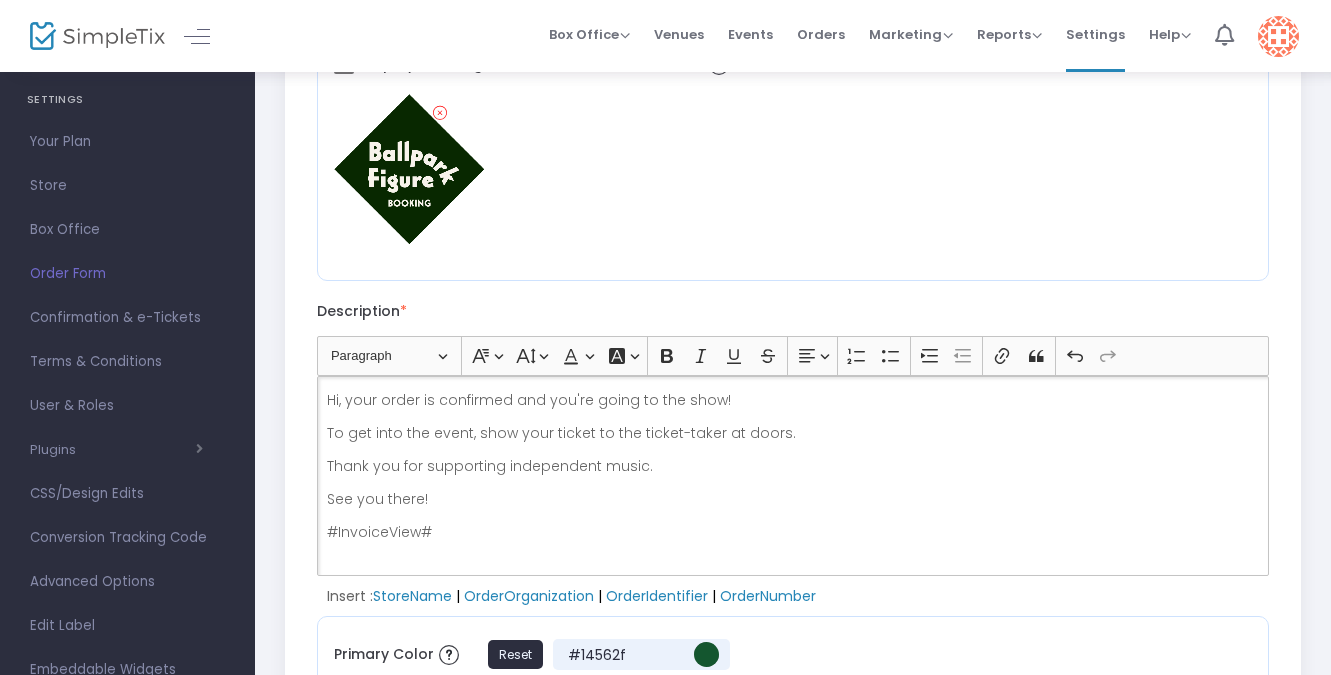 click on "Thank you for supporting independent music." at bounding box center (793, 466) 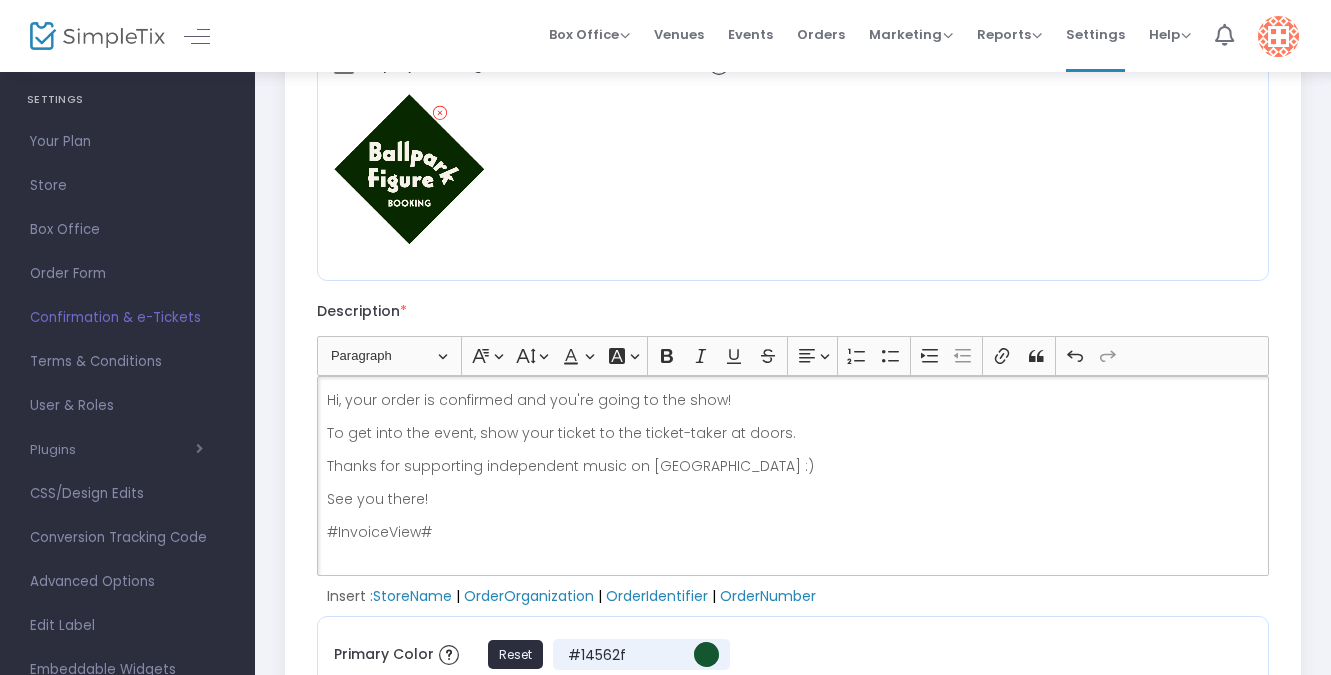 click on "See you there!" at bounding box center [793, 499] 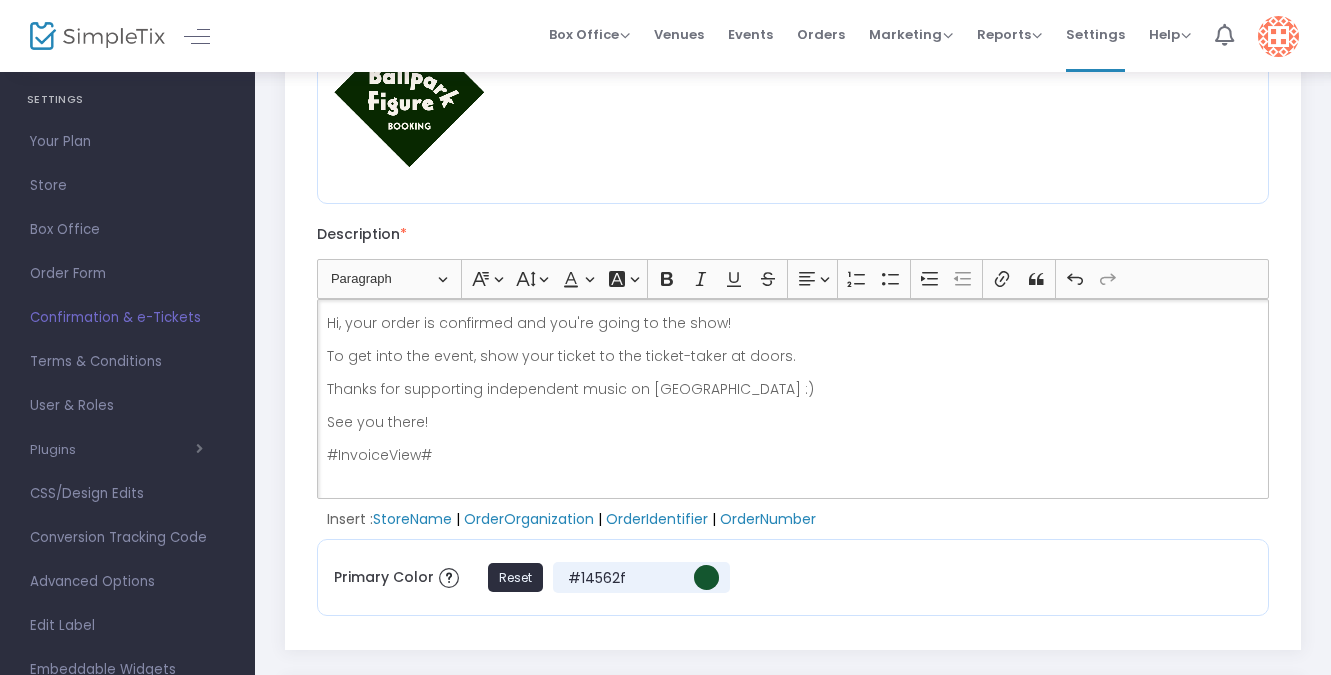 scroll, scrollTop: 332, scrollLeft: 0, axis: vertical 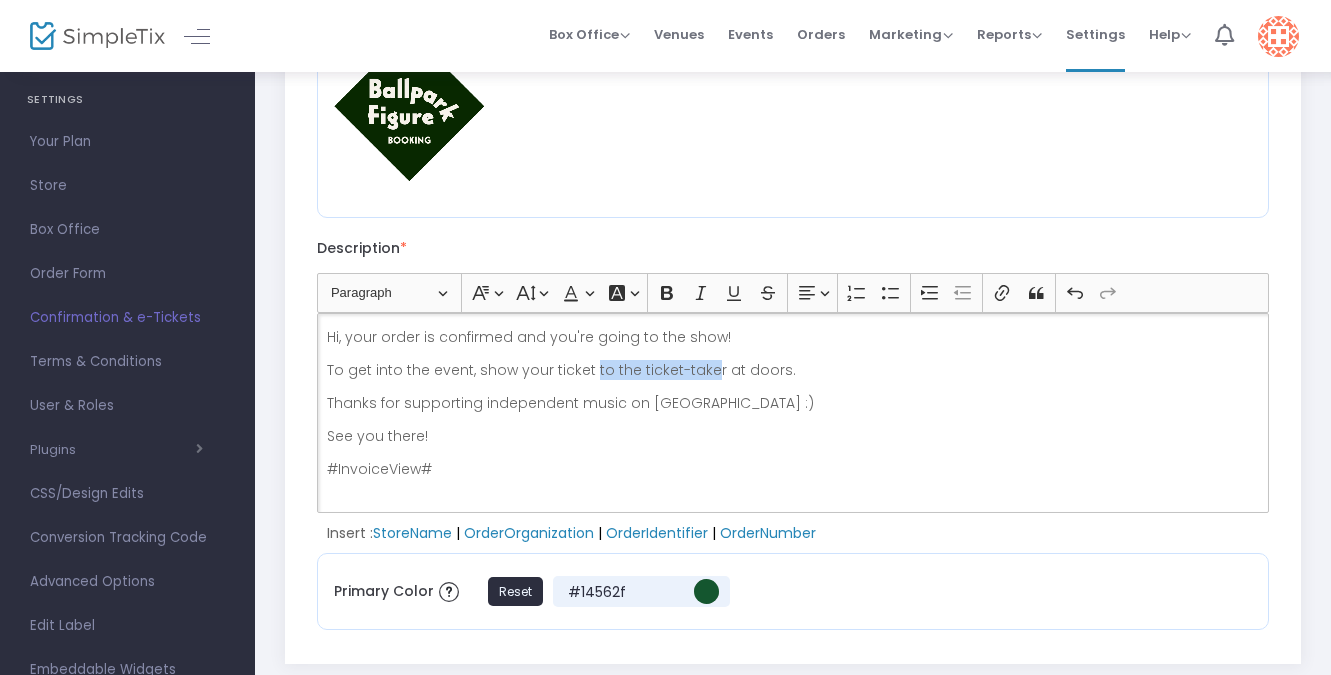 drag, startPoint x: 590, startPoint y: 371, endPoint x: 706, endPoint y: 368, distance: 116.03879 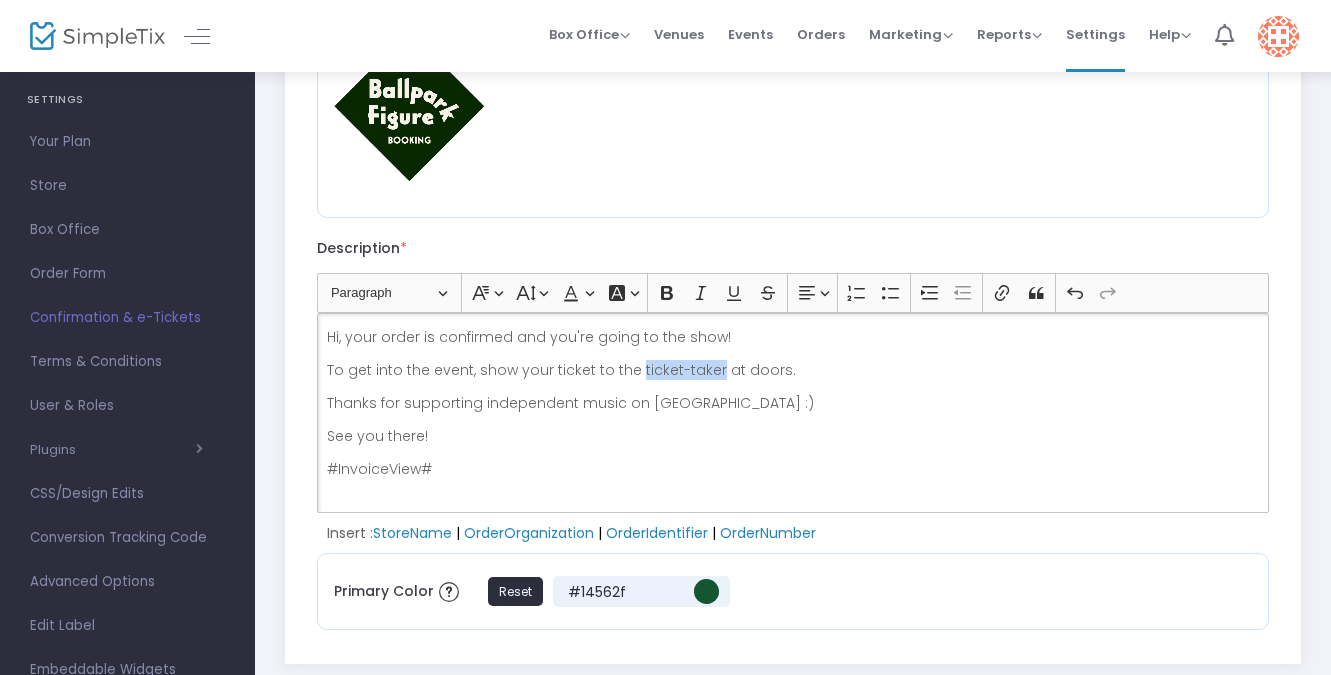drag, startPoint x: 713, startPoint y: 368, endPoint x: 634, endPoint y: 374, distance: 79.22752 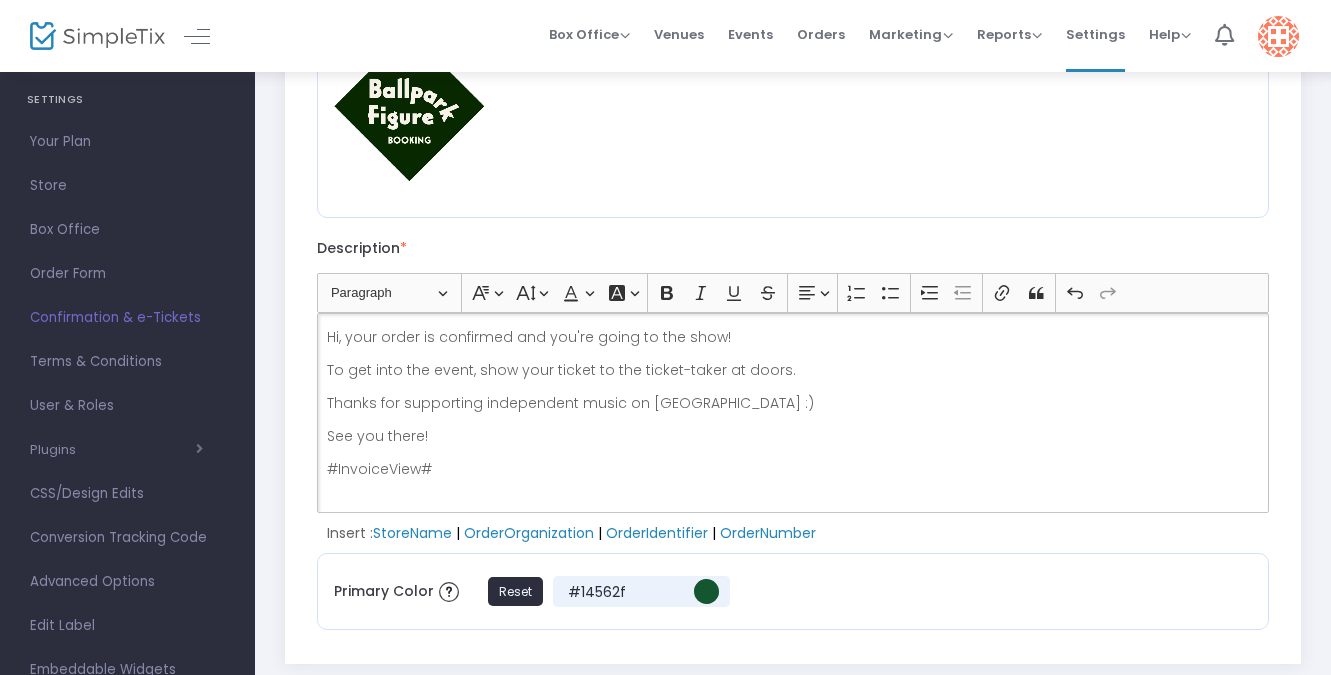 drag, startPoint x: 606, startPoint y: 373, endPoint x: 751, endPoint y: 370, distance: 145.03104 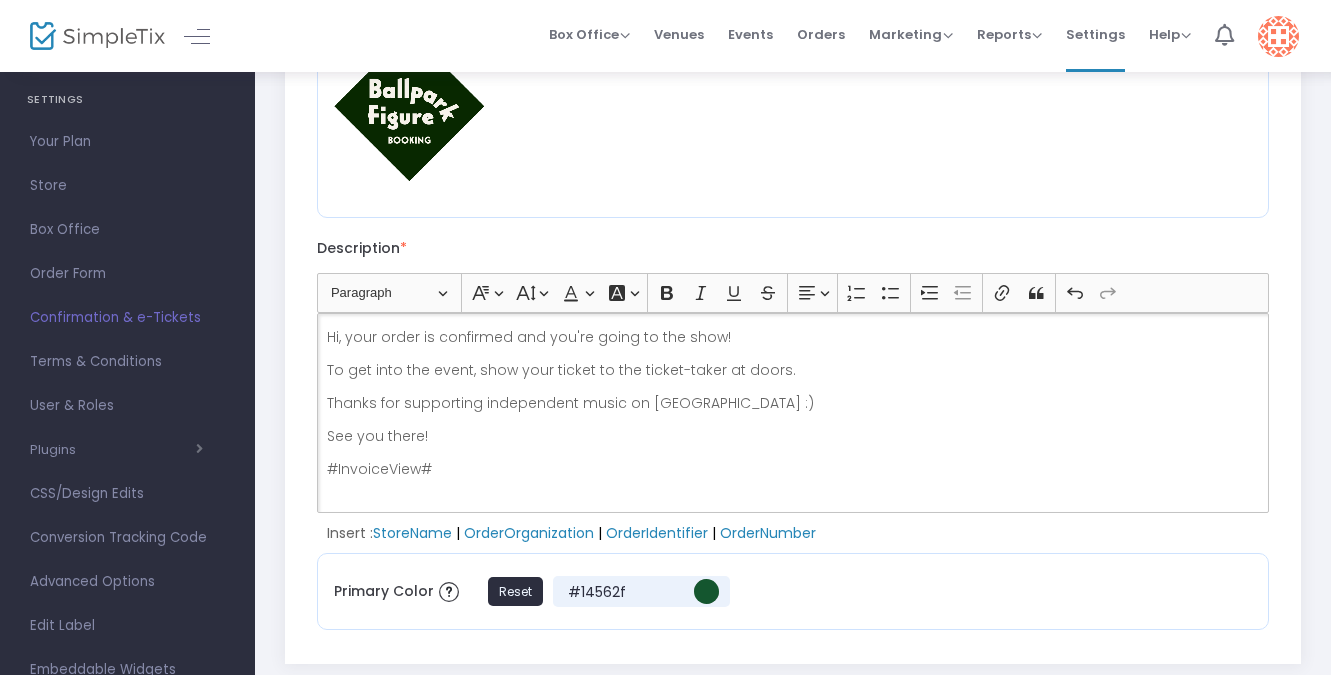 click on "To get into the event, show your ticket to the ticket-taker at doors." at bounding box center (793, 370) 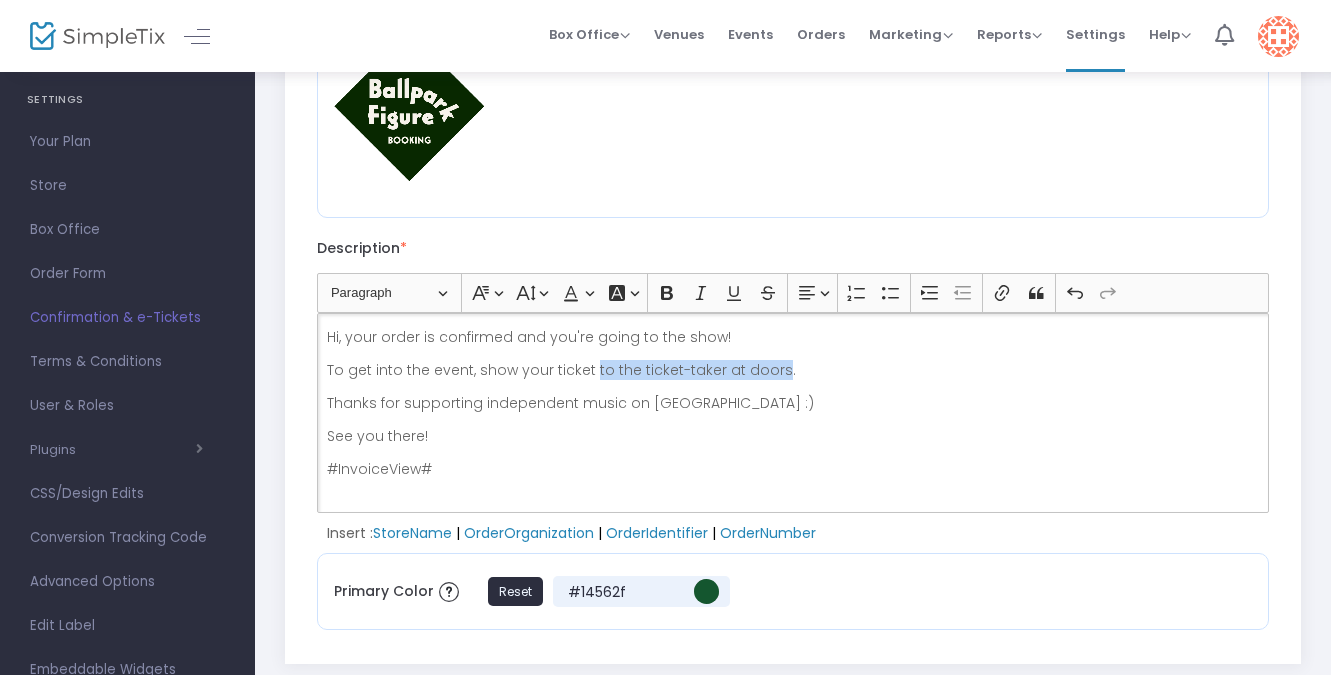 drag, startPoint x: 774, startPoint y: 371, endPoint x: 591, endPoint y: 374, distance: 183.02458 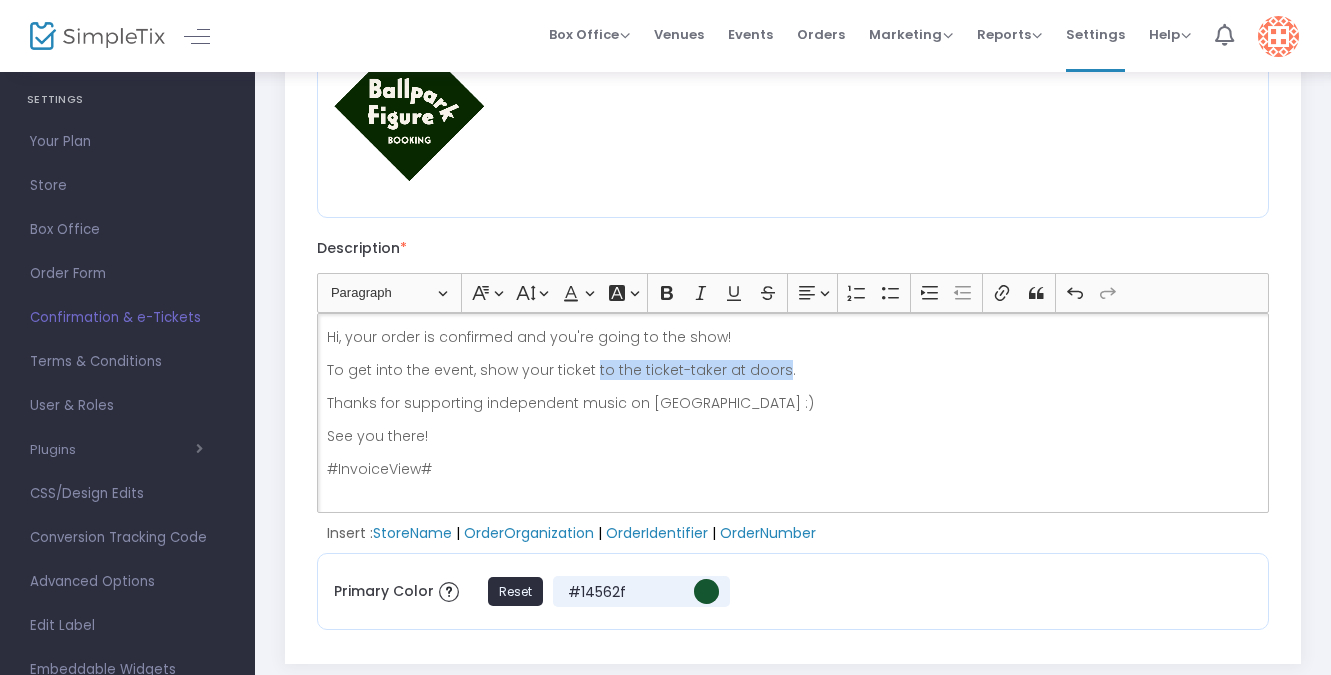 click on "To get into the event, show your ticket to the ticket-taker at doors." at bounding box center (793, 370) 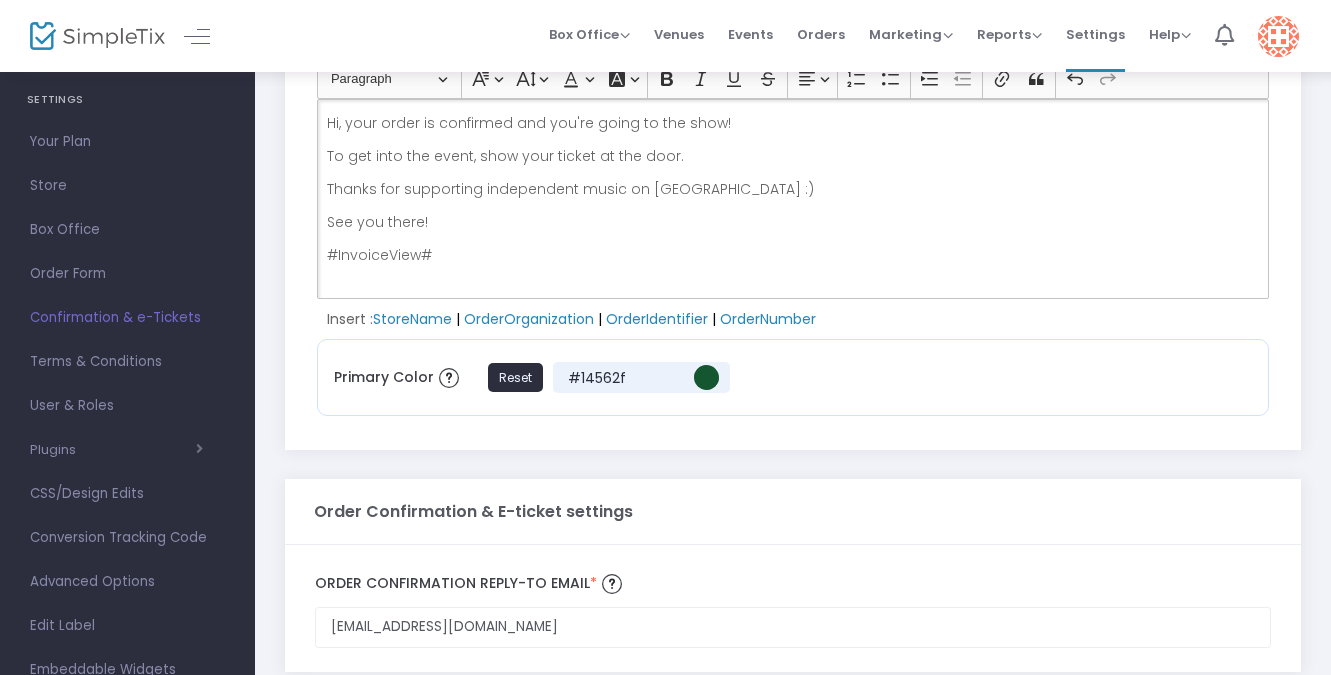 scroll, scrollTop: 540, scrollLeft: 0, axis: vertical 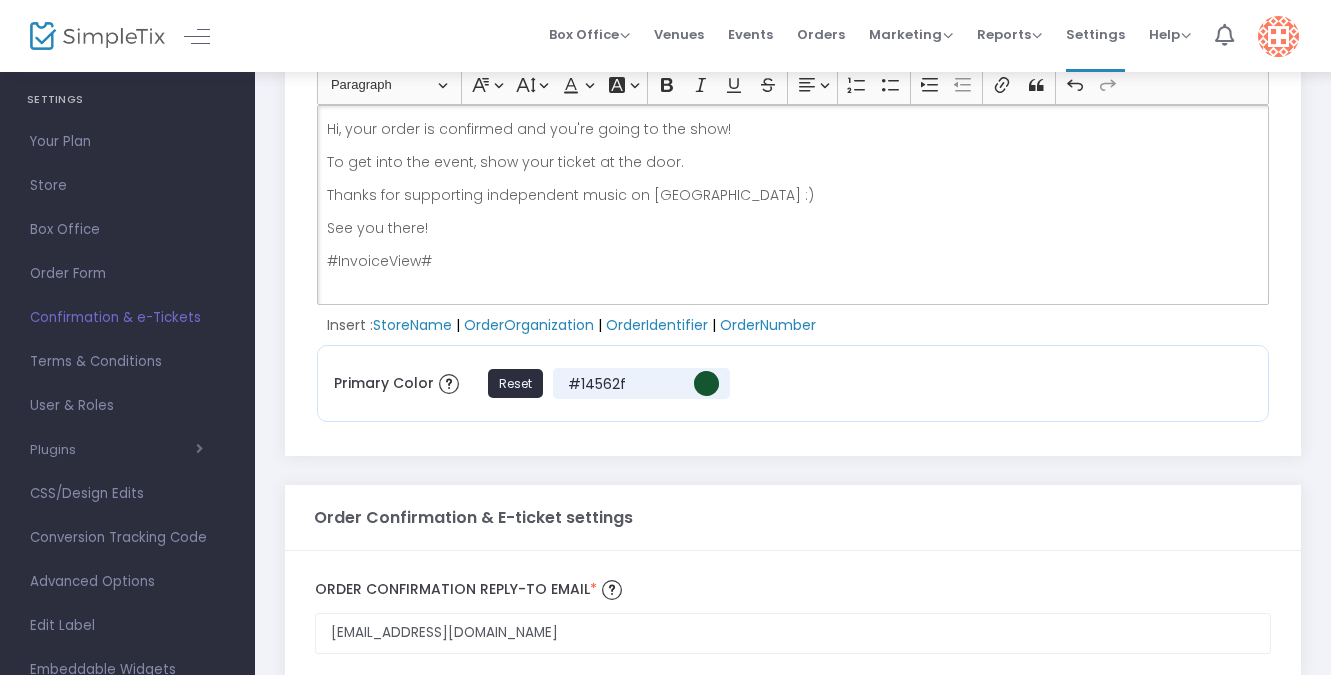 click on "Thanks for supporting independent music on [GEOGRAPHIC_DATA] :)" at bounding box center [793, 195] 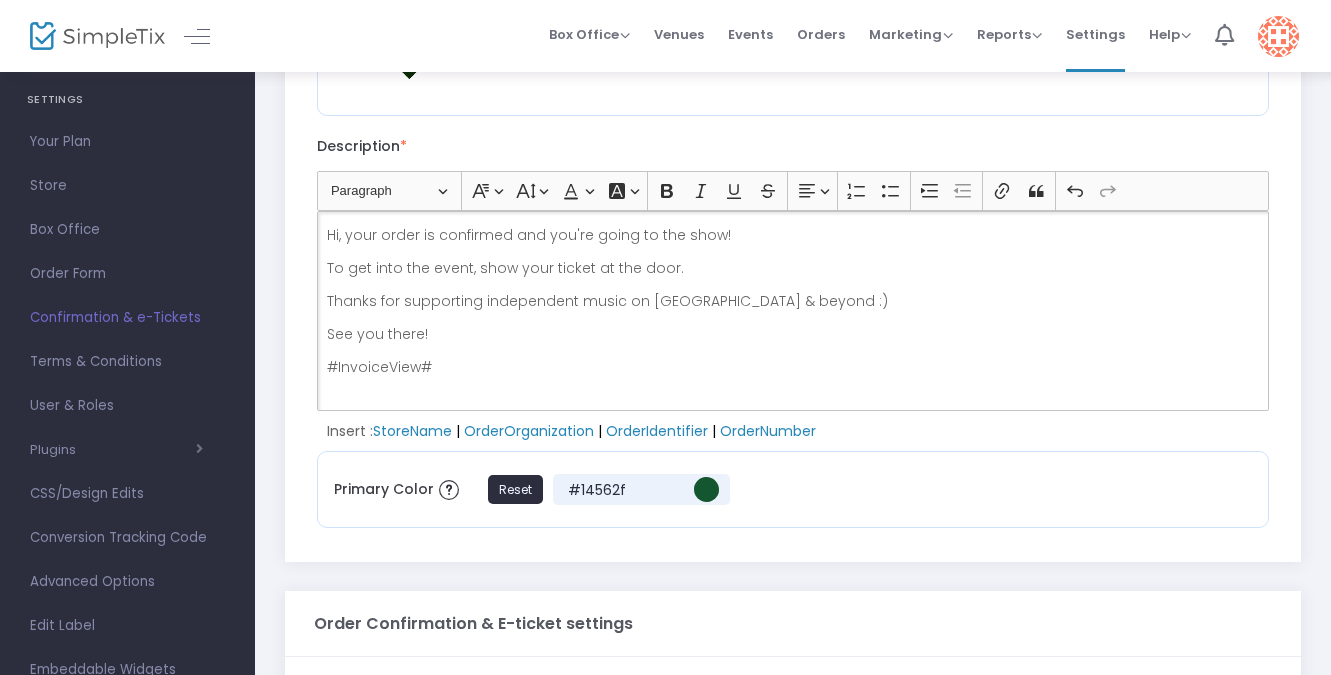 scroll, scrollTop: 433, scrollLeft: 0, axis: vertical 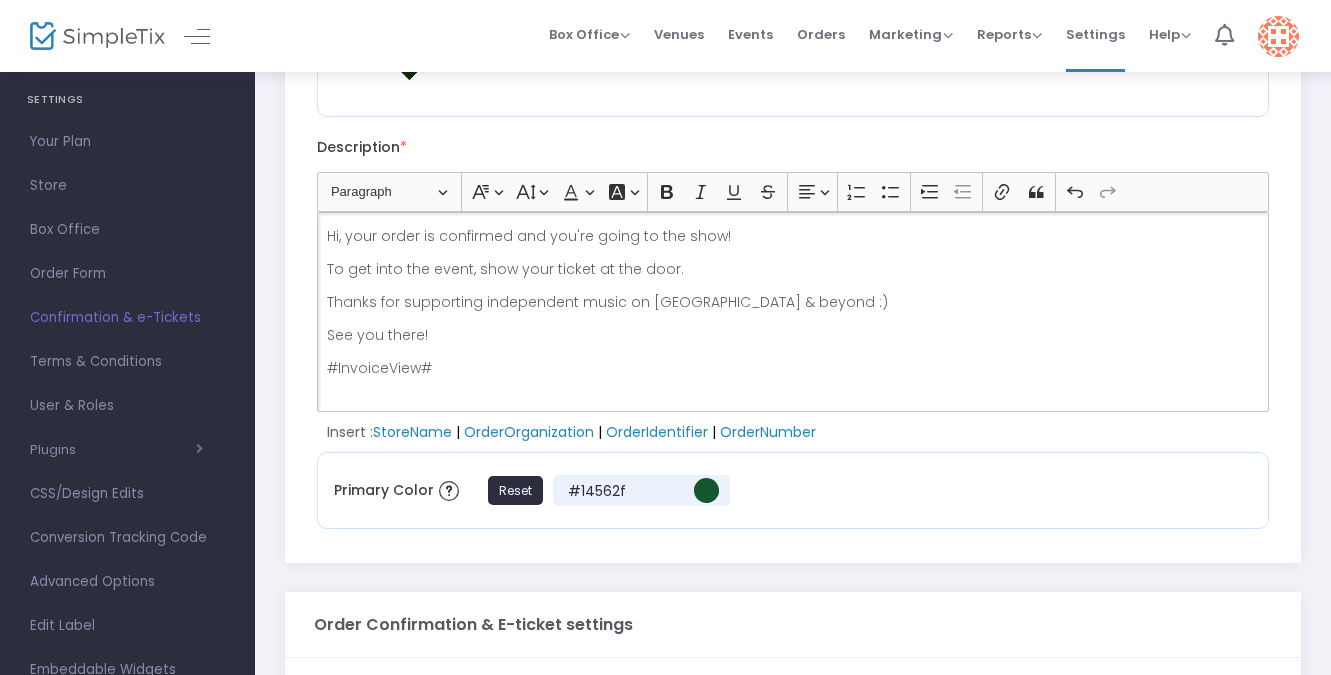 click on "Thanks for supporting independent music on [GEOGRAPHIC_DATA] & beyond :)" at bounding box center [793, 302] 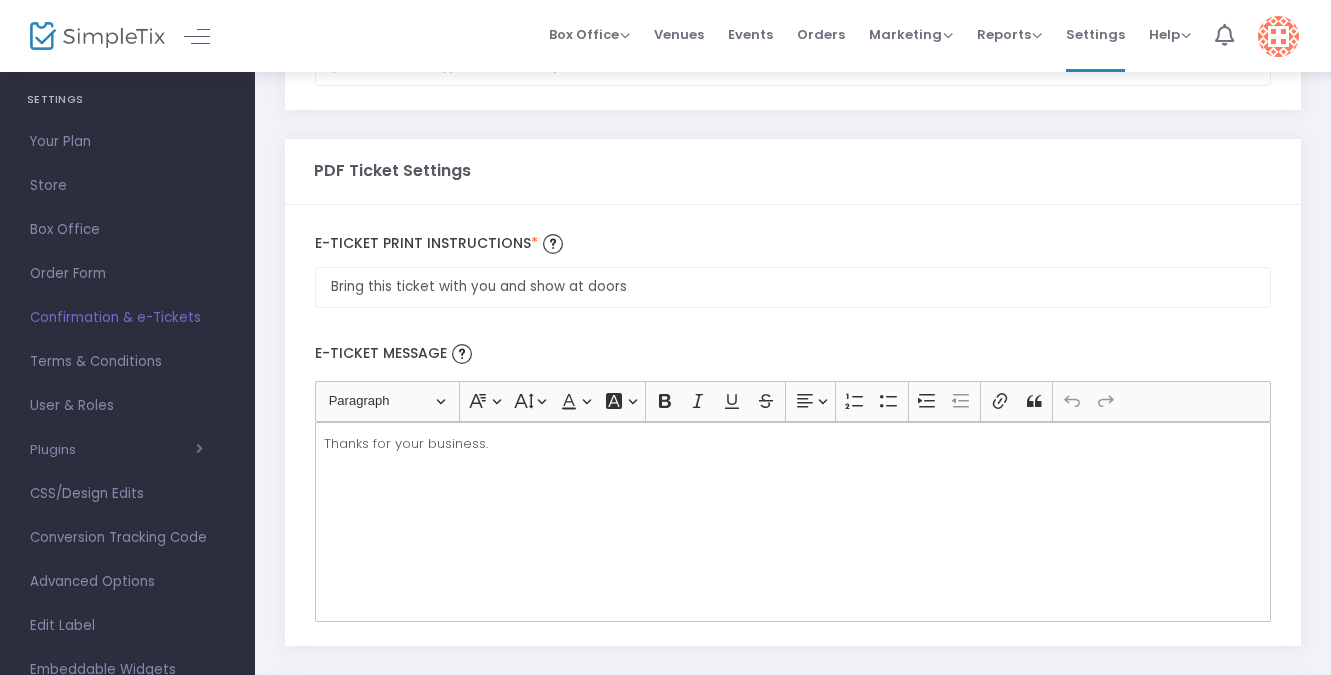scroll, scrollTop: 1107, scrollLeft: 0, axis: vertical 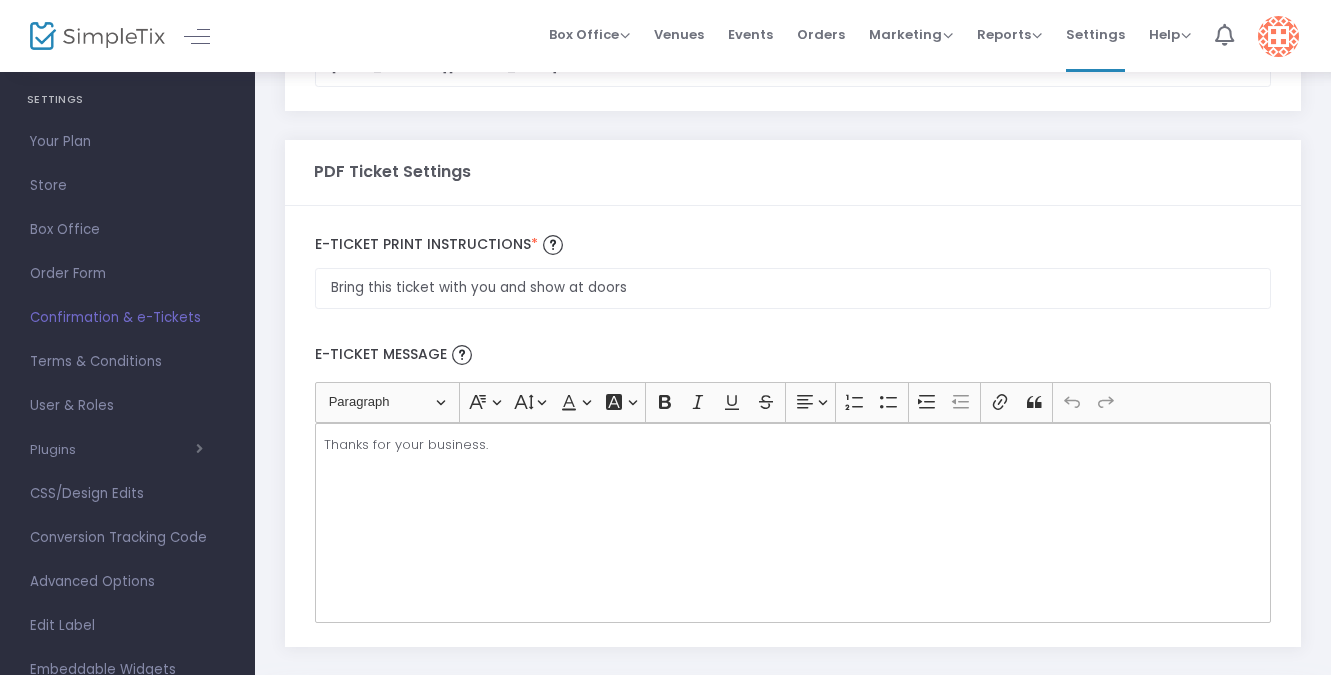 click on "Thanks for your business." 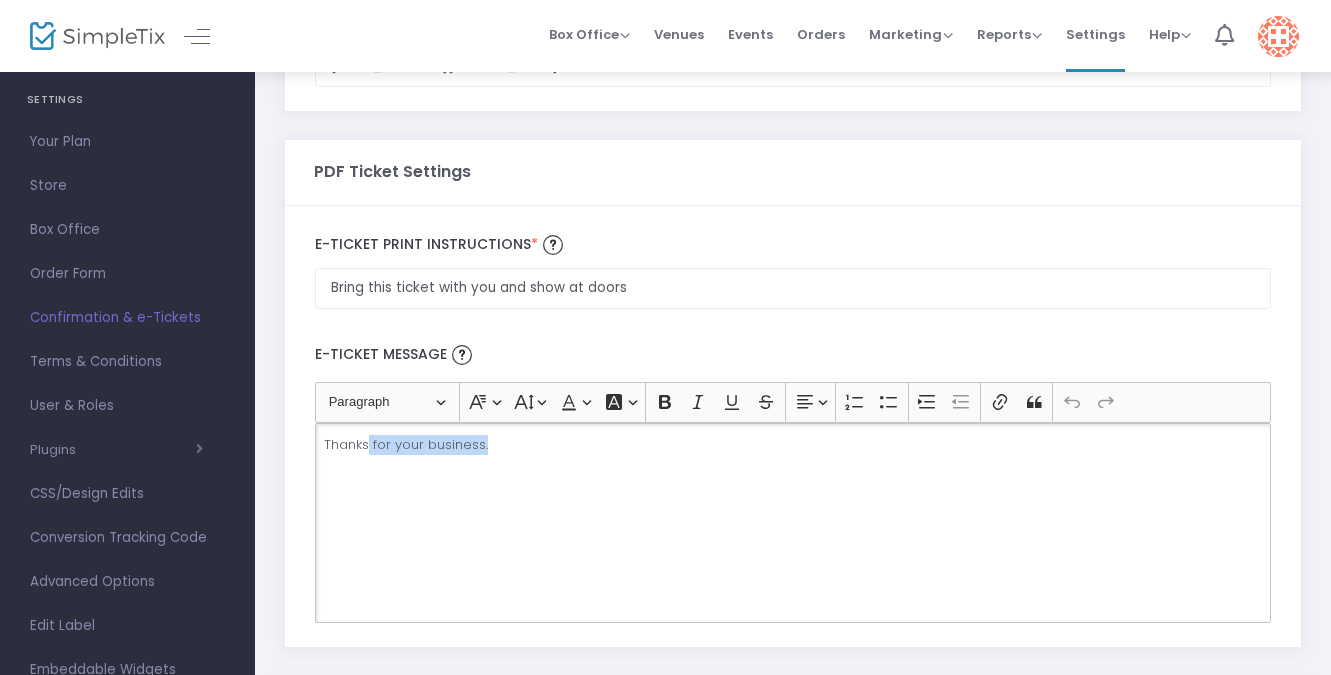 click on "Thanks for your business." 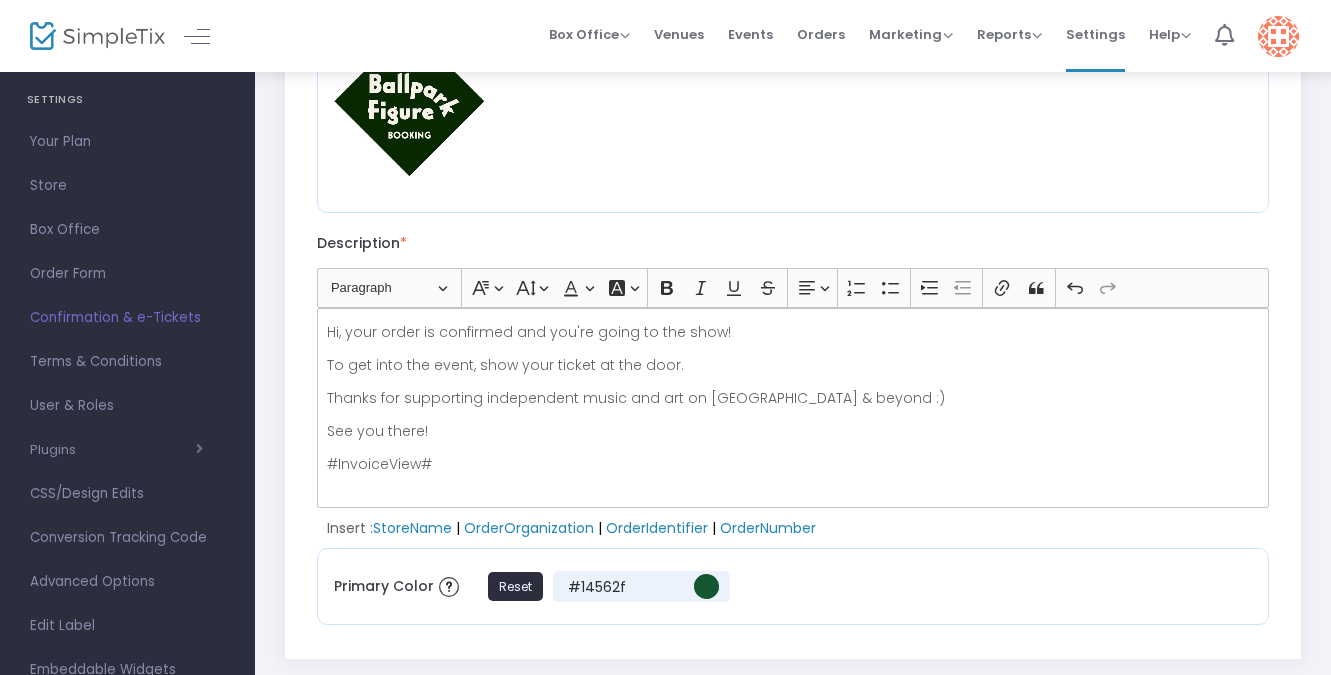 scroll, scrollTop: 336, scrollLeft: 0, axis: vertical 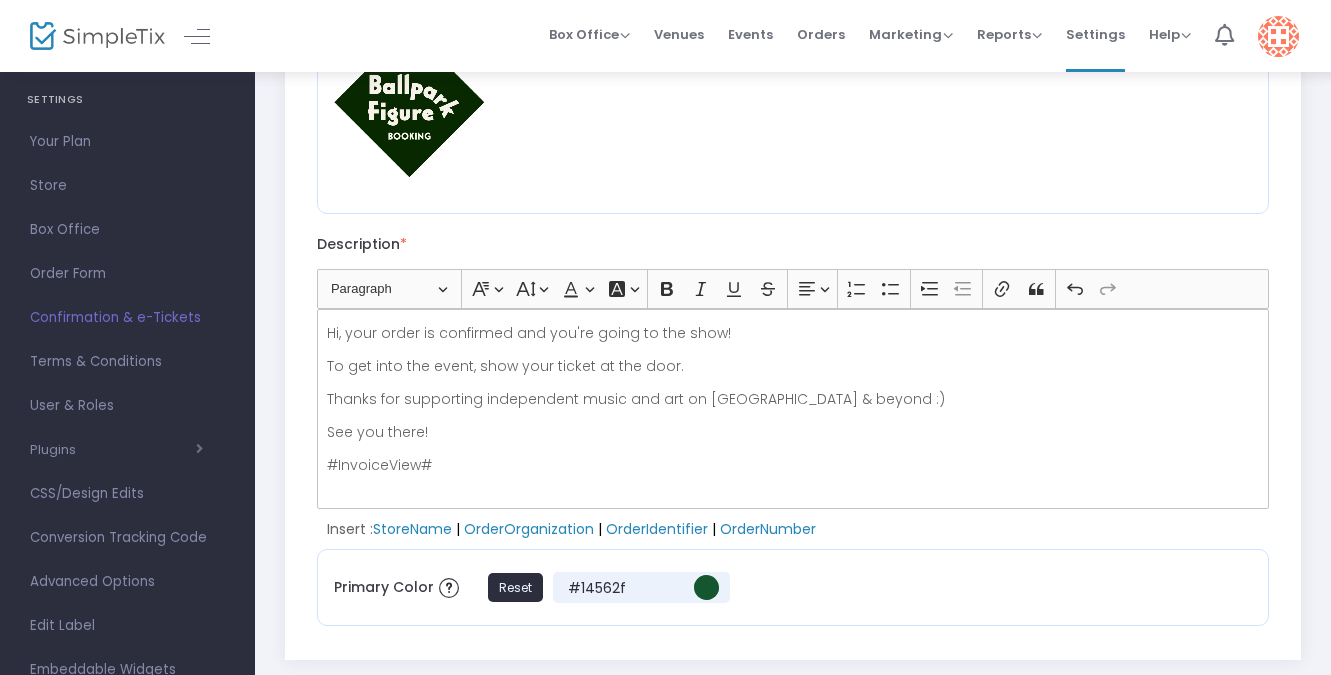 click on "Hi, your order is confirmed and you're going to the show!" at bounding box center (793, 333) 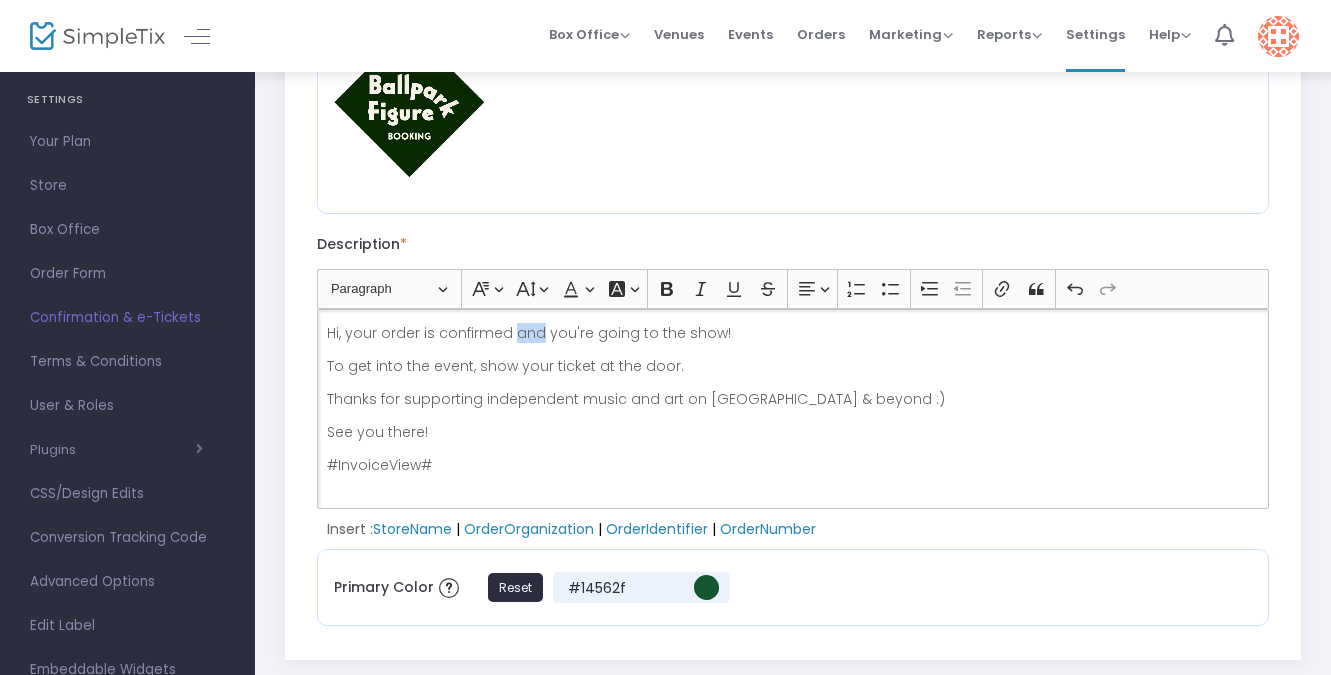 click on "Hi, your order is confirmed and you're going to the show!" at bounding box center [793, 333] 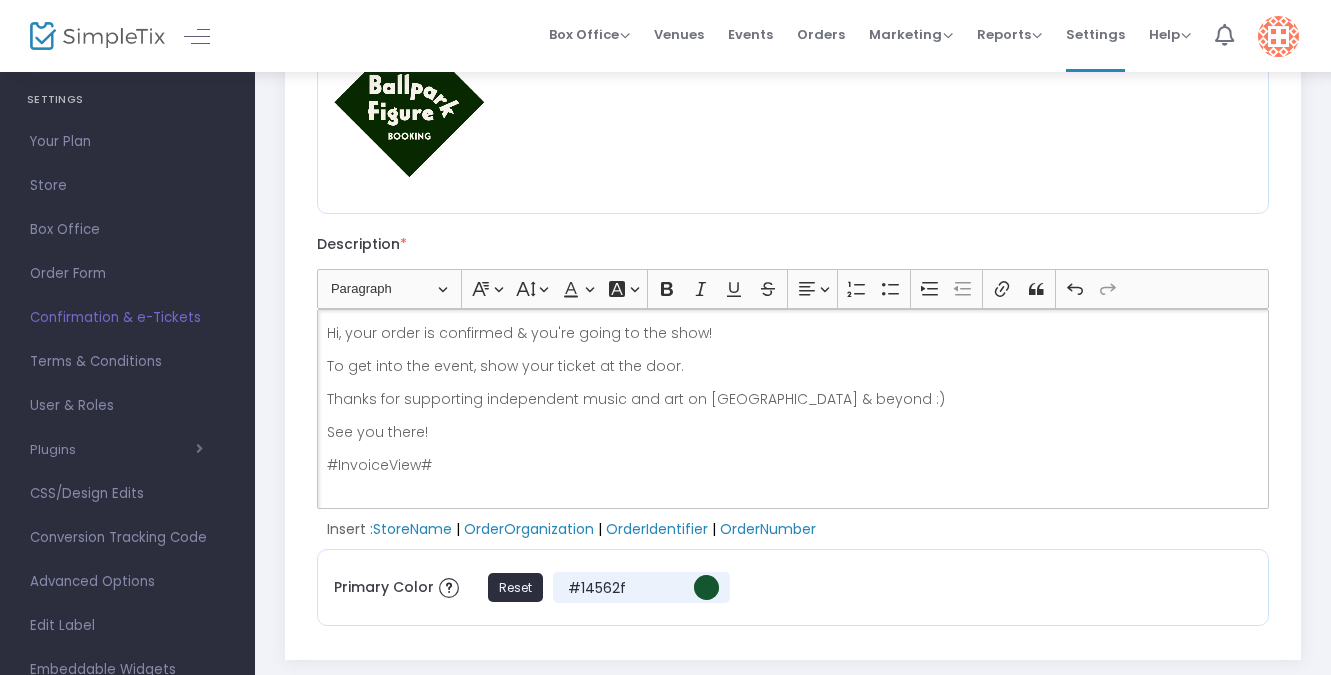 click on "Thanks for supporting independent music and art on [GEOGRAPHIC_DATA] & beyond :)" at bounding box center (793, 399) 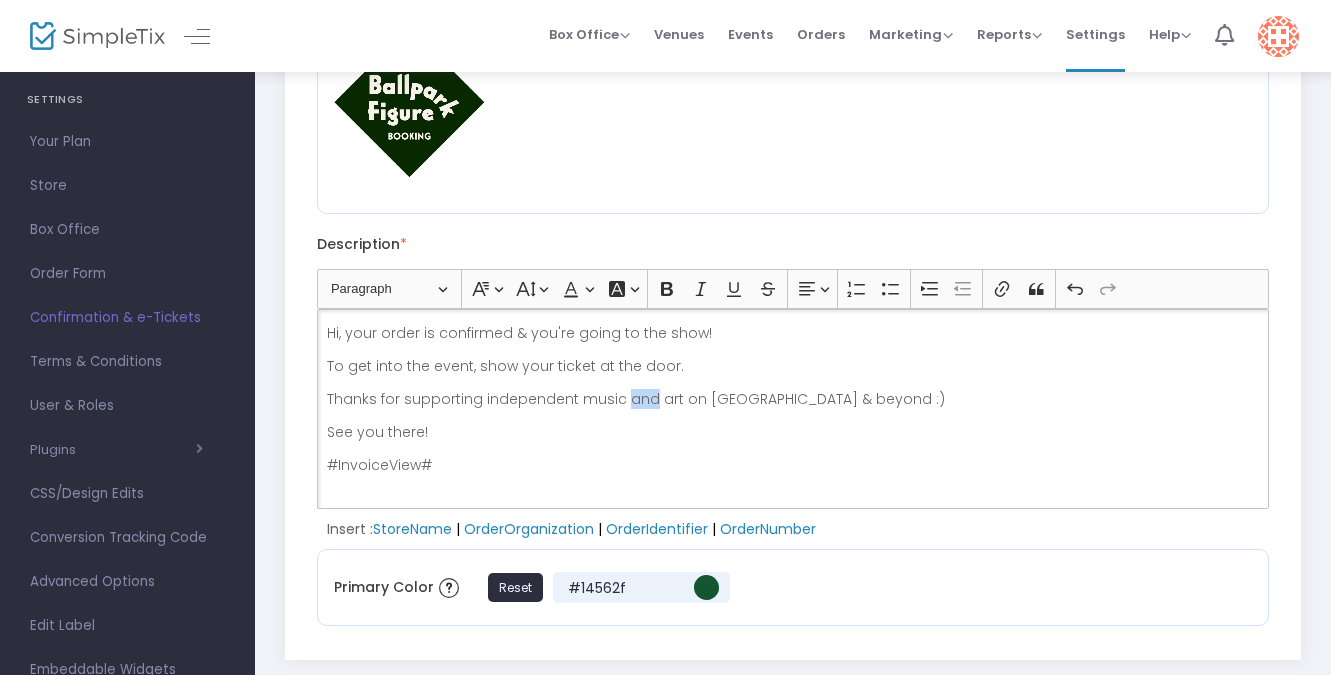 click on "Thanks for supporting independent music and art on [GEOGRAPHIC_DATA] & beyond :)" at bounding box center [793, 399] 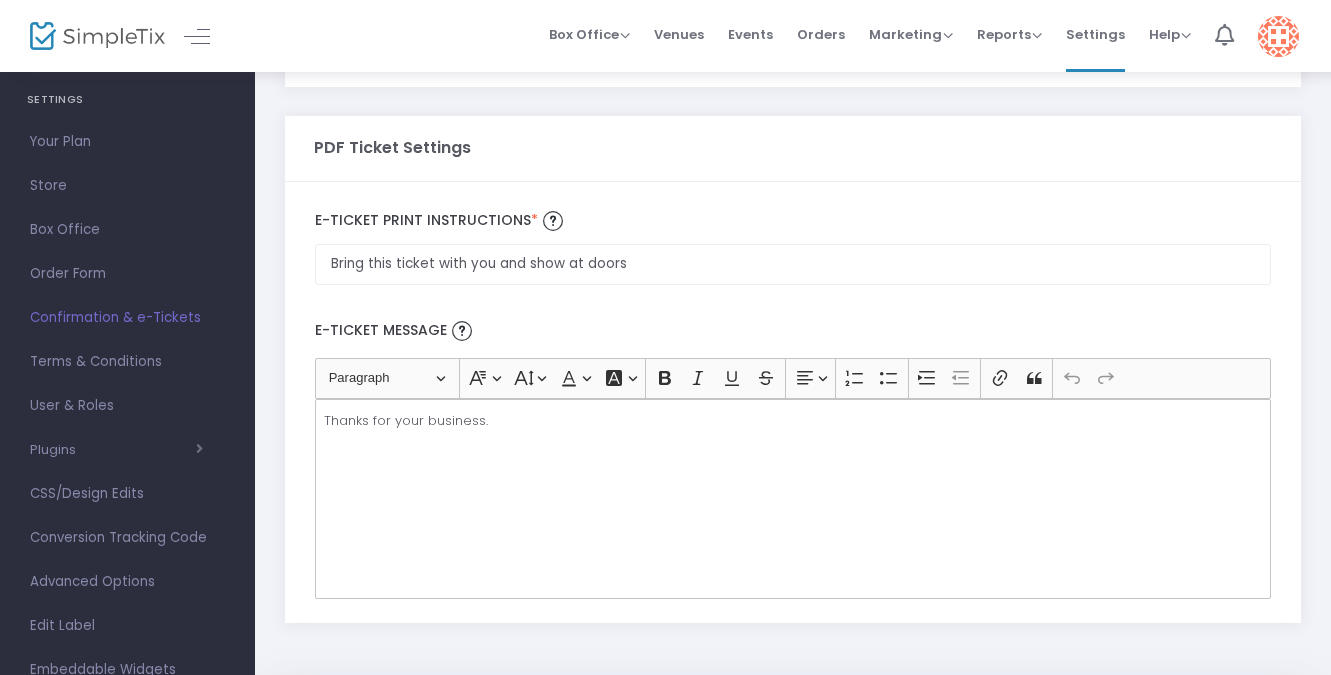 scroll, scrollTop: 1197, scrollLeft: 0, axis: vertical 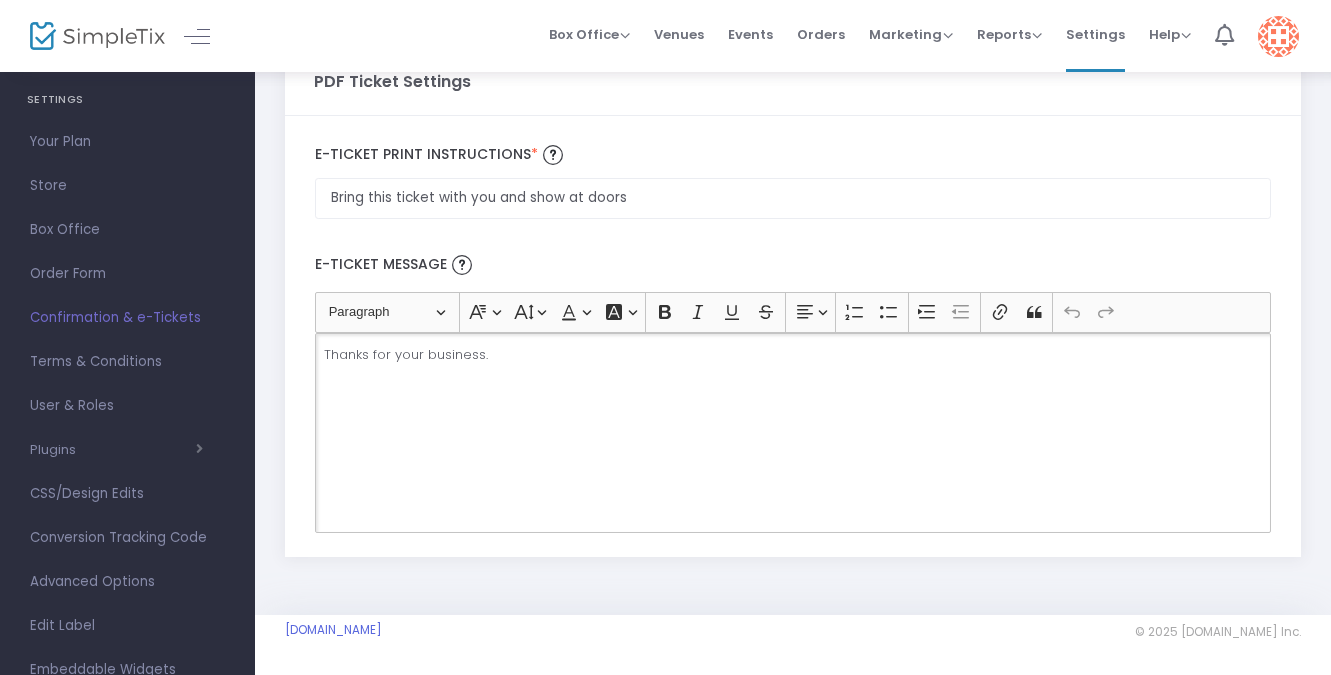 click on "Thanks for your business." 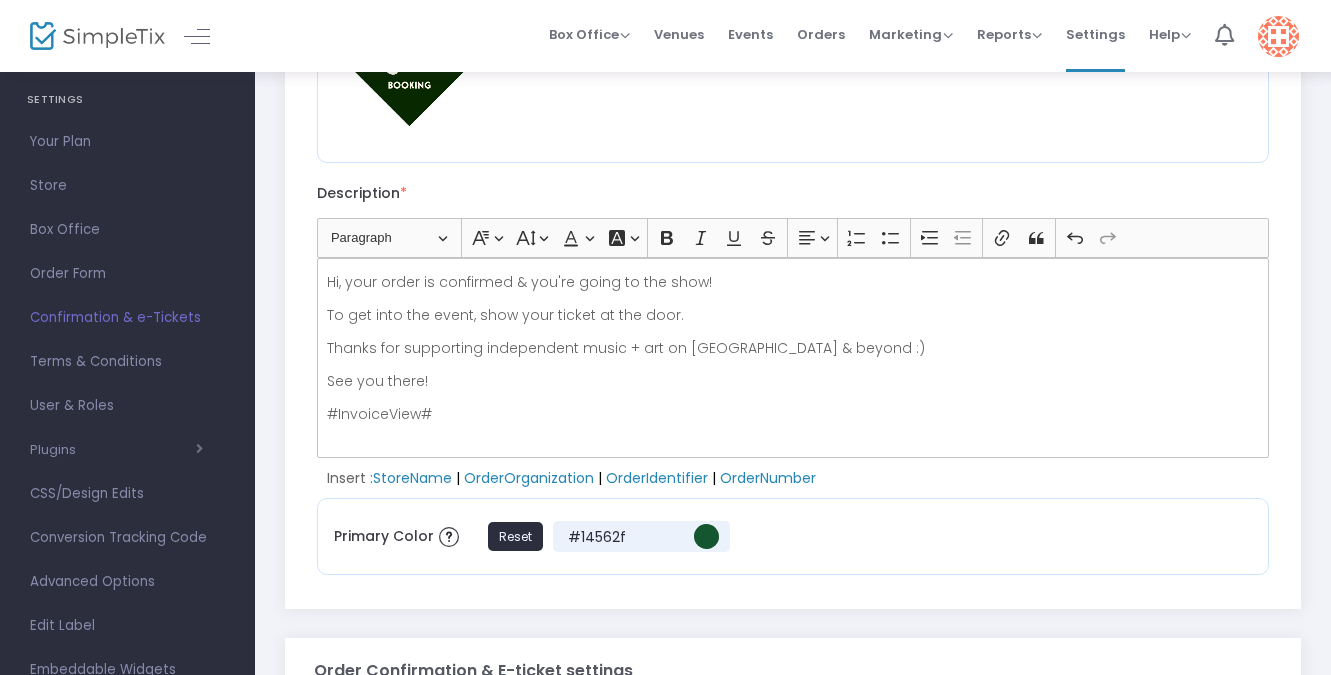 scroll, scrollTop: 385, scrollLeft: 0, axis: vertical 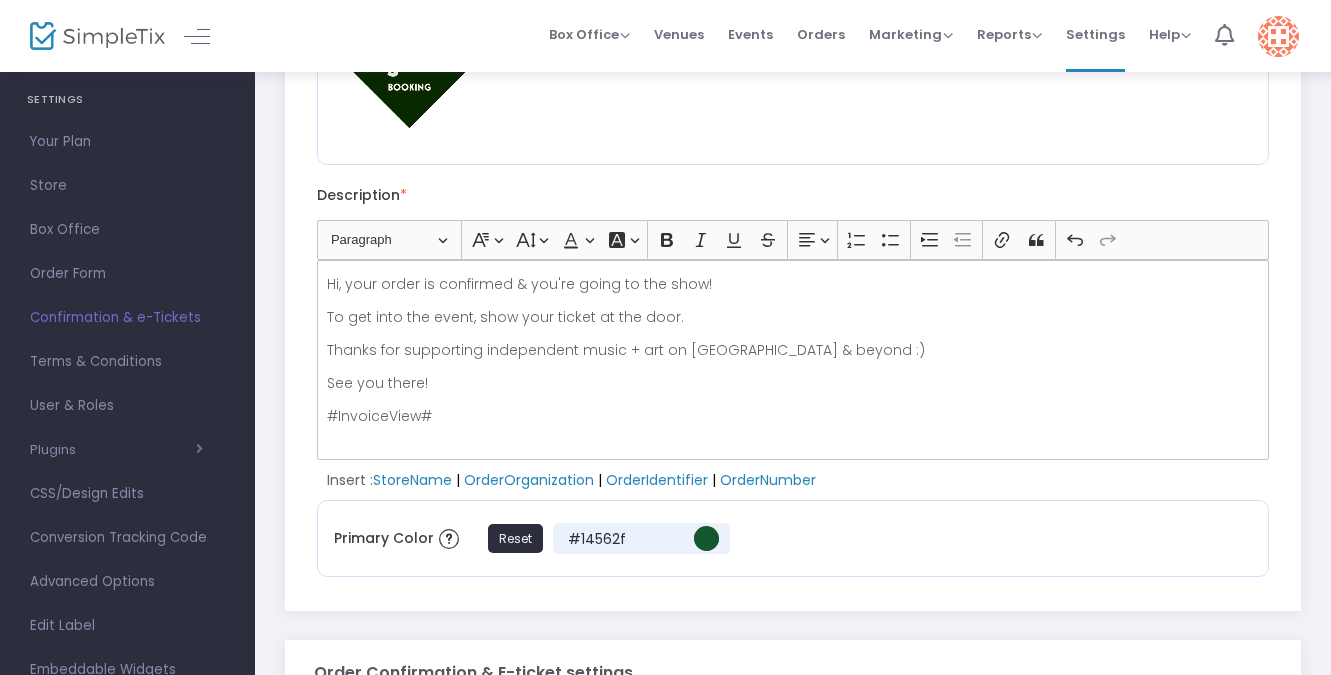 click on "Thanks for supporting independent music + art on [GEOGRAPHIC_DATA] & beyond :)" at bounding box center (793, 350) 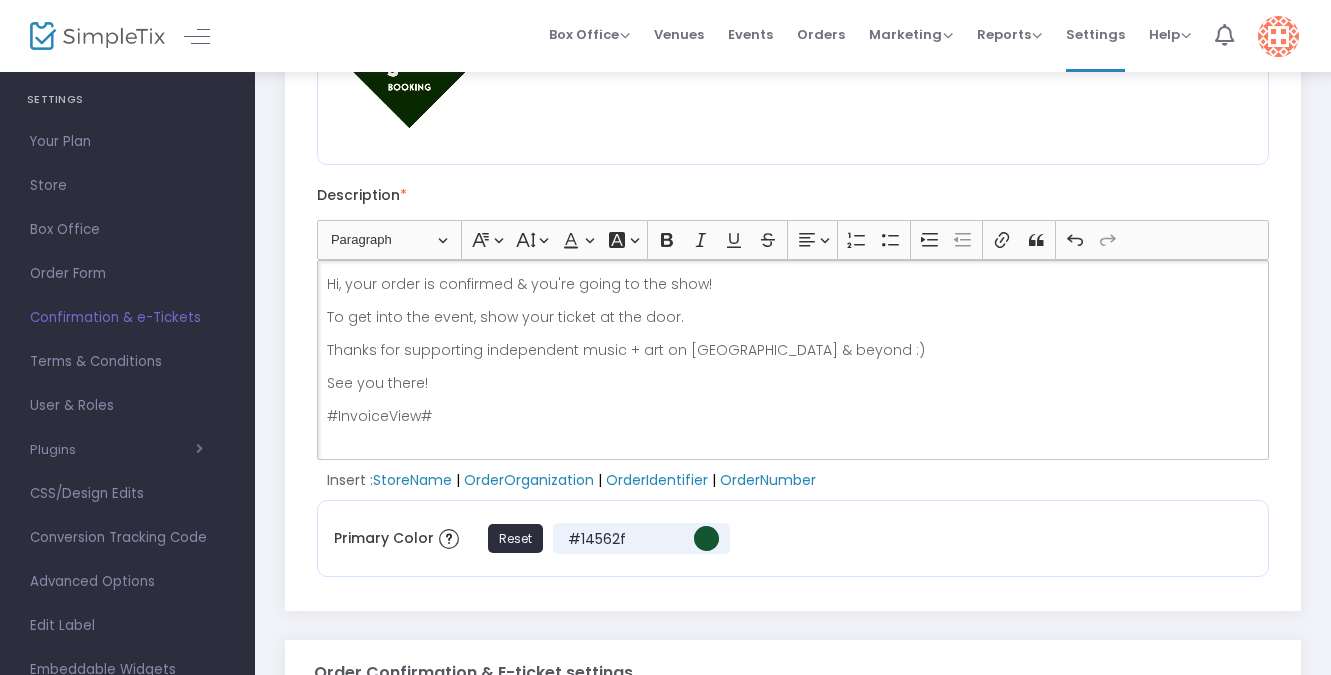 click on "Thanks for supporting independent music + art on [GEOGRAPHIC_DATA] & beyond :)" at bounding box center (793, 350) 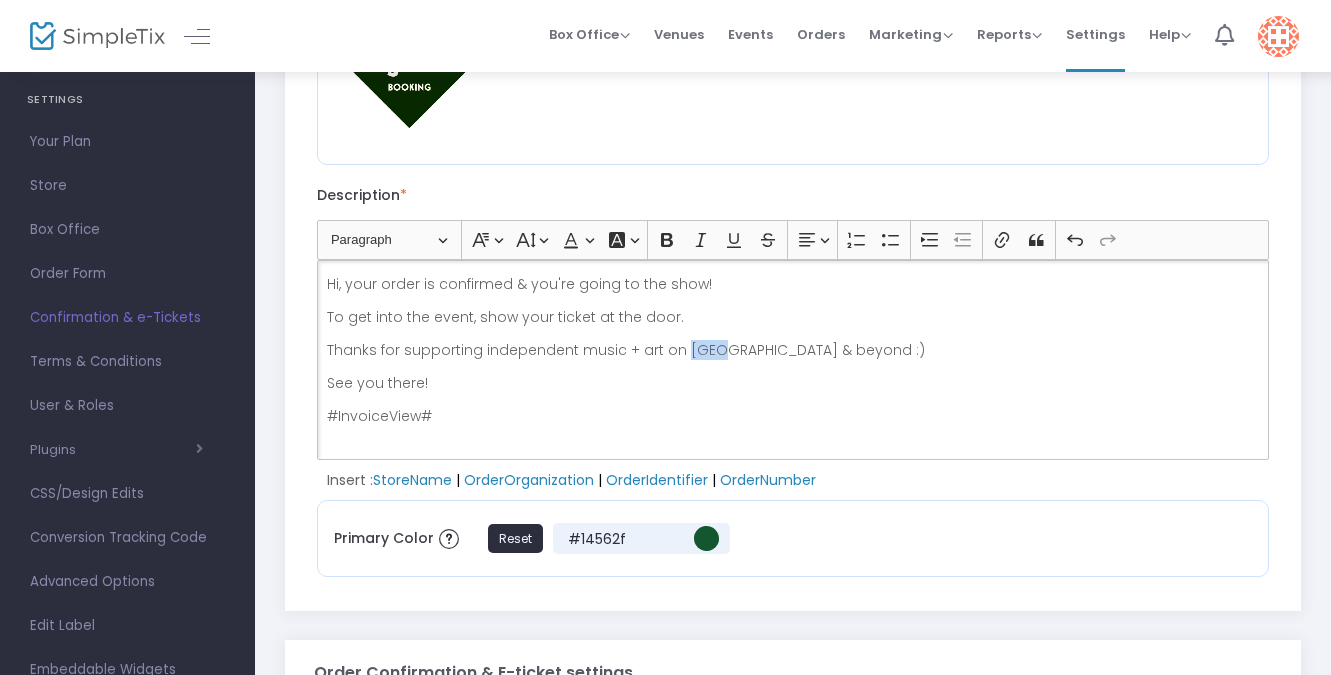 click on "Thanks for supporting independent music + art on [GEOGRAPHIC_DATA] & beyond :)" at bounding box center (793, 350) 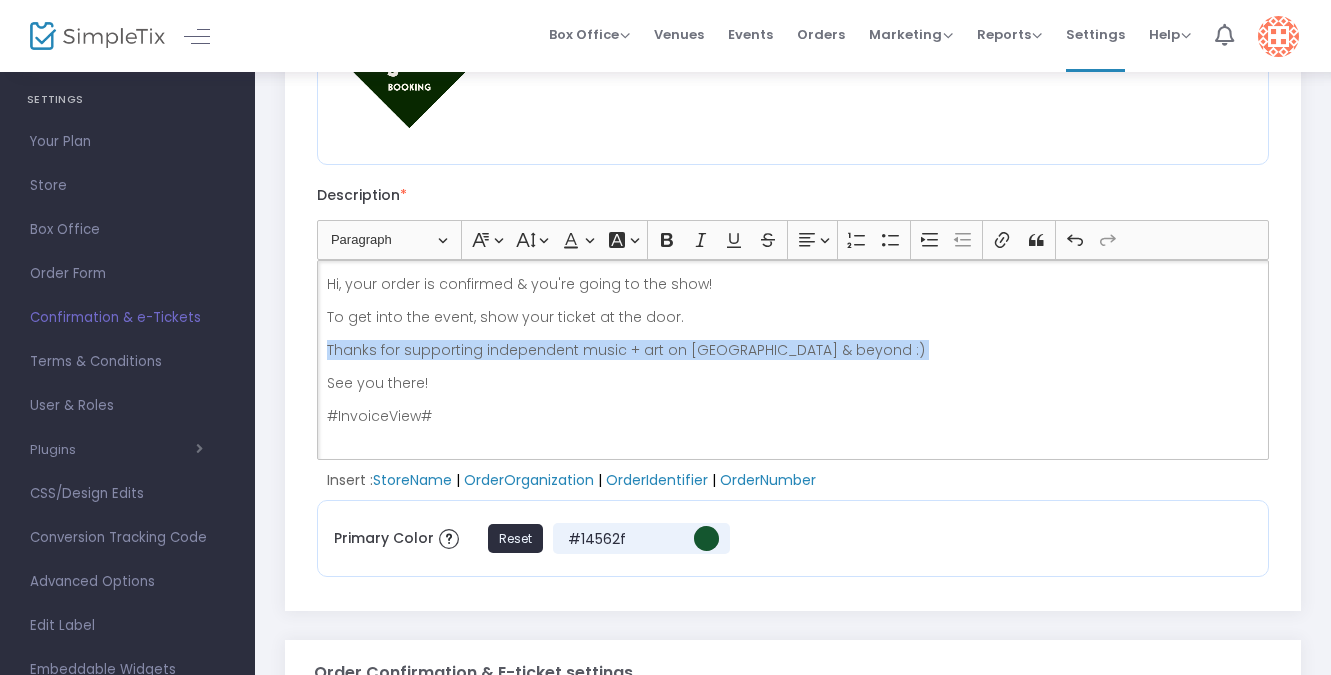 copy on "Thanks for supporting independent music + art on [GEOGRAPHIC_DATA] & beyond :)" 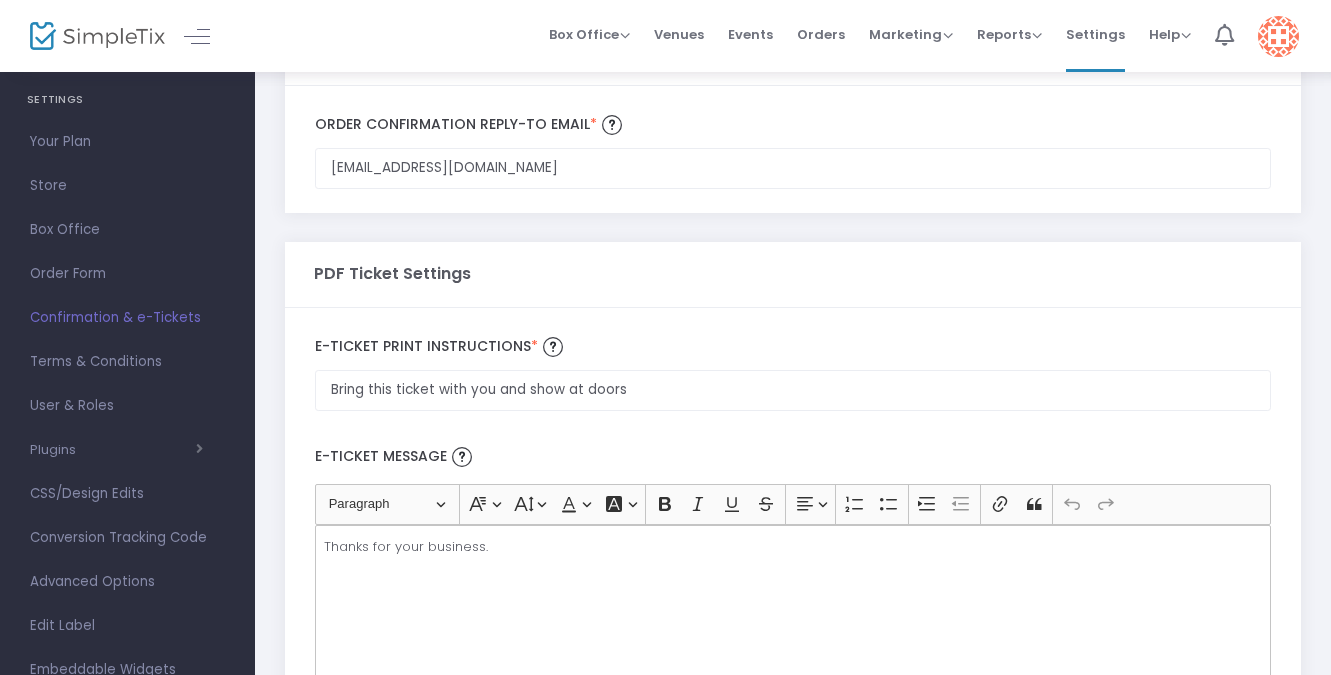 scroll, scrollTop: 1022, scrollLeft: 0, axis: vertical 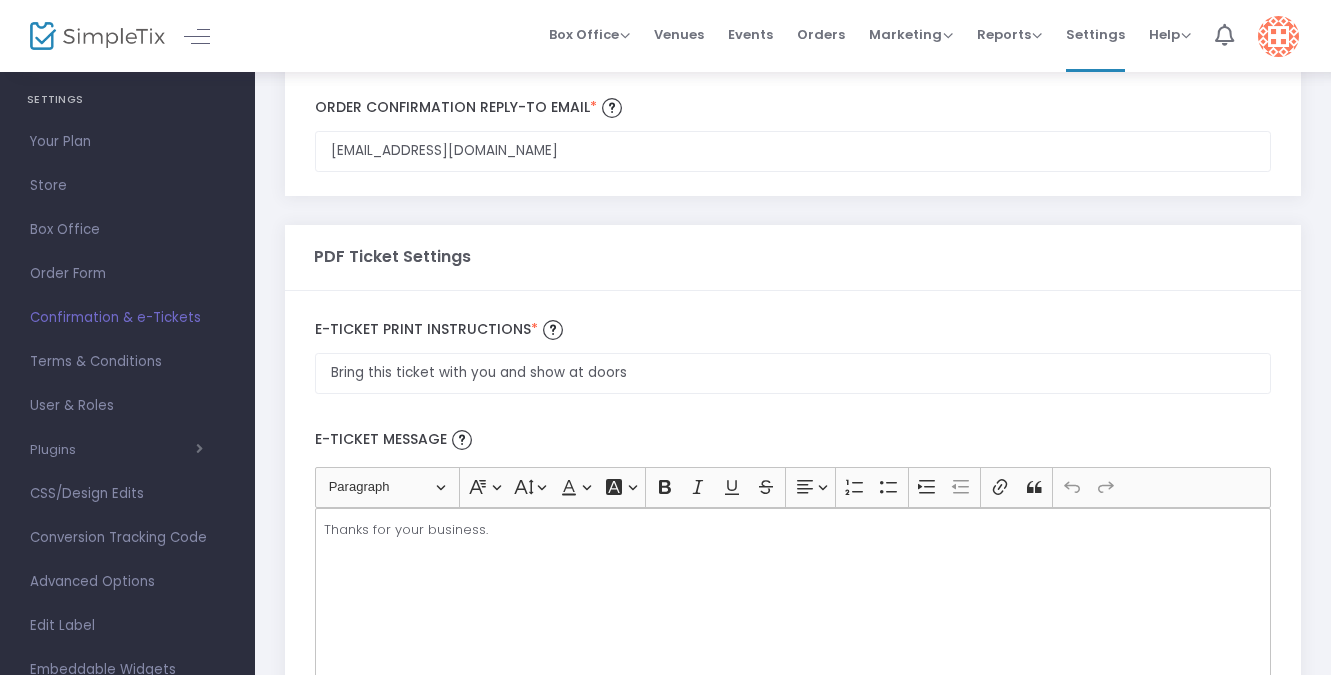 click on "Thanks for your business." 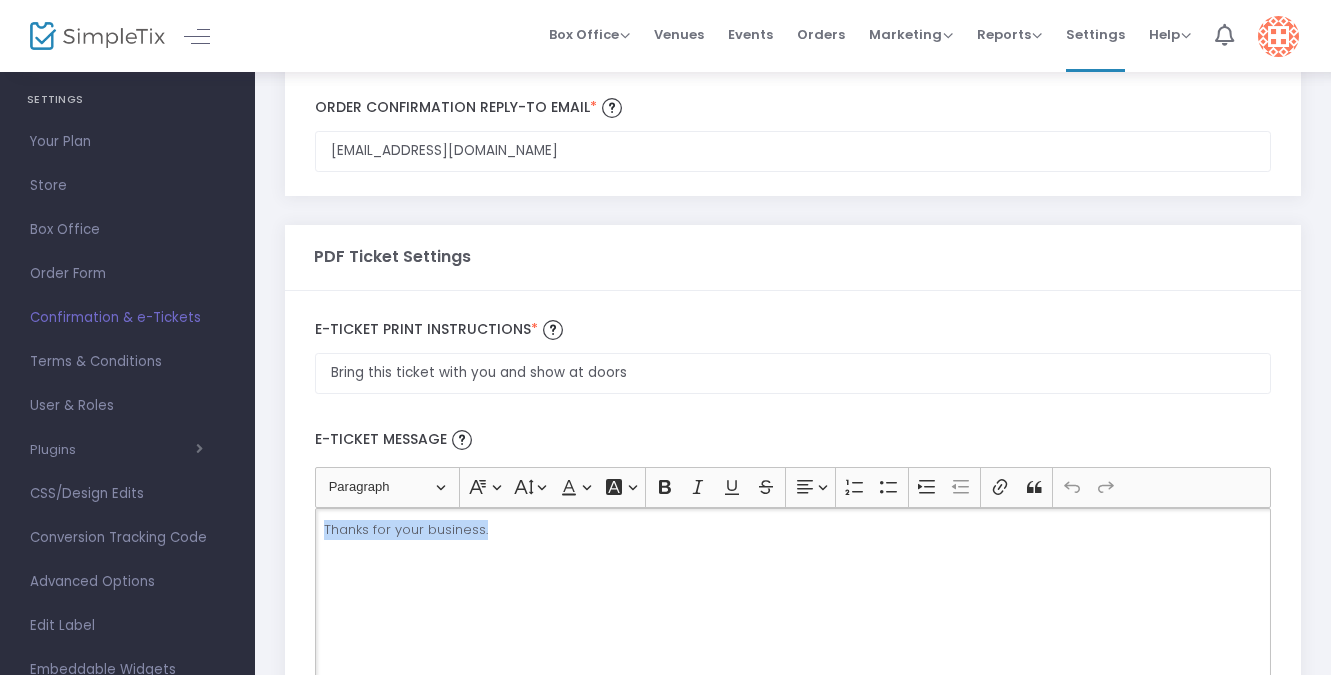 paste 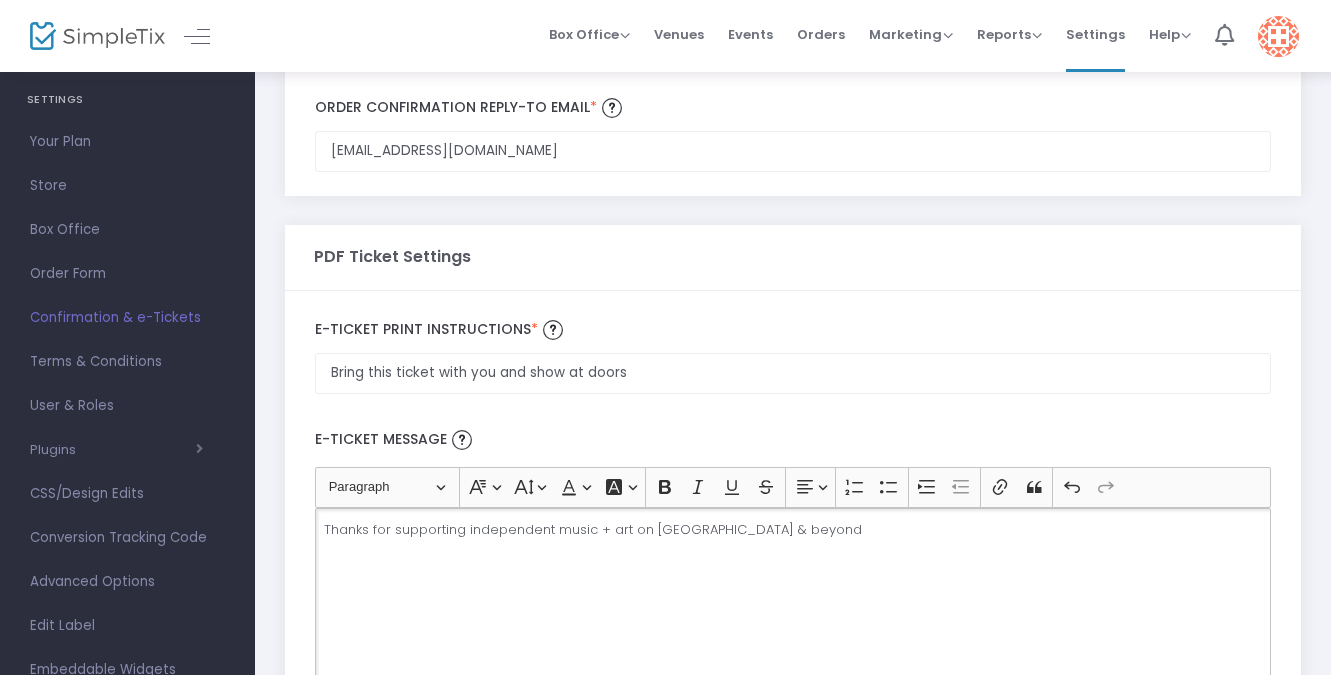 type 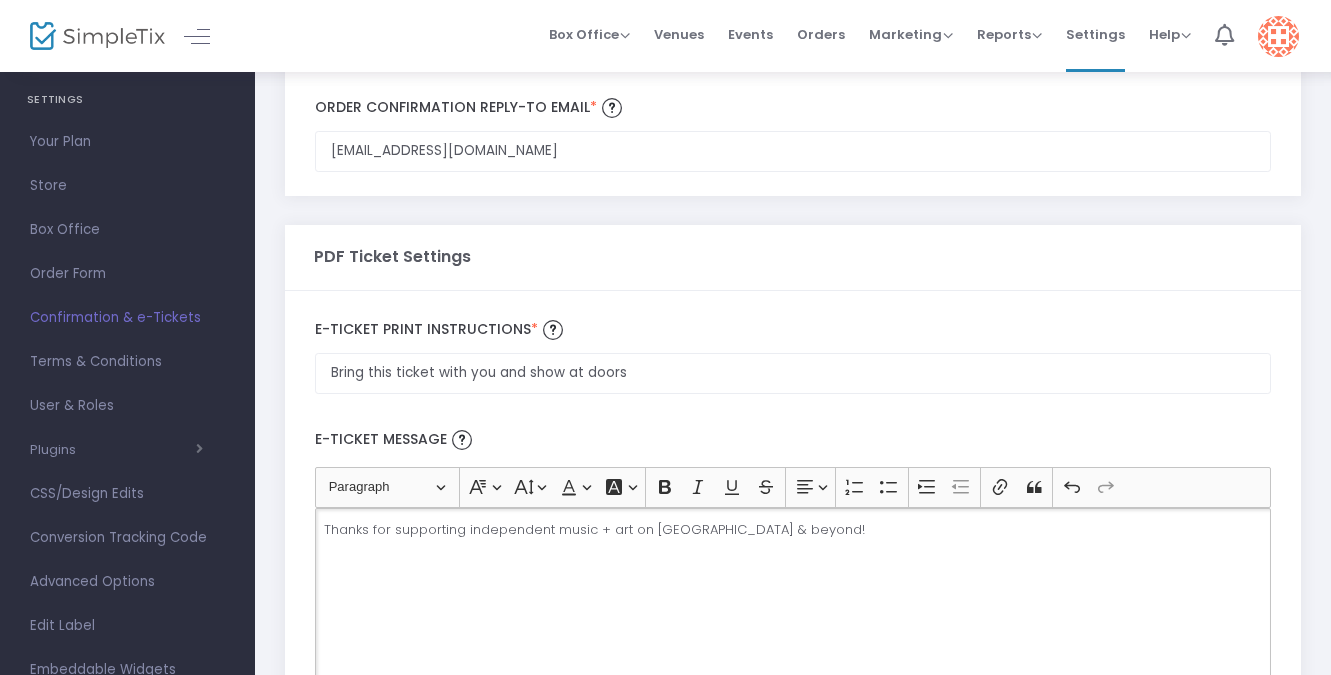 click on "Thanks for supporting independent music + art on [GEOGRAPHIC_DATA] & beyond!" 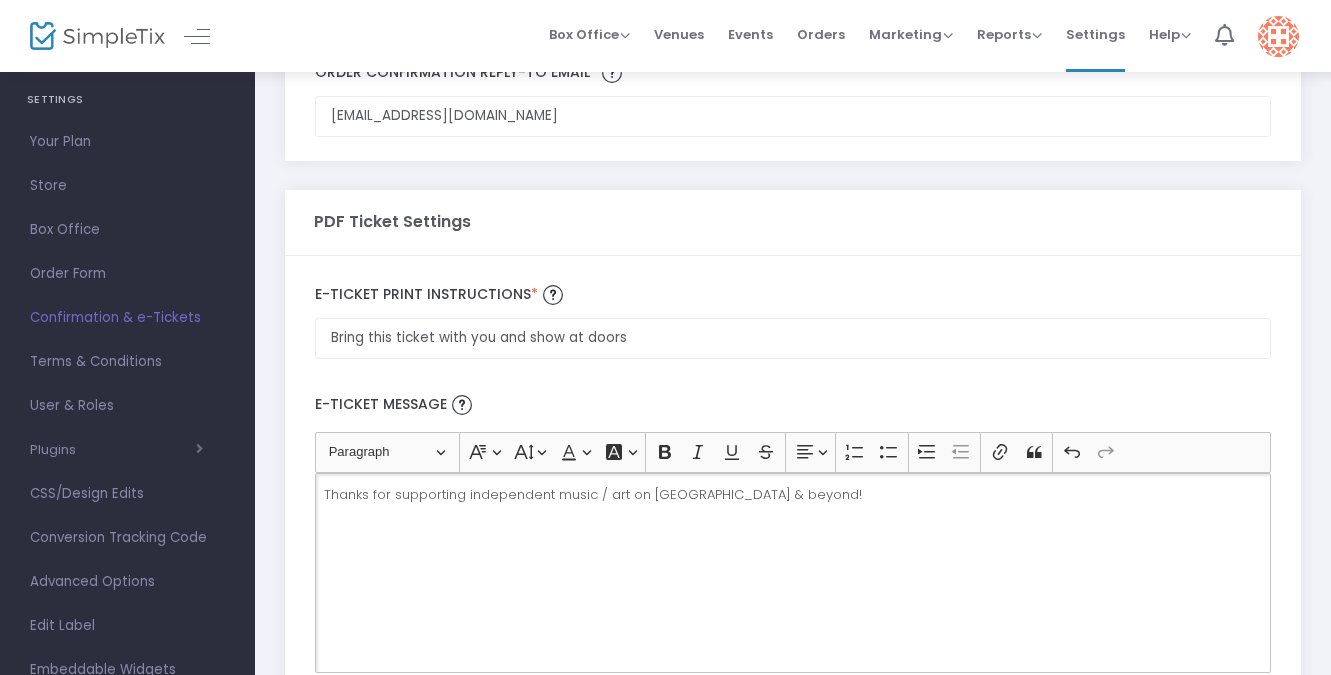 scroll, scrollTop: 1102, scrollLeft: 0, axis: vertical 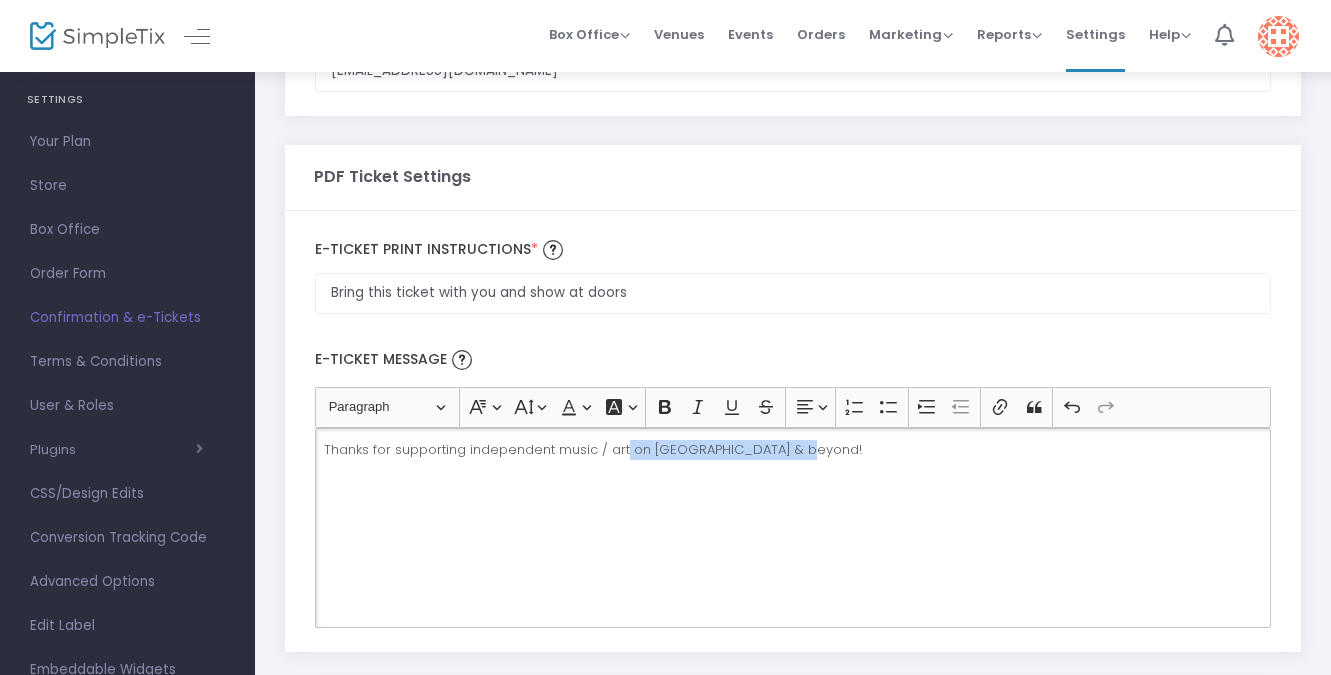 drag, startPoint x: 803, startPoint y: 454, endPoint x: 623, endPoint y: 456, distance: 180.01111 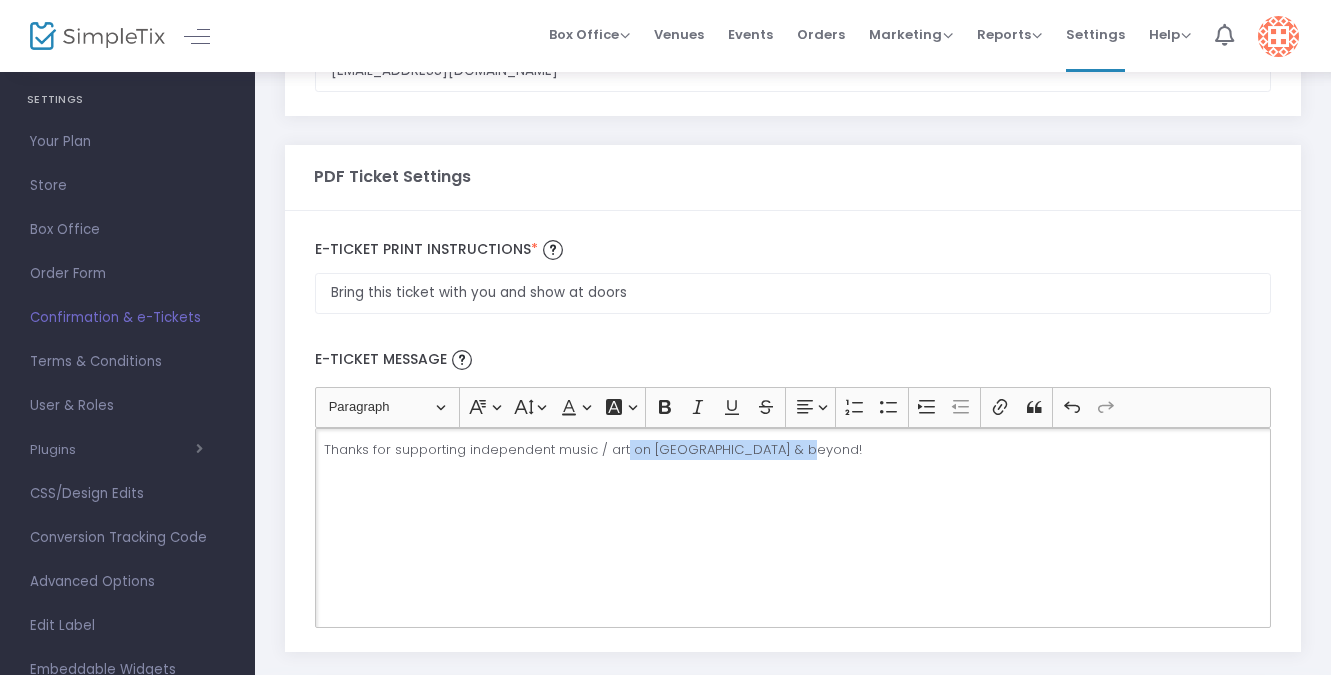 click on "Thanks for supporting independent music / art on [GEOGRAPHIC_DATA] & beyond!" 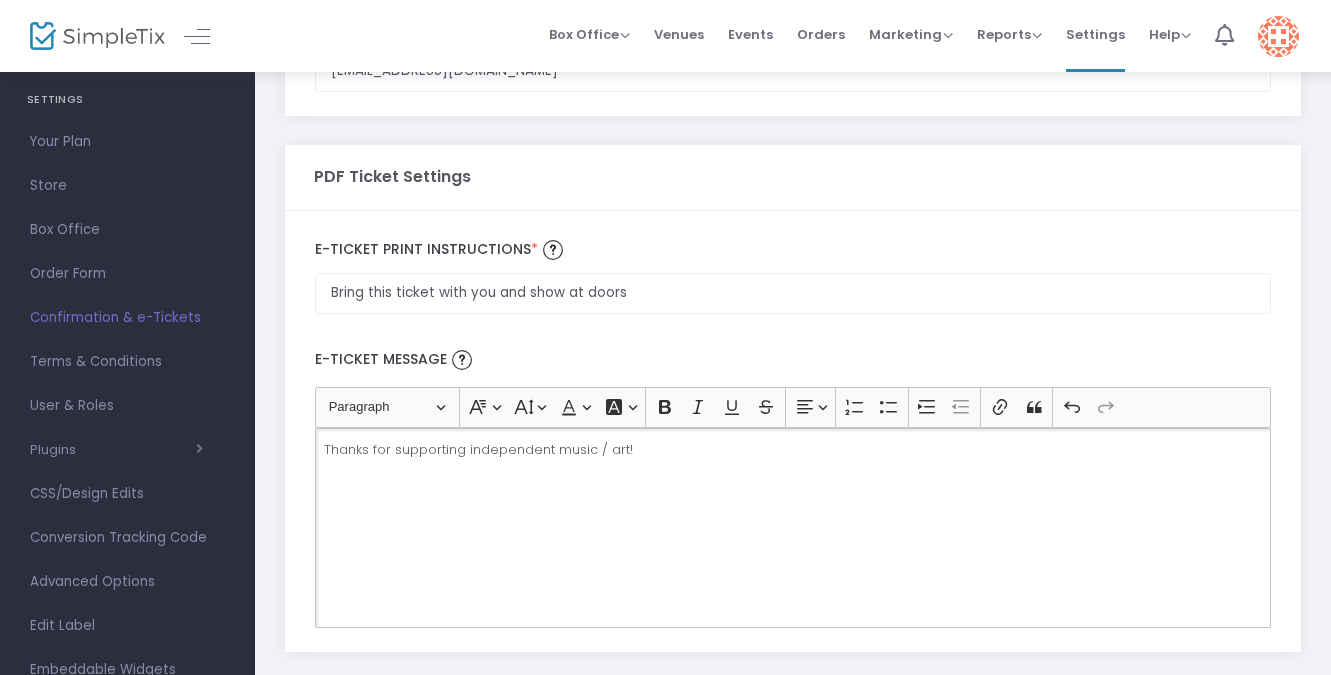 click on "Thanks for supporting independent music / art!" 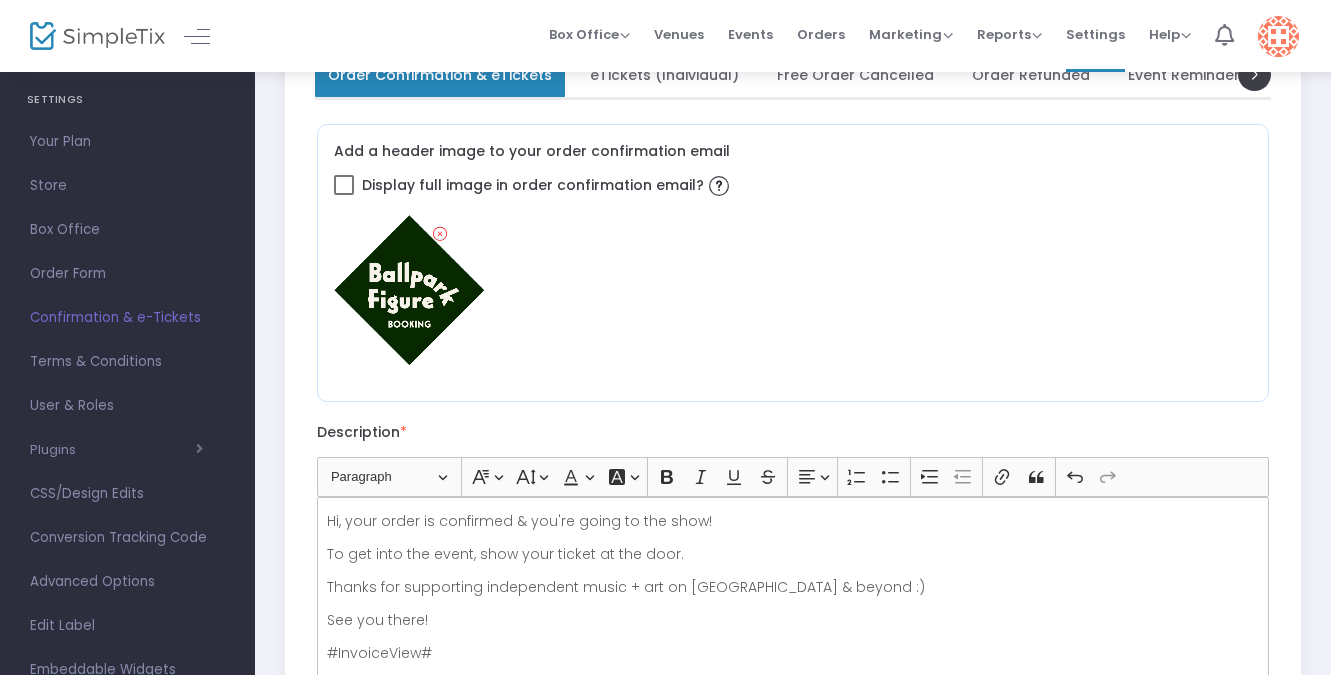 scroll, scrollTop: 0, scrollLeft: 0, axis: both 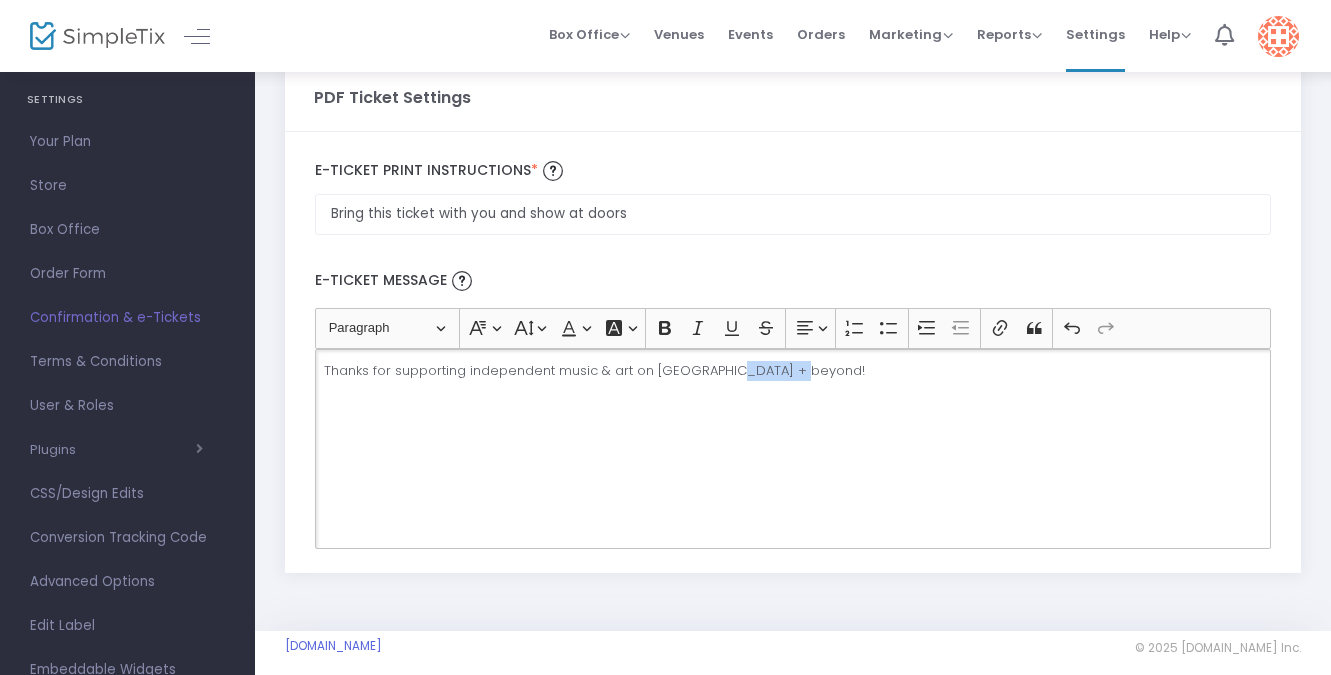 click on "Thanks for supporting independent music & art on [GEOGRAPHIC_DATA] + beyond!" 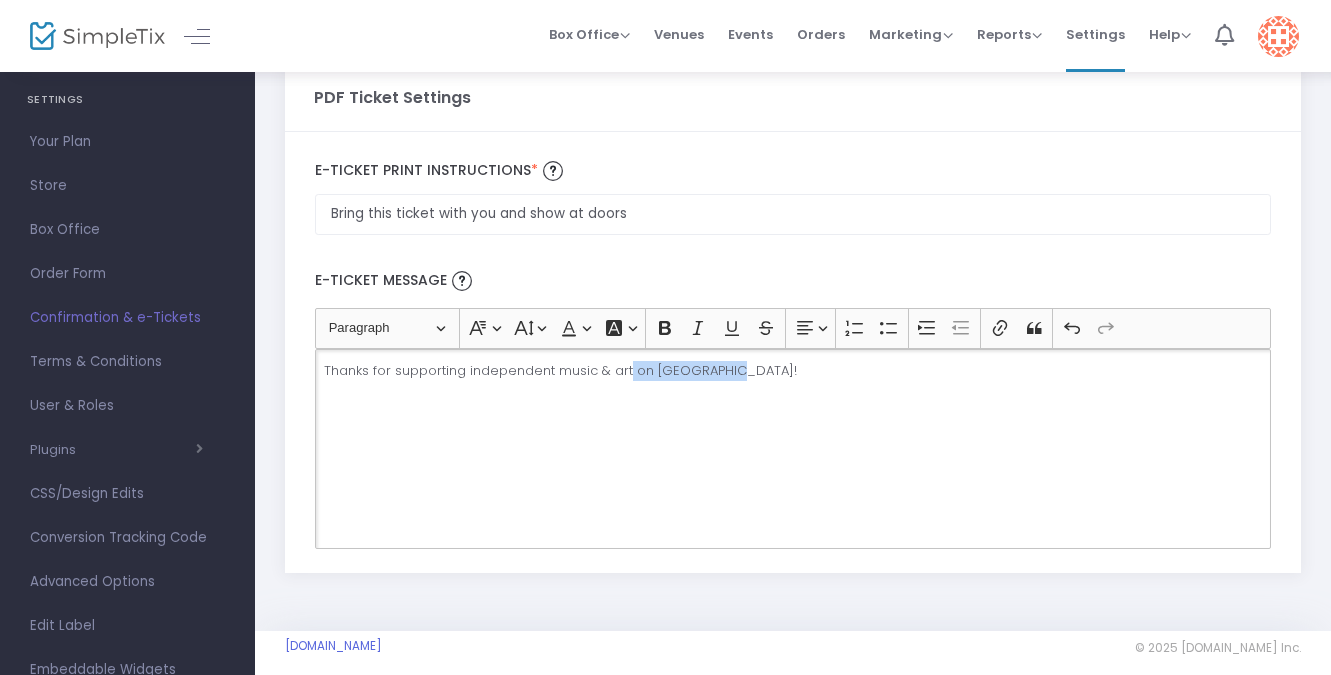 click on "Thanks for supporting independent music & art on [GEOGRAPHIC_DATA]!" 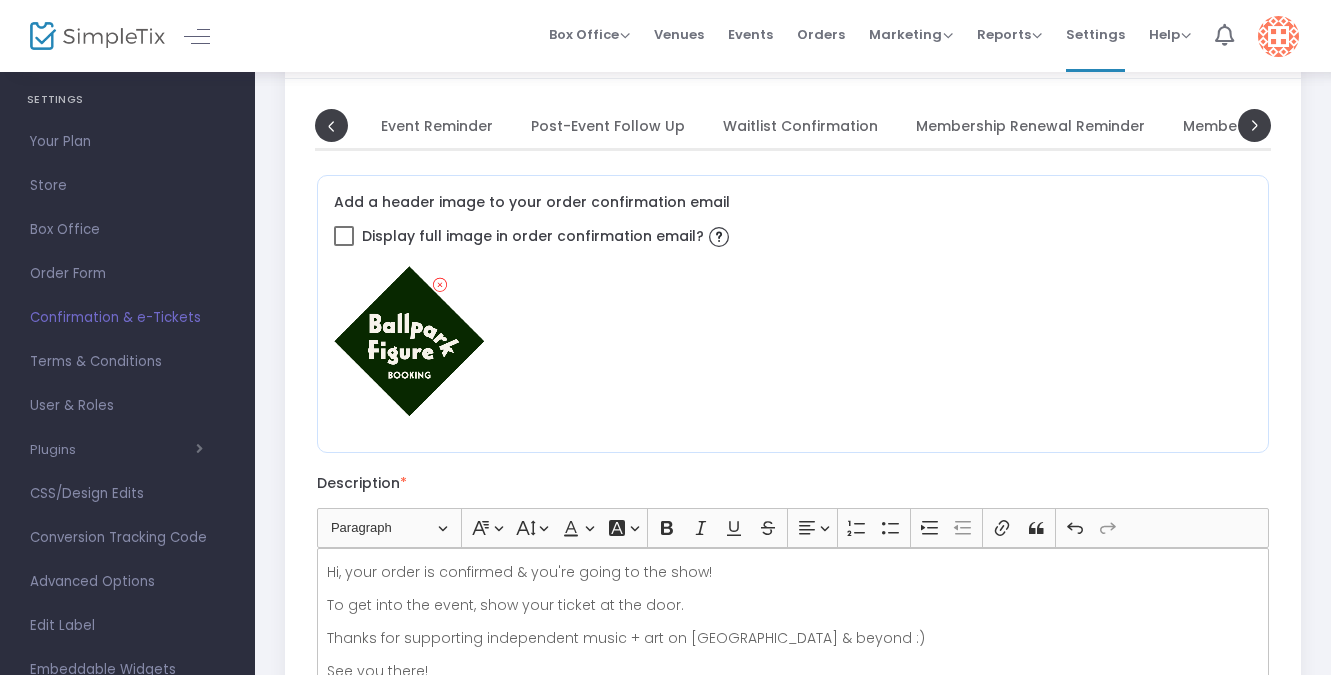 scroll, scrollTop: 0, scrollLeft: 0, axis: both 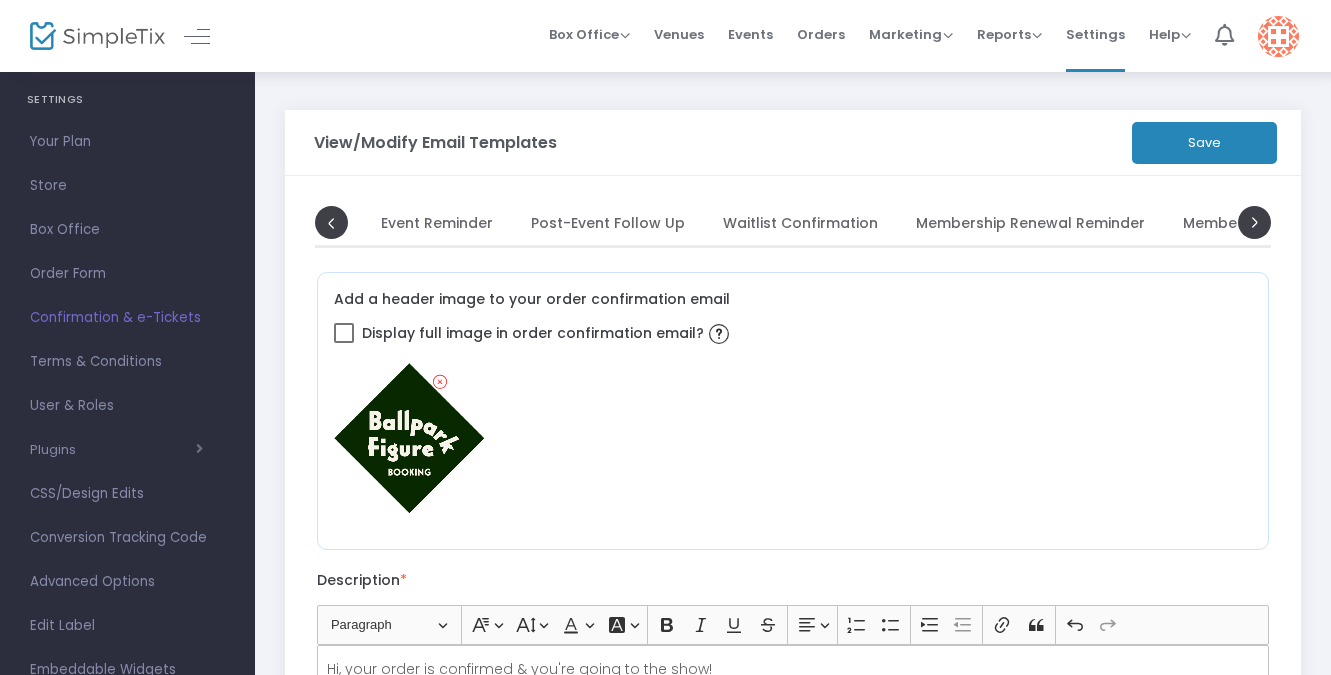 click on "Save" 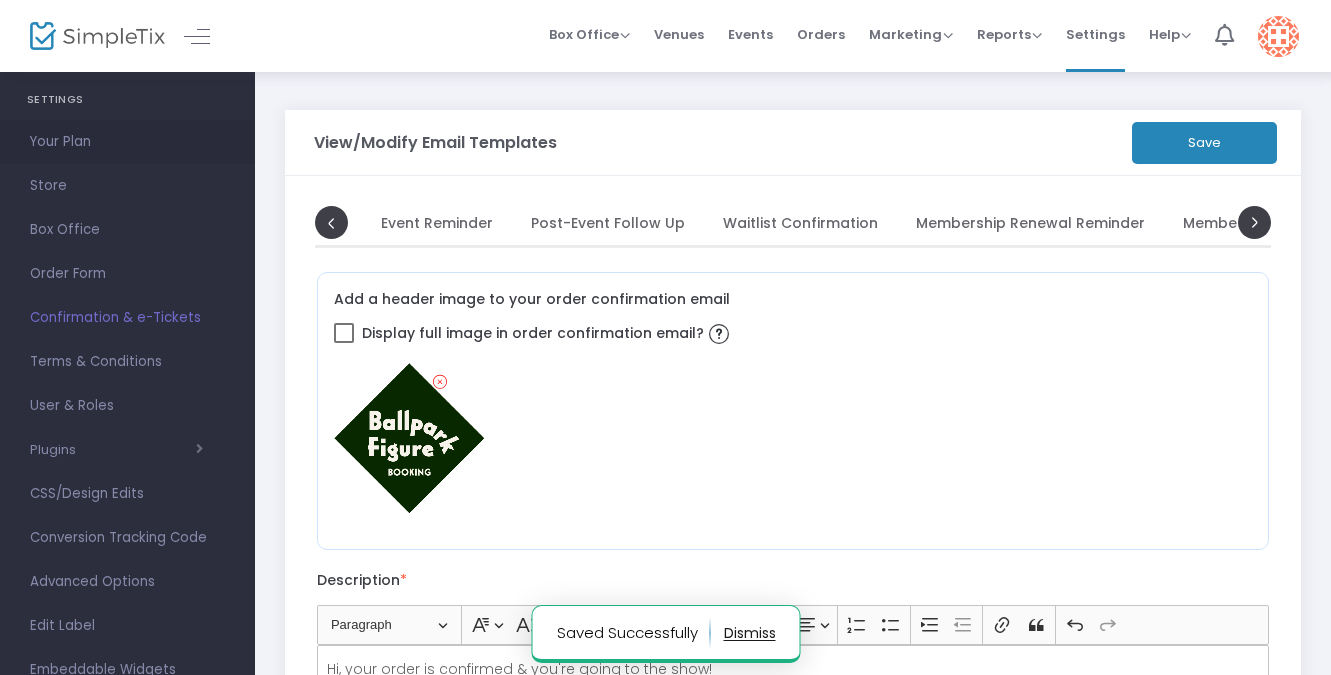 click on "Your Plan" at bounding box center (127, 142) 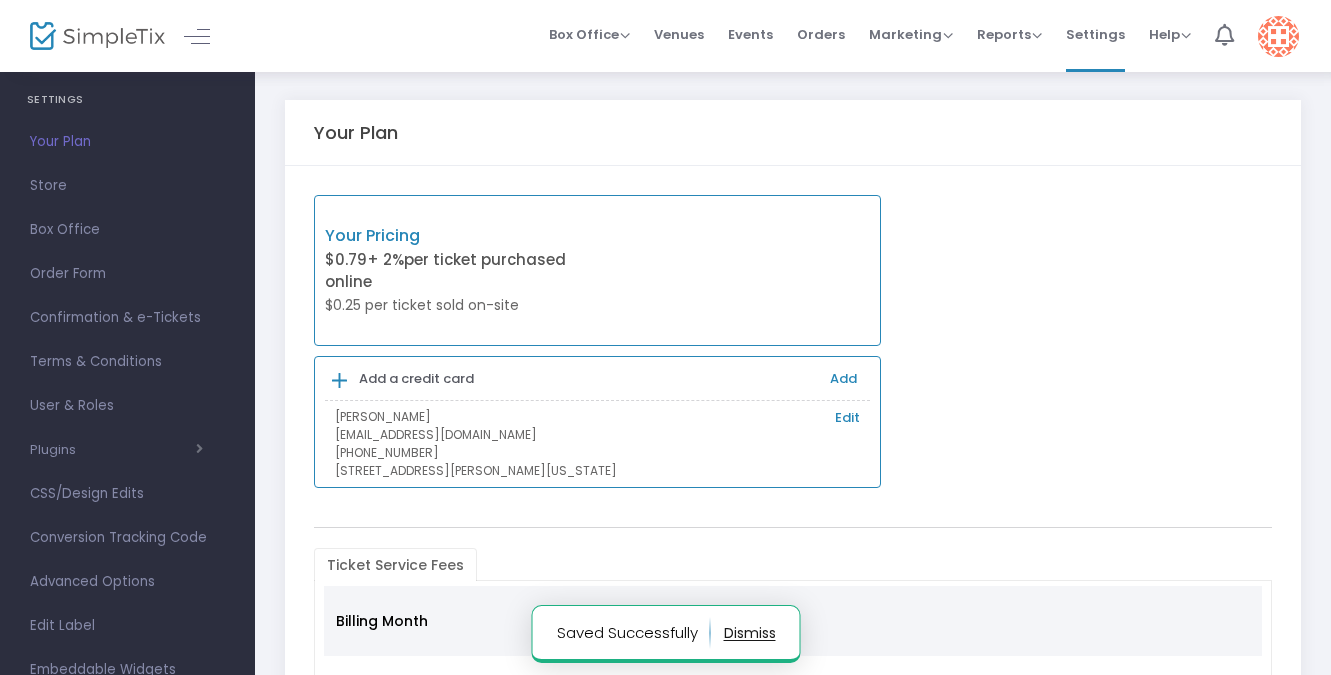 click on "Events" at bounding box center (750, 34) 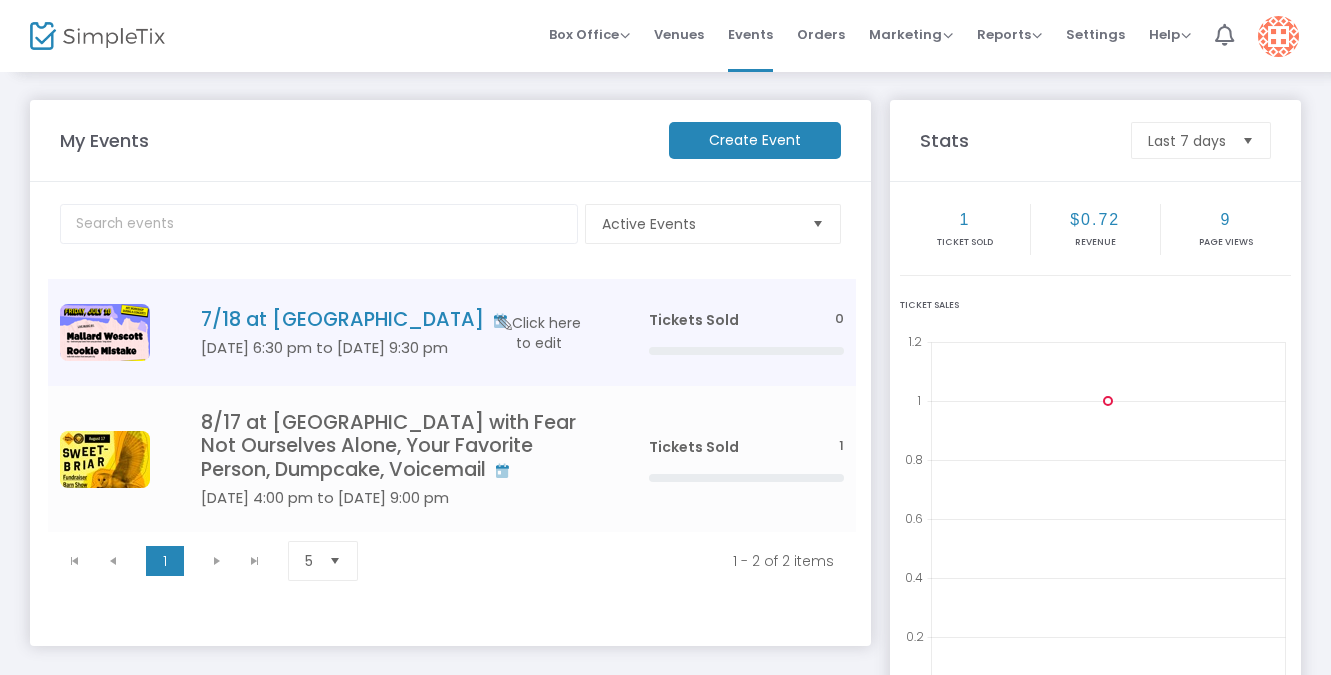 click 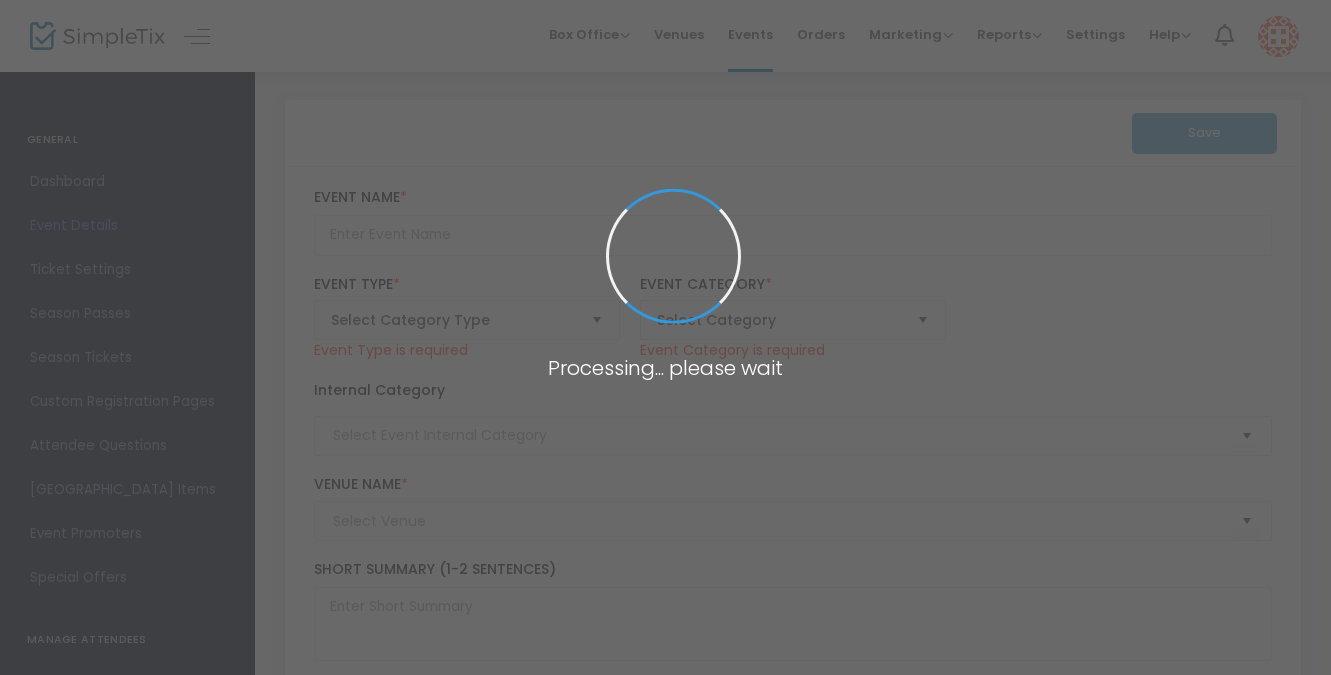type on "7/18 at [GEOGRAPHIC_DATA]" 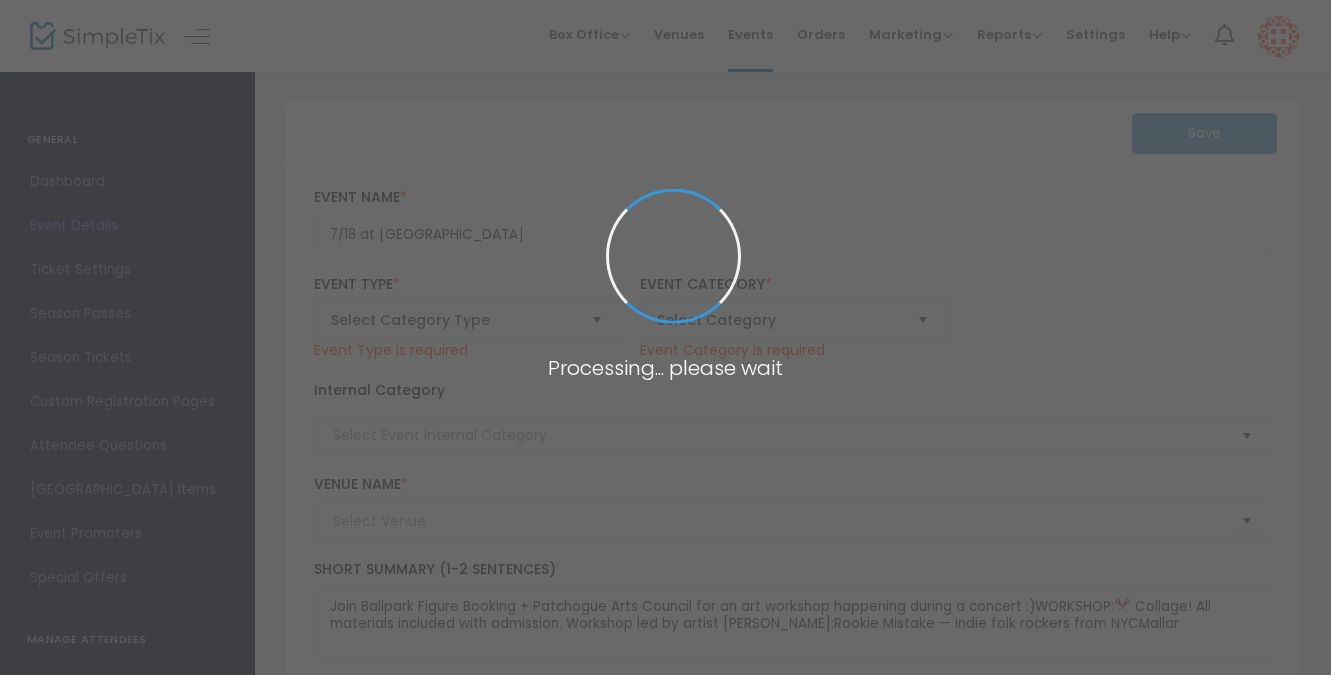 type on "[GEOGRAPHIC_DATA][PERSON_NAME]" 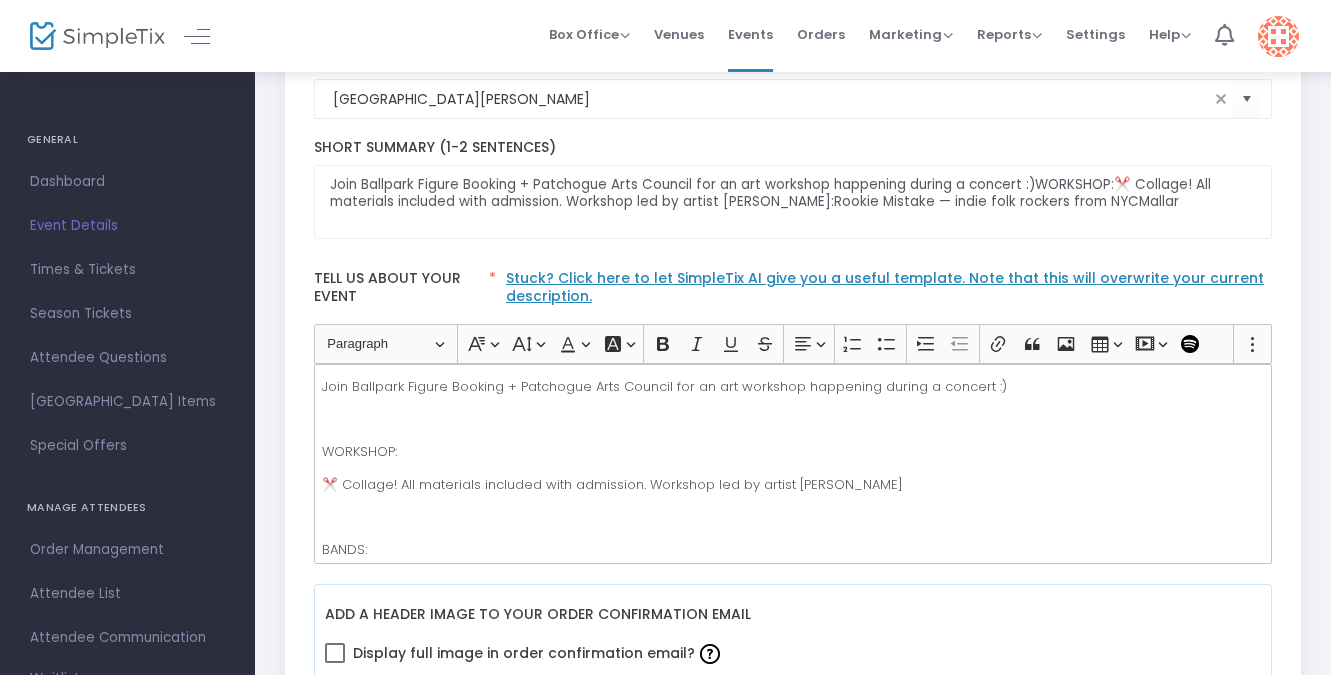 scroll, scrollTop: 455, scrollLeft: 0, axis: vertical 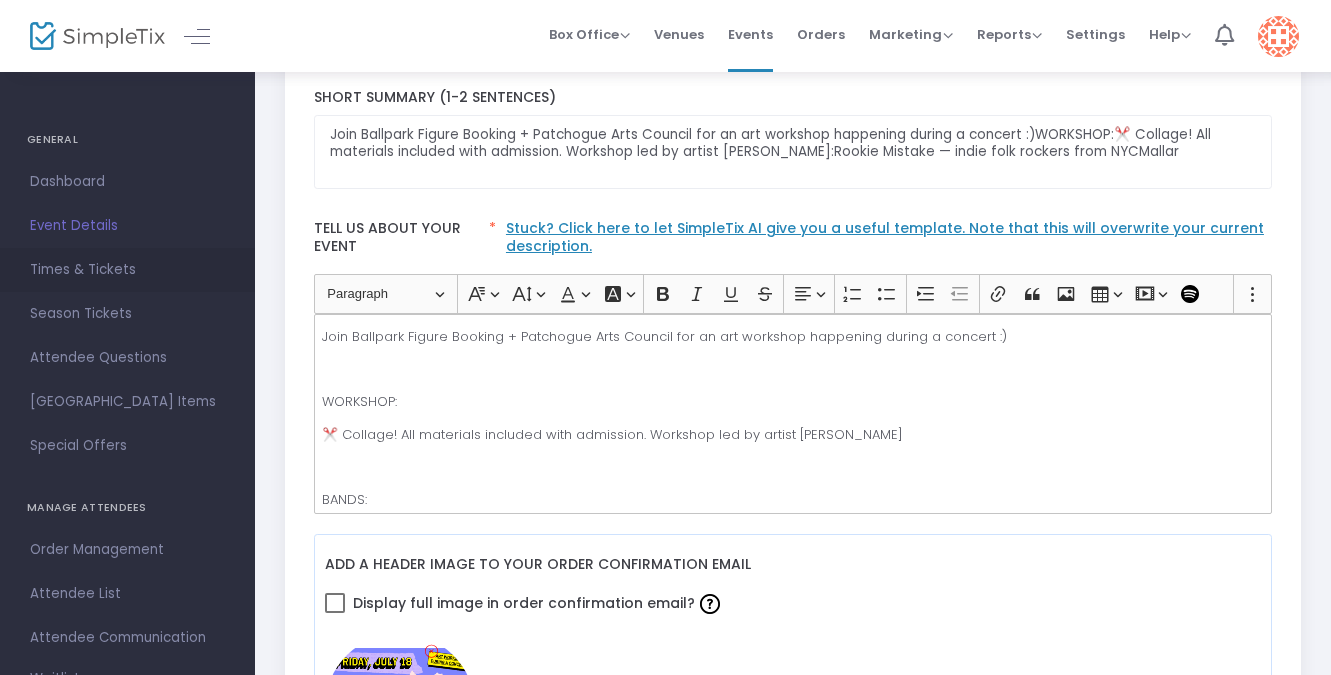 click on "Times & Tickets" at bounding box center (127, 270) 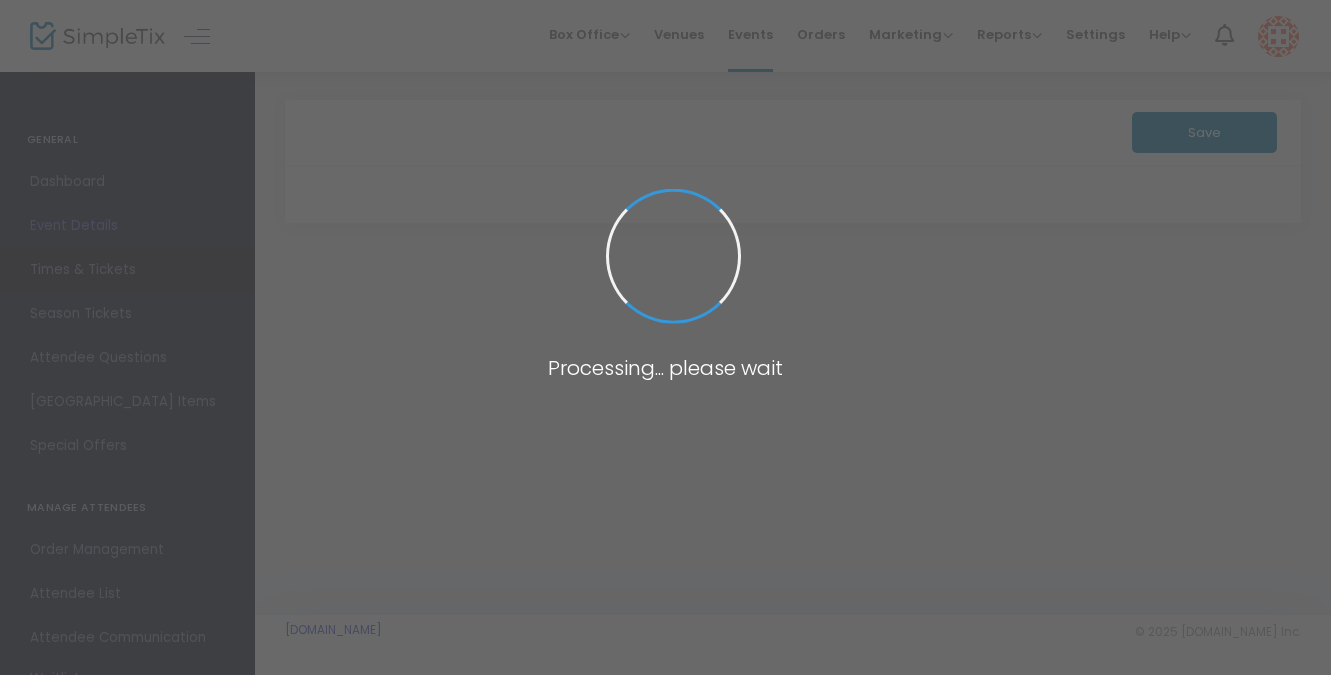 scroll, scrollTop: 0, scrollLeft: 0, axis: both 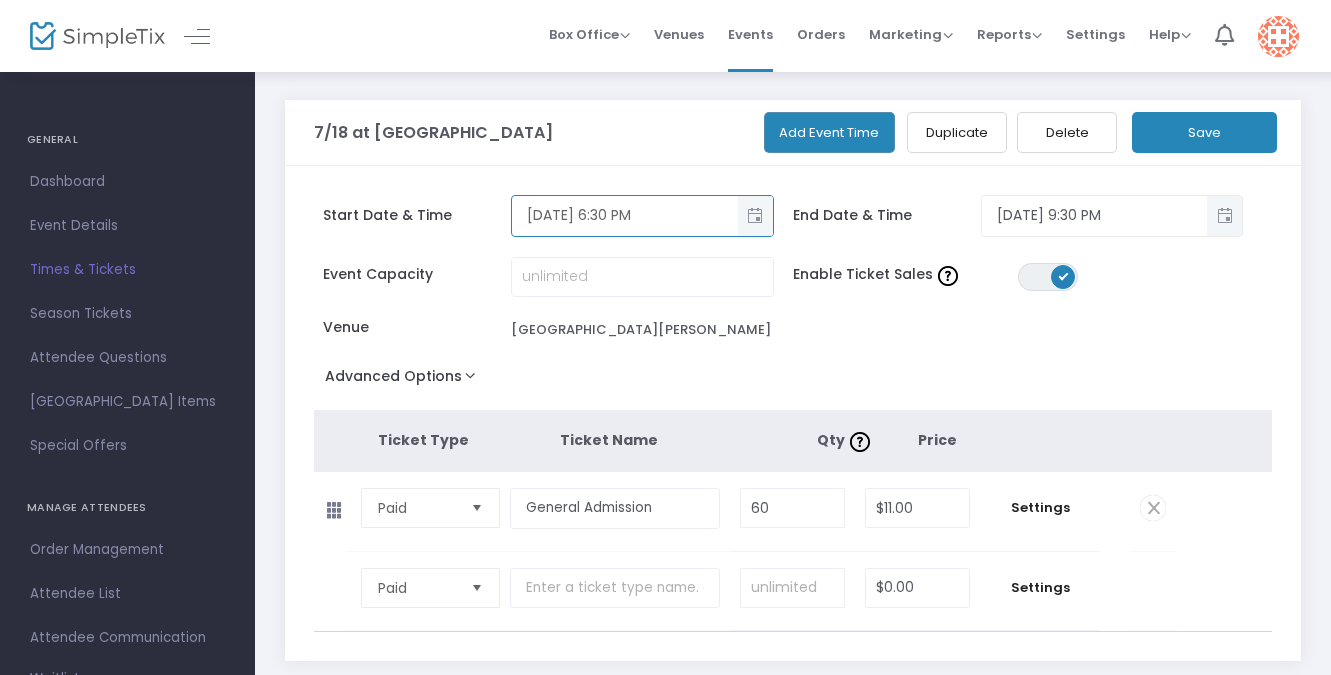click on "[DATE] 6:30 PM" at bounding box center [625, 215] 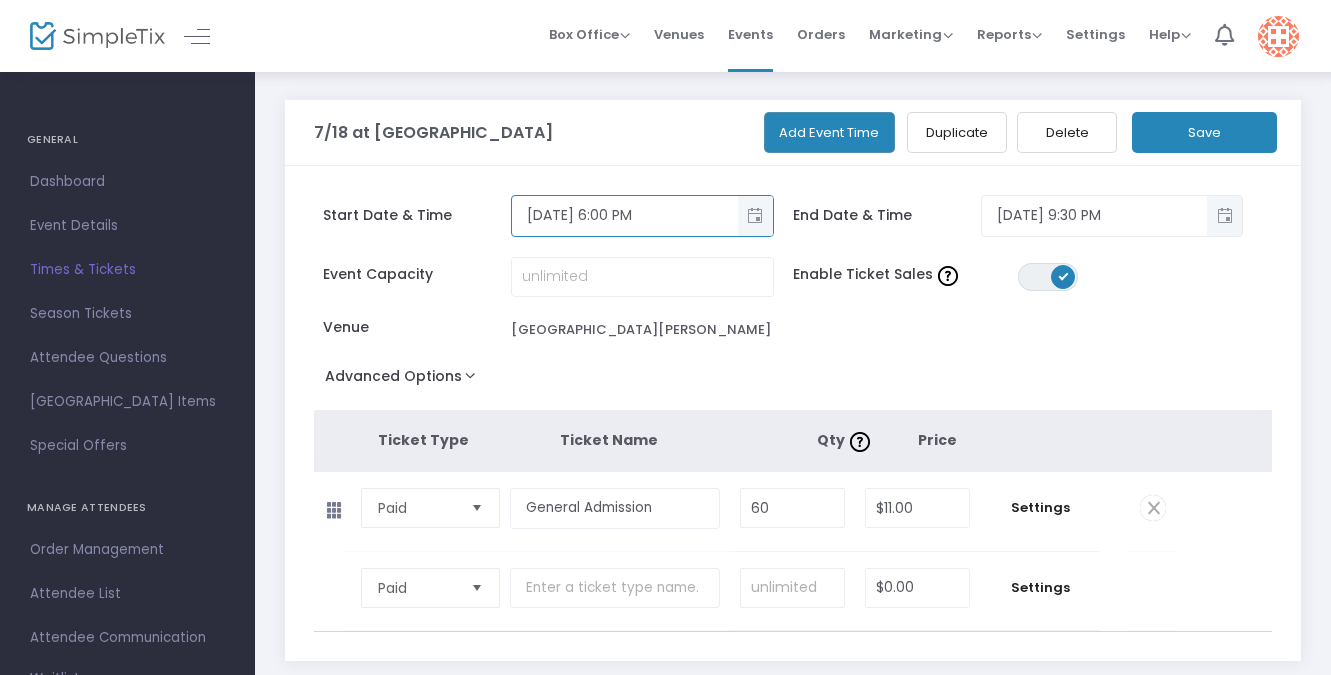 type on "[DATE] 6:00 PM" 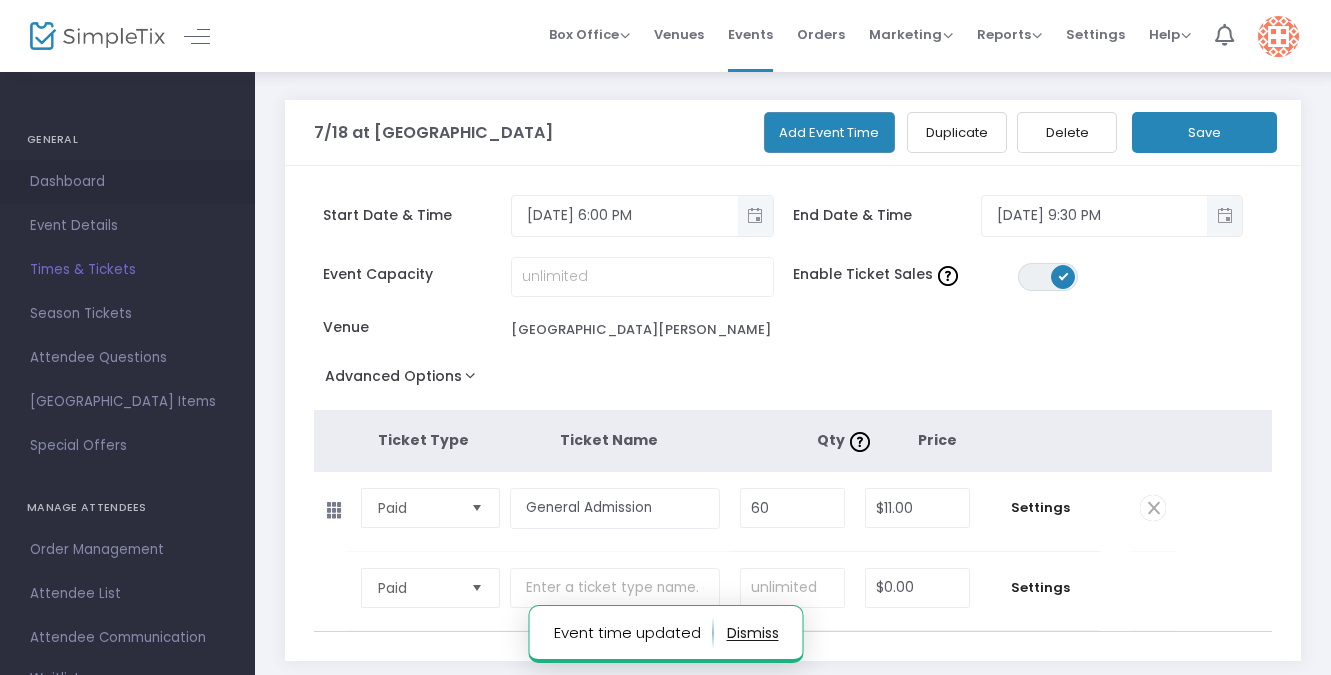click on "Dashboard" at bounding box center (127, 182) 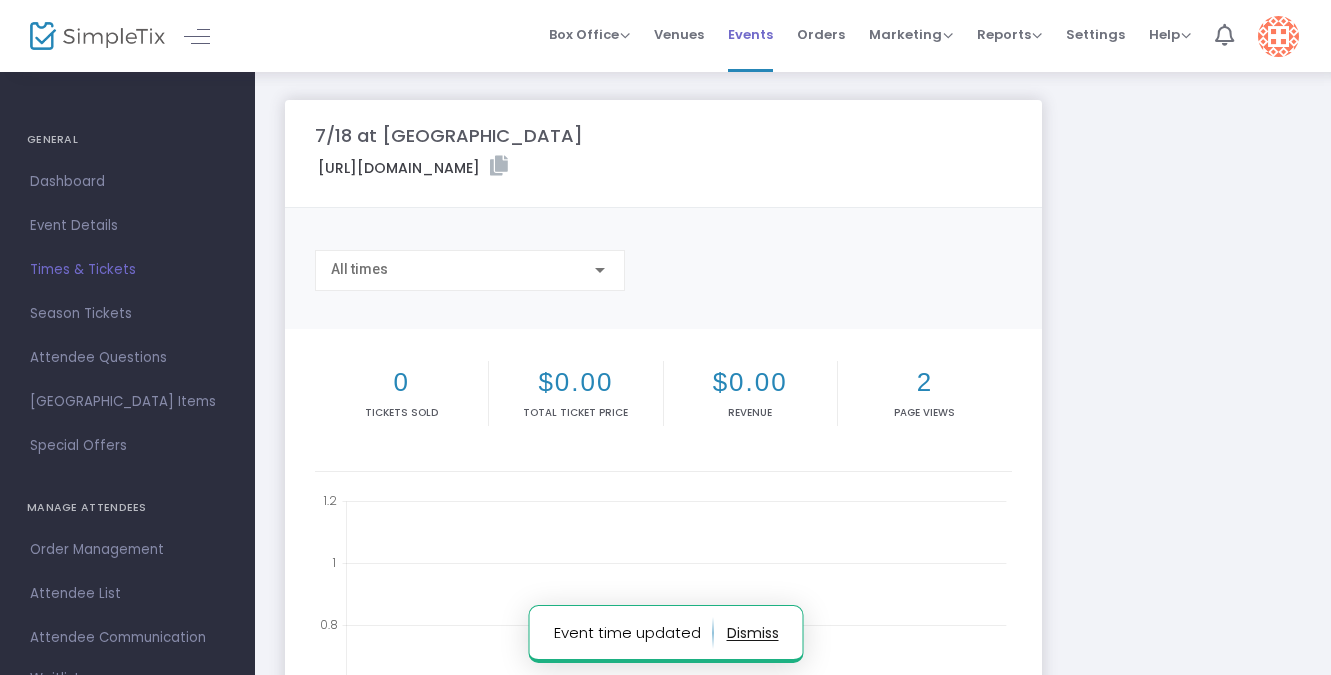 click on "Events" at bounding box center [750, 34] 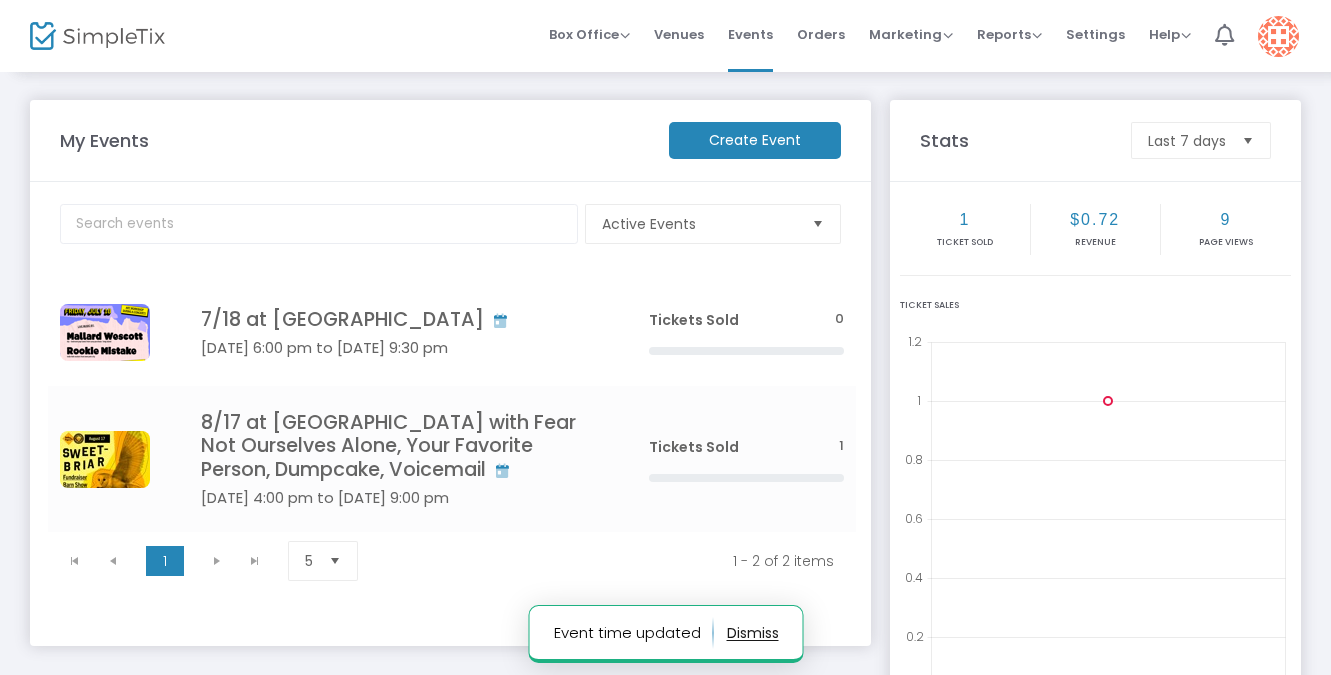 click on "Create Event" 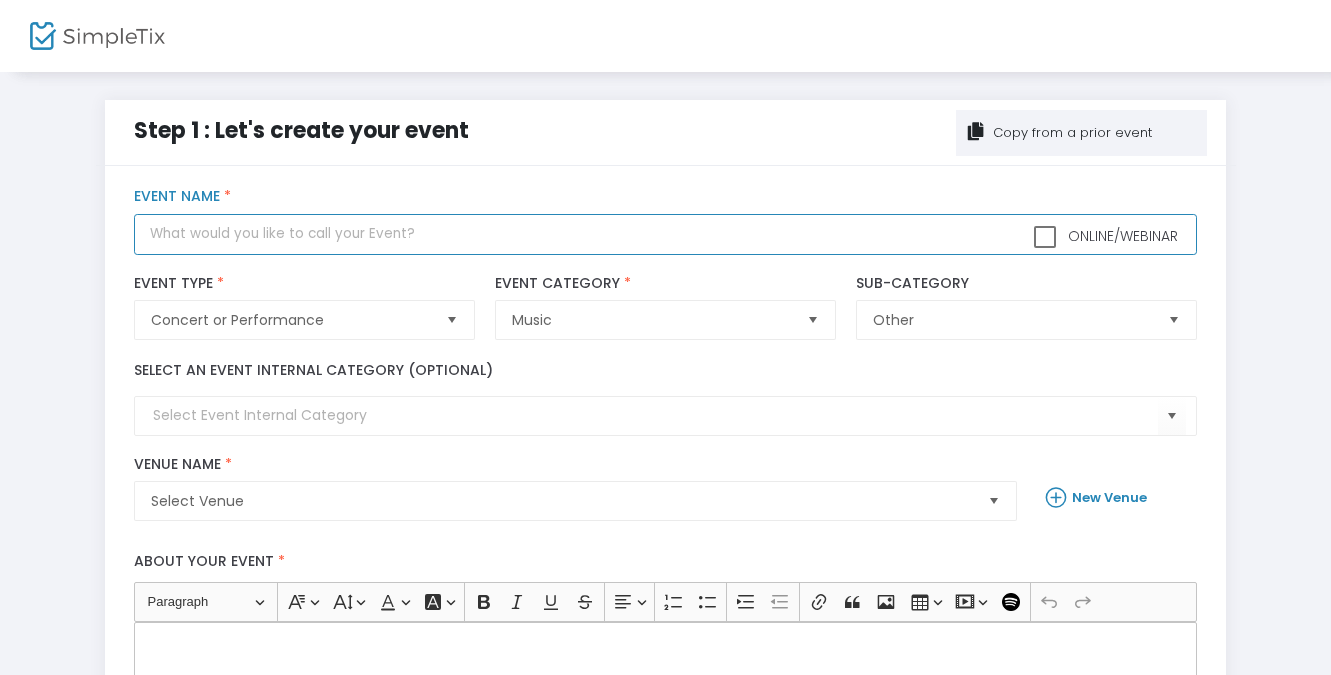 click 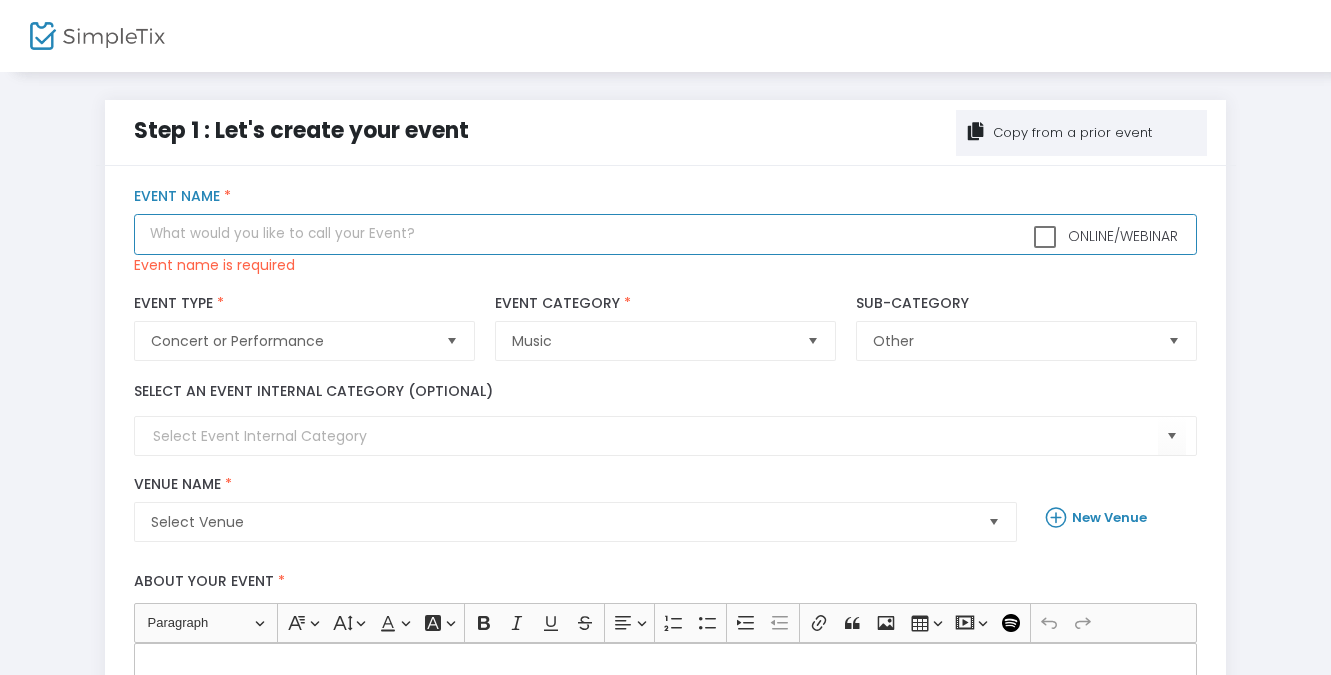 paste on "7/18 at [GEOGRAPHIC_DATA]" 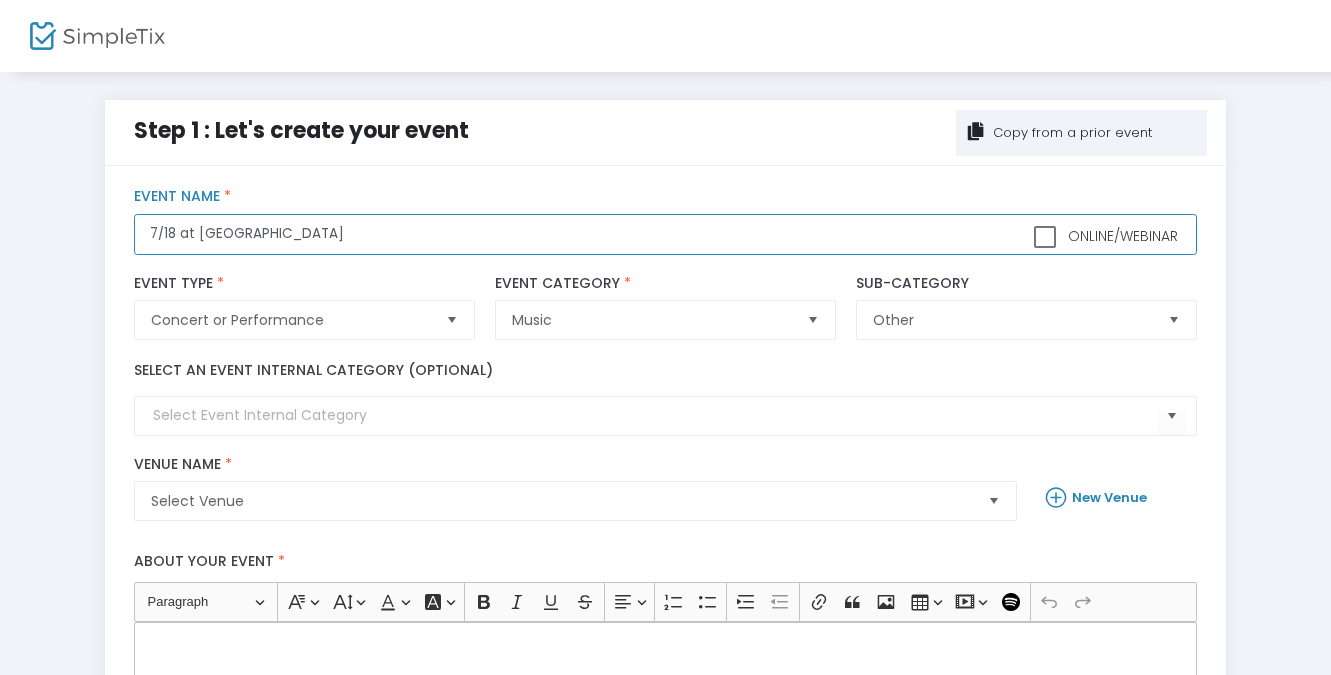 click on "7/18 at [GEOGRAPHIC_DATA]" 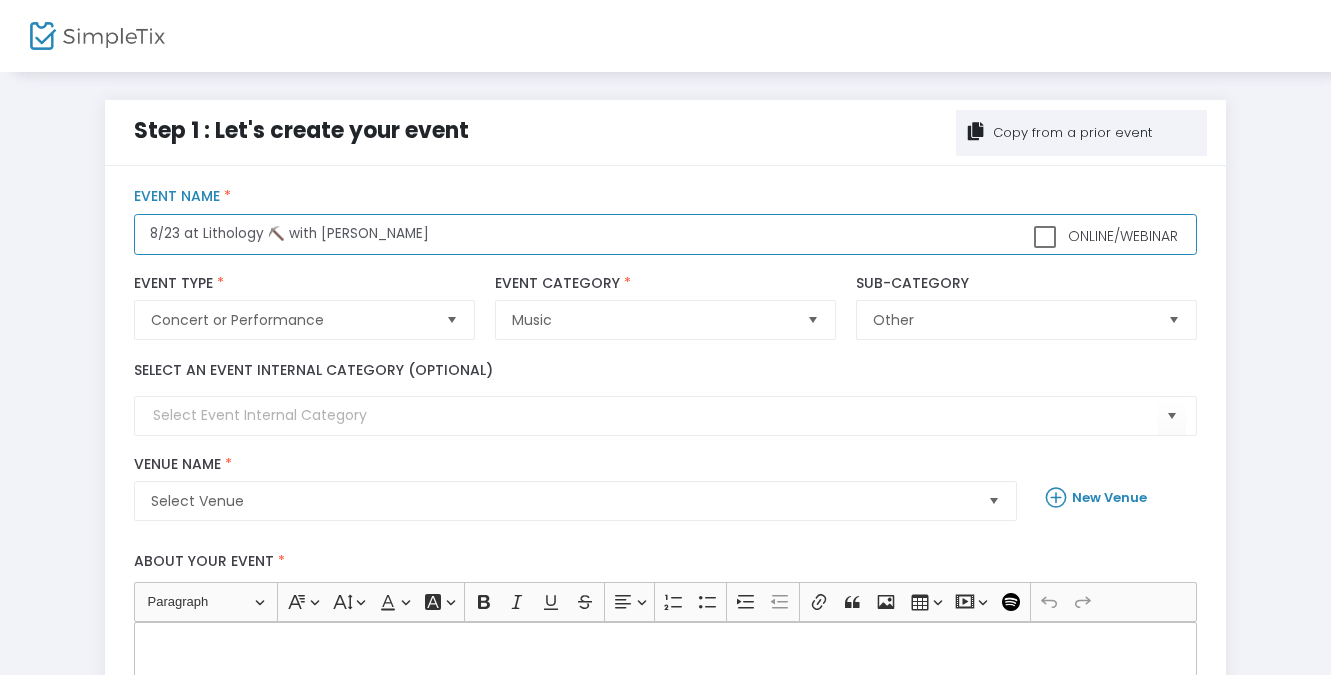 click on "8/23 at Lithology ⛏️ with [PERSON_NAME]" 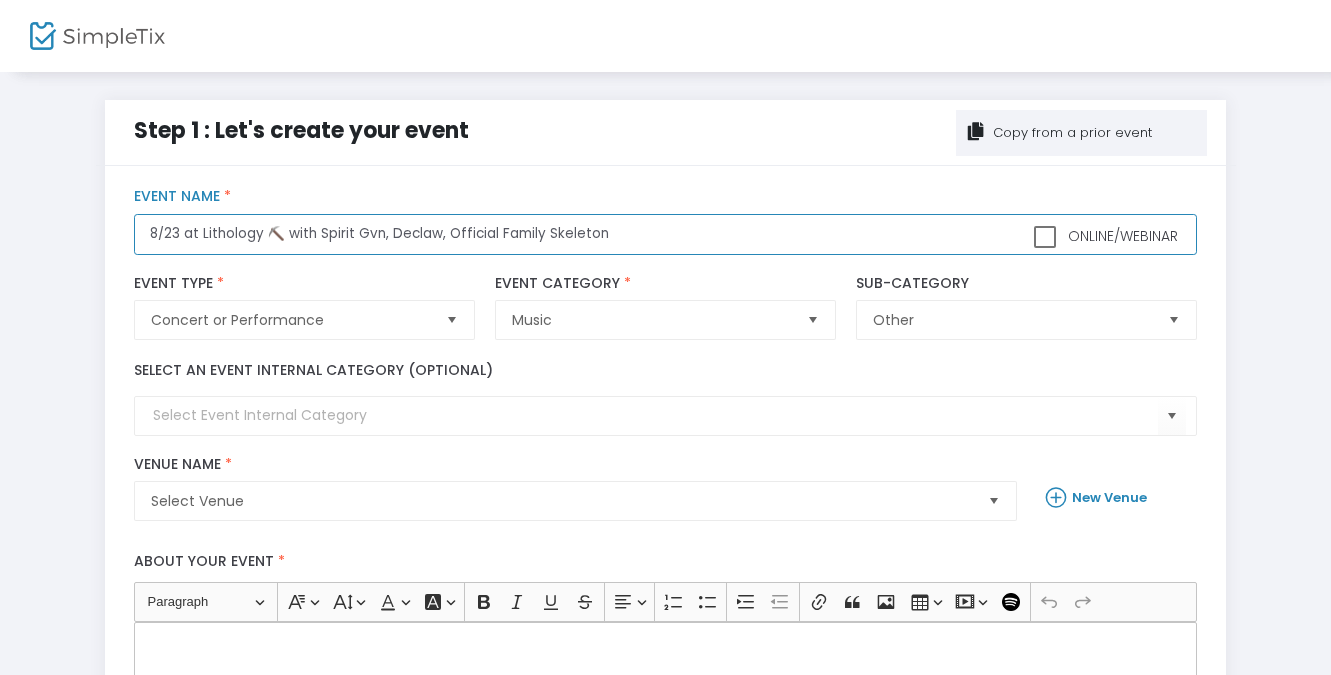click on "8/23 at Lithology ⛏️ with Spirit Gvn, Declaw, Official Family Skeleton" 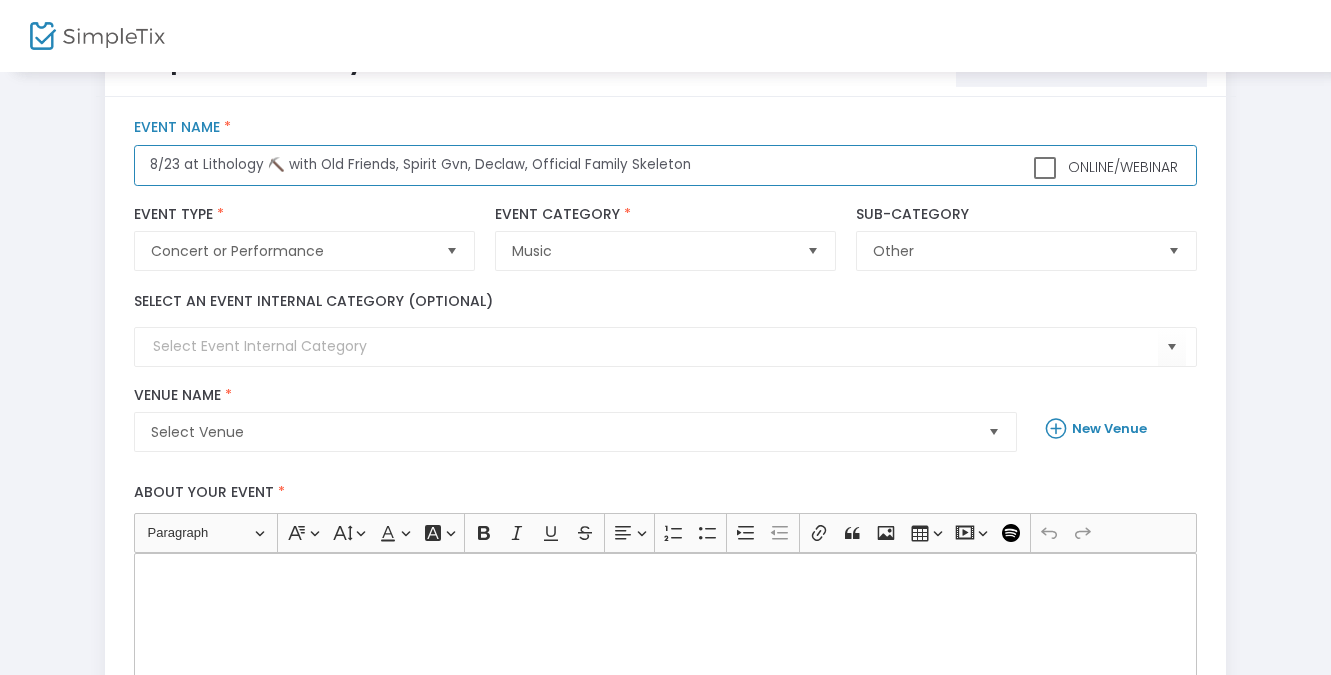 scroll, scrollTop: 81, scrollLeft: 0, axis: vertical 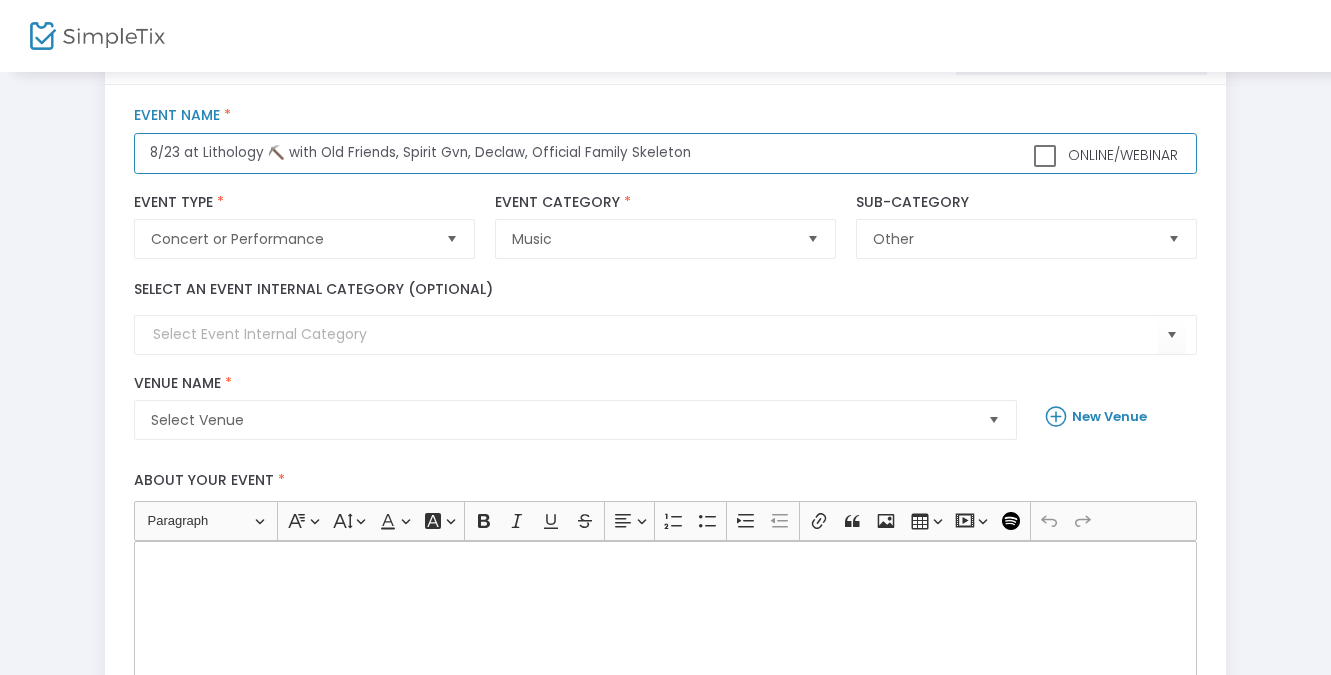 type on "8/23 at Lithology ⛏️ with Old Friends, Spirit Gvn, Declaw, Official Family Skeleton" 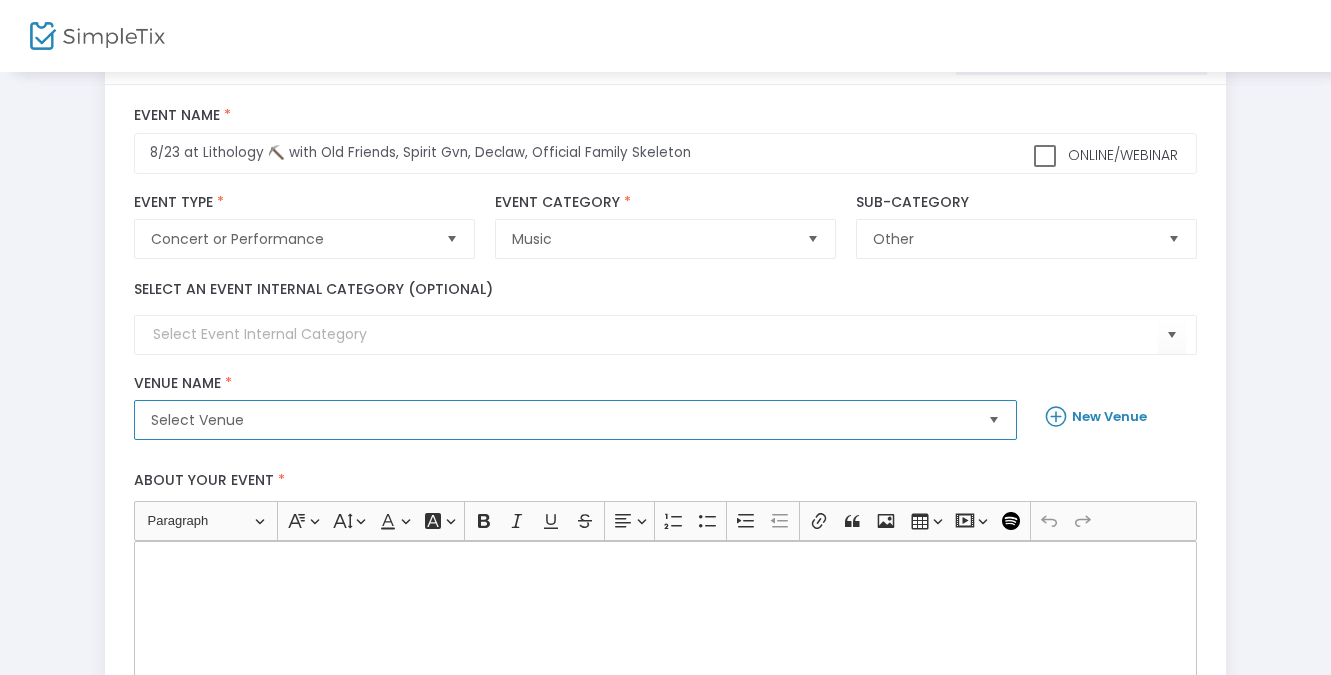 click on "Select Venue" at bounding box center [561, 420] 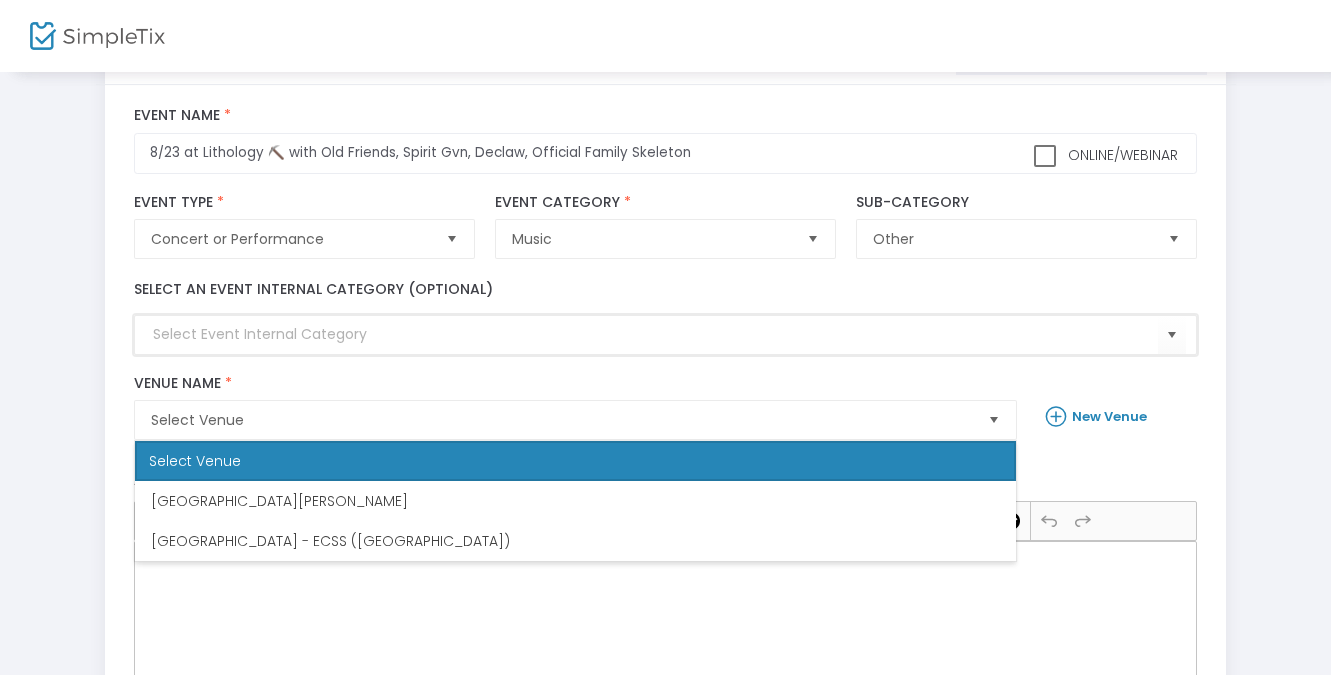 click at bounding box center [655, 334] 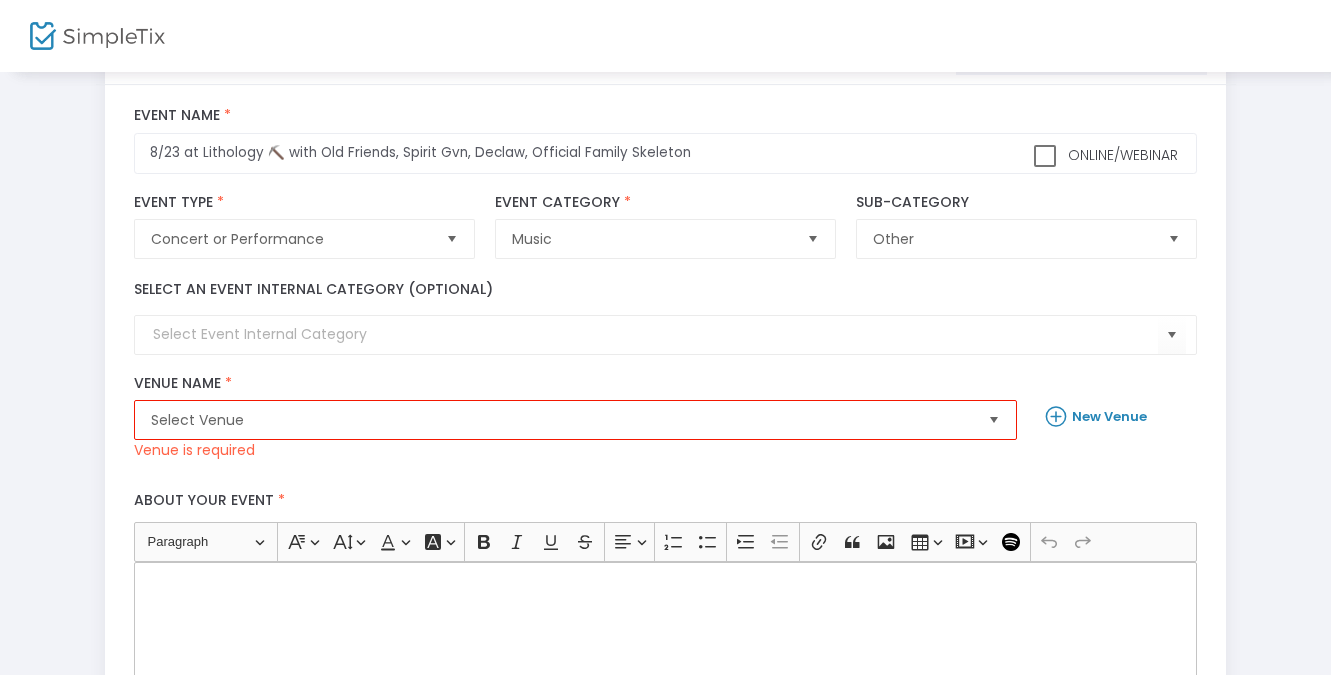 click on "New Venue" 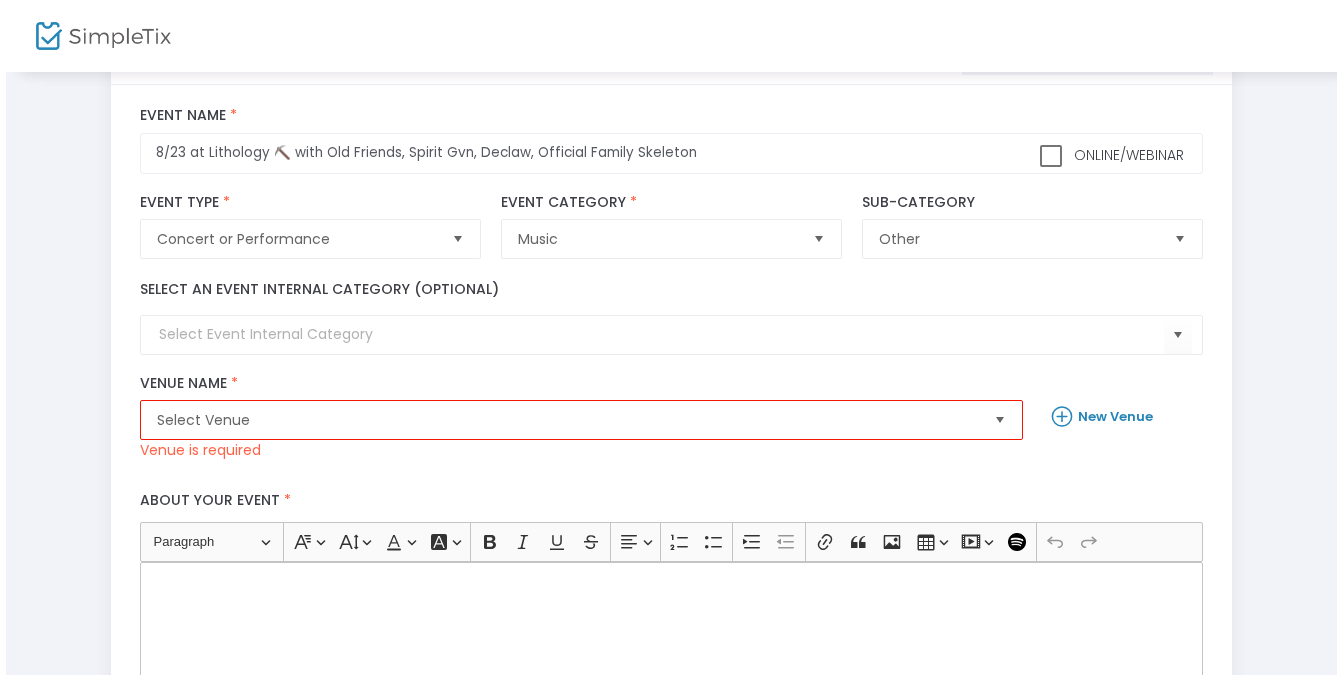 scroll, scrollTop: 0, scrollLeft: 0, axis: both 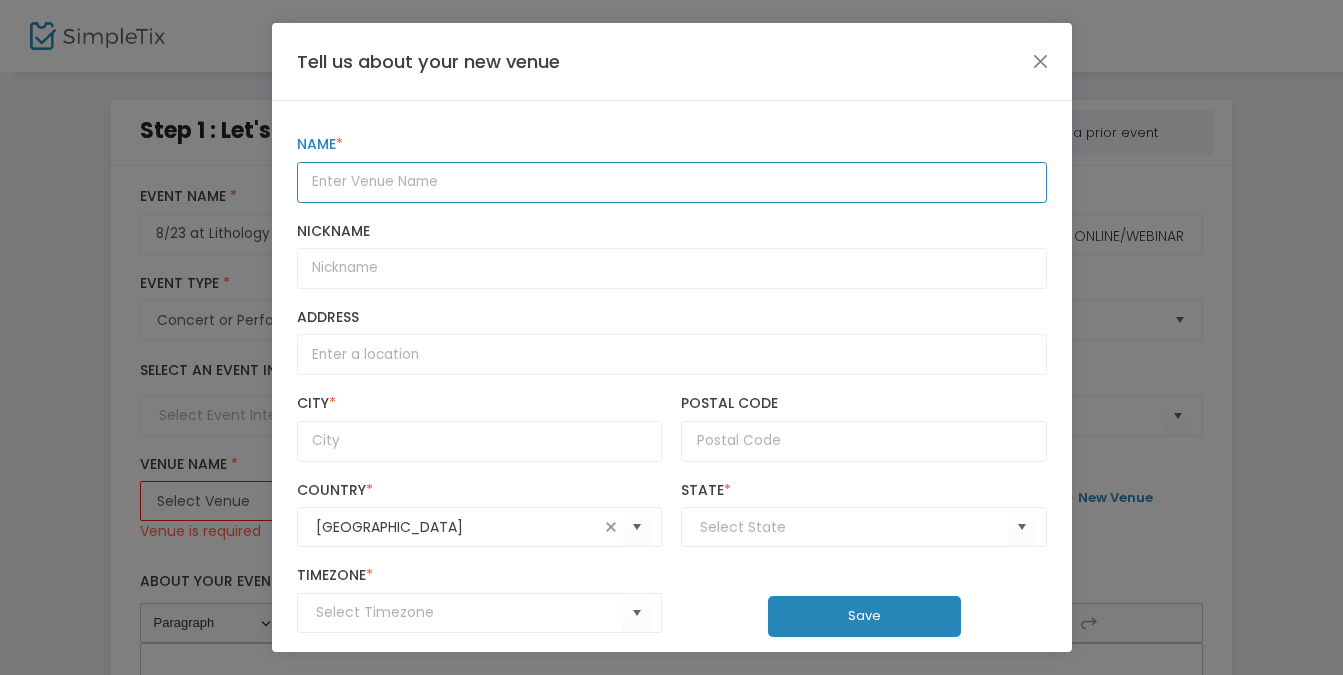 click 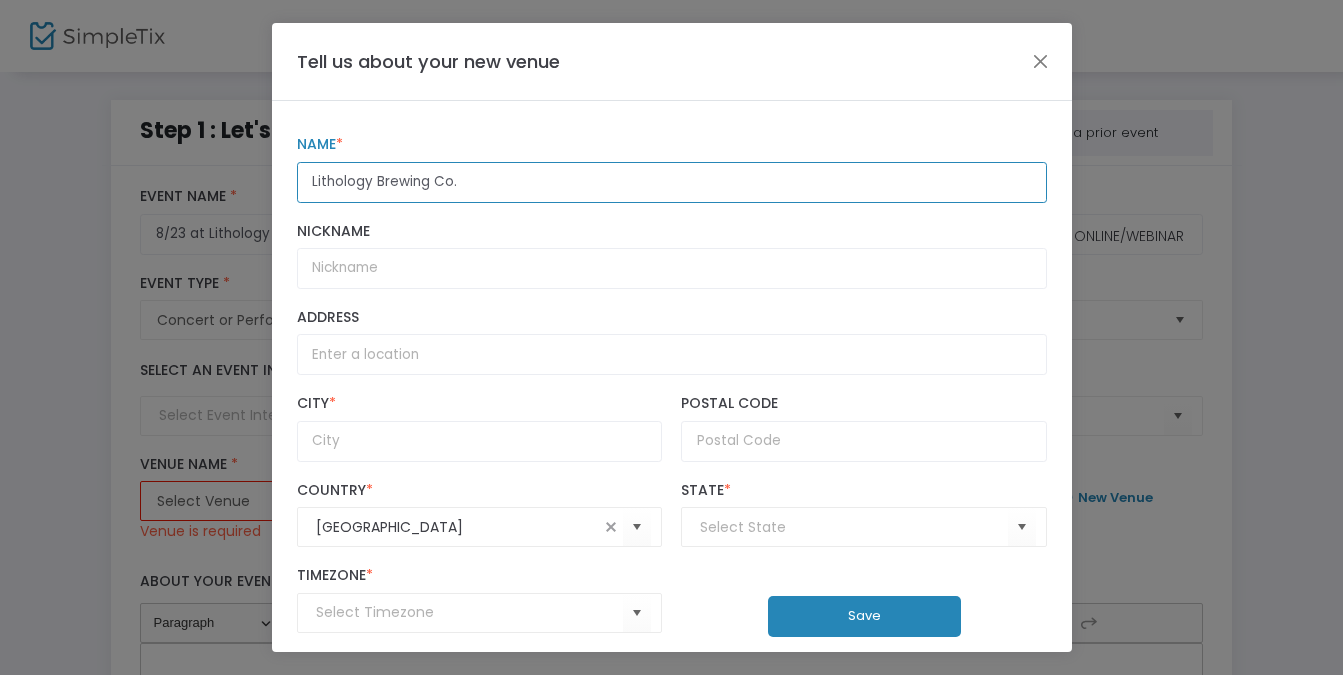 type on "Lithology Brewing Co." 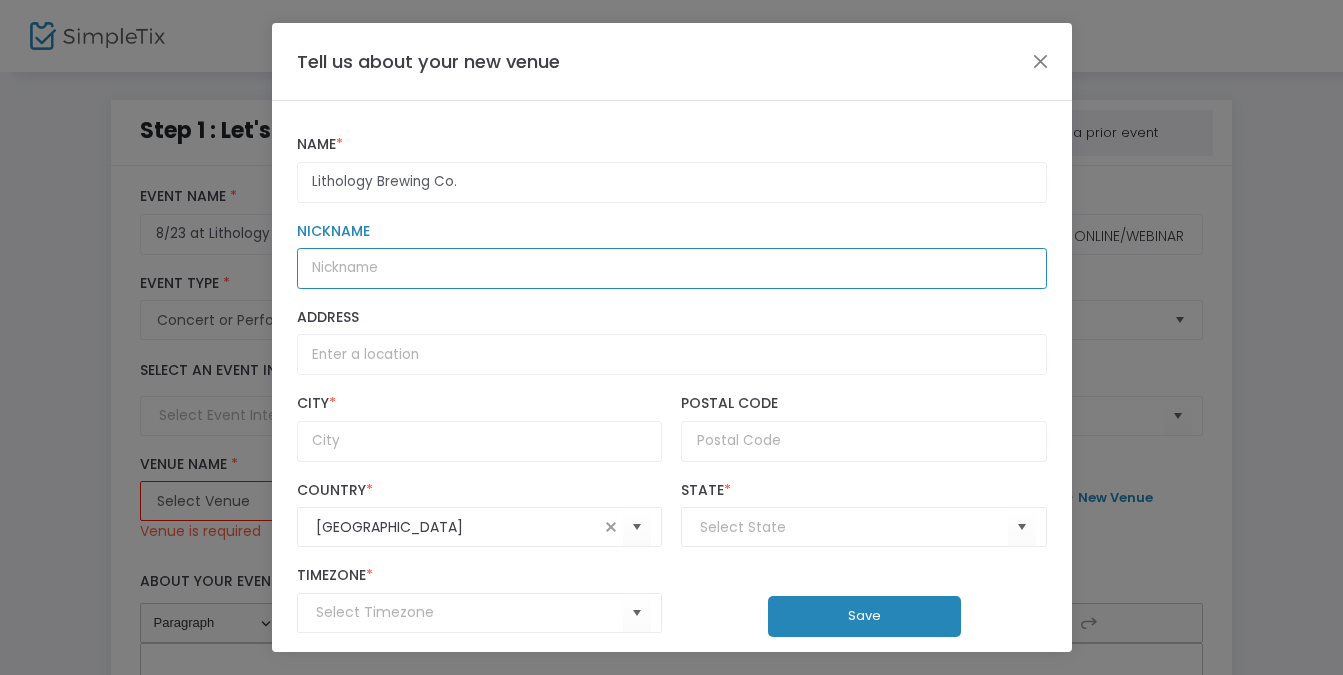 click on "Nickname" at bounding box center (672, 268) 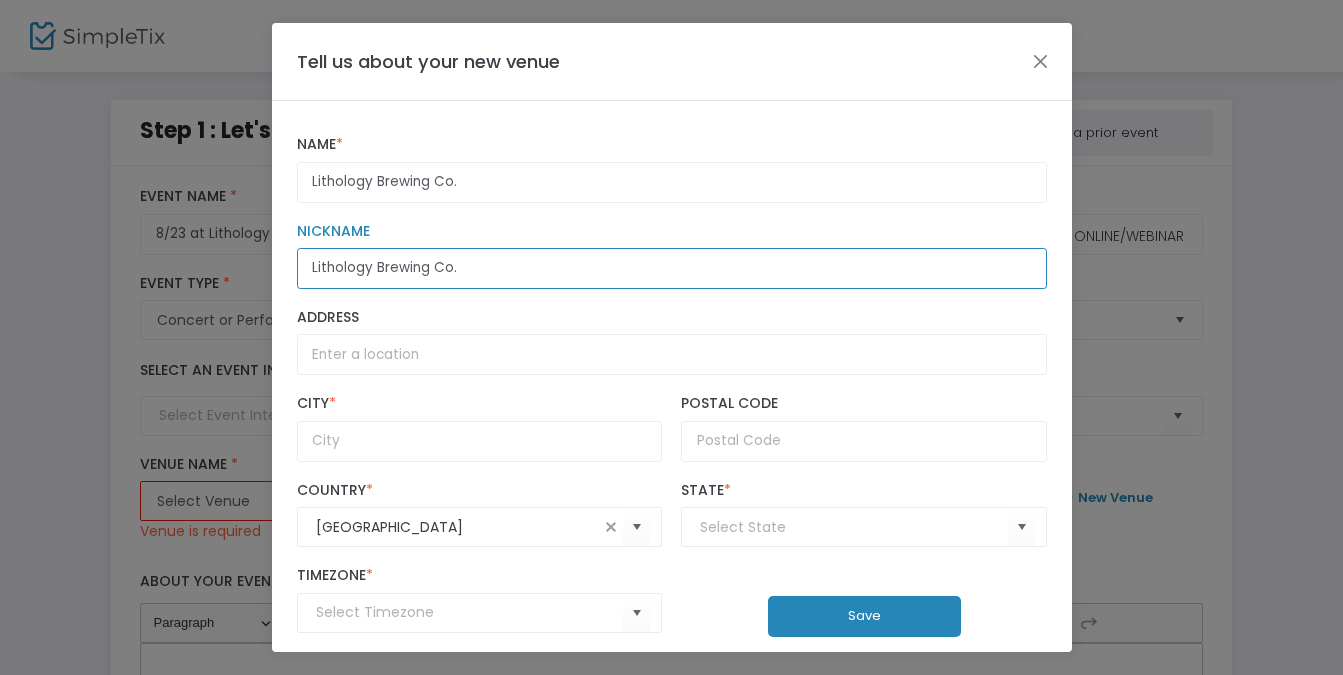 type on "Lithology Brewing Co." 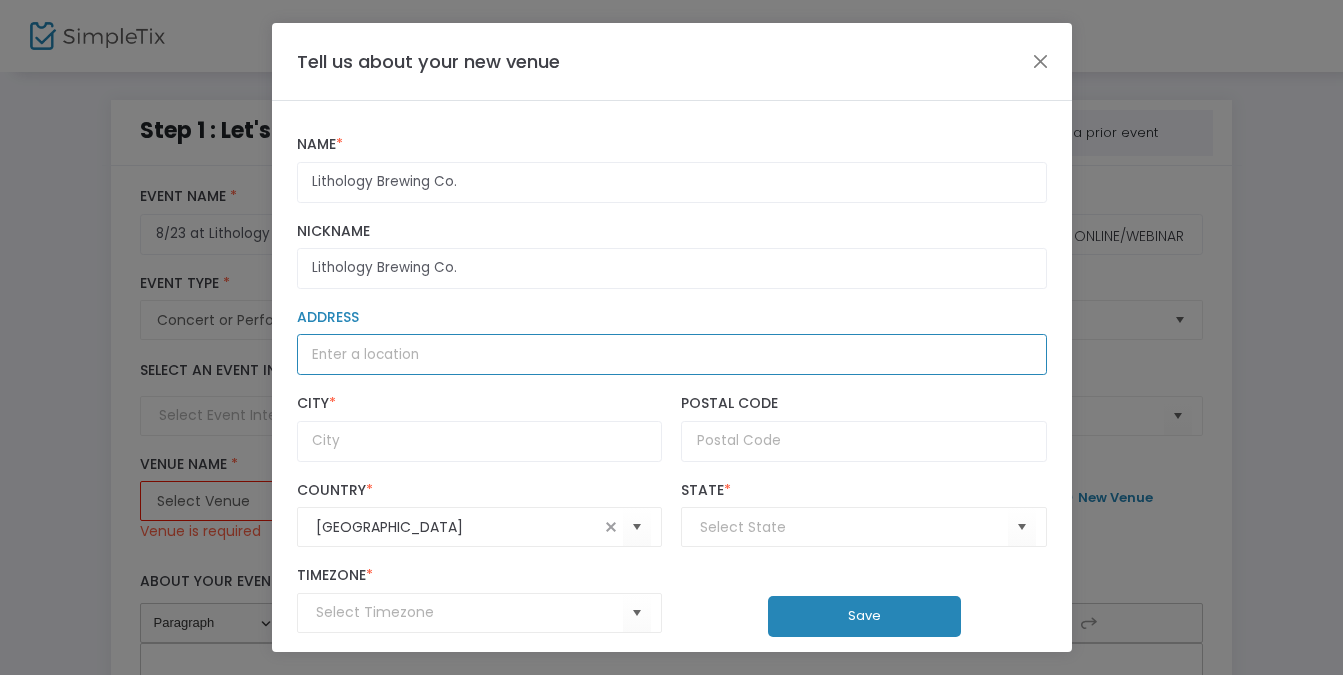 click on "Address" at bounding box center [672, 354] 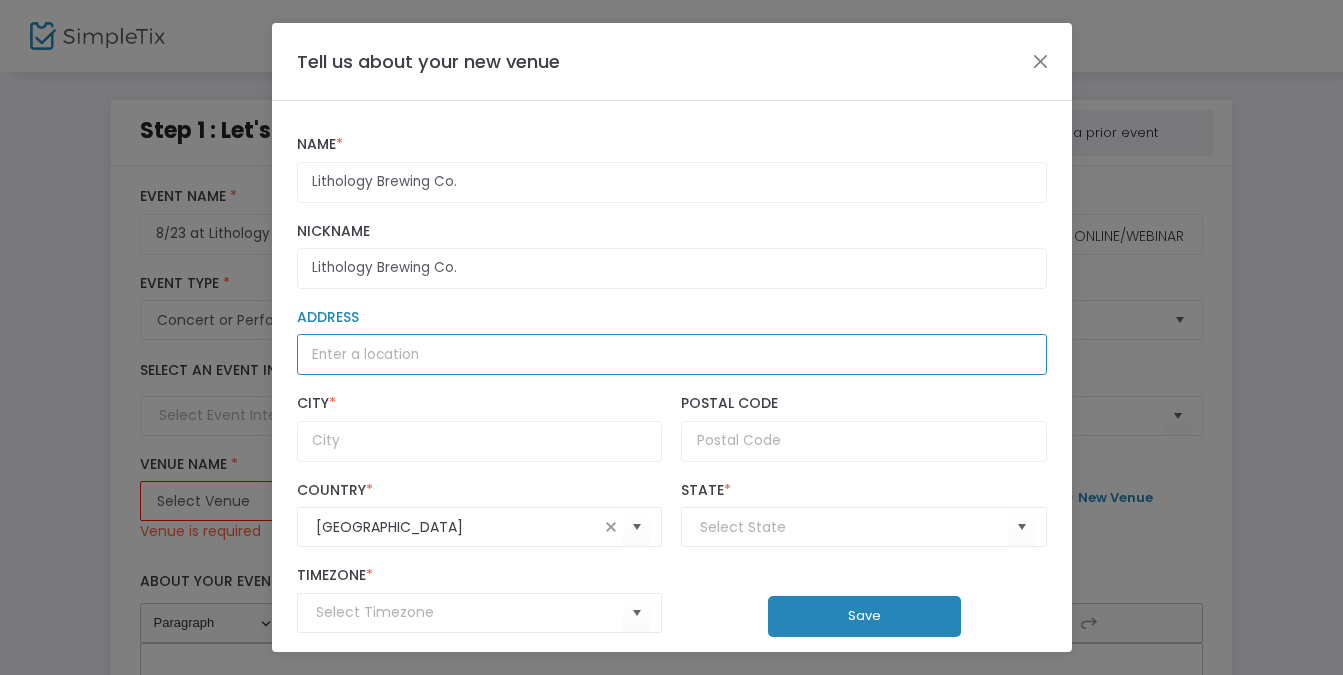 paste on "[STREET_ADDRESS]" 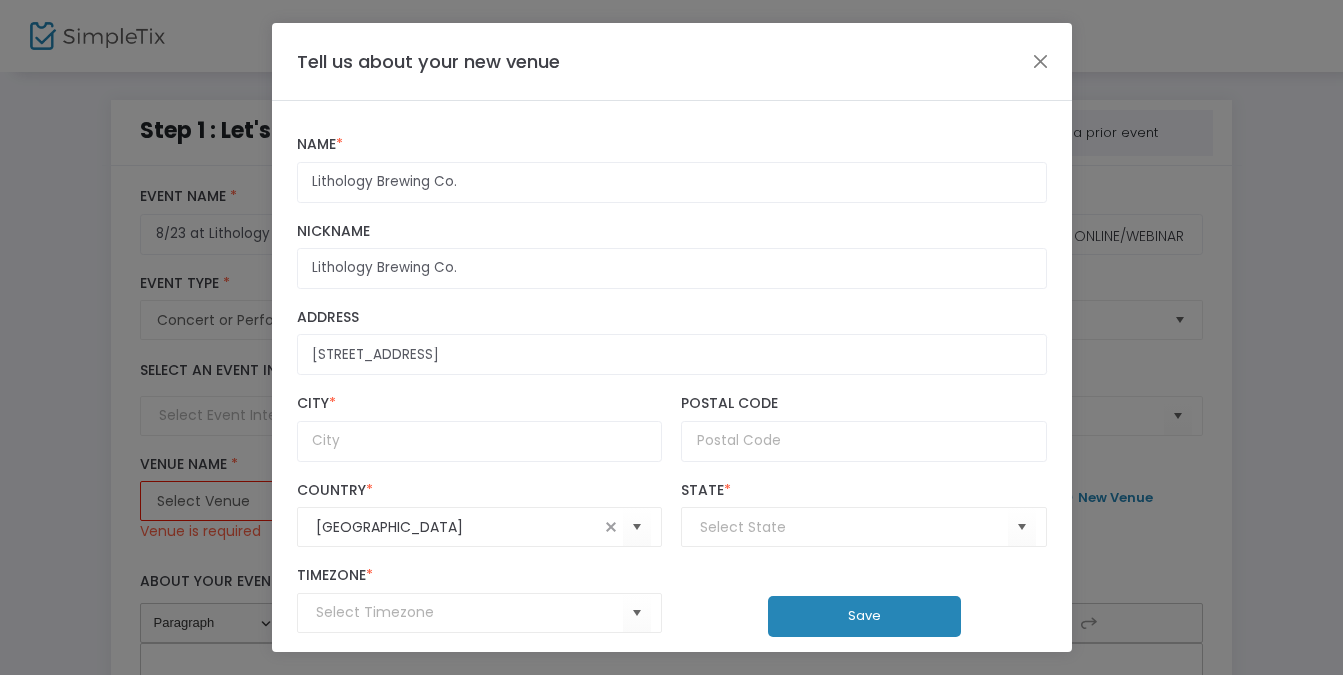 type on "[STREET_ADDRESS]" 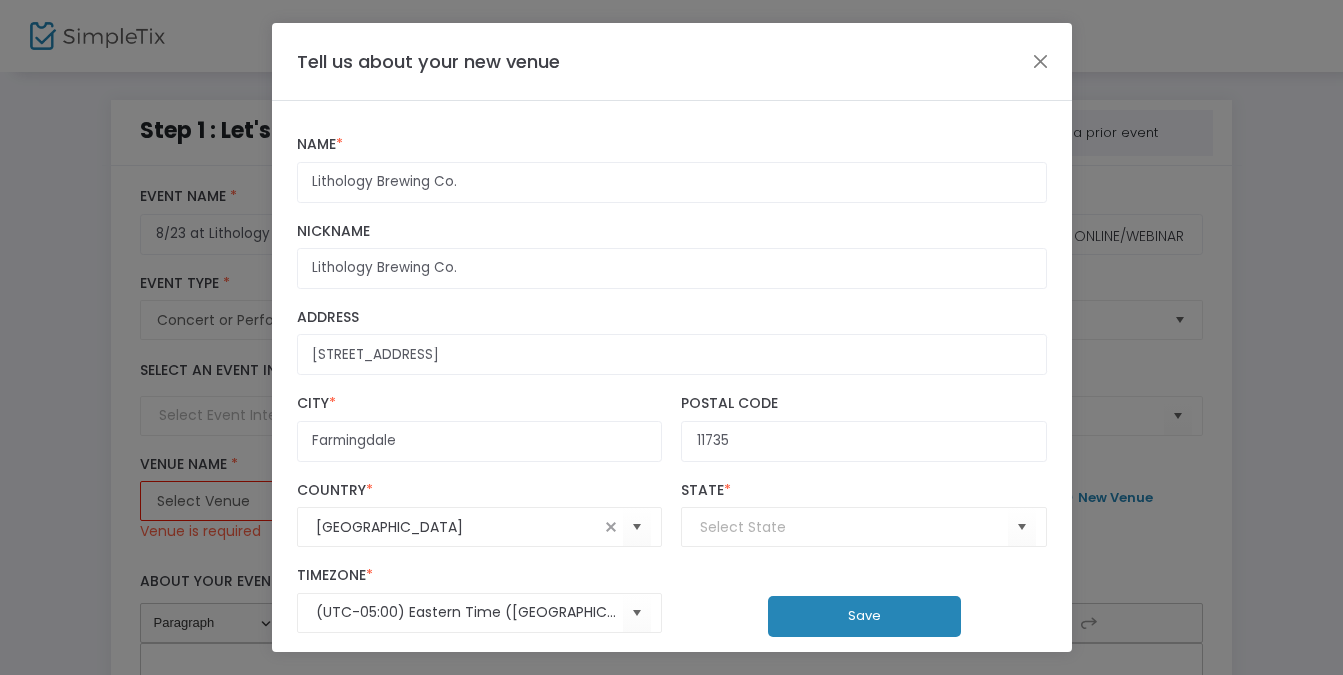 type on "[US_STATE]" 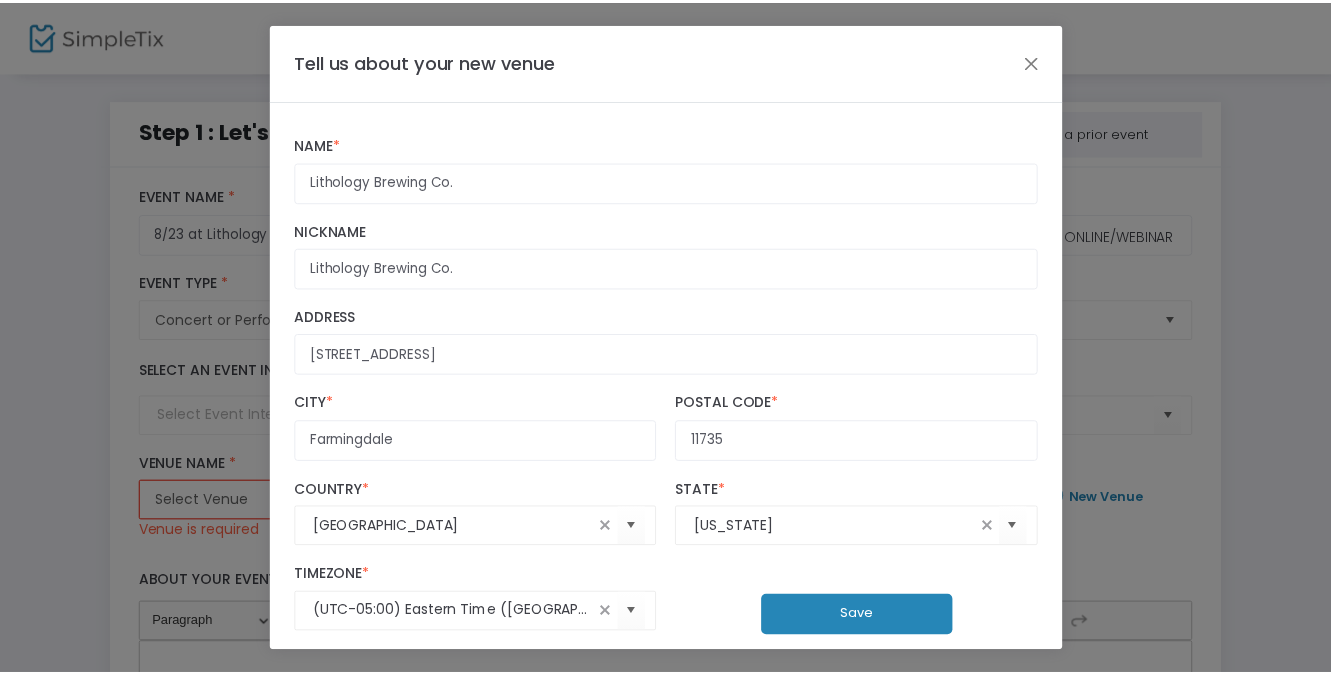 scroll, scrollTop: 0, scrollLeft: 0, axis: both 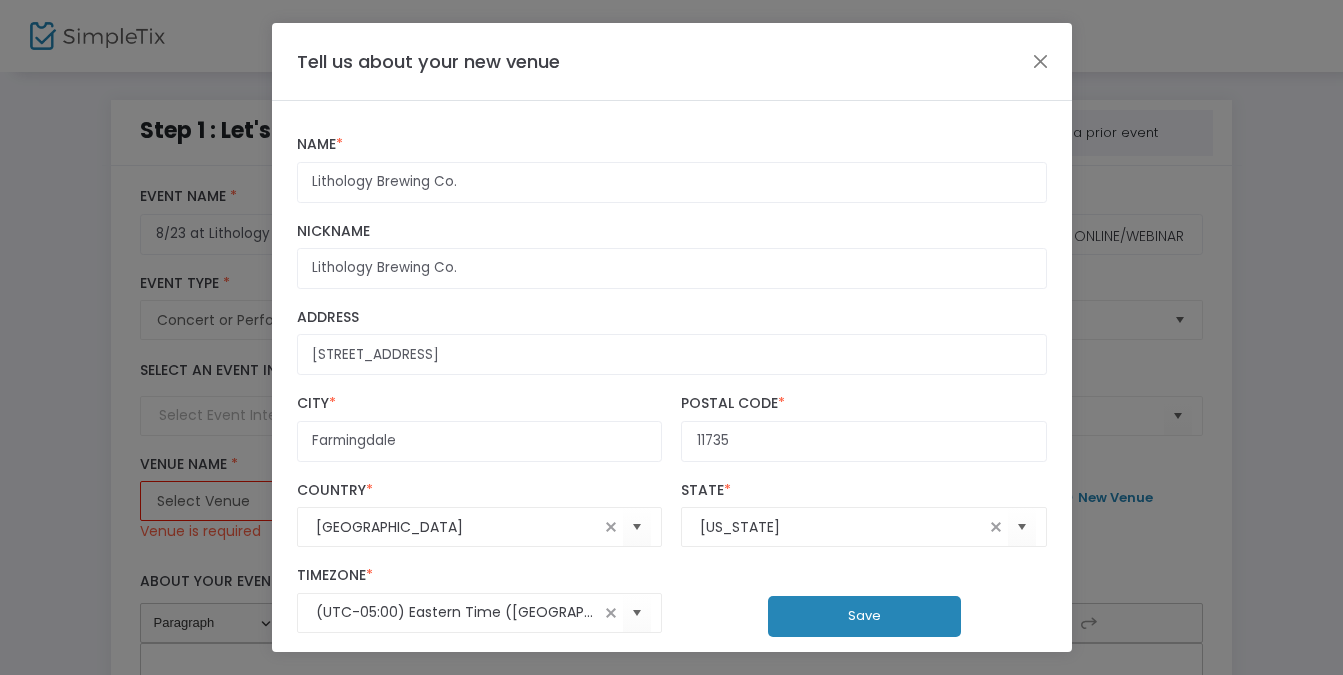 click on "Save" 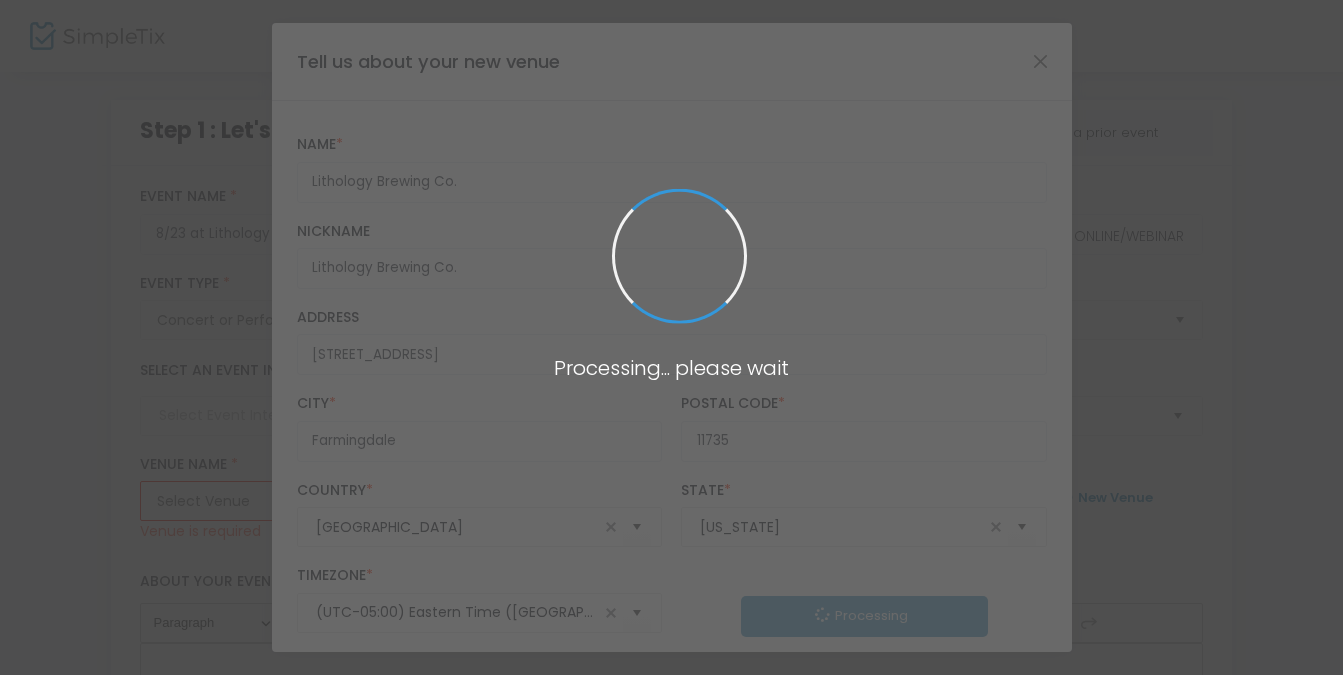 type 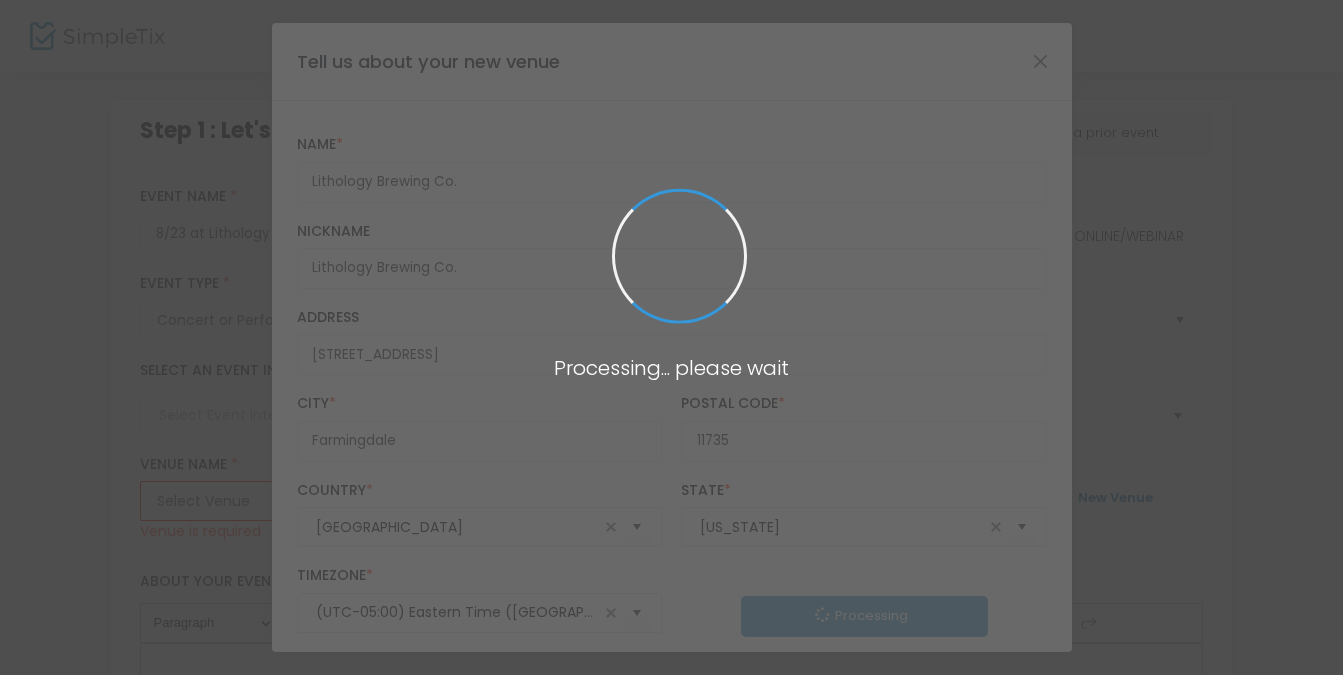 type 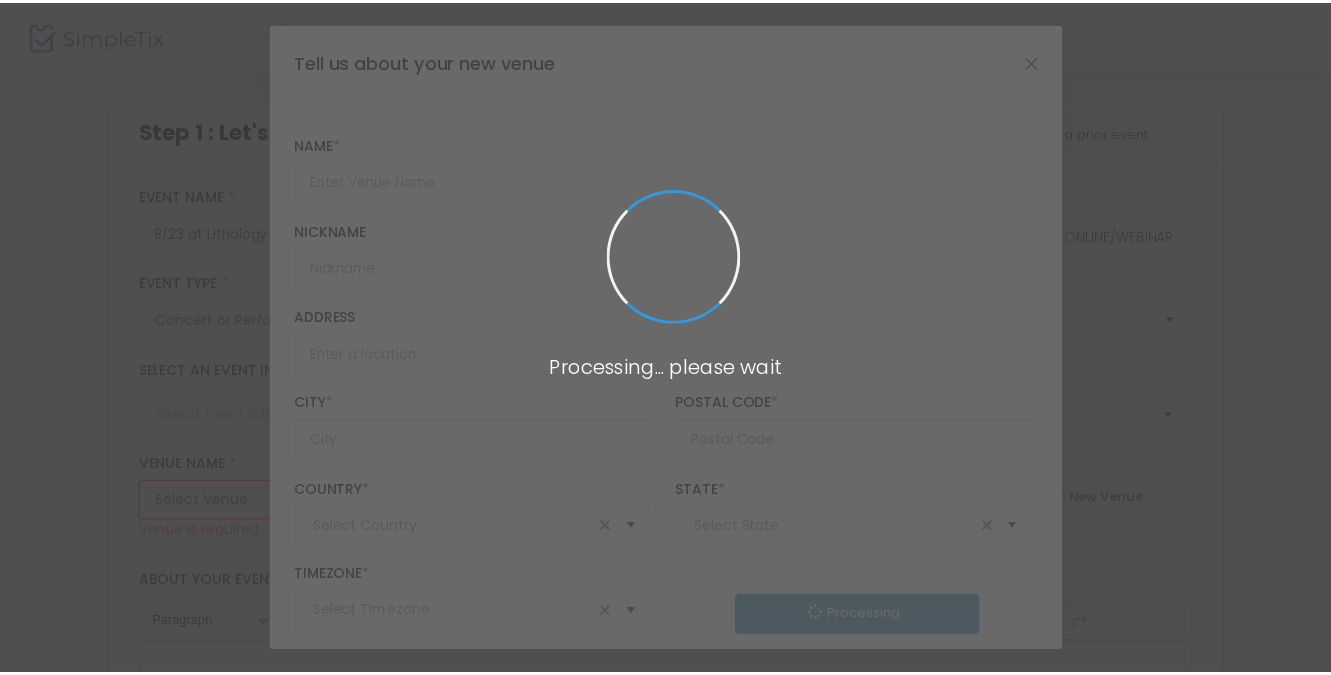 scroll, scrollTop: 0, scrollLeft: 0, axis: both 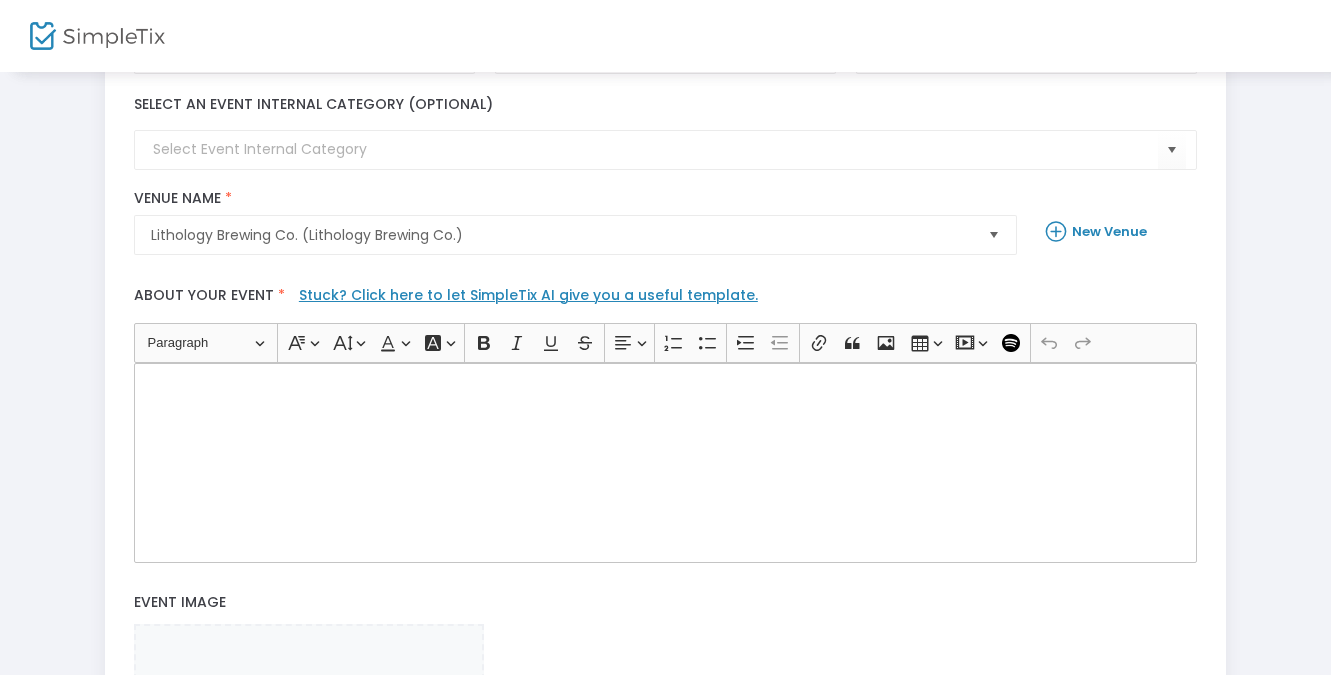 click 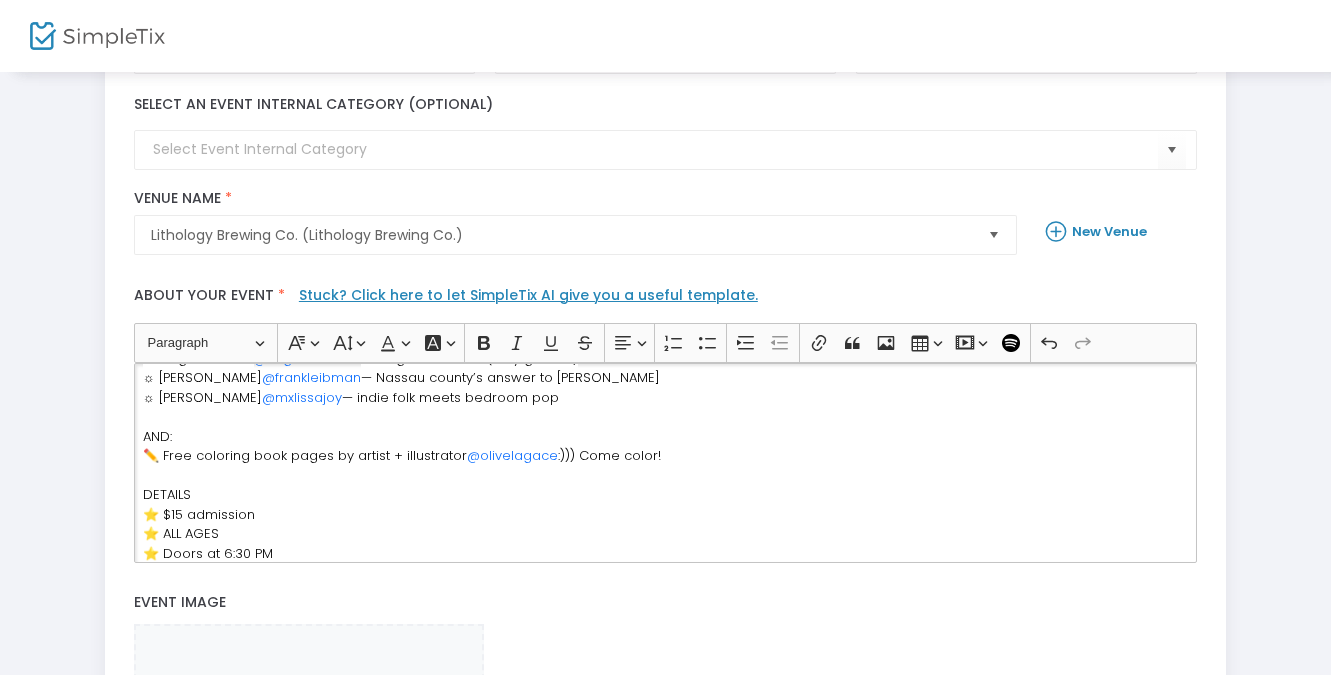scroll, scrollTop: 0, scrollLeft: 0, axis: both 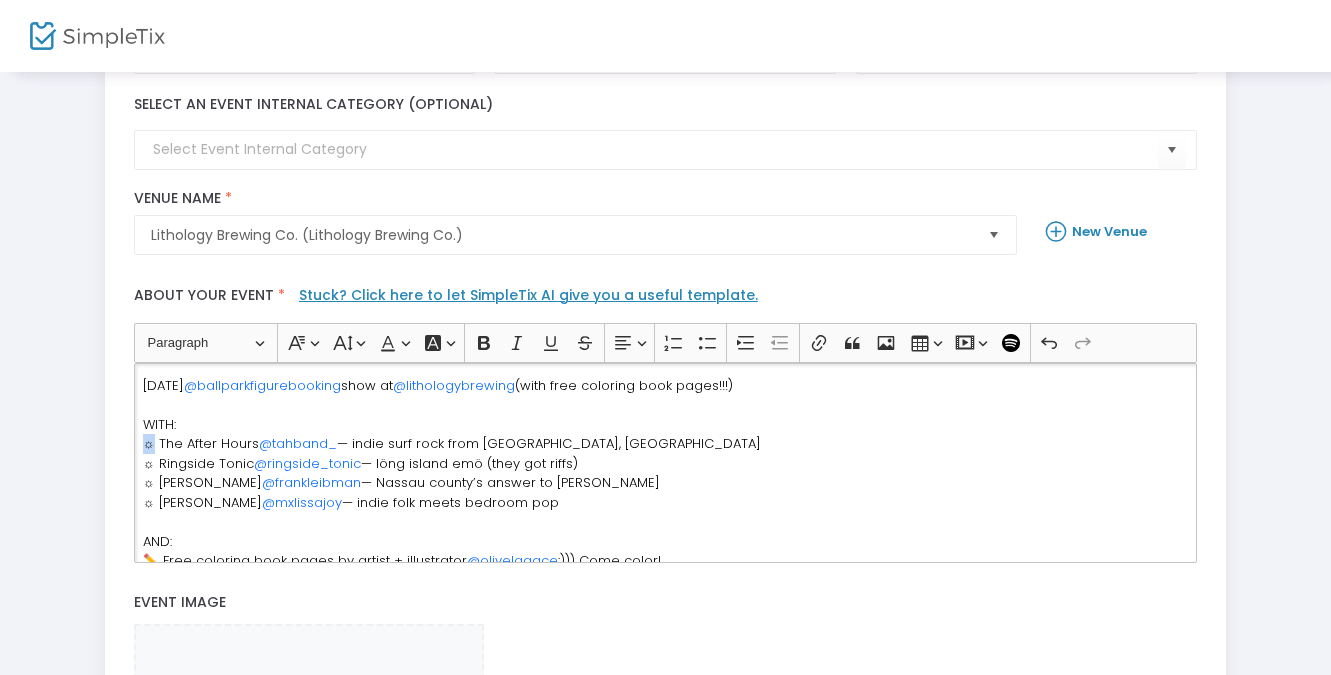 drag, startPoint x: 150, startPoint y: 444, endPoint x: 137, endPoint y: 444, distance: 13 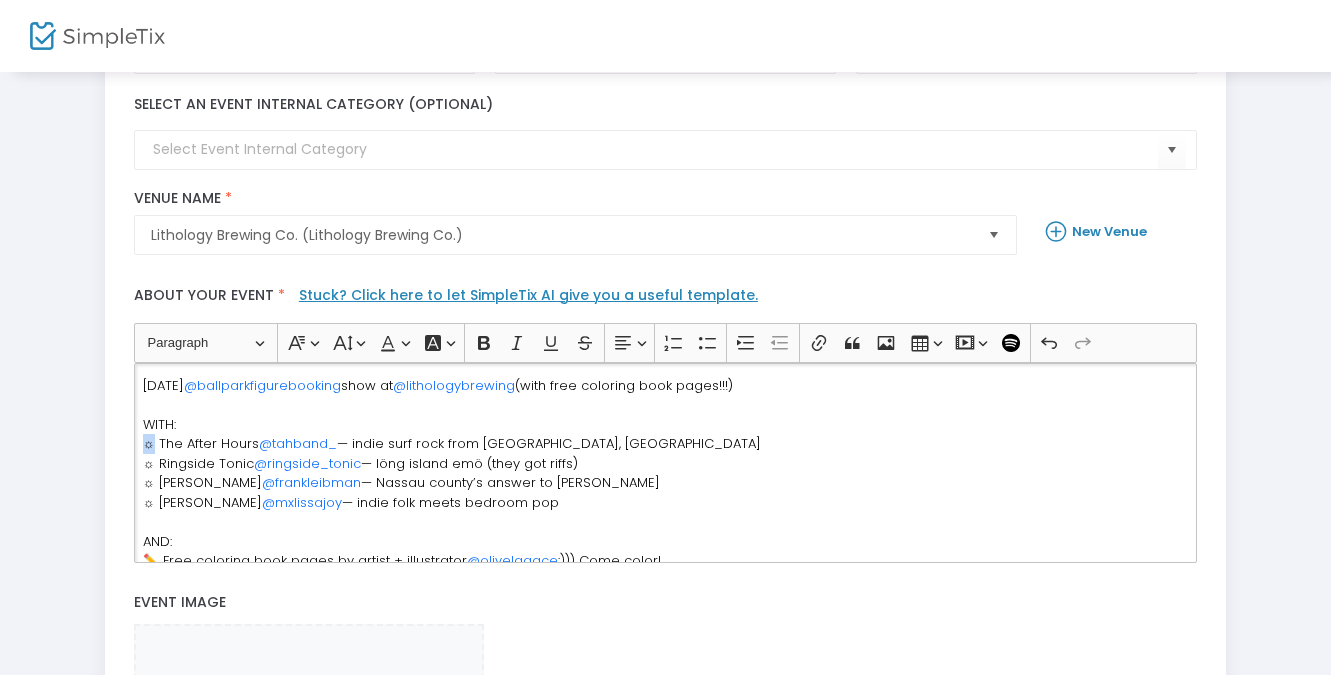 type 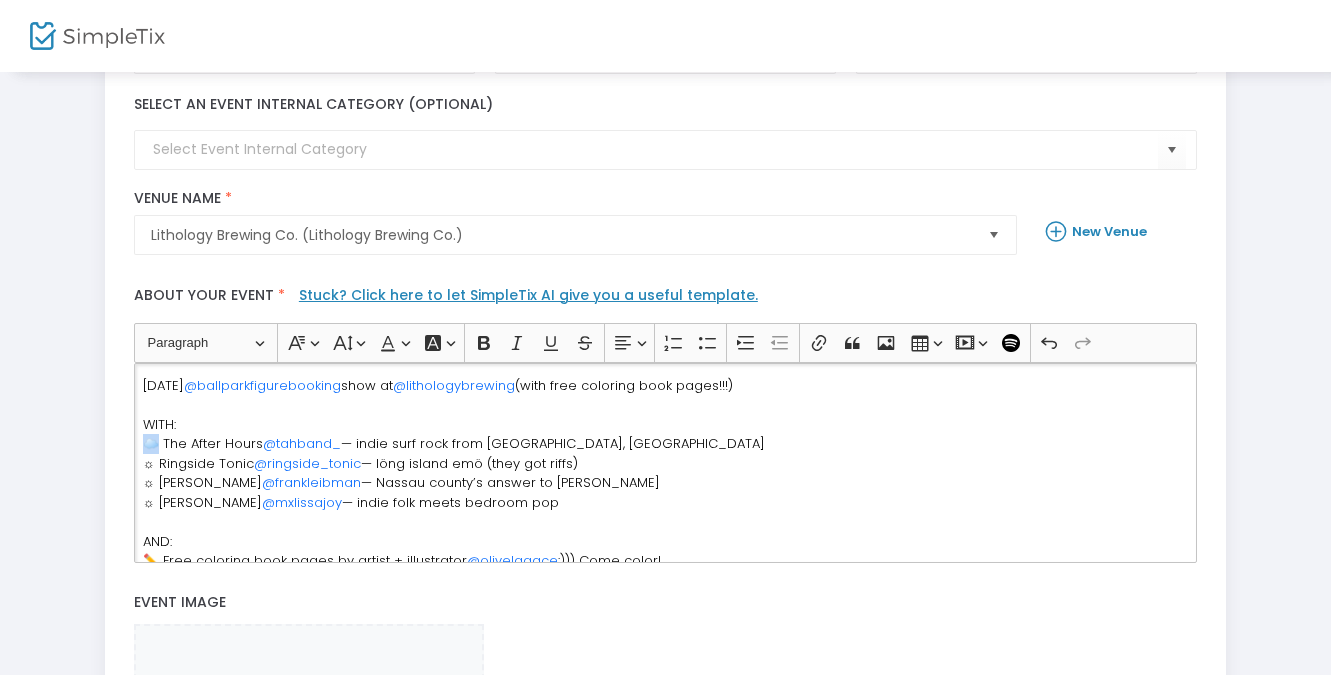 copy on "☁️" 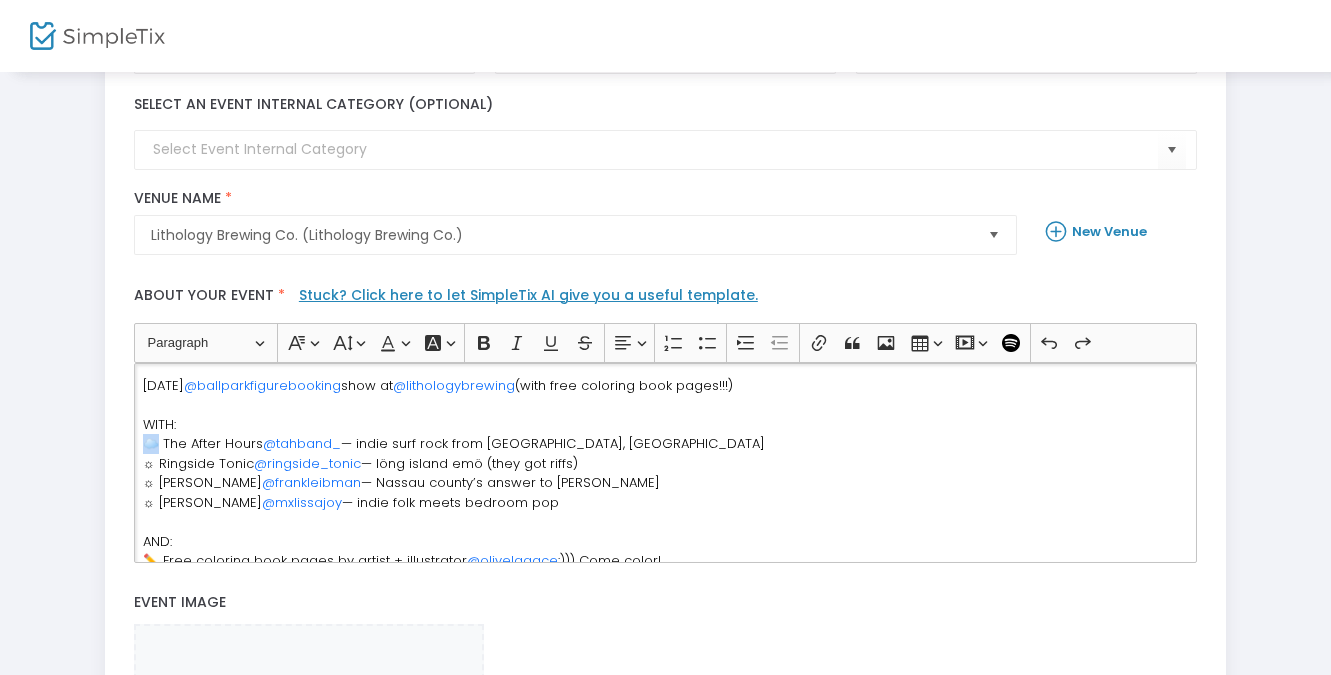 drag, startPoint x: 152, startPoint y: 443, endPoint x: 124, endPoint y: 443, distance: 28 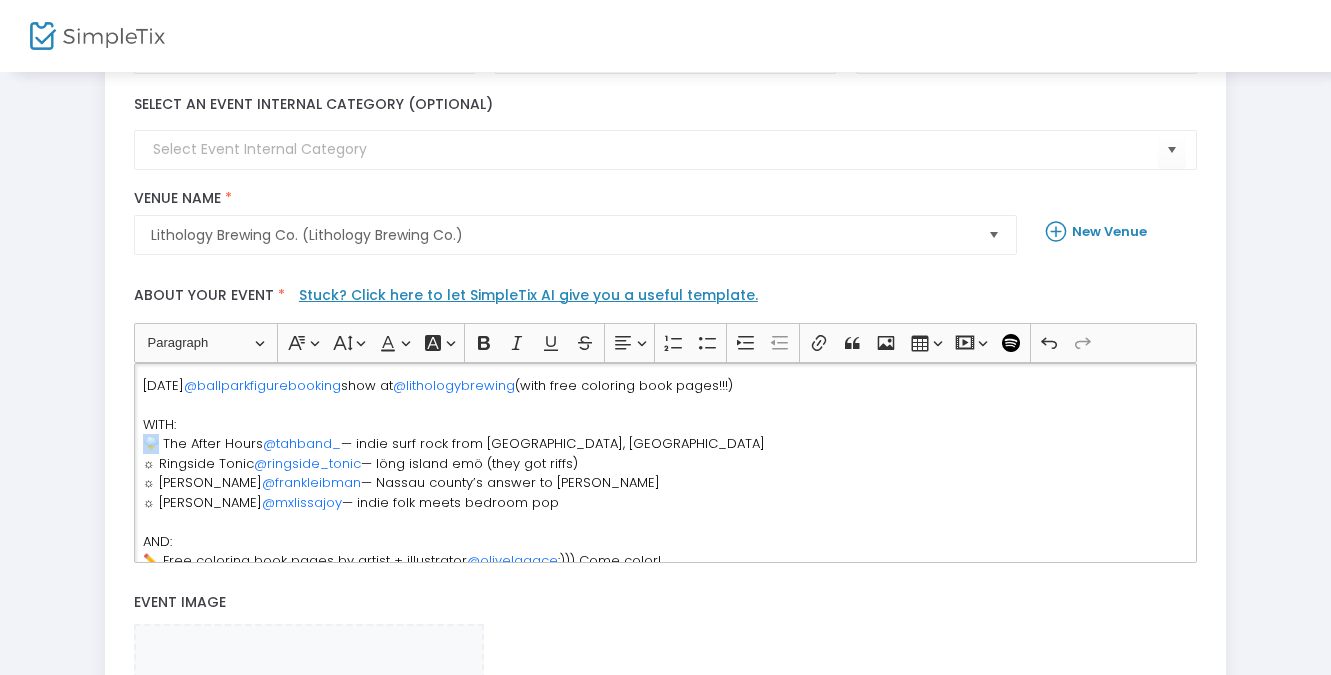 copy on "🌩️" 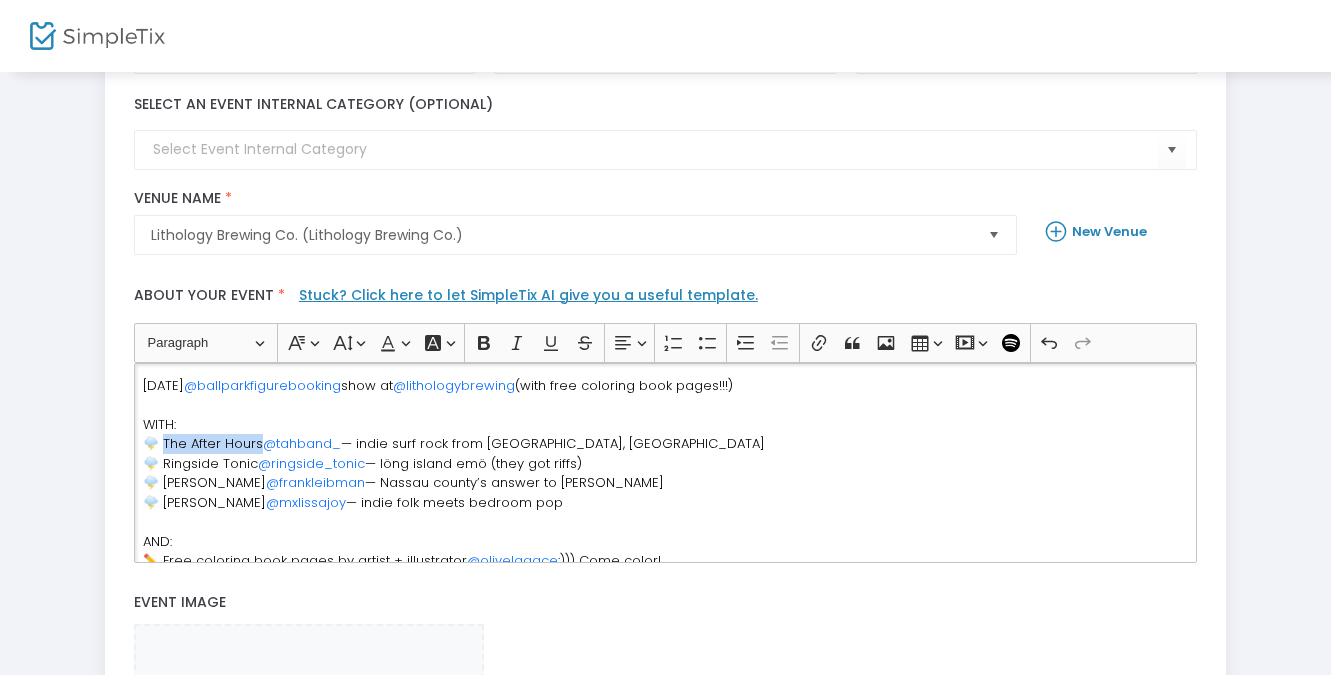 drag, startPoint x: 161, startPoint y: 447, endPoint x: 255, endPoint y: 435, distance: 94.76286 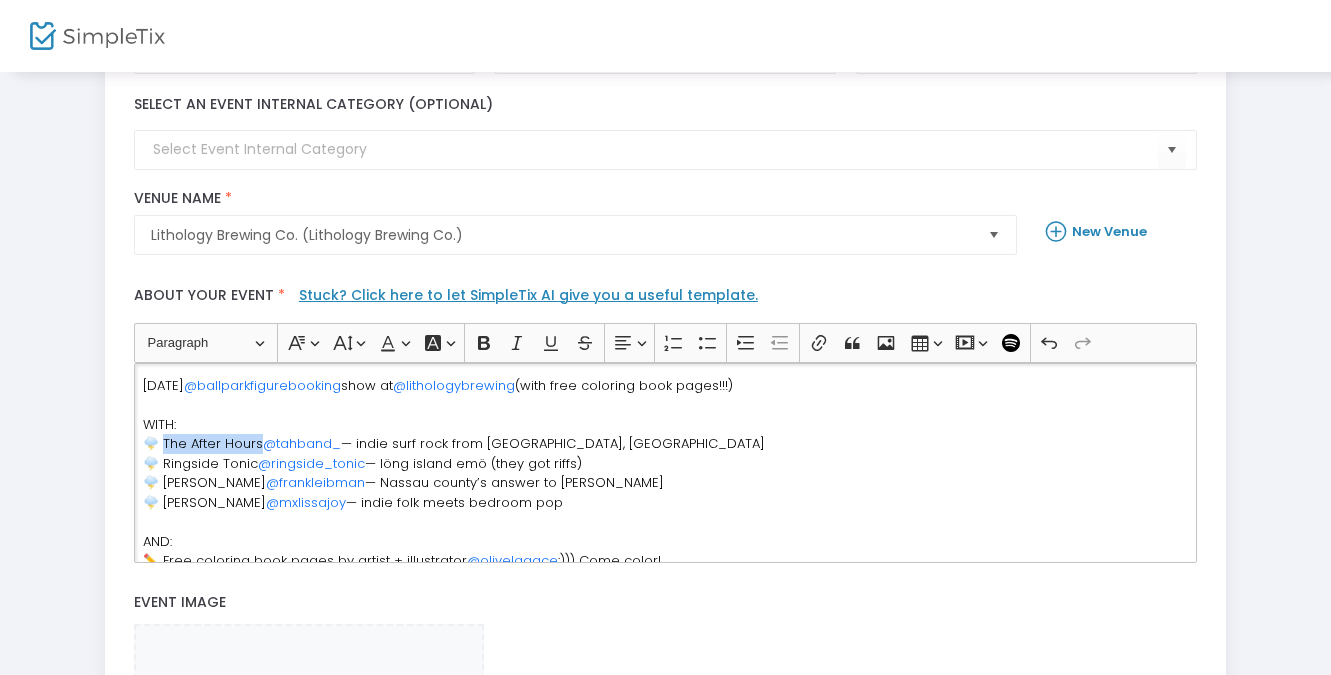 click on "🌩️ The After Hours" 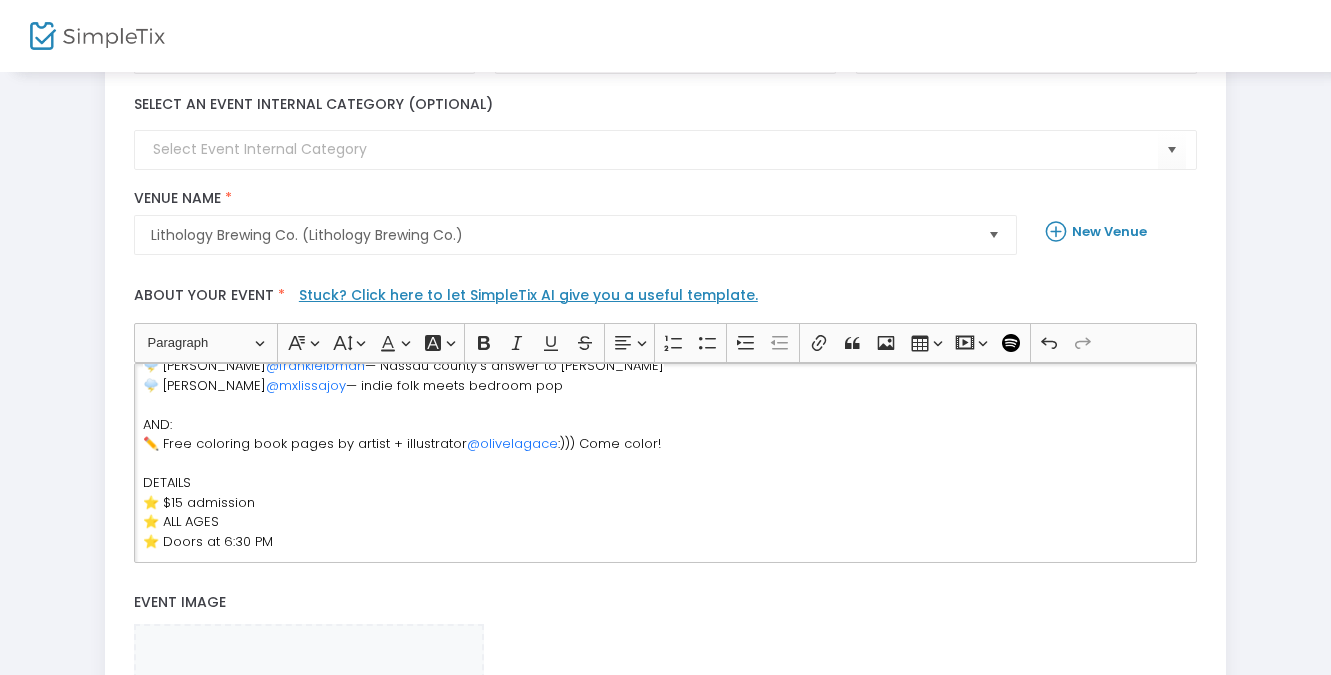 scroll, scrollTop: 118, scrollLeft: 0, axis: vertical 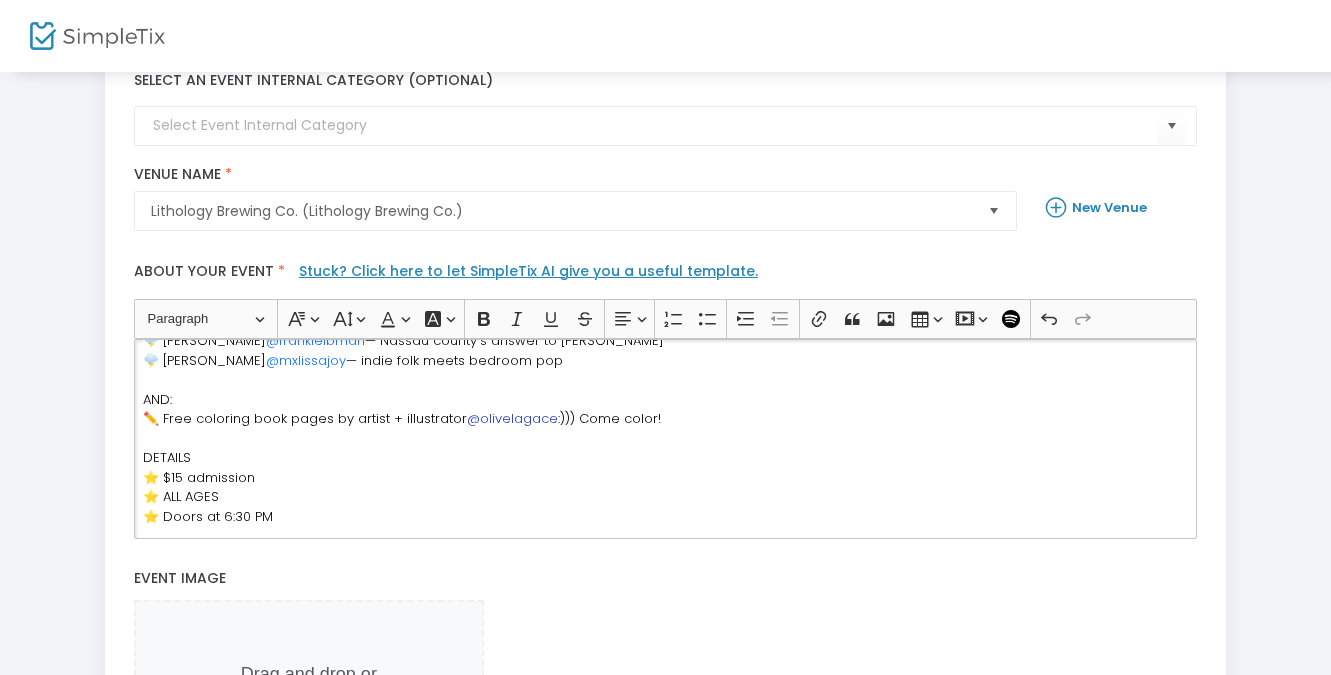 click on "@olivelagace" 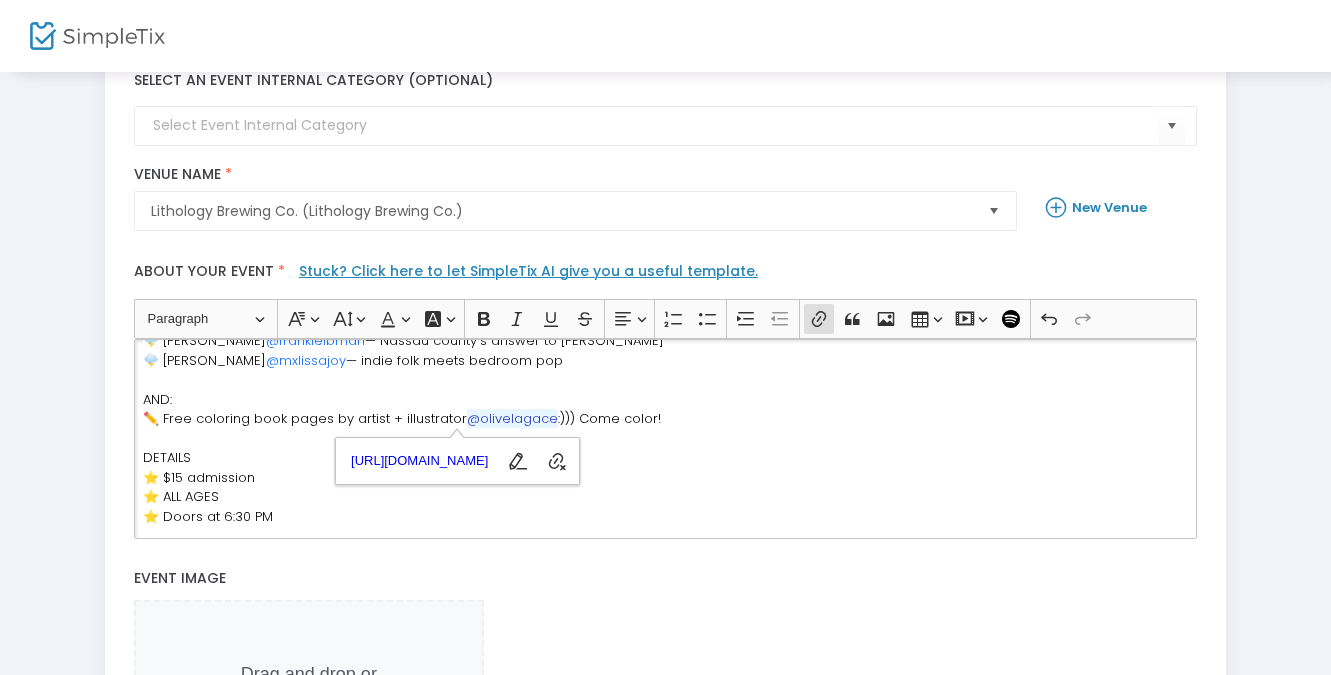 click on "@olivelagace" 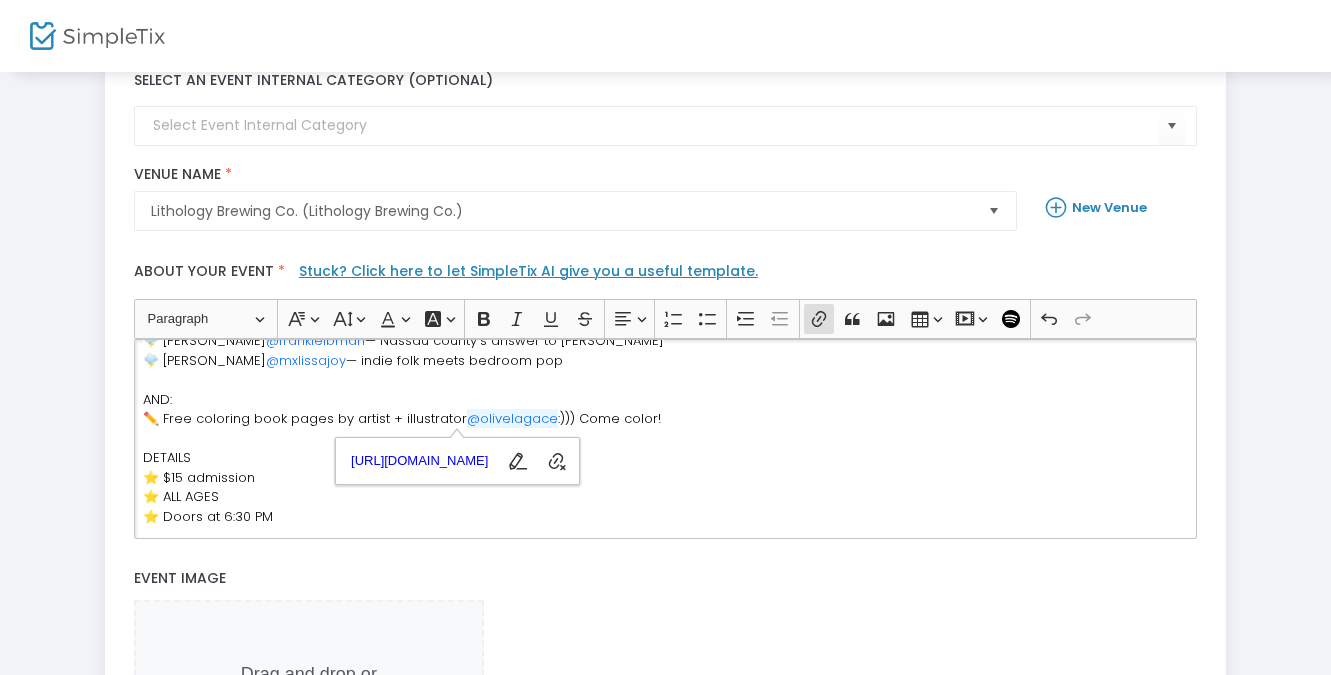 click on "[DATE]  @ballparkfigurebooking  show at  @lithologybrewing  (with free coloring book pages!!!) WITH: 🌩️ The After Hours  @tahband_  — indie surf rock from [GEOGRAPHIC_DATA], [GEOGRAPHIC_DATA] 🌩️ Ringside Tonic  @ringside_tonic   — löng island emö (they got riffs) 🌩️ [PERSON_NAME]  @frankleibman  — Nassau county’s answer to [PERSON_NAME] 🌩️ [PERSON_NAME]  @mxlissajoy  — indie folk meets bedroom pop AND:  ✏️ Free coloring book pages by artist + illustrator  @olivelagace  :))) Come color! DETAILS ⭐️ $15 admission ⭐️ ALL AGES ⭐️ Doors at 6:30 PM" 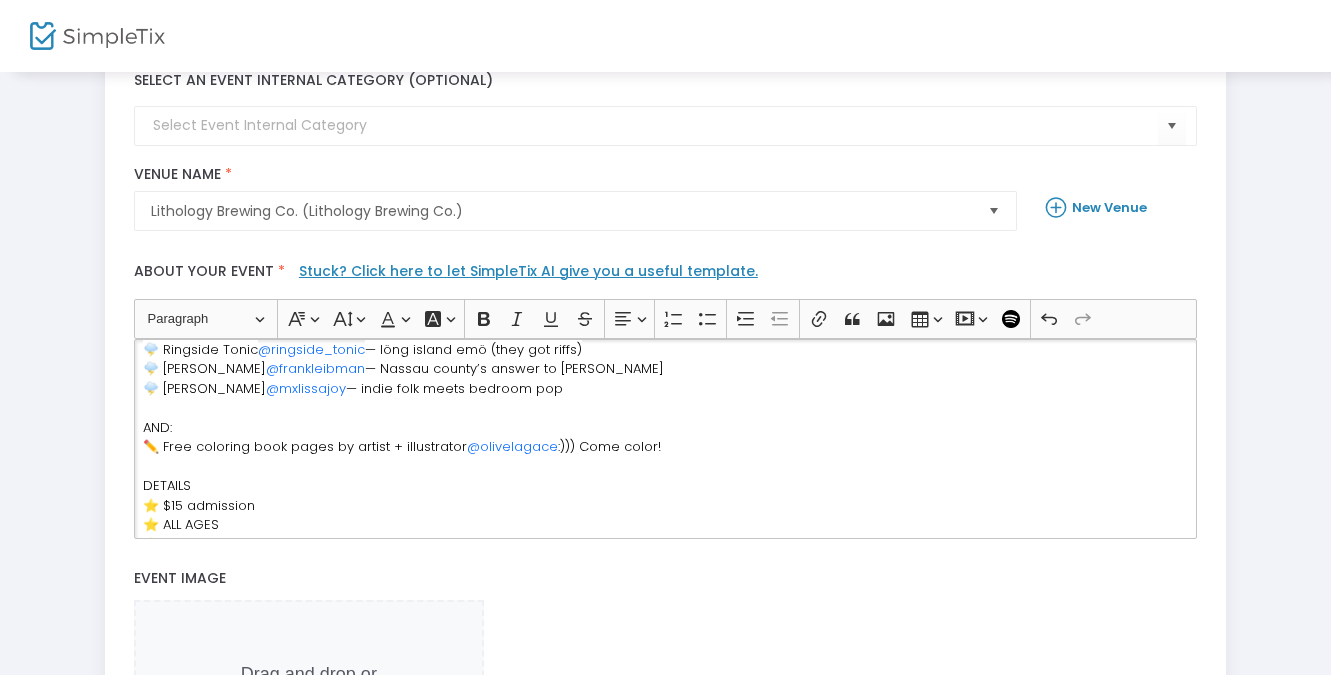 scroll, scrollTop: 80, scrollLeft: 0, axis: vertical 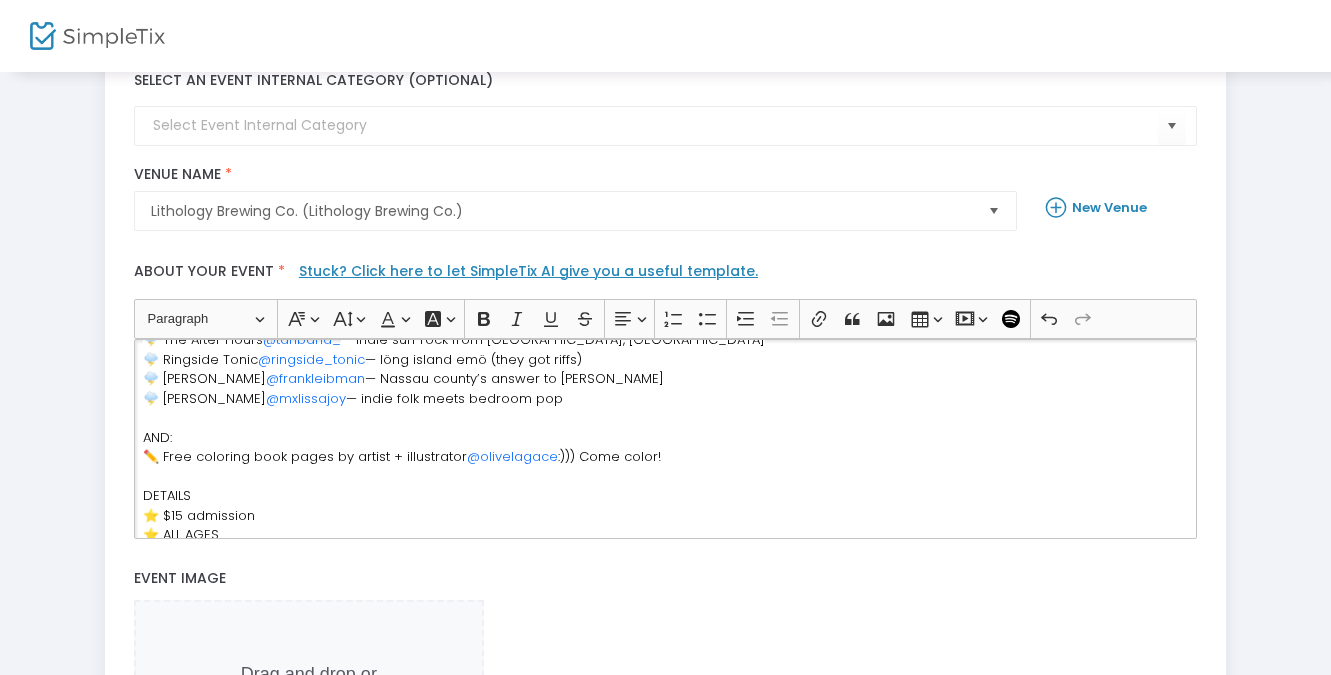 drag, startPoint x: 664, startPoint y: 457, endPoint x: 445, endPoint y: 451, distance: 219.08218 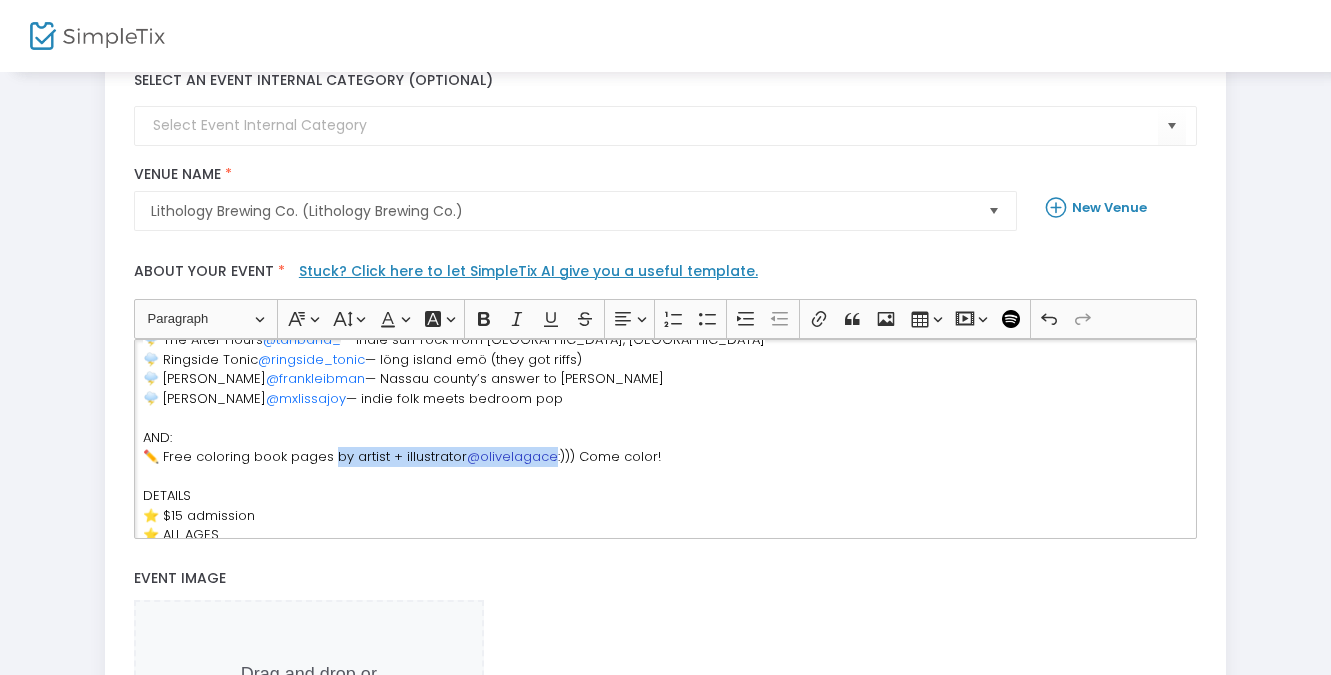 drag, startPoint x: 327, startPoint y: 454, endPoint x: 543, endPoint y: 456, distance: 216.00926 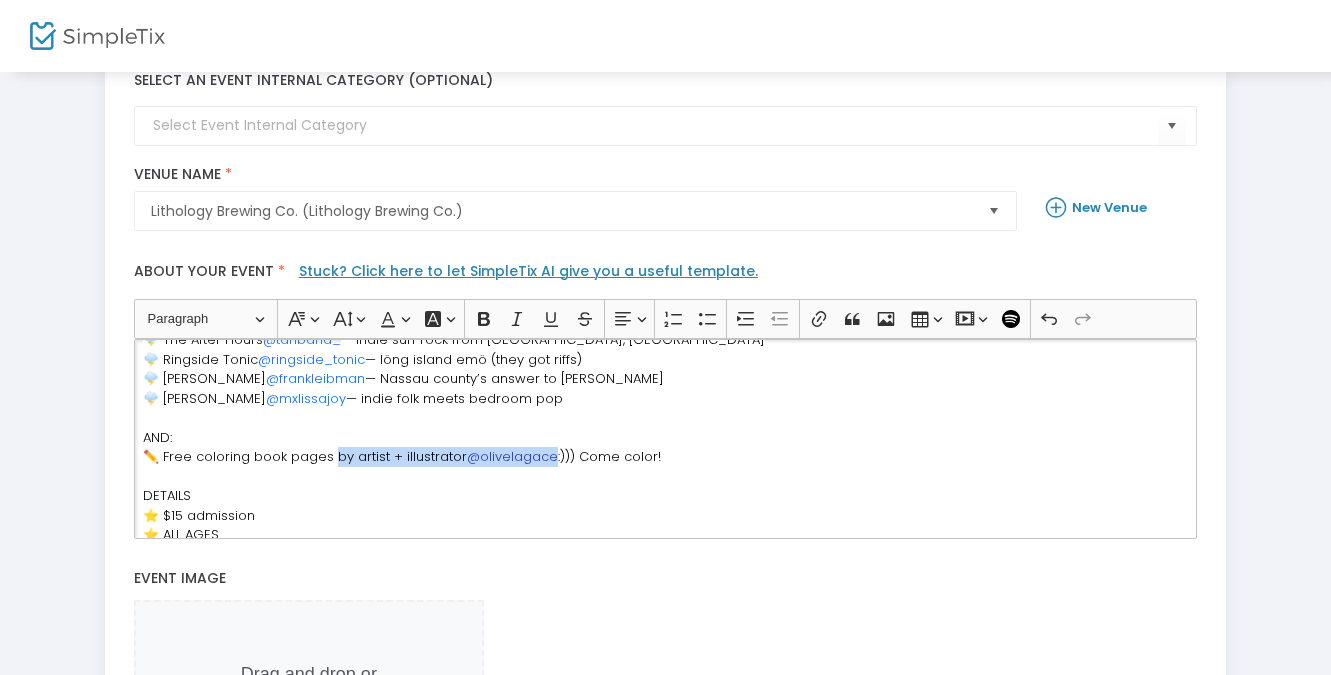 click on "[DATE]  @ballparkfigurebooking  show at  @lithologybrewing  (with free coloring book pages!!!) WITH: 🌩️ The After Hours  @tahband_  — indie surf rock from [GEOGRAPHIC_DATA], [GEOGRAPHIC_DATA] 🌩️ Ringside Tonic  @ringside_tonic   — löng island emö (they got riffs) 🌩️ [PERSON_NAME]  @frankleibman  — Nassau county’s answer to [PERSON_NAME] 🌩️ [PERSON_NAME]  @mxlissajoy  — indie folk meets bedroom pop AND:  ✏️ Free coloring book pages by artist + illustrator  @olivelagace  :))) Come color! DETAILS ⭐️ $15 admission ⭐️ ALL AGES ⭐️ Doors at 6:30 PM" 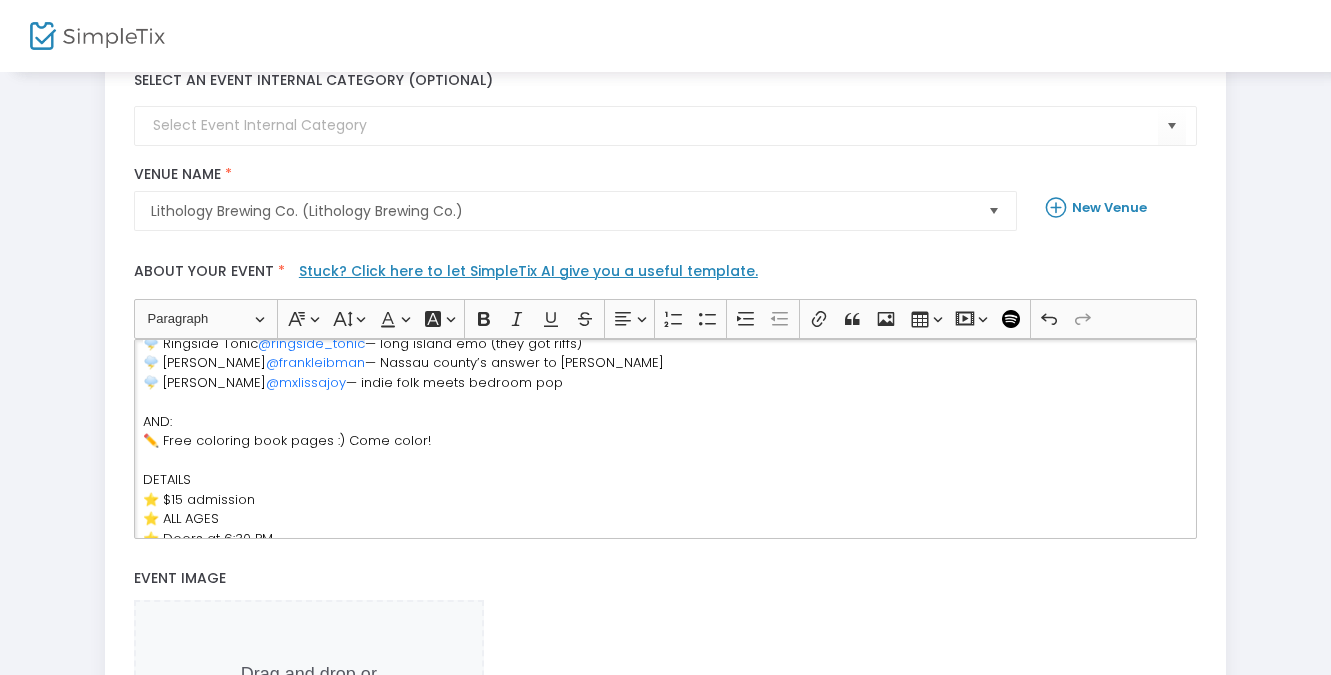 scroll, scrollTop: 118, scrollLeft: 0, axis: vertical 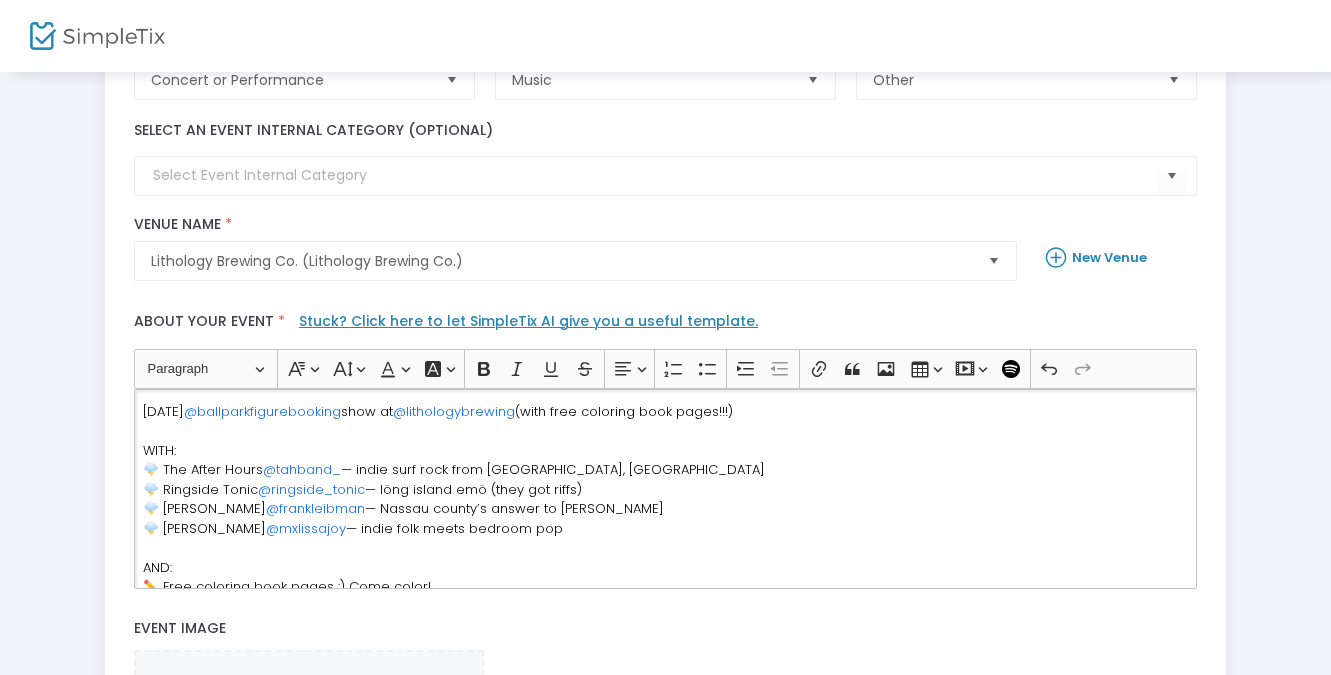 click on "— indie surf rock from [GEOGRAPHIC_DATA], [GEOGRAPHIC_DATA]" 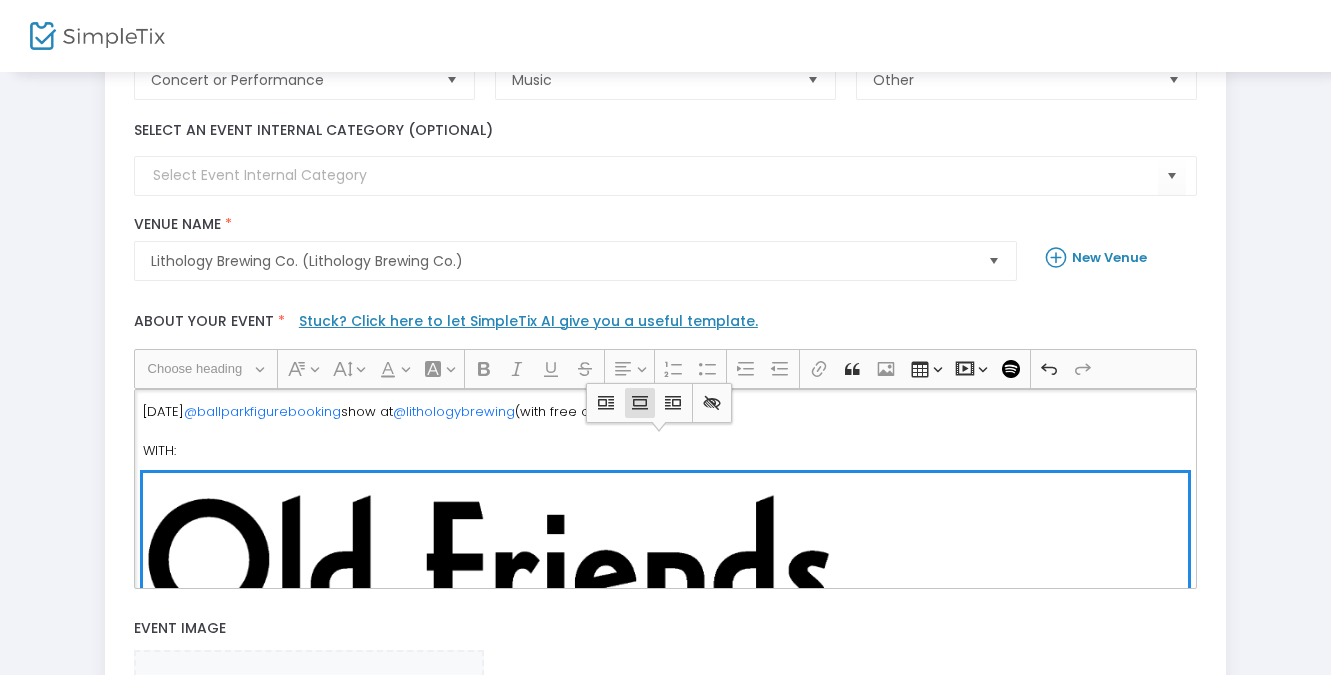 scroll, scrollTop: 59, scrollLeft: 0, axis: vertical 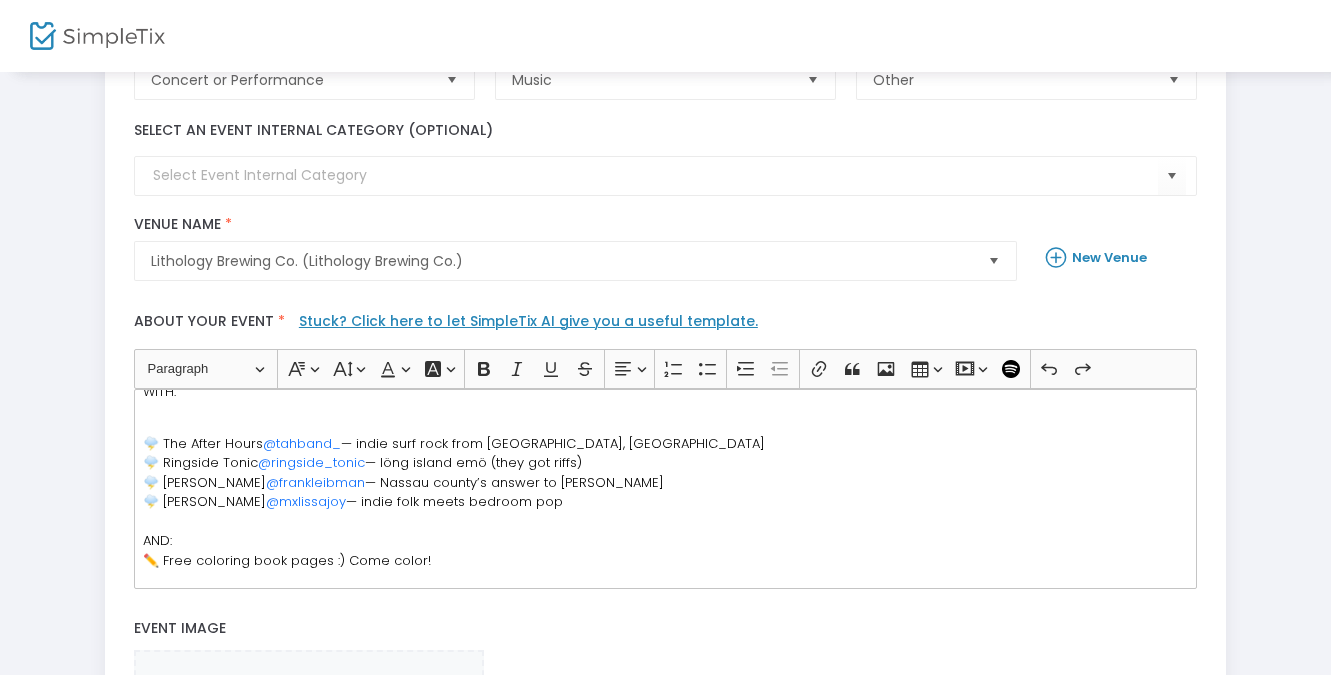 click on "​​​​​​​ 🌩️ The After Hours  @tahband_  — indie surf rock from [GEOGRAPHIC_DATA], [GEOGRAPHIC_DATA] 🌩️ Ringside Tonic  @ringside_tonic   — [GEOGRAPHIC_DATA] emö (they got riffs) 🌩️ [PERSON_NAME]  @frankleibman  — Nassau county’s answer to [PERSON_NAME] 🌩️ [PERSON_NAME]  @mxlissajoy  — indie folk meets bedroom pop AND:  ✏️ Free coloring book pages :) Come color! DETAILS ⭐️ $15 admission ⭐️ ALL AGES ⭐️ Doors at 6:30 PM" 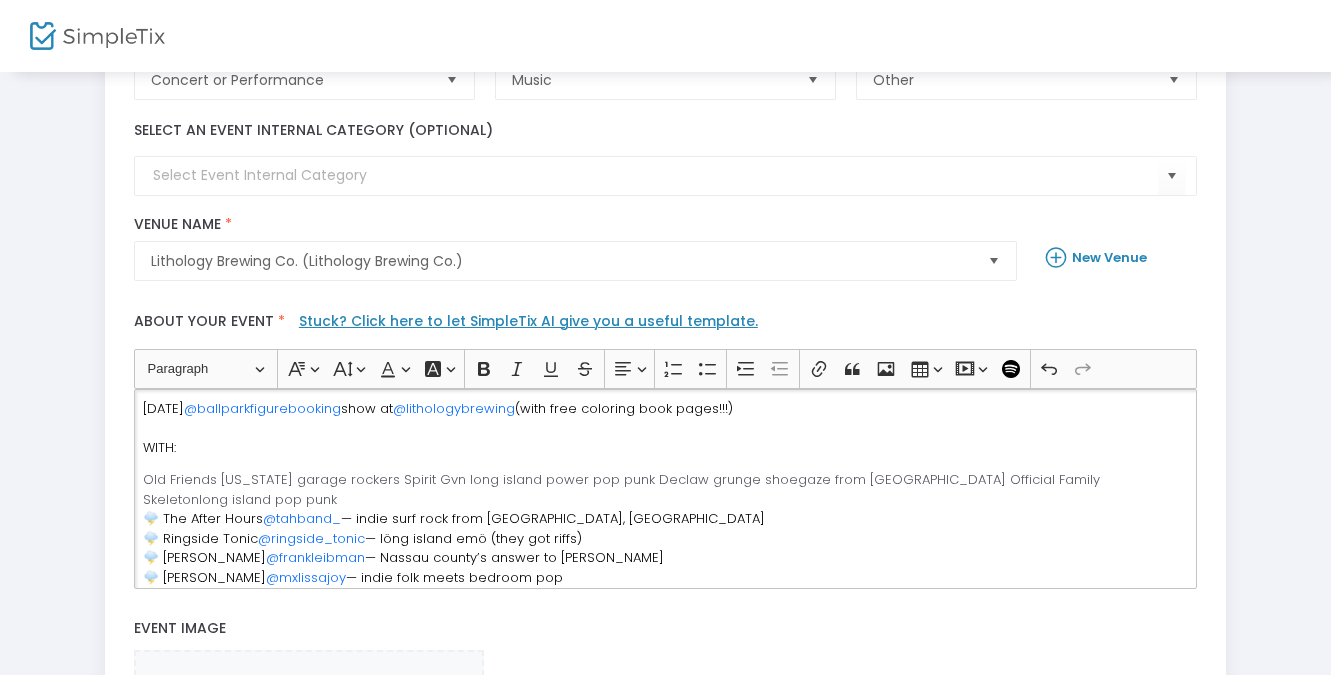 scroll, scrollTop: 9, scrollLeft: 0, axis: vertical 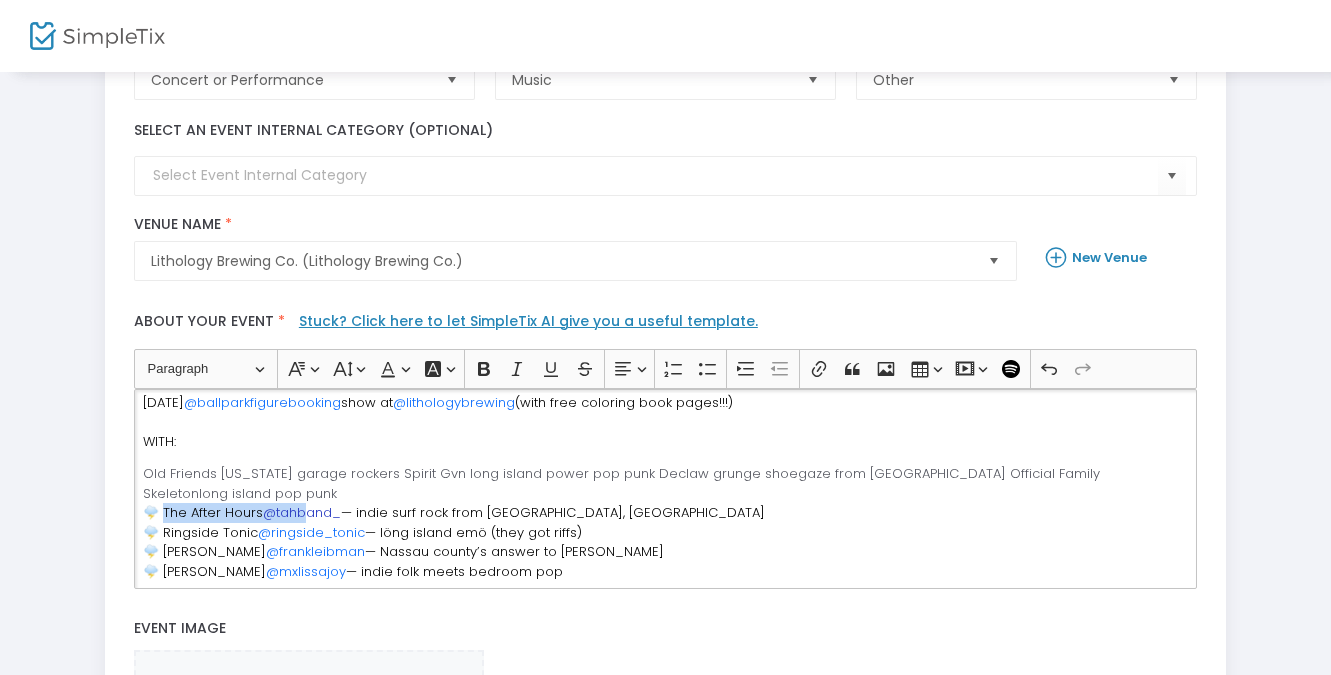 drag, startPoint x: 162, startPoint y: 493, endPoint x: 307, endPoint y: 495, distance: 145.0138 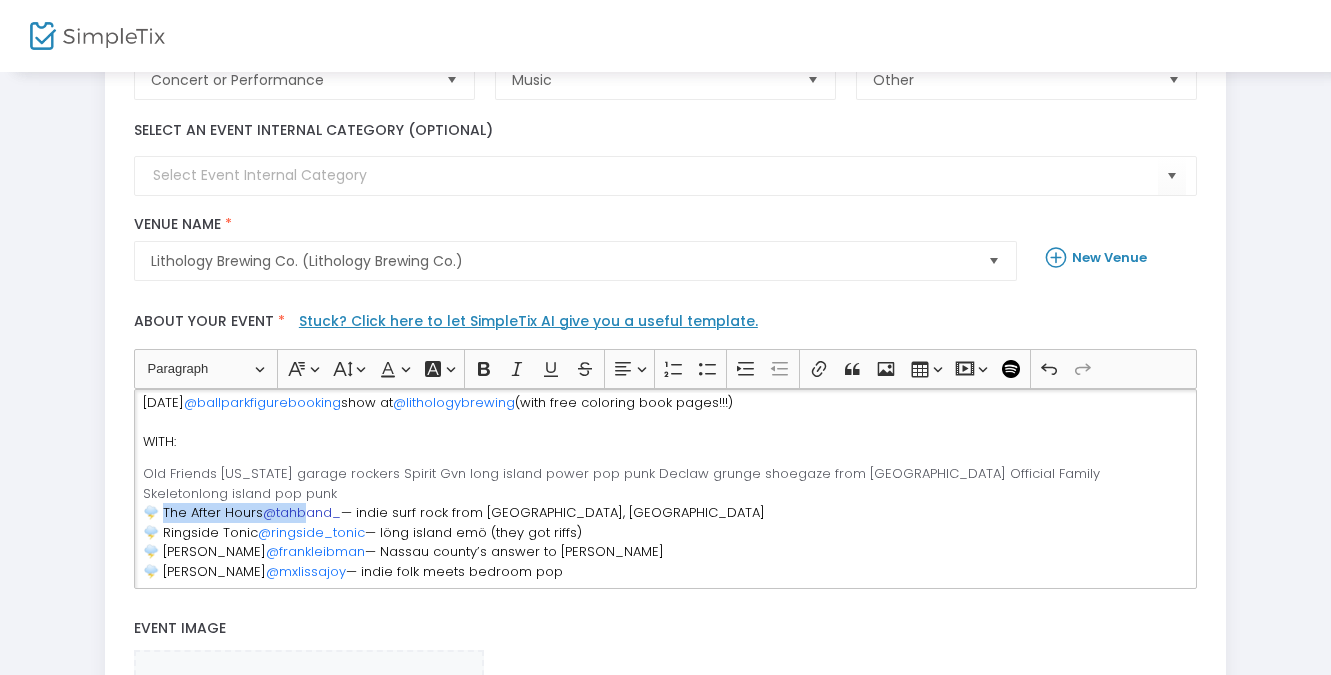 click on "Old Friends [US_STATE] garage rockers Spirit Gvn long island power pop punk Declaw grunge shoegaze from [GEOGRAPHIC_DATA] Official Family Skeletonlong island pop punk 🌩️ The After Hours  @tahband_  — indie surf rock from [GEOGRAPHIC_DATA], [GEOGRAPHIC_DATA] 🌩️ Ringside Tonic  @ringside_tonic   — [GEOGRAPHIC_DATA] emö (they got riffs) 🌩️ [PERSON_NAME]  @frankleibman  — Nassau county’s answer to [PERSON_NAME] 🌩️ [PERSON_NAME]  @mxlissajoy  — indie folk meets bedroom pop AND:  ✏️ Free coloring book pages :) Come color! DETAILS ⭐️ $15 admission ⭐️ ALL AGES ⭐️ Doors at 6:30 PM" 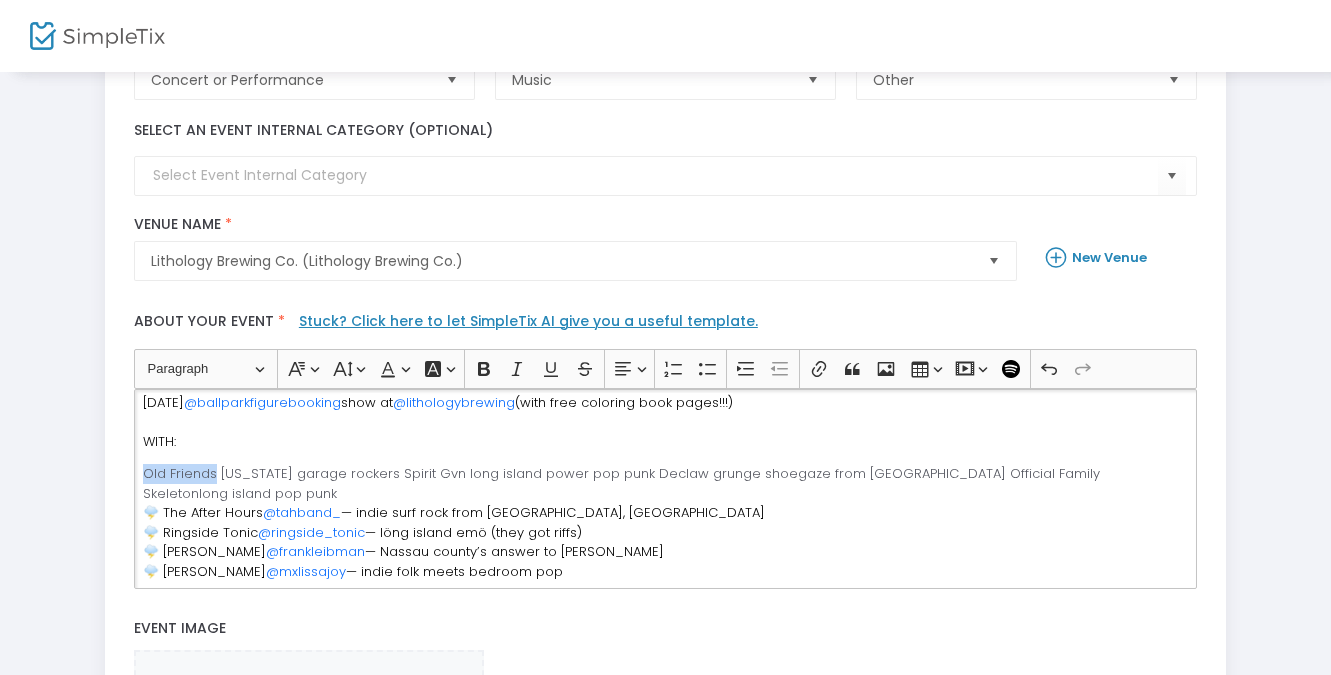 drag, startPoint x: 214, startPoint y: 473, endPoint x: 138, endPoint y: 475, distance: 76.02631 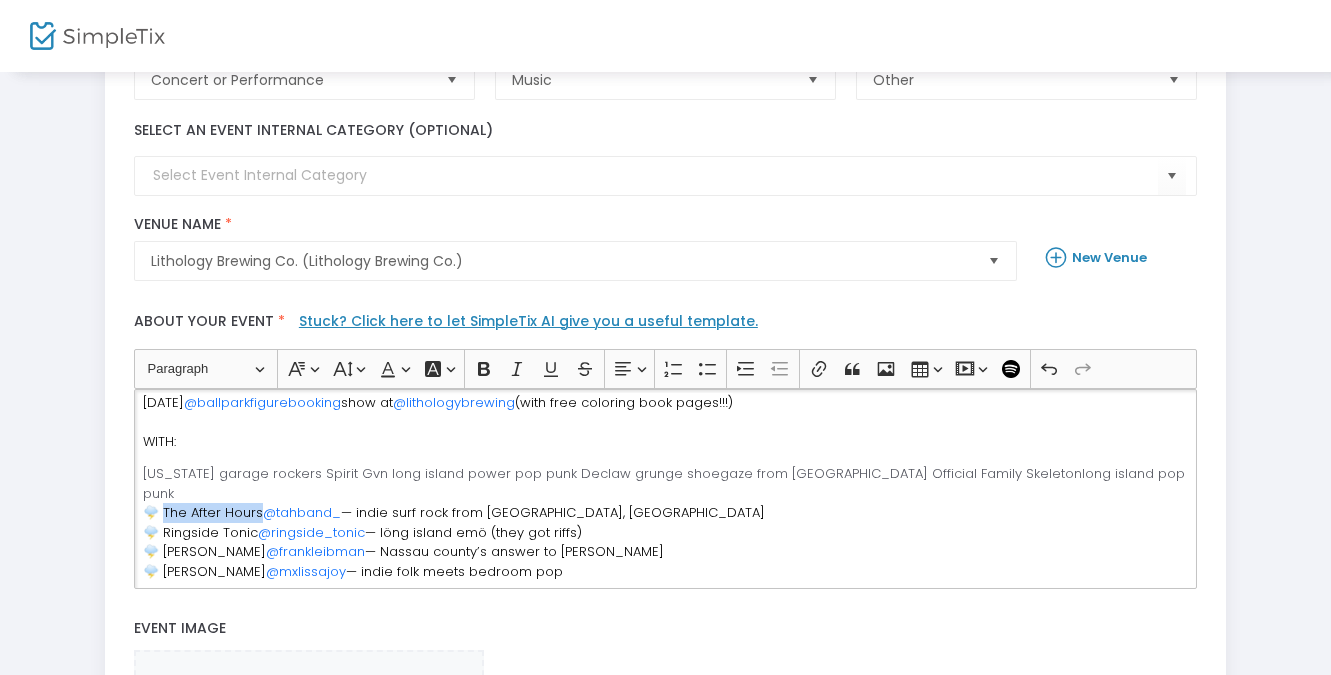 drag, startPoint x: 159, startPoint y: 491, endPoint x: 254, endPoint y: 488, distance: 95.047356 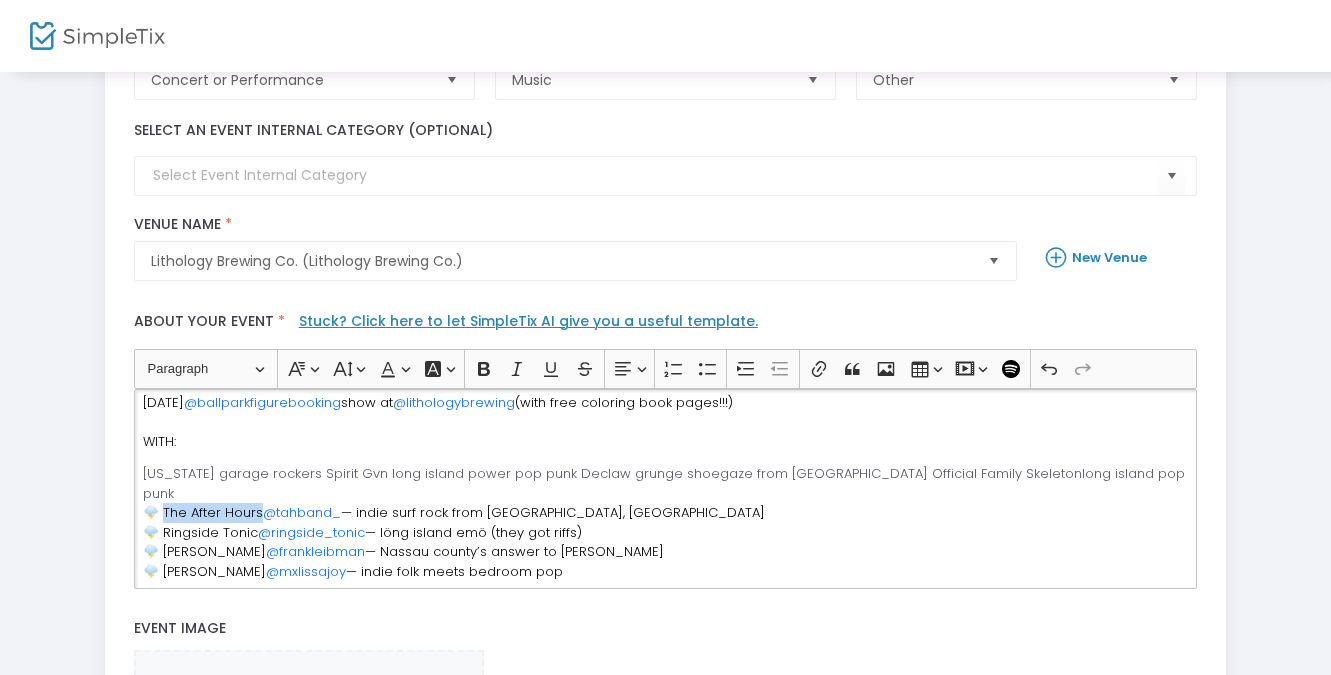click on "🌩️ The After Hours" 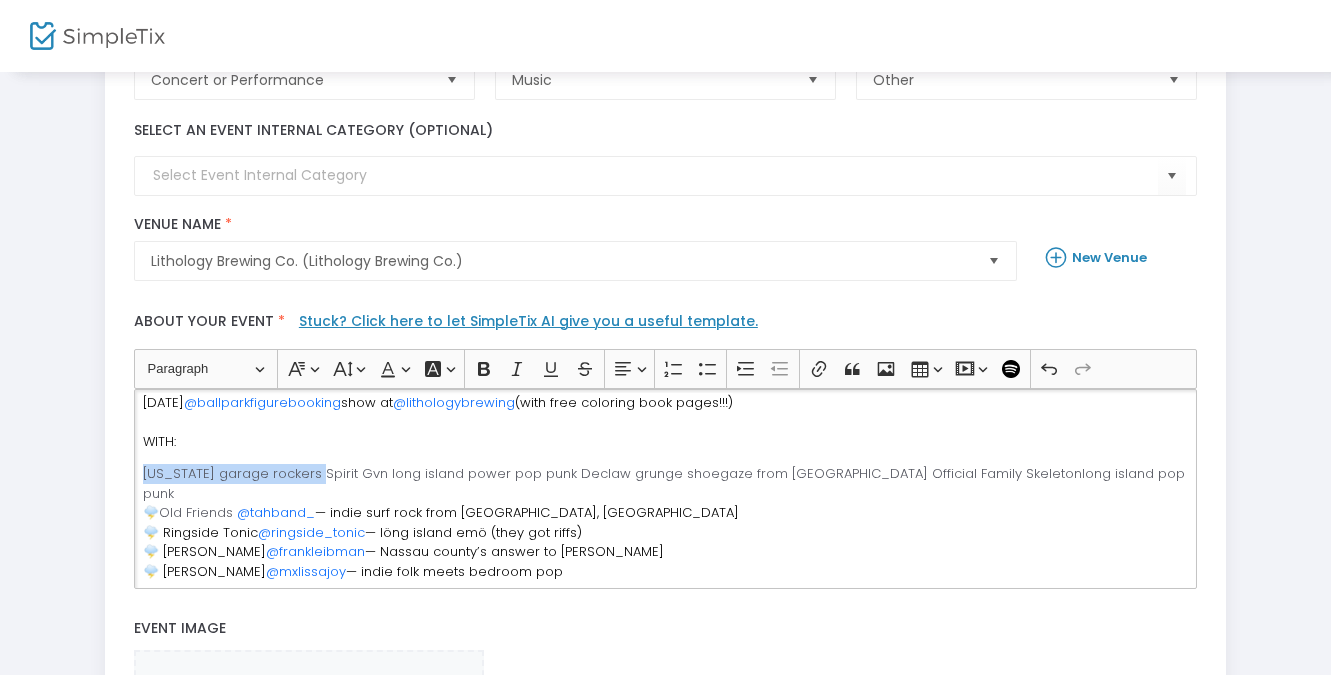 drag, startPoint x: 314, startPoint y: 473, endPoint x: 140, endPoint y: 477, distance: 174.04597 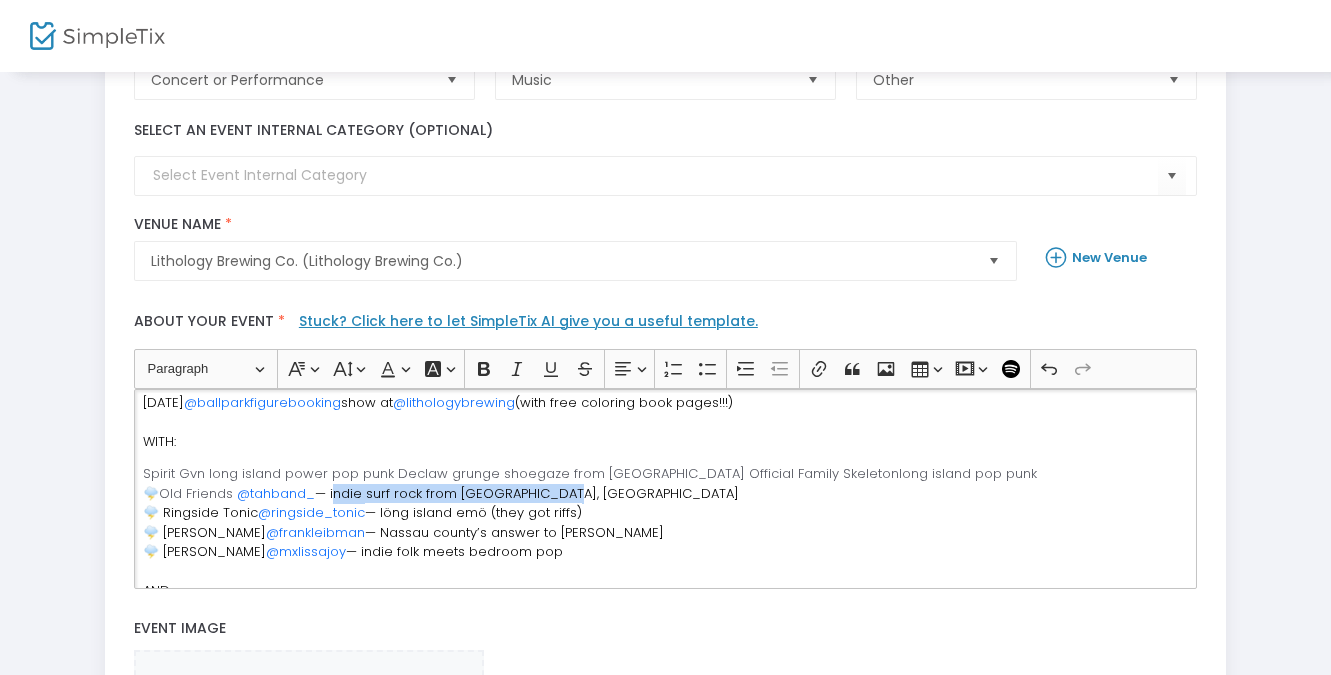 drag, startPoint x: 547, startPoint y: 490, endPoint x: 329, endPoint y: 497, distance: 218.11235 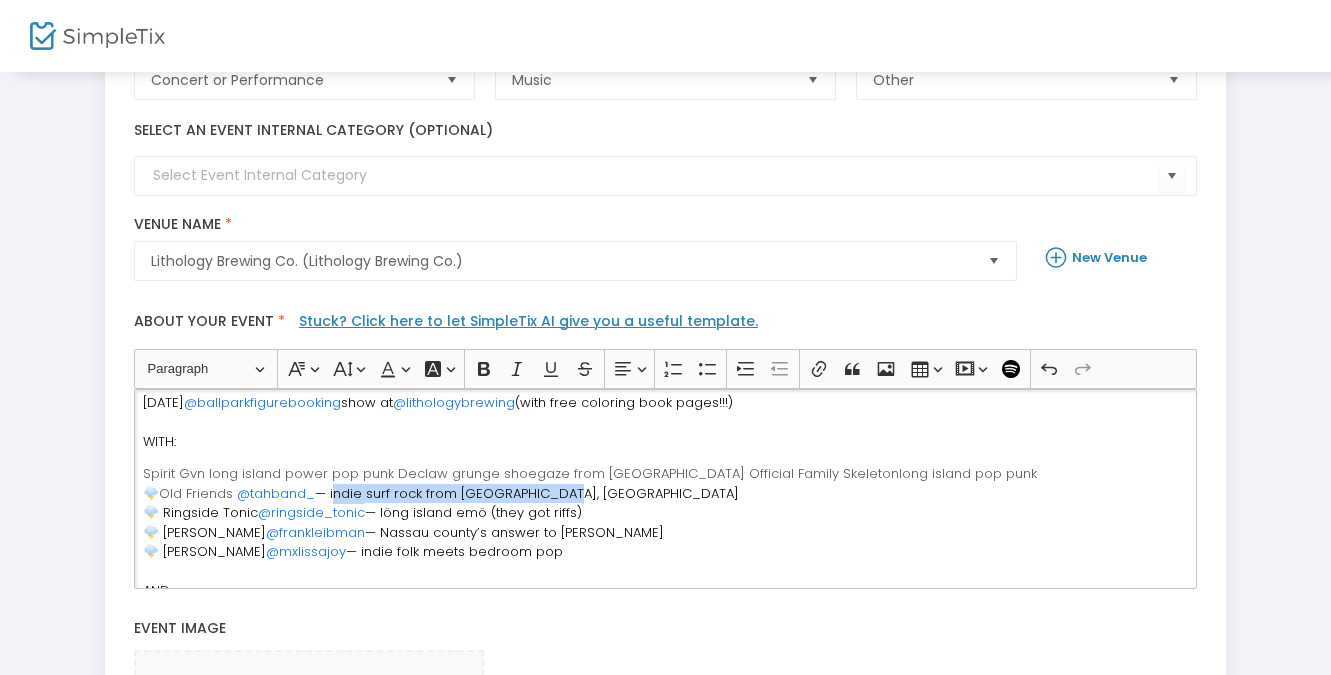 click on "Spirit Gvn long island power pop punk Declaw grunge shoegaze from [GEOGRAPHIC_DATA] Official Family Skeletonlong island pop punk 🌩️  Old Friends   @tahband_  — indie surf rock from [GEOGRAPHIC_DATA], [GEOGRAPHIC_DATA] 🌩️ Ringside Tonic  @ringside_tonic   — [GEOGRAPHIC_DATA] emö (they got riffs) 🌩️ [PERSON_NAME]  @frankleibman  — Nassau county’s answer to [PERSON_NAME] 🌩️ [PERSON_NAME]  @mxlissajoy  — indie folk meets bedroom pop AND:  ✏️ Free coloring book pages :) Come color! DETAILS ⭐️ $15 admission ⭐️ ALL AGES ⭐️ Doors at 6:30 PM" 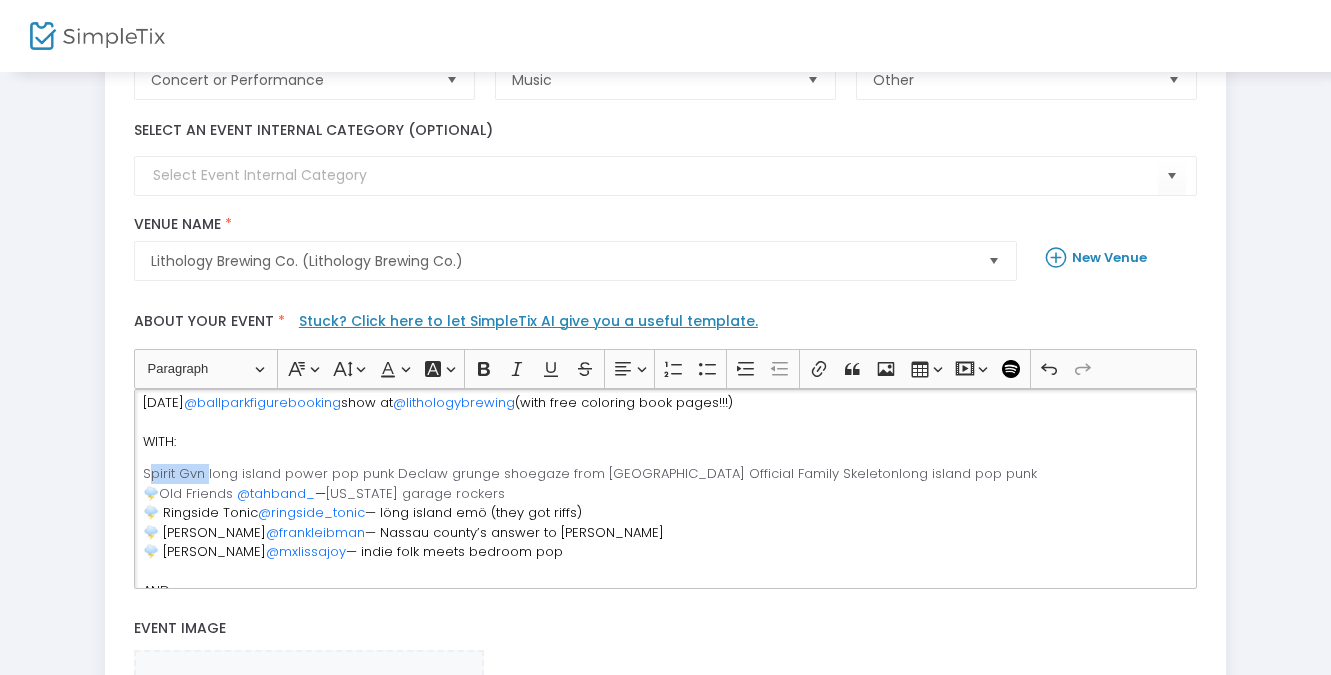 drag, startPoint x: 207, startPoint y: 473, endPoint x: 148, endPoint y: 473, distance: 59 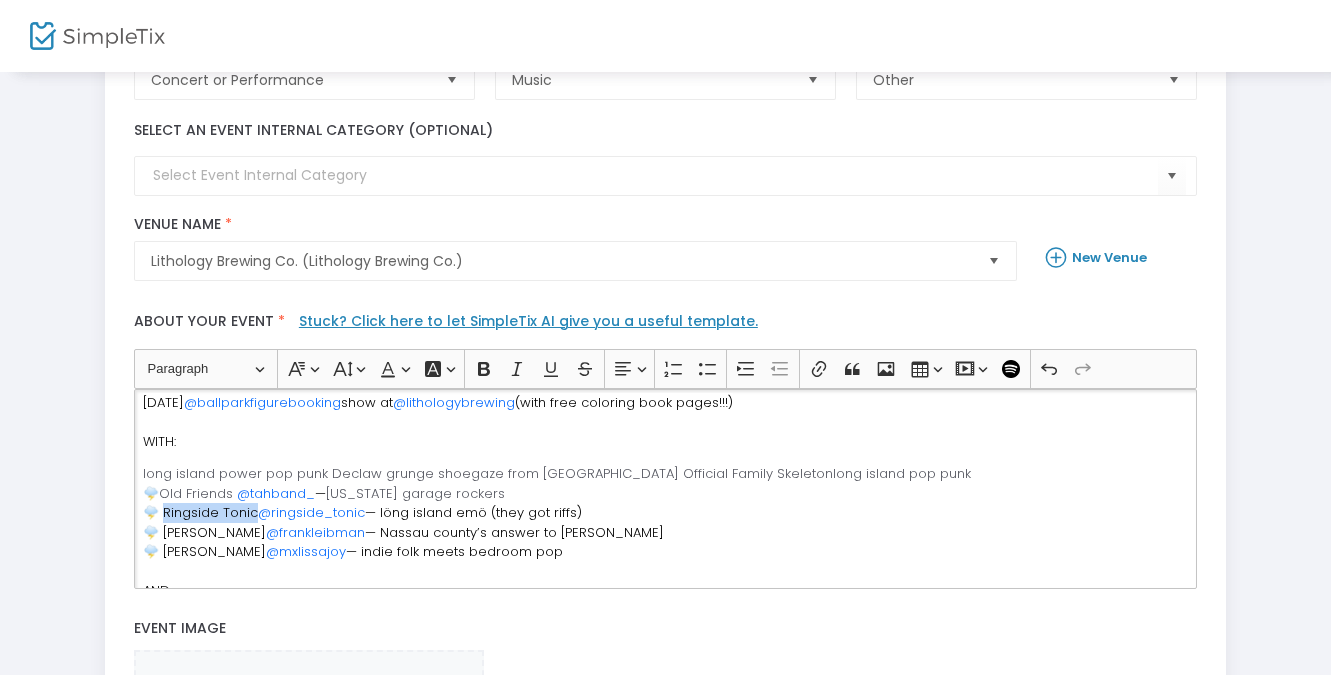 drag, startPoint x: 249, startPoint y: 509, endPoint x: 159, endPoint y: 511, distance: 90.02222 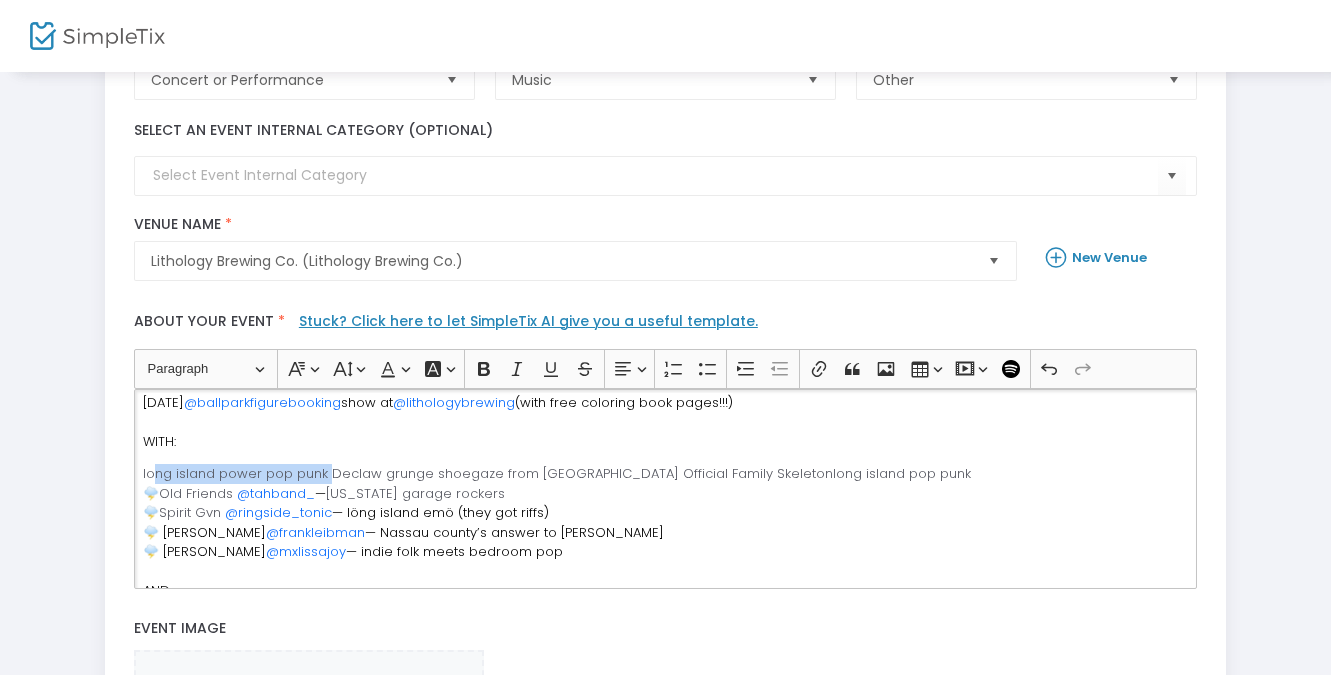 drag, startPoint x: 149, startPoint y: 477, endPoint x: 324, endPoint y: 469, distance: 175.18275 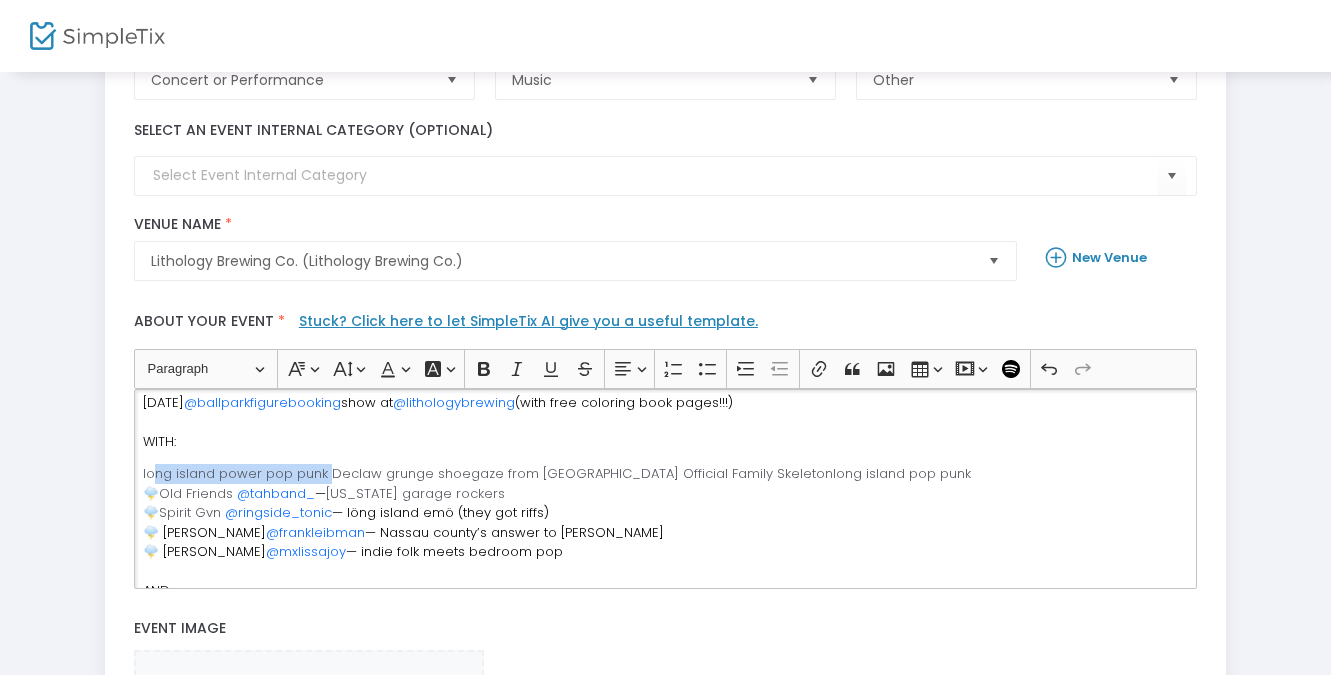 click on "long island power pop punk Declaw grunge shoegaze from [GEOGRAPHIC_DATA] Official Family Skeletonlong island pop punk 🌩️  Old Friends   @tahband_  —   [US_STATE] garage rockers 🌩️  Spirit Gvn   @ringside_tonic   — [GEOGRAPHIC_DATA] emö (they got riffs) 🌩️ [PERSON_NAME]  @frankleibman  — Nassau county’s answer to [PERSON_NAME] 🌩️ [PERSON_NAME]  @mxlissajoy  — indie folk meets bedroom pop AND:  ✏️ Free coloring book pages :) Come color! DETAILS ⭐️ $15 admission ⭐️ ALL AGES ⭐️ Doors at 6:30 PM" 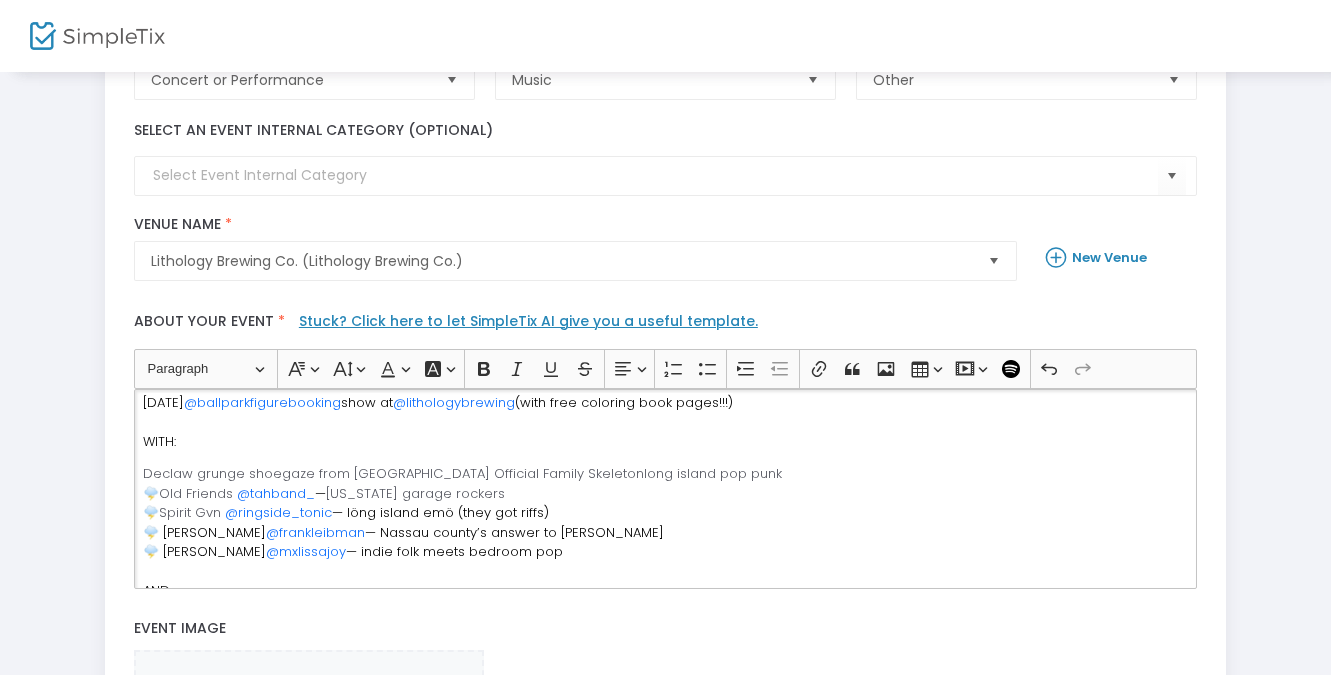 drag, startPoint x: 554, startPoint y: 507, endPoint x: 349, endPoint y: 513, distance: 205.08778 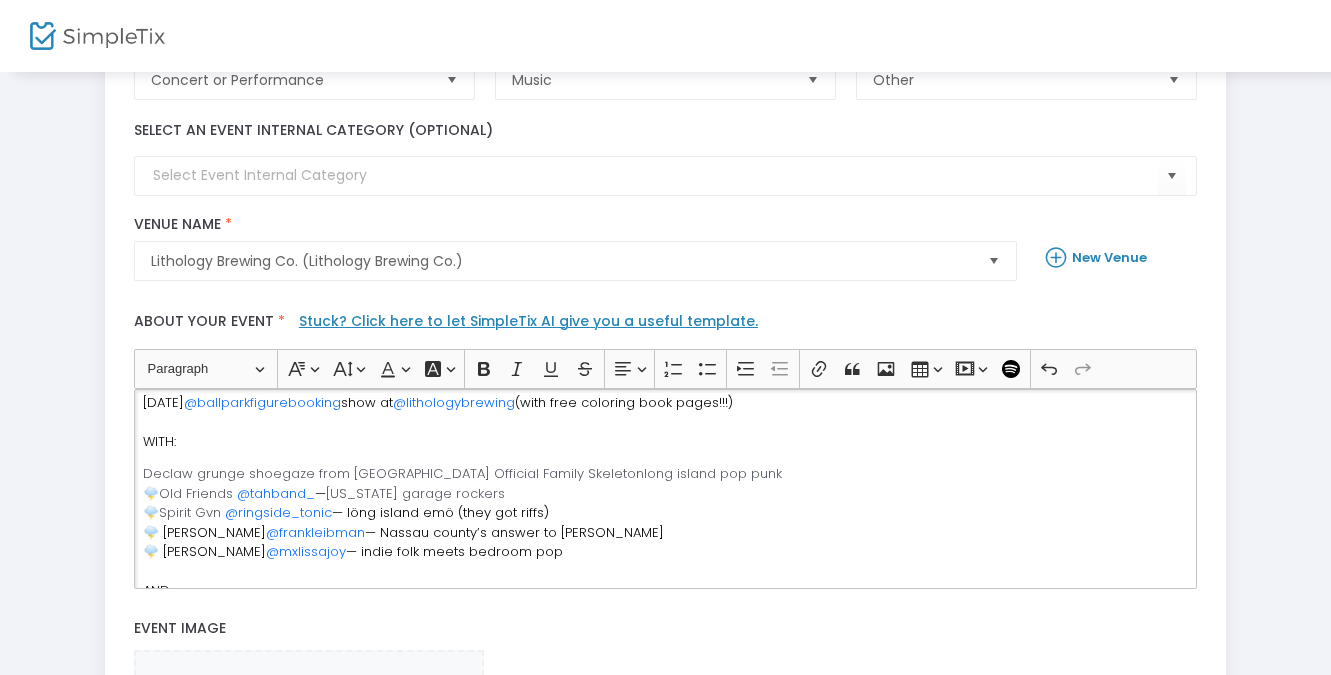 click on "Declaw grunge shoegaze from [GEOGRAPHIC_DATA] Official Family Skeletonlong island pop punk 🌩️  Old Friends   @tahband_  —   [US_STATE] garage rockers 🌩️  Spirit Gvn   @ringside_tonic   — [GEOGRAPHIC_DATA] emö (they got riffs) 🌩️ [PERSON_NAME]  @frankleibman  — Nassau county’s answer to [PERSON_NAME] 🌩️ [PERSON_NAME]  @mxlissajoy  — indie folk meets bedroom pop AND:  ✏️ Free coloring book pages :) Come color! DETAILS ⭐️ $15 admission ⭐️ ALL AGES ⭐️ Doors at 6:30 PM" 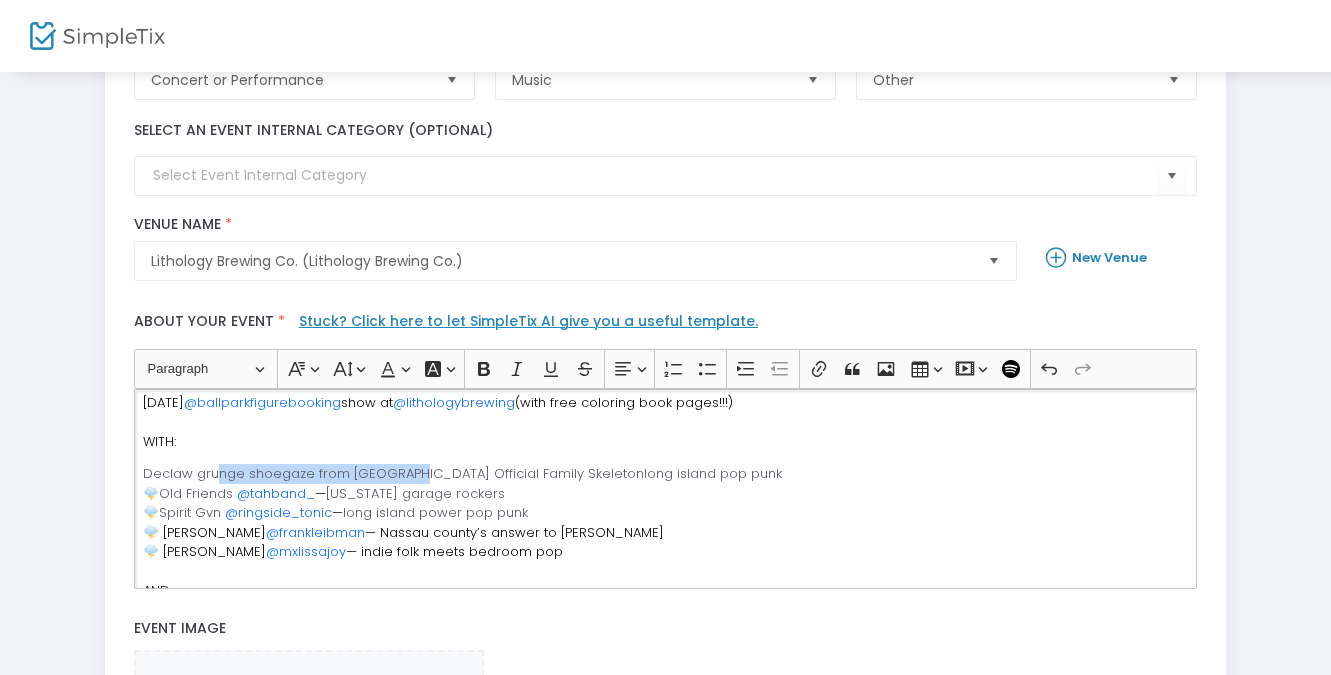 drag, startPoint x: 203, startPoint y: 471, endPoint x: 397, endPoint y: 466, distance: 194.06442 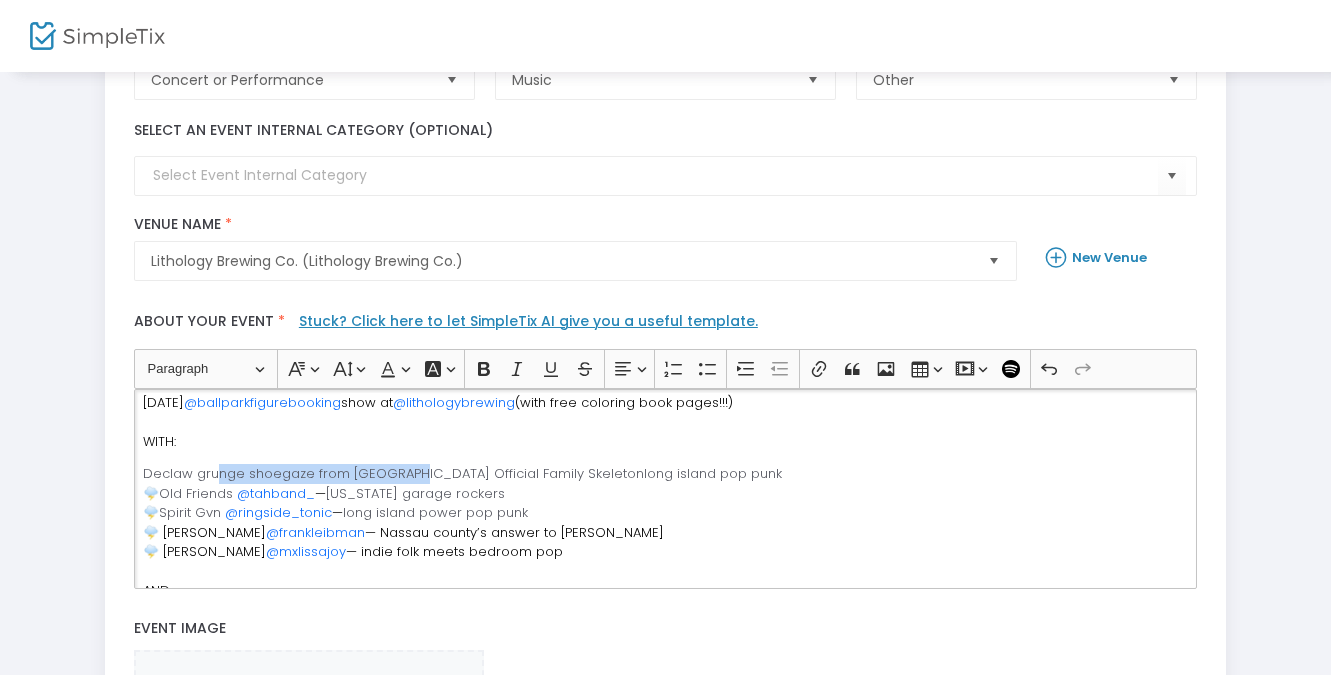 click on "Declaw grunge shoegaze from [GEOGRAPHIC_DATA] Official Family Skeletonlong island pop punk 🌩️  Old Friends   @tahband_  —   [US_STATE] garage rockers 🌩️  Spirit Gvn   @ringside_tonic   —  long island power pop punk 🌩️ [PERSON_NAME]  @frankleibman  — Nassau county’s answer to [PERSON_NAME] 🌩️ [PERSON_NAME]  @mxlissajoy  — indie folk meets bedroom pop AND:  ✏️ Free coloring book pages :) Come color! DETAILS ⭐️ $15 admission ⭐️ ALL AGES ⭐️ Doors at 6:30 PM" 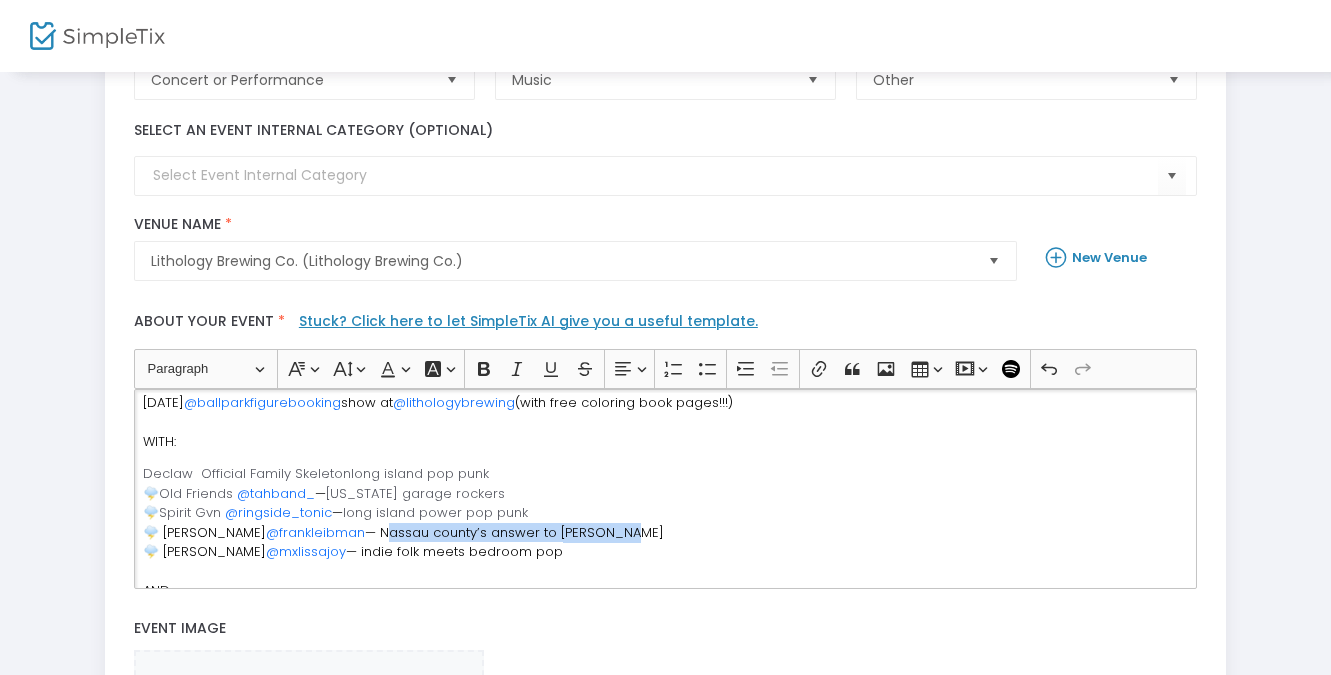drag, startPoint x: 607, startPoint y: 533, endPoint x: 374, endPoint y: 532, distance: 233.00215 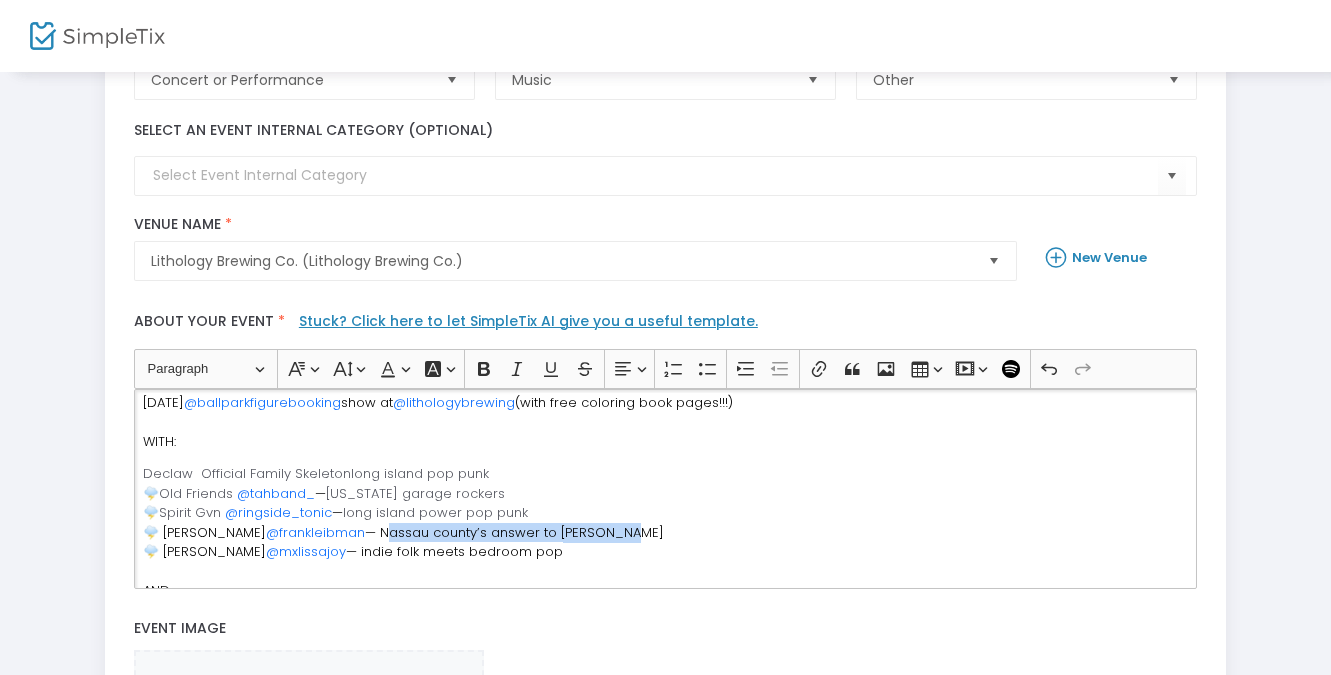 click on "Declaw  Official Family Skeletonlong island pop punk 🌩️  Old Friends   @tahband_  —   [US_STATE] garage rockers 🌩️  Spirit Gvn   @ringside_tonic   —  long island power pop punk 🌩️ [PERSON_NAME]  @frankleibman  — Nassau county’s answer to [PERSON_NAME] 🌩️ [PERSON_NAME]  @mxlissajoy  — indie folk meets bedroom pop AND:  ✏️ Free coloring book pages :) Come color! DETAILS ⭐️ $15 admission ⭐️ ALL AGES ⭐️ Doors at 6:30 PM" 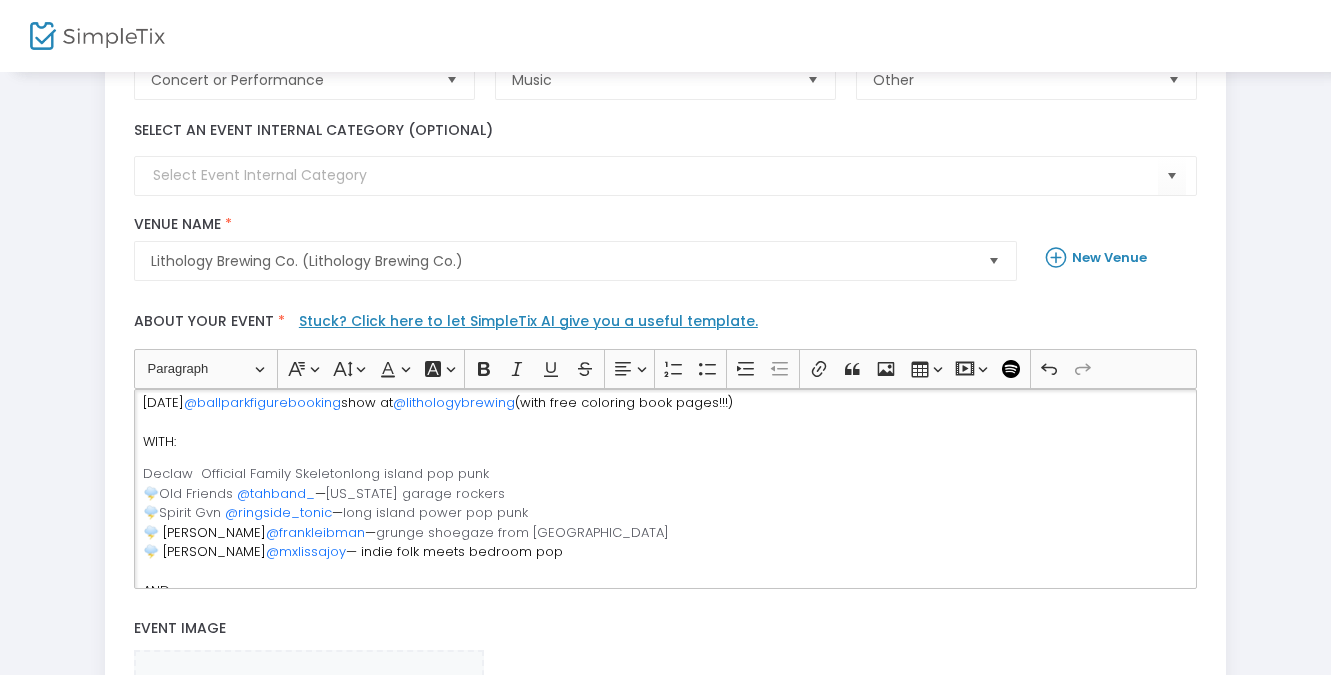 drag, startPoint x: 497, startPoint y: 469, endPoint x: 353, endPoint y: 471, distance: 144.01389 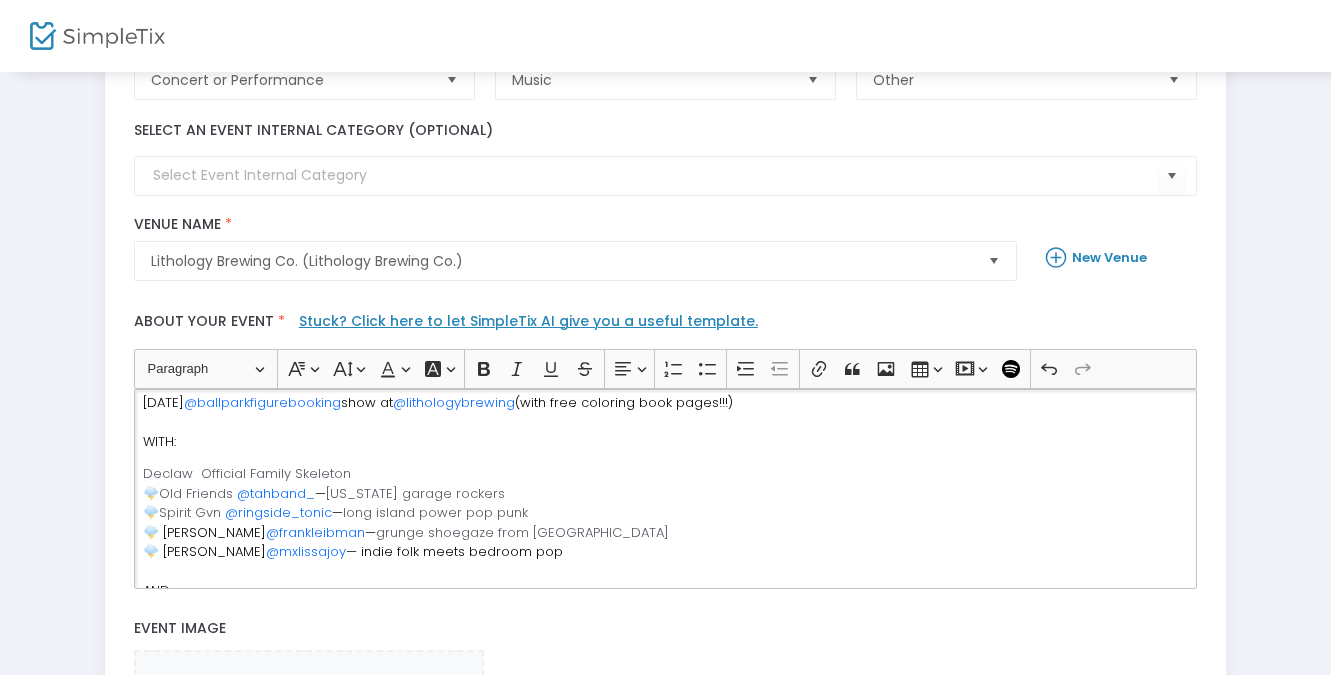 drag, startPoint x: 547, startPoint y: 546, endPoint x: 332, endPoint y: 544, distance: 215.00931 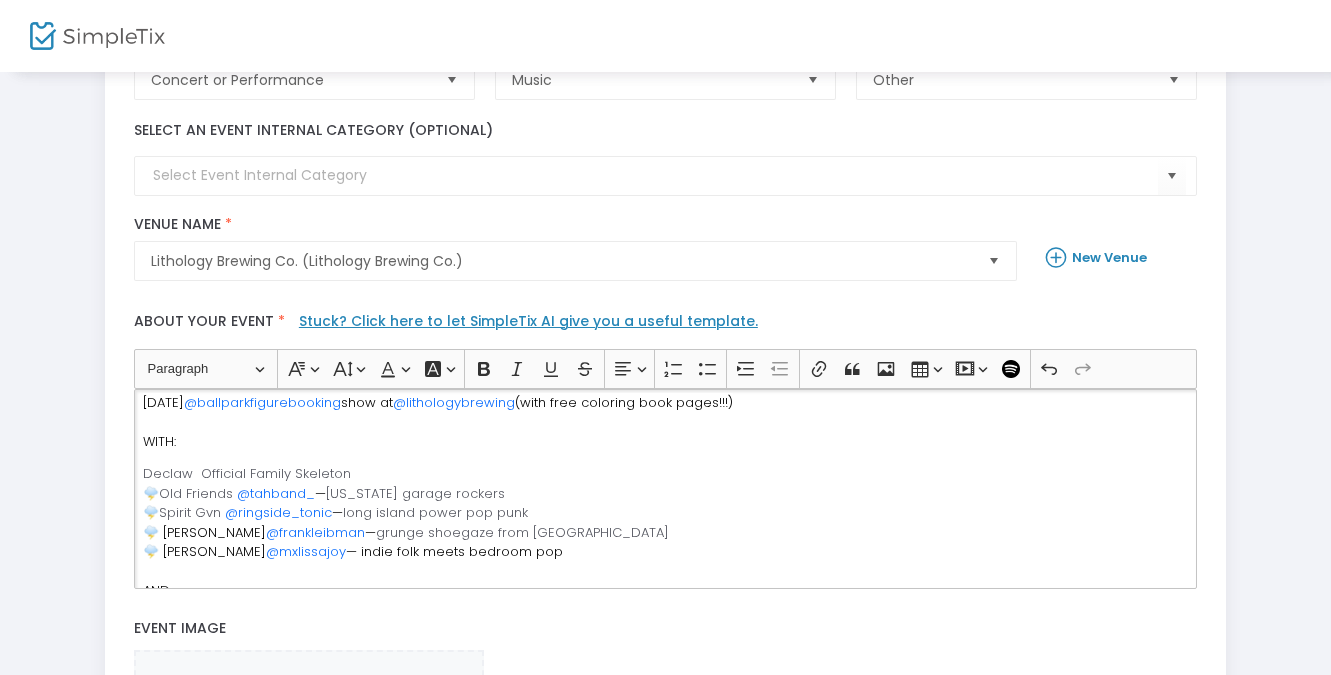 click on "Declaw  Official Family Skeleton 🌩️  Old Friends   @tahband_  —   [US_STATE] garage rockers 🌩️  Spirit Gvn   @ringside_tonic   —  long island power pop punk 🌩️ [PERSON_NAME]  @frankleibman  —  grunge shoegaze from [GEOGRAPHIC_DATA] 🌩️ [PERSON_NAME]  @mxlissajoy  — indie folk meets bedroom pop AND:  ✏️ Free coloring book pages :) Come color! DETAILS ⭐️ $15 admission ⭐️ ALL AGES ⭐️ Doors at 6:30 PM" 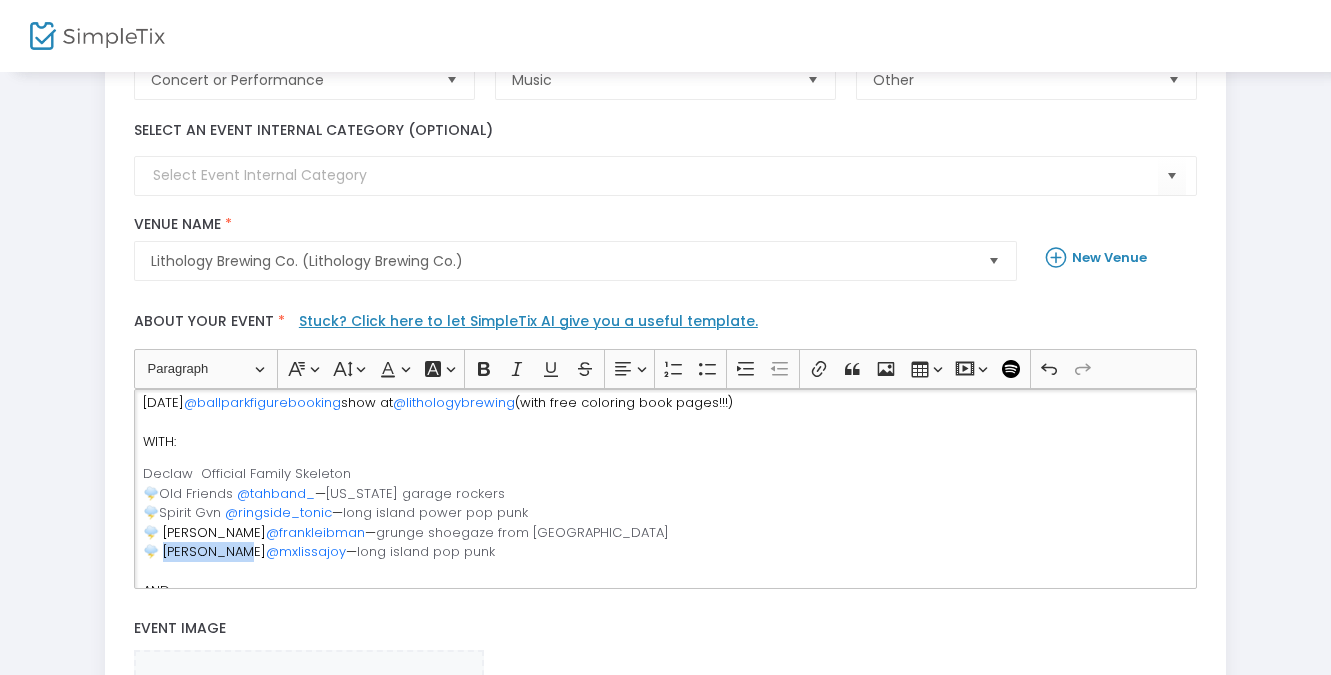 drag, startPoint x: 232, startPoint y: 545, endPoint x: 159, endPoint y: 543, distance: 73.02739 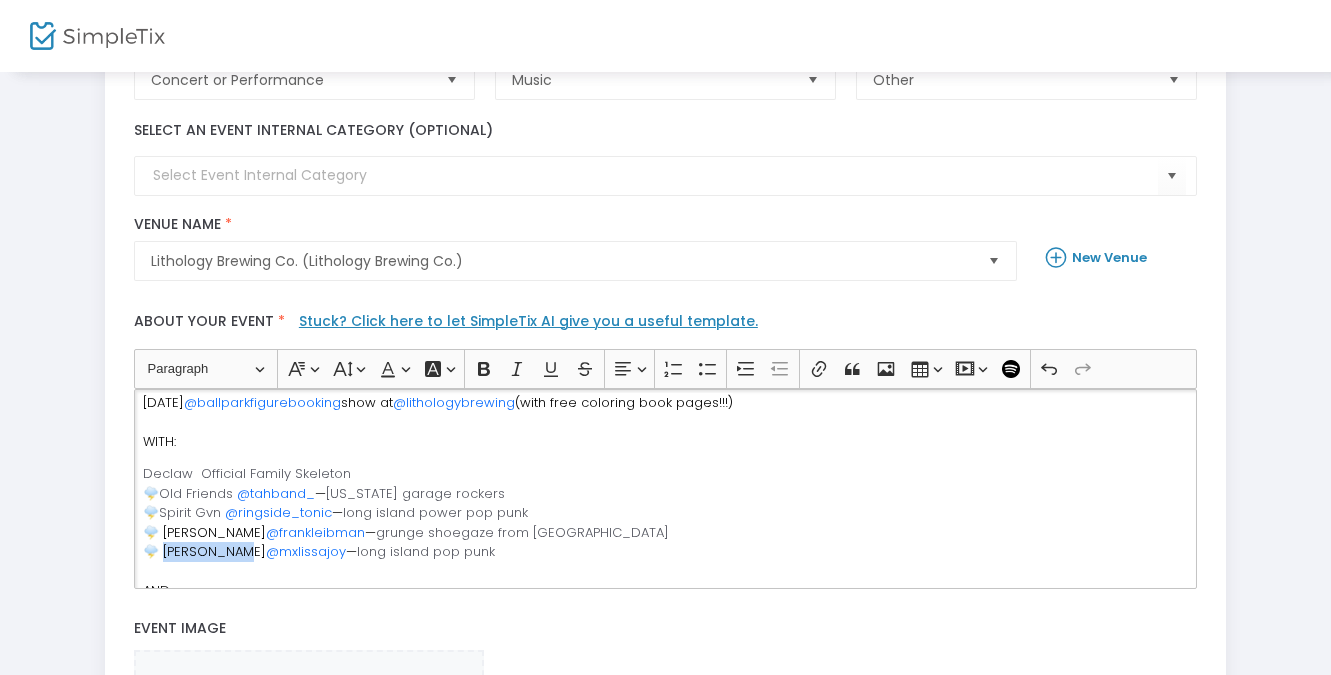 click on "🌩️ [PERSON_NAME]" 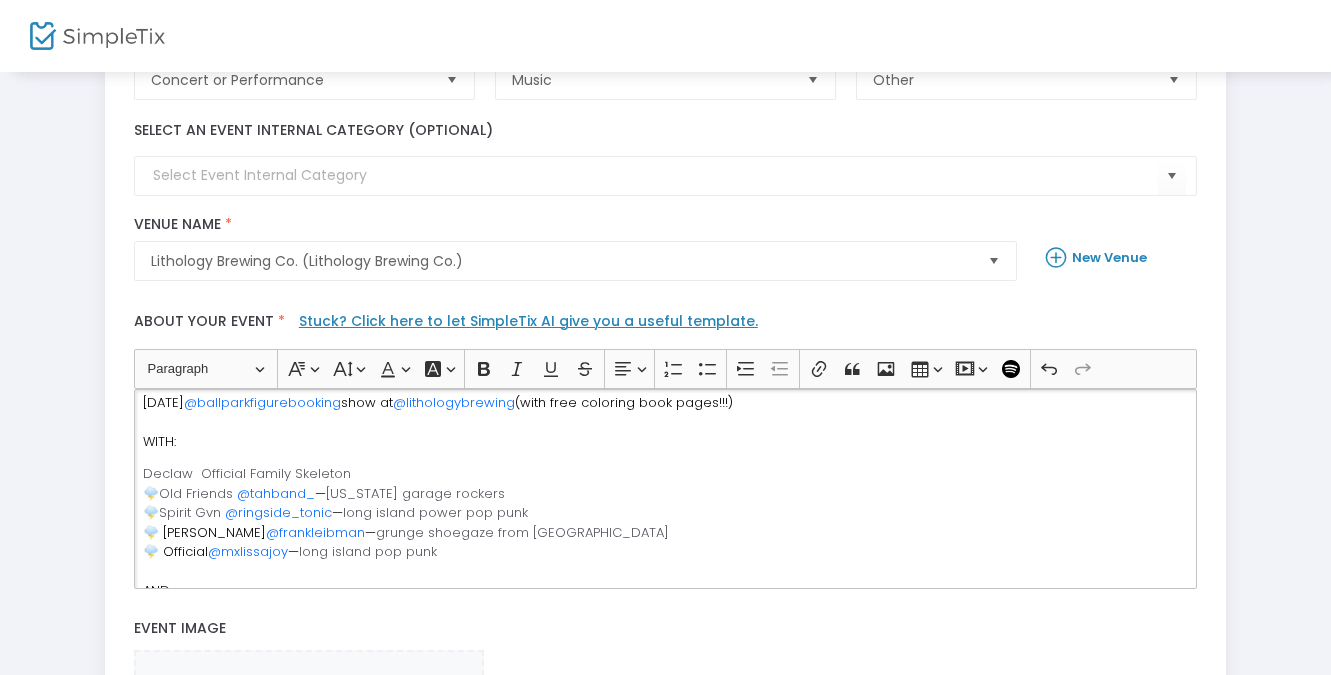 drag, startPoint x: 370, startPoint y: 472, endPoint x: 210, endPoint y: 470, distance: 160.0125 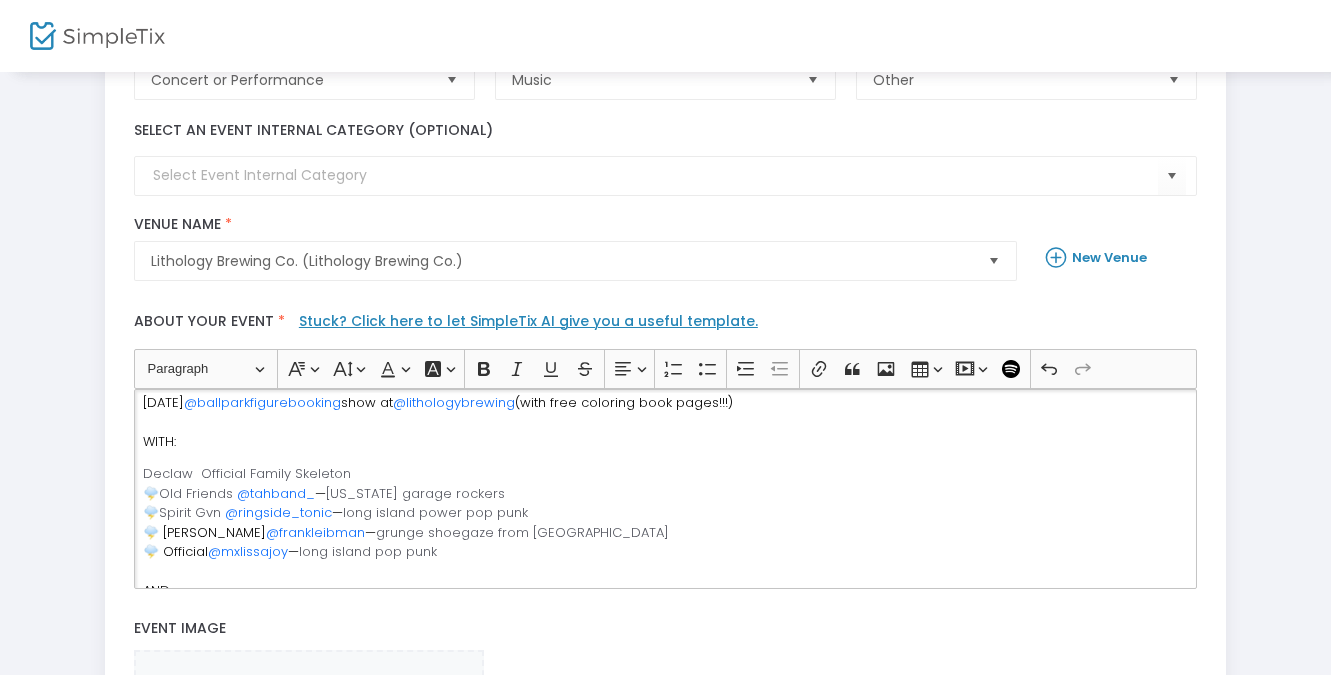 click on "Declaw  Official Family Skeleton 🌩️  Old Friends   @tahband_  —   [US_STATE] garage rockers 🌩️  Spirit Gvn   @ringside_tonic   —  long island power pop punk 🌩️ [PERSON_NAME]  @frankleibman  —  grunge shoegaze from [GEOGRAPHIC_DATA] 🌩️ Official   @mxlissajoy  —  long island pop punk AND:  ✏️ Free coloring book pages :) Come color! DETAILS ⭐️ $15 admission ⭐️ ALL AGES ⭐️ Doors at 6:30 PM" 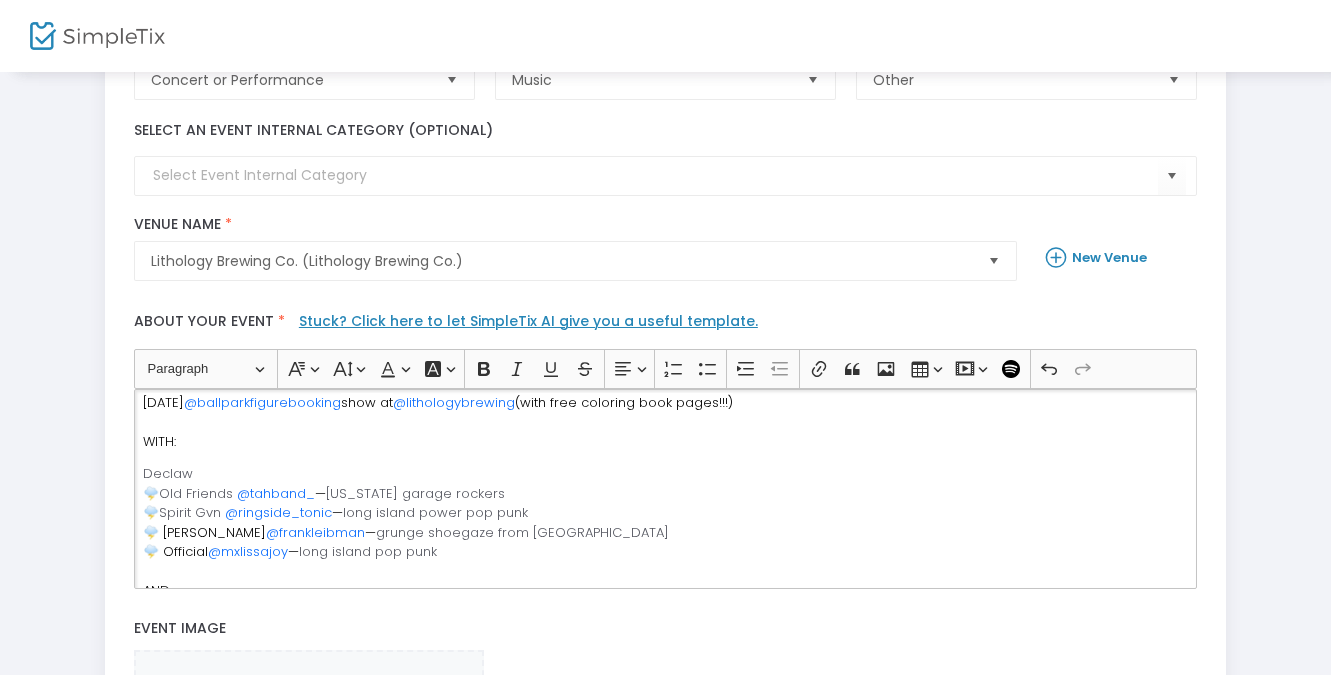 click on "🌩️ Official" 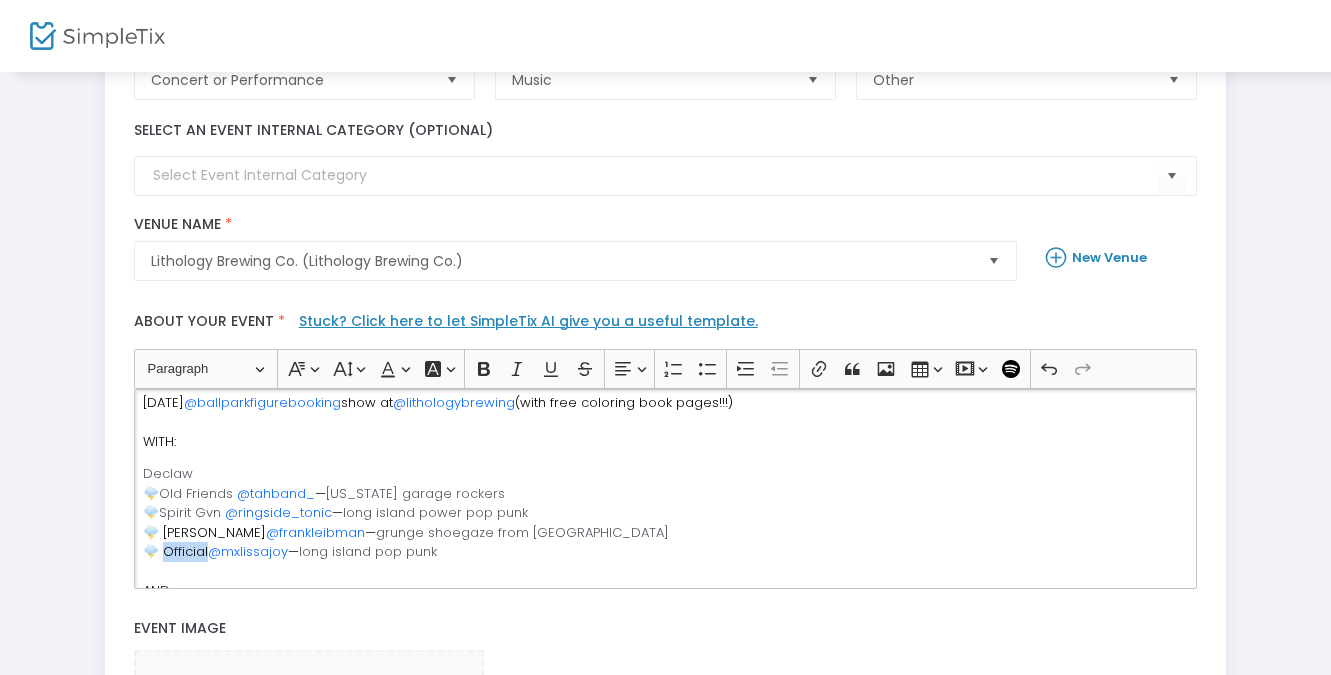 click on "🌩️ Official" 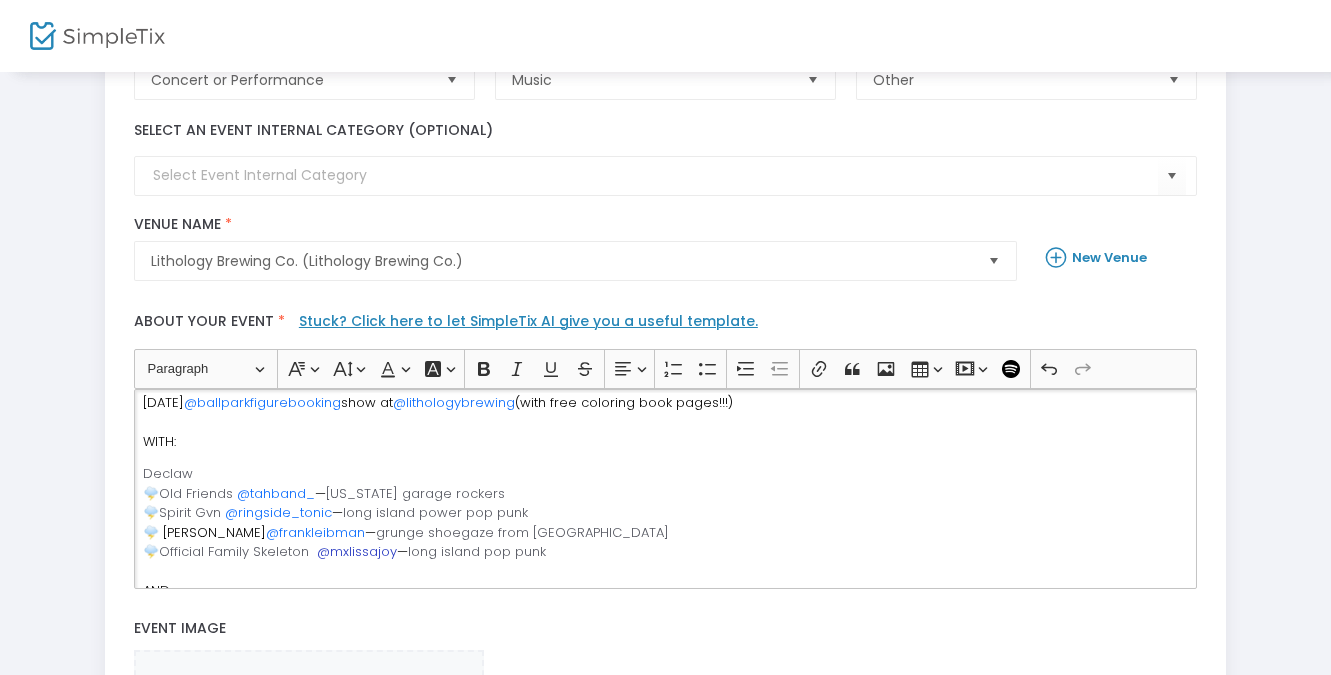 click on "@mxlissajoy" 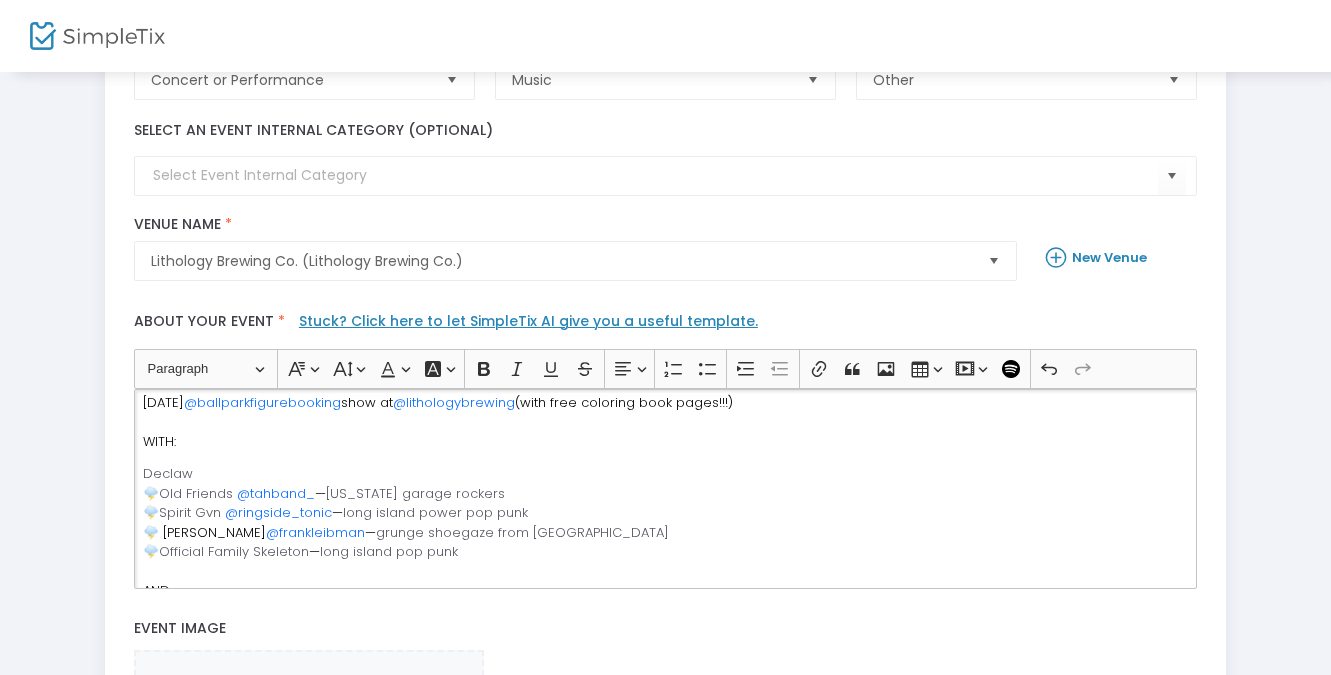 drag, startPoint x: 218, startPoint y: 474, endPoint x: 152, endPoint y: 474, distance: 66 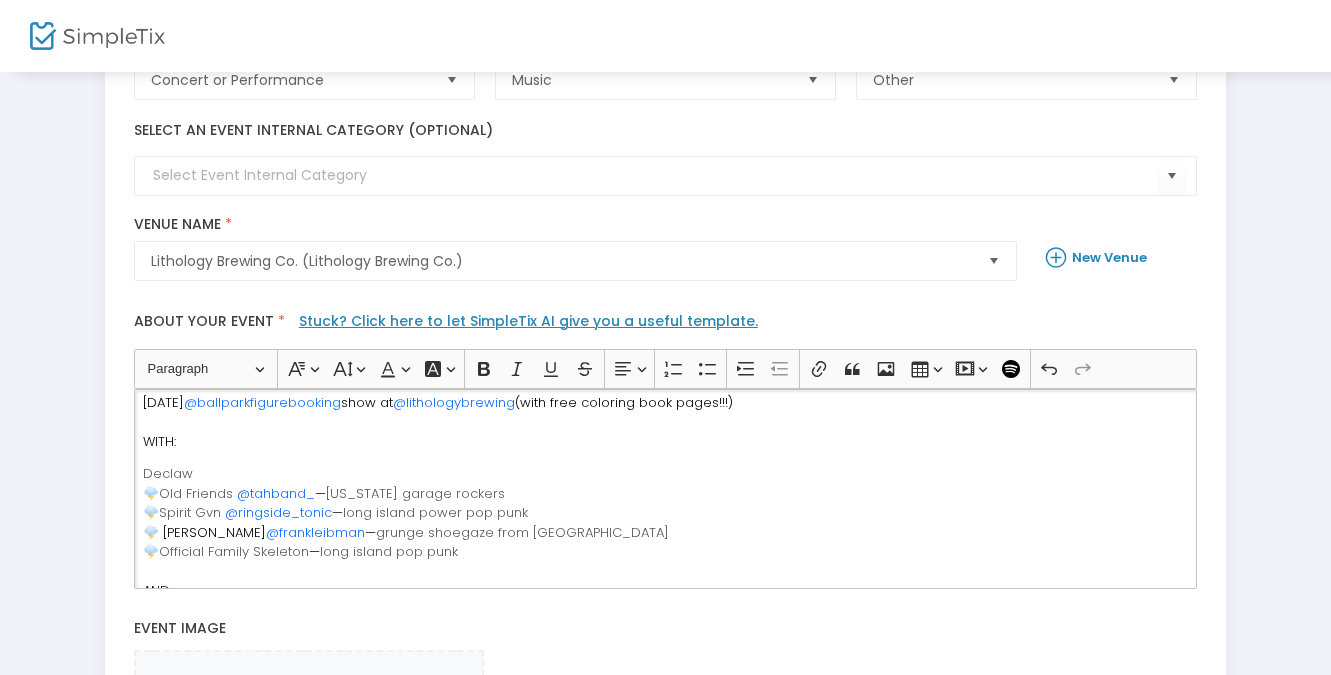 click on "Declaw   🌩️  Old Friends   @tahband_  —   [US_STATE] garage rockers 🌩️  Spirit Gvn   @ringside_tonic   —  long island power pop punk 🌩️ [PERSON_NAME]  @frankleibman  —  grunge shoegaze from [GEOGRAPHIC_DATA] 🌩️  Official Family Skeleton  —  long island pop punk AND:  ✏️ Free coloring book pages :) Come color! DETAILS ⭐️ $15 admission ⭐️ ALL AGES ⭐️ Doors at 6:30 PM" 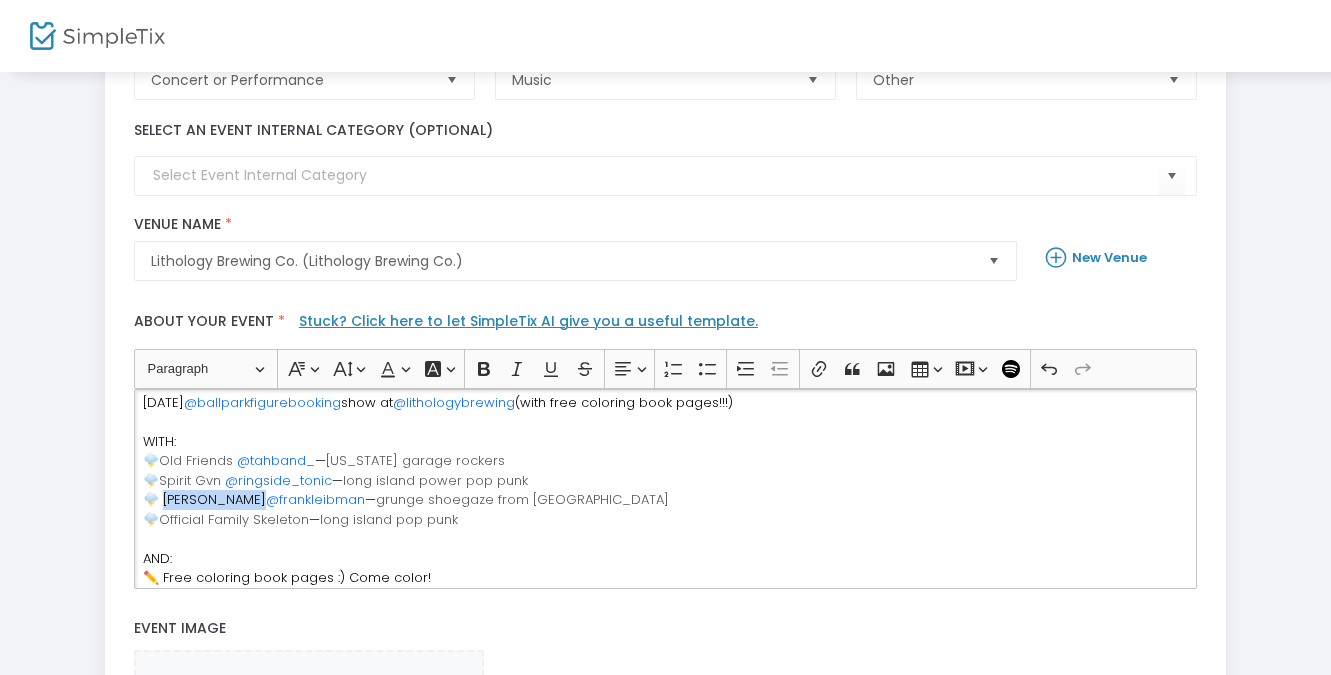 drag, startPoint x: 161, startPoint y: 500, endPoint x: 252, endPoint y: 497, distance: 91.04944 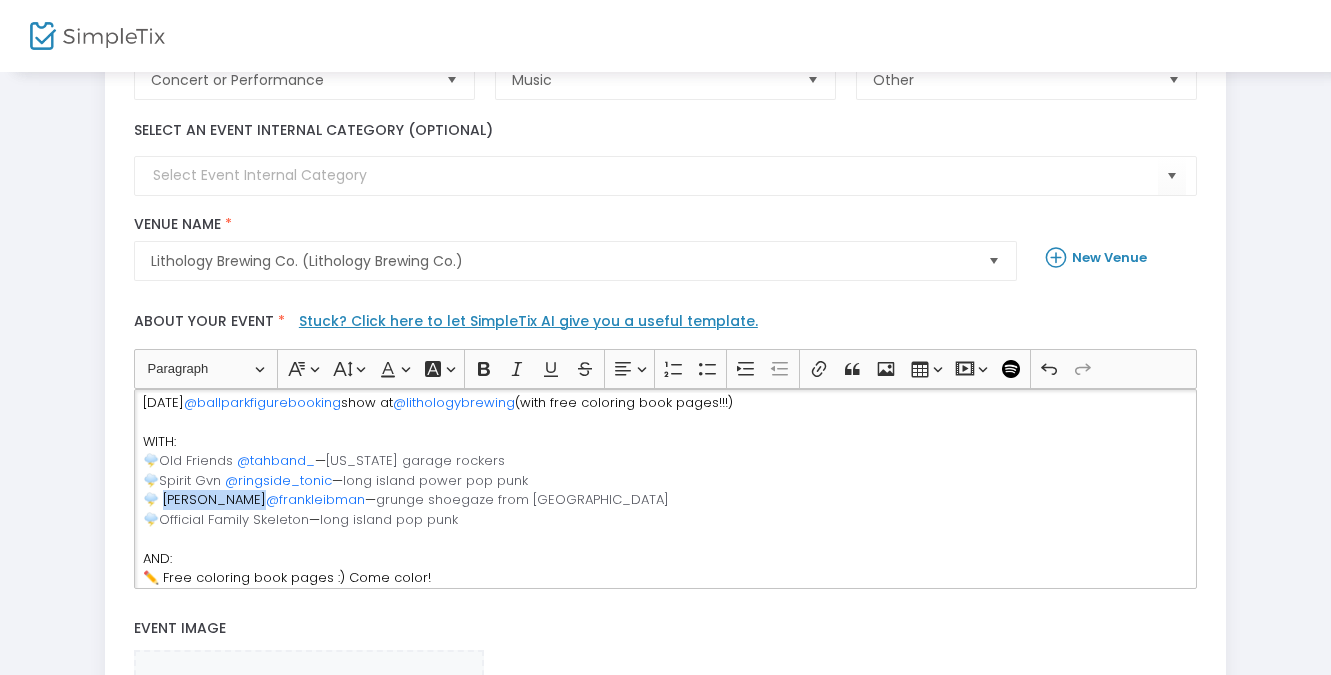 click on "🌩️ [PERSON_NAME]" 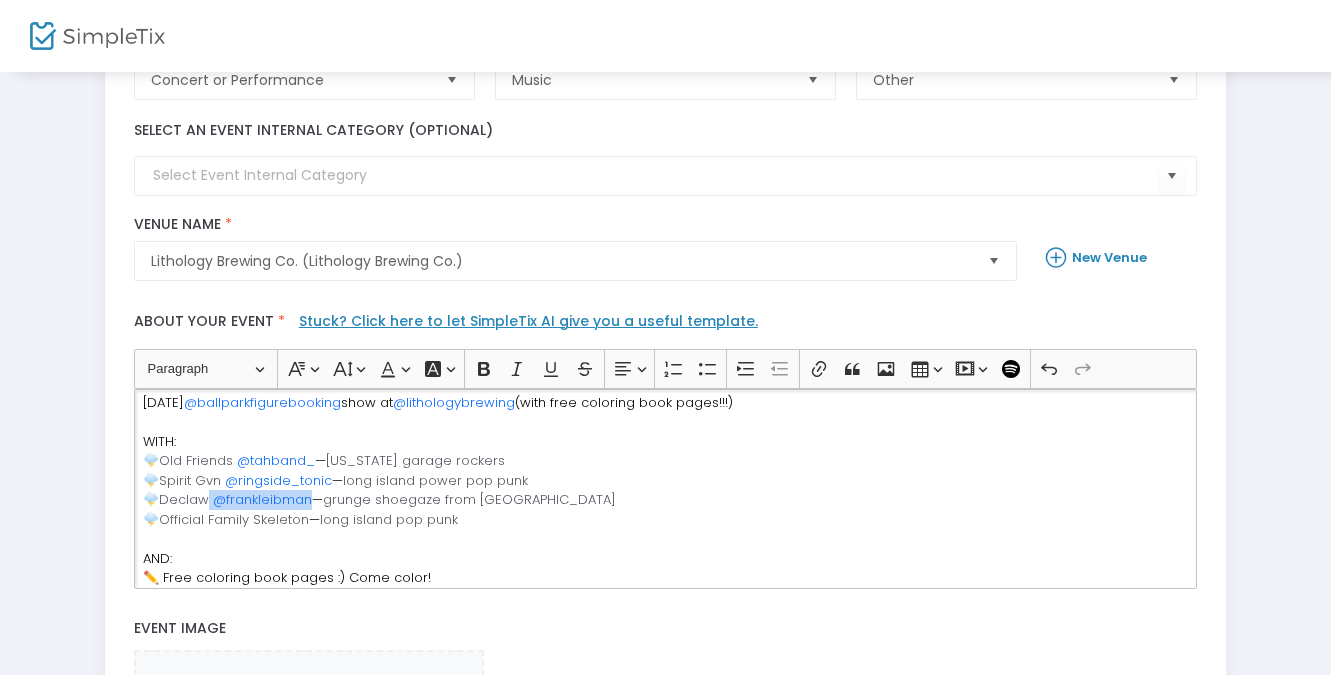 click on "—" 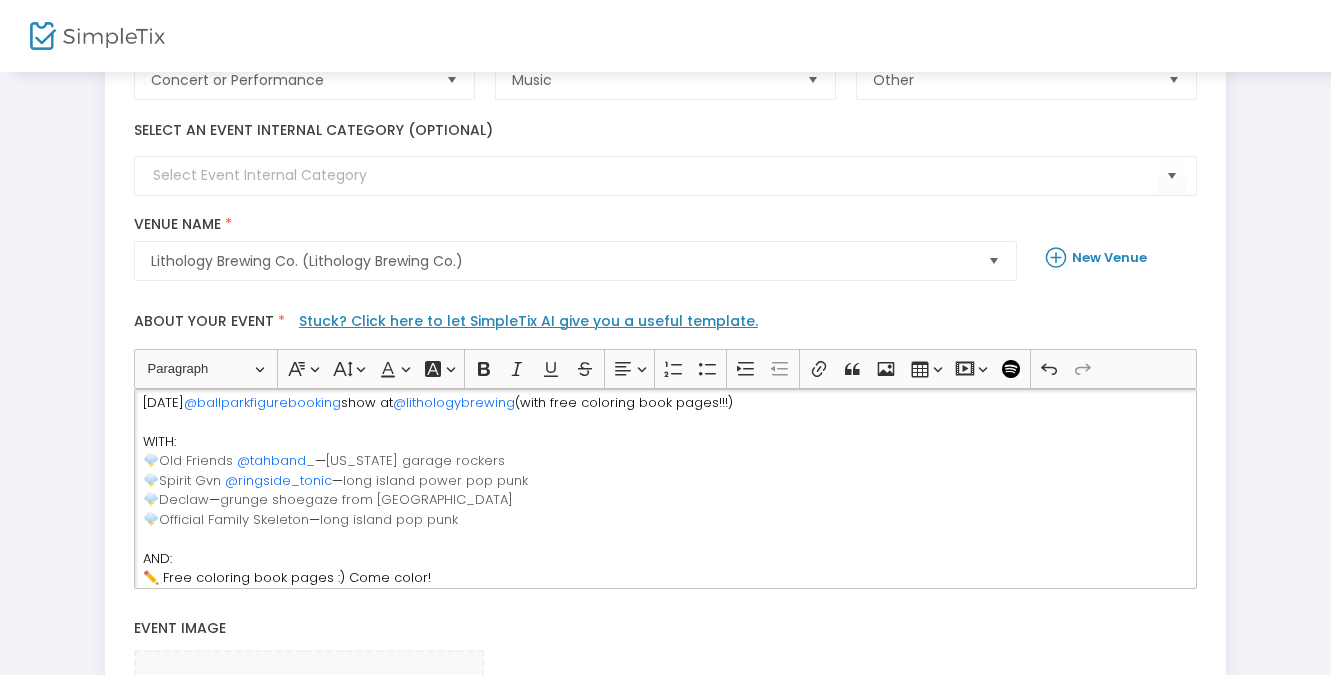 click on "[DATE]  @ballparkfigurebooking  show at  @lithologybrewing  (with free coloring book pages!!!) WITH: 🌩️  Old Friends   @tahband_  —   [US_STATE] garage rockers 🌩️  Spirit Gvn   @ringside_tonic   —  long island power pop punk 🌩️  Declaw   —  grunge shoegaze from [GEOGRAPHIC_DATA] 🌩️  Official Family Skeleton  —  long island pop punk AND:  ✏️ Free coloring book pages :) Come color! DETAILS ⭐️ $15 admission ⭐️ ALL AGES ⭐️ Doors at 6:30 PM" 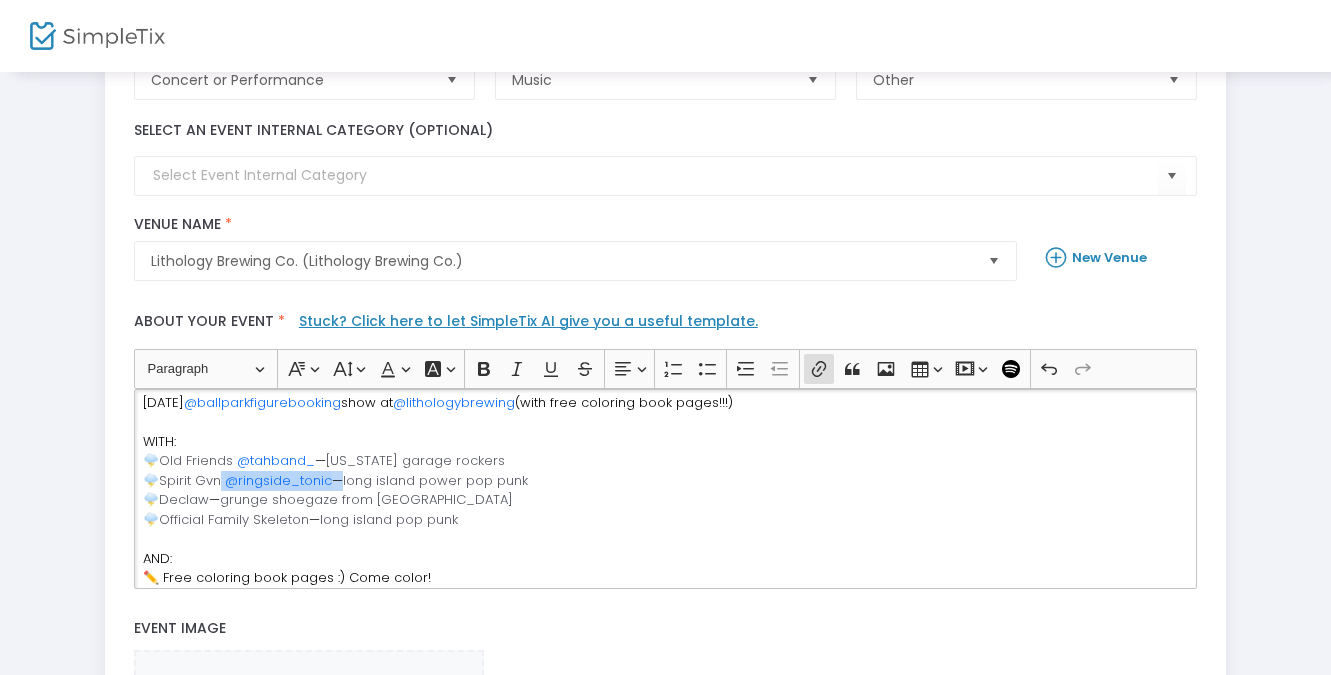 drag, startPoint x: 330, startPoint y: 480, endPoint x: 217, endPoint y: 480, distance: 113 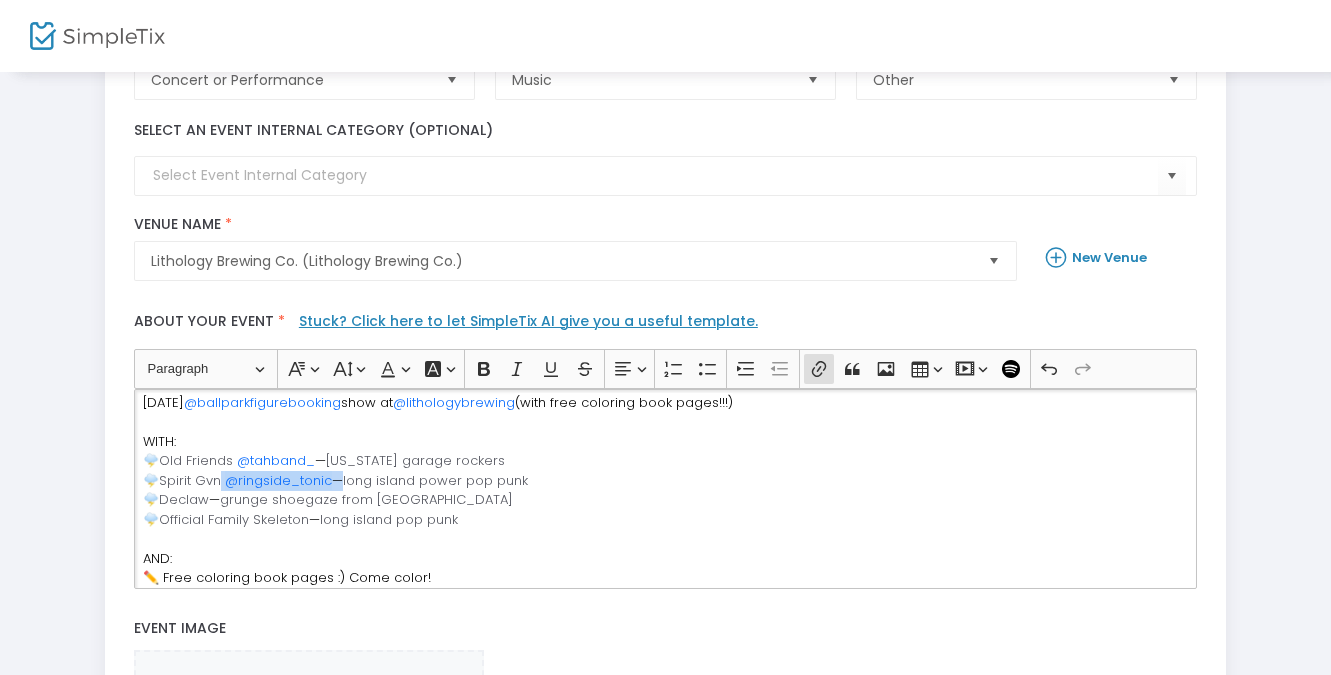 click on "[DATE]  @ballparkfigurebooking  show at  @lithologybrewing  (with free coloring book pages!!!) WITH: 🌩️  Old Friends   @tahband_  —   [US_STATE] garage rockers 🌩️  Spirit Gvn   @ringside_tonic   —  long island power pop punk 🌩️  Declaw   —  grunge shoegaze from [GEOGRAPHIC_DATA] 🌩️  Official Family Skeleton  —  long island pop punk AND:  ✏️ Free coloring book pages :) Come color! DETAILS ⭐️ $15 admission ⭐️ ALL AGES ⭐️ Doors at 6:30 PM" 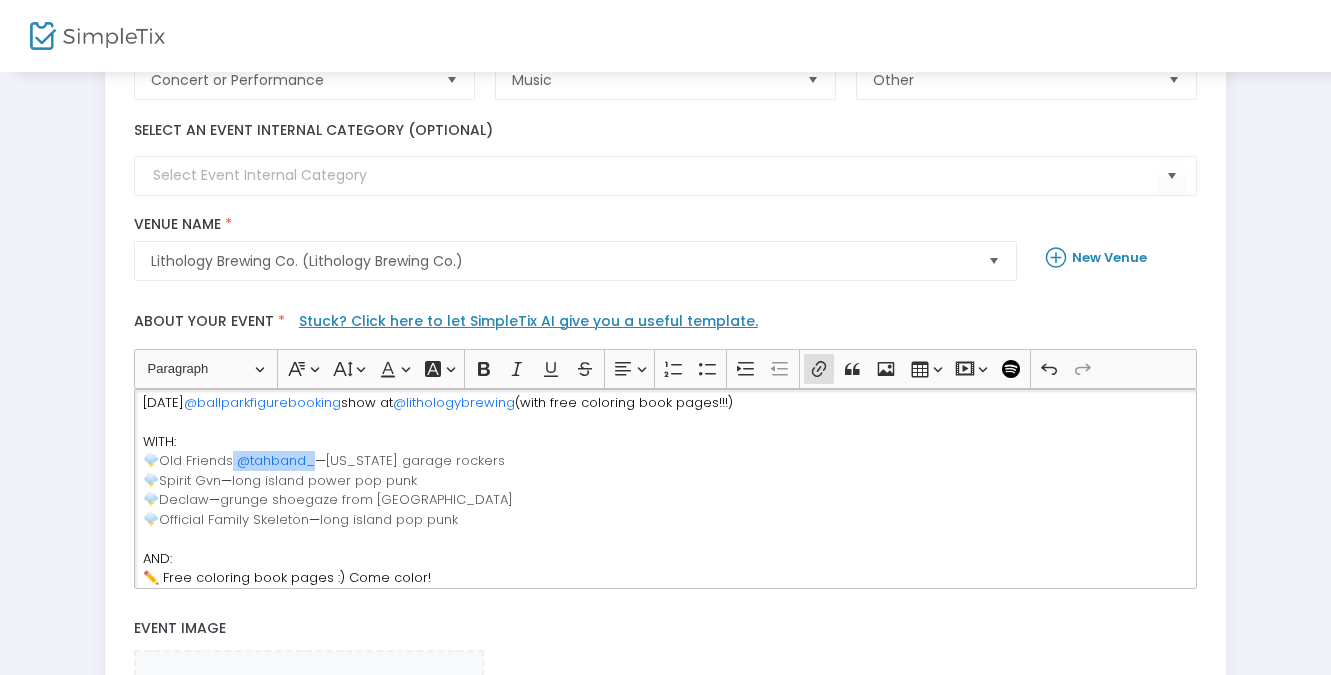 drag, startPoint x: 313, startPoint y: 460, endPoint x: 231, endPoint y: 460, distance: 82 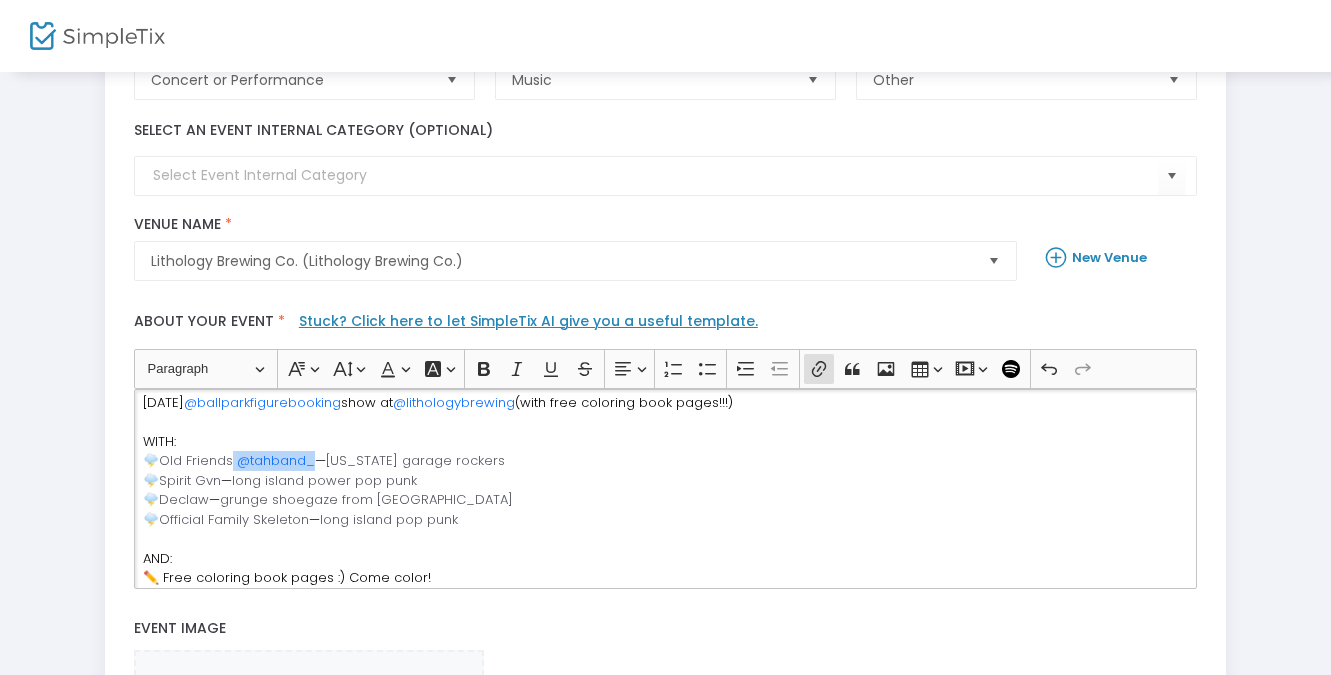 click on "[DATE]  @ballparkfigurebooking  show at  @lithologybrewing  (with free coloring book pages!!!) WITH: 🌩️  Old Friends   @tahband_  —   [US_STATE] garage rockers 🌩️  Spirit Gvn  —  long island power pop punk 🌩️  Declaw   —  grunge shoegaze from [GEOGRAPHIC_DATA] 🌩️  Official Family Skeleton  —  long island pop punk AND:  ✏️ Free coloring book pages :) Come color! DETAILS ⭐️ $15 admission ⭐️ ALL AGES ⭐️ Doors at 6:30 PM" 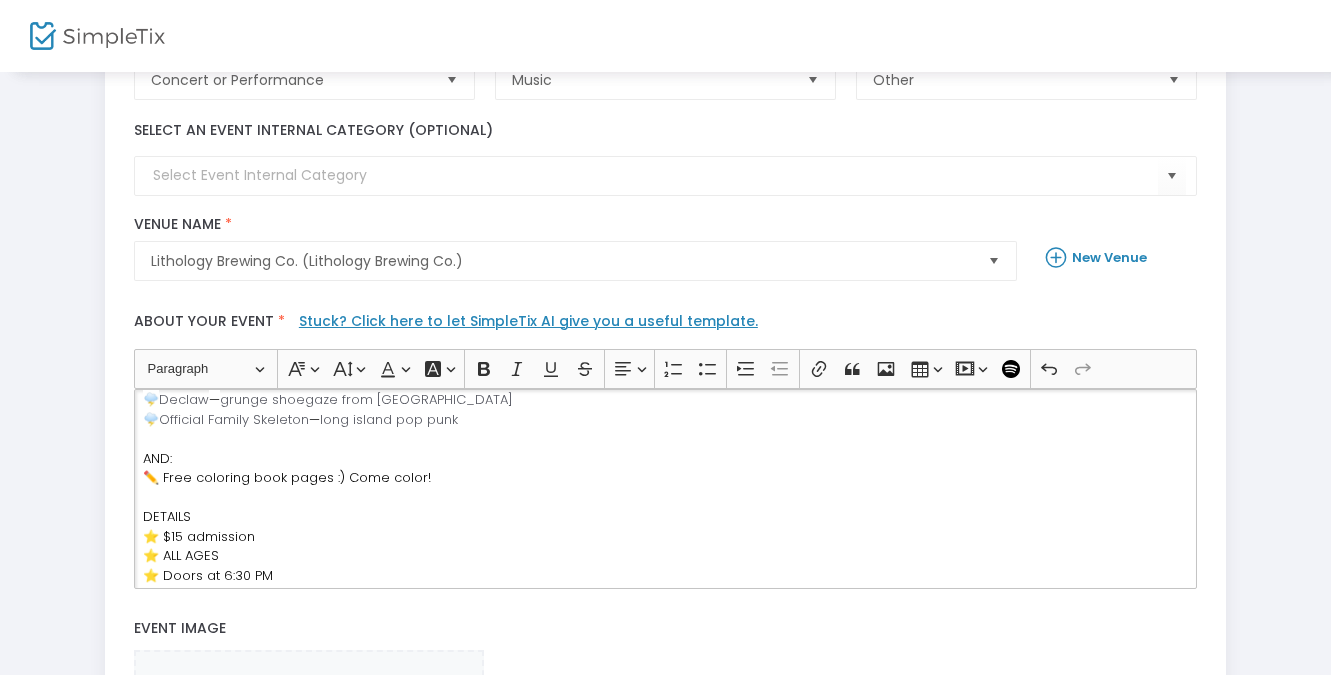 scroll, scrollTop: 118, scrollLeft: 0, axis: vertical 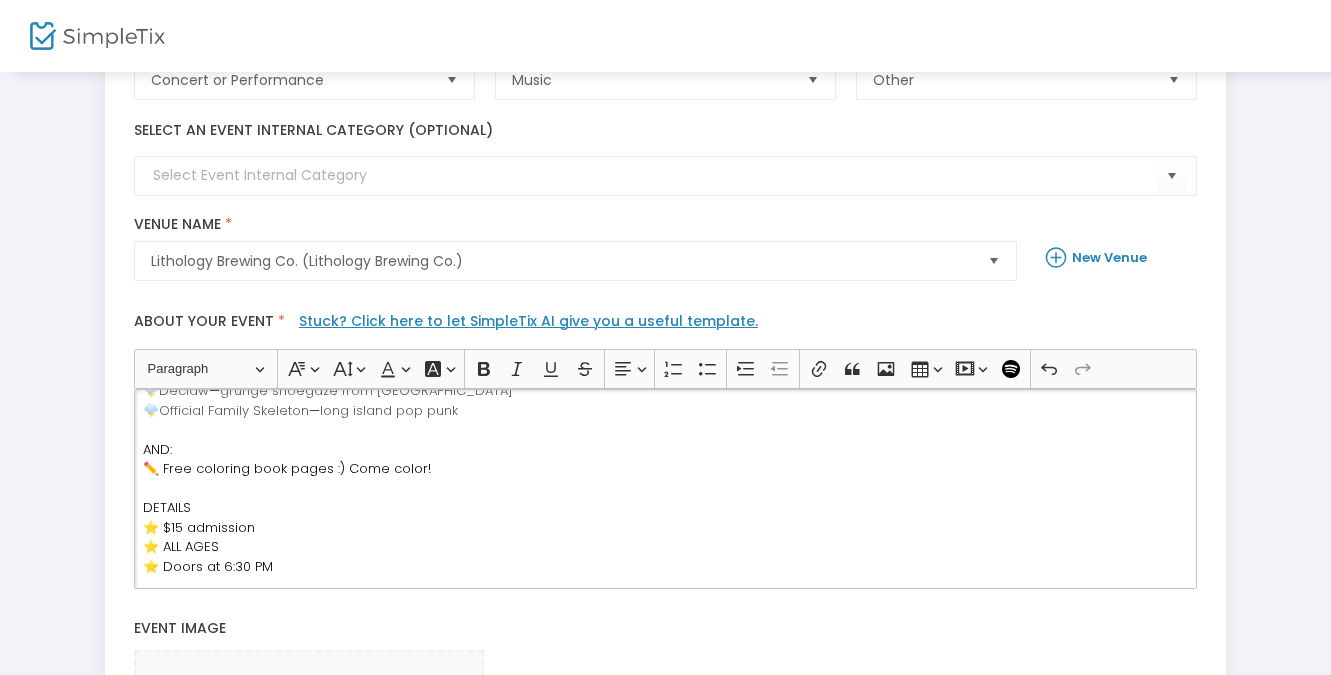 click on "[DATE]  @ballparkfigurebooking  show at  @lithologybrewing  (with free coloring book pages!!!) WITH: 🌩️  Old Friends  —   [US_STATE] garage rockers 🌩️  Spirit Gvn  —  long island power pop punk 🌩️  Declaw   —  grunge shoegaze from [GEOGRAPHIC_DATA] 🌩️  Official Family Skeleton  —  long island pop punk AND:  ✏️ Free coloring book pages :) Come color! DETAILS ⭐️ $15 admission ⭐️ ALL AGES ⭐️ Doors at 6:30 PM" 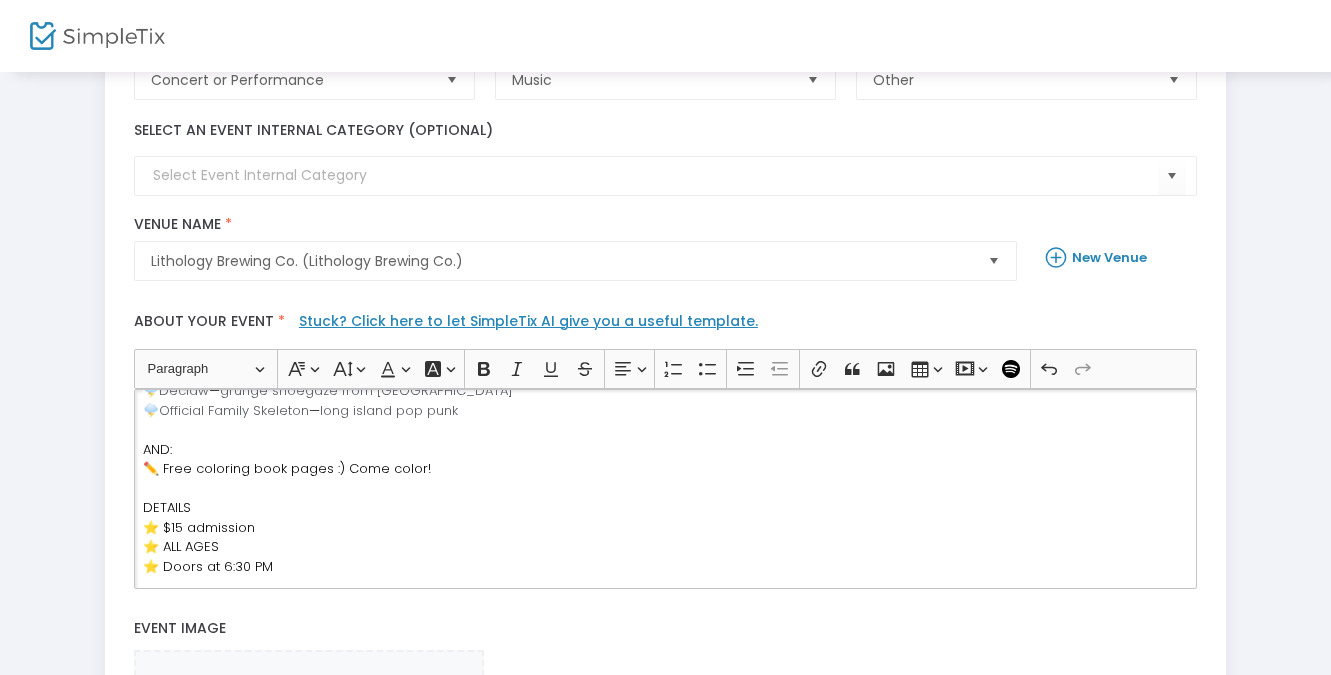 click on "[DATE]  @ballparkfigurebooking  show at  @lithologybrewing  (with free coloring book pages!!!) WITH: 🌩️  Old Friends  —   [US_STATE] garage rockers 🌩️  Spirit Gvn  —  long island power pop punk 🌩️  Declaw   —  grunge shoegaze from [GEOGRAPHIC_DATA] 🌩️  Official Family Skeleton  —  long island pop punk AND:  ✏️ Free coloring book pages :) Come color! DETAILS ⭐️ $15 admission ⭐️ ALL AGES ⭐️ Doors at 6:30 PM" 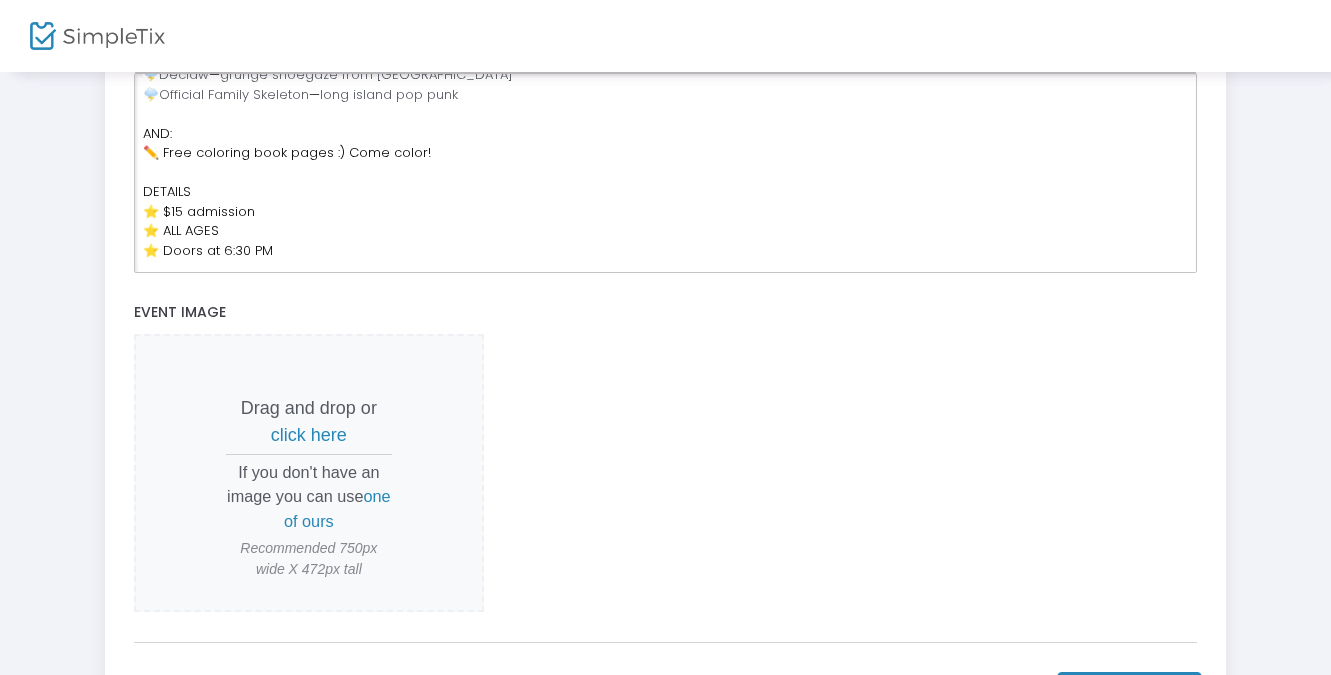 scroll, scrollTop: 557, scrollLeft: 0, axis: vertical 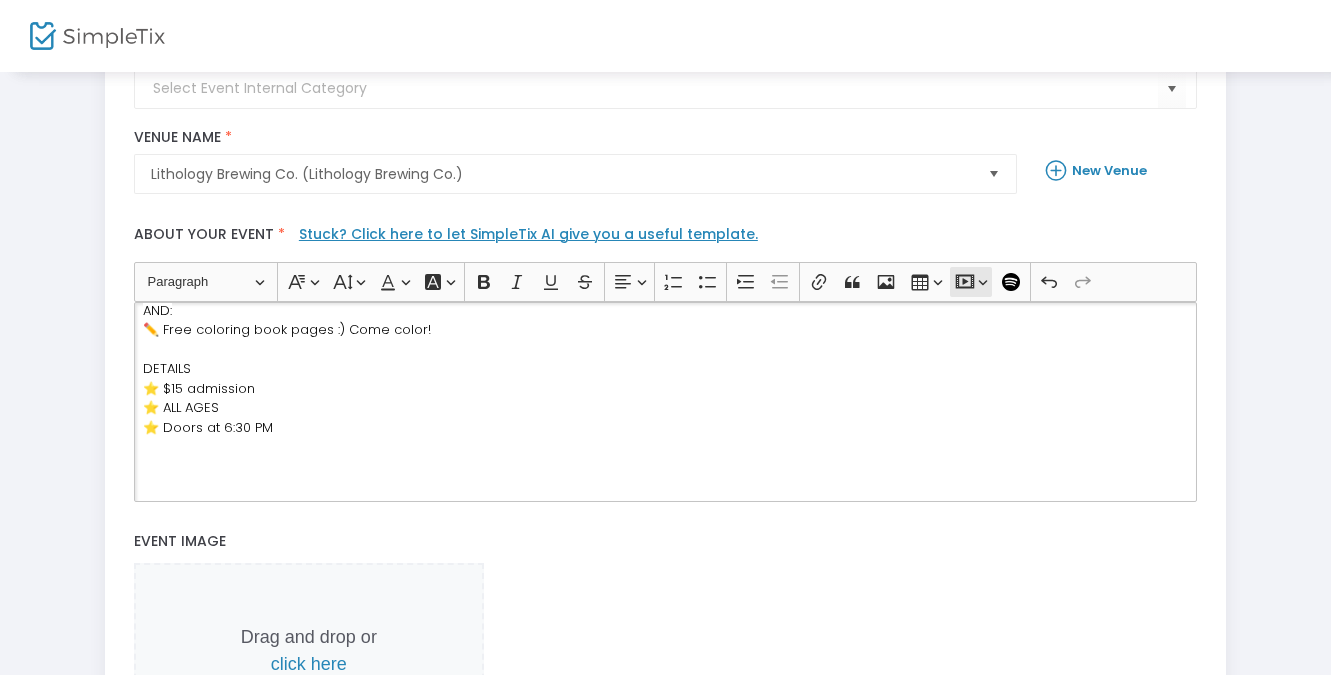 click 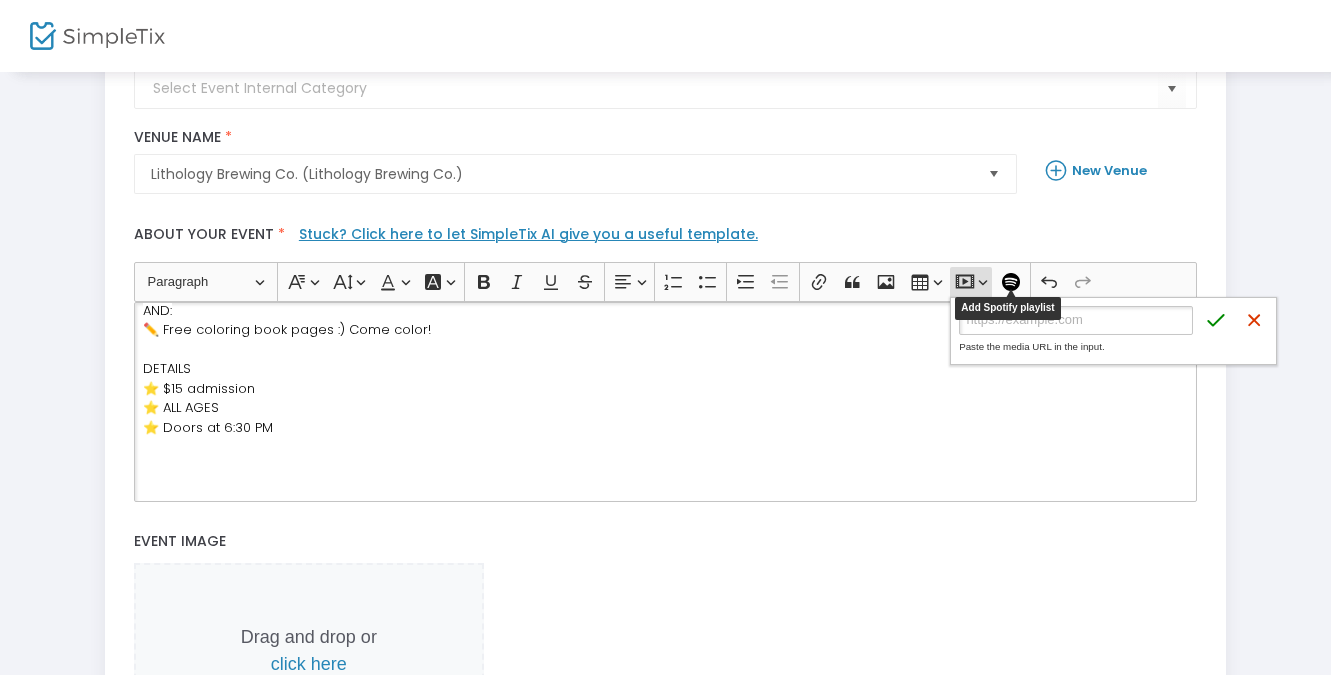 click 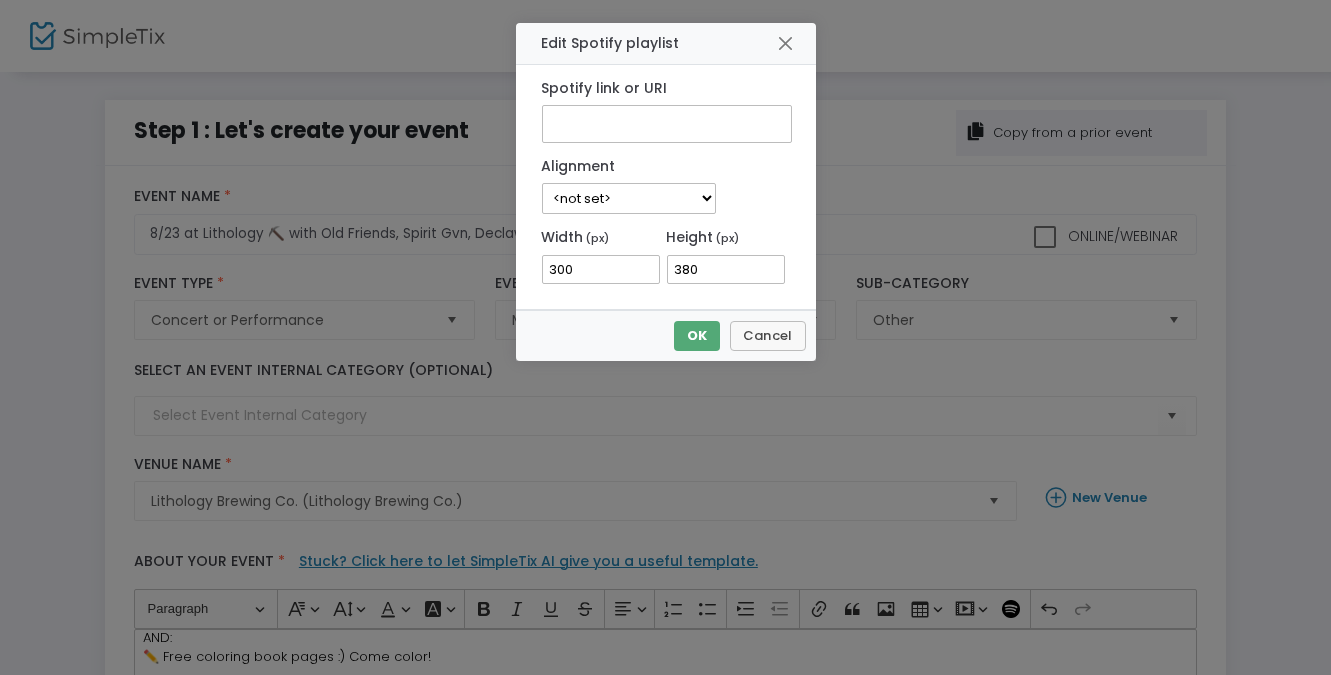 scroll, scrollTop: 0, scrollLeft: 0, axis: both 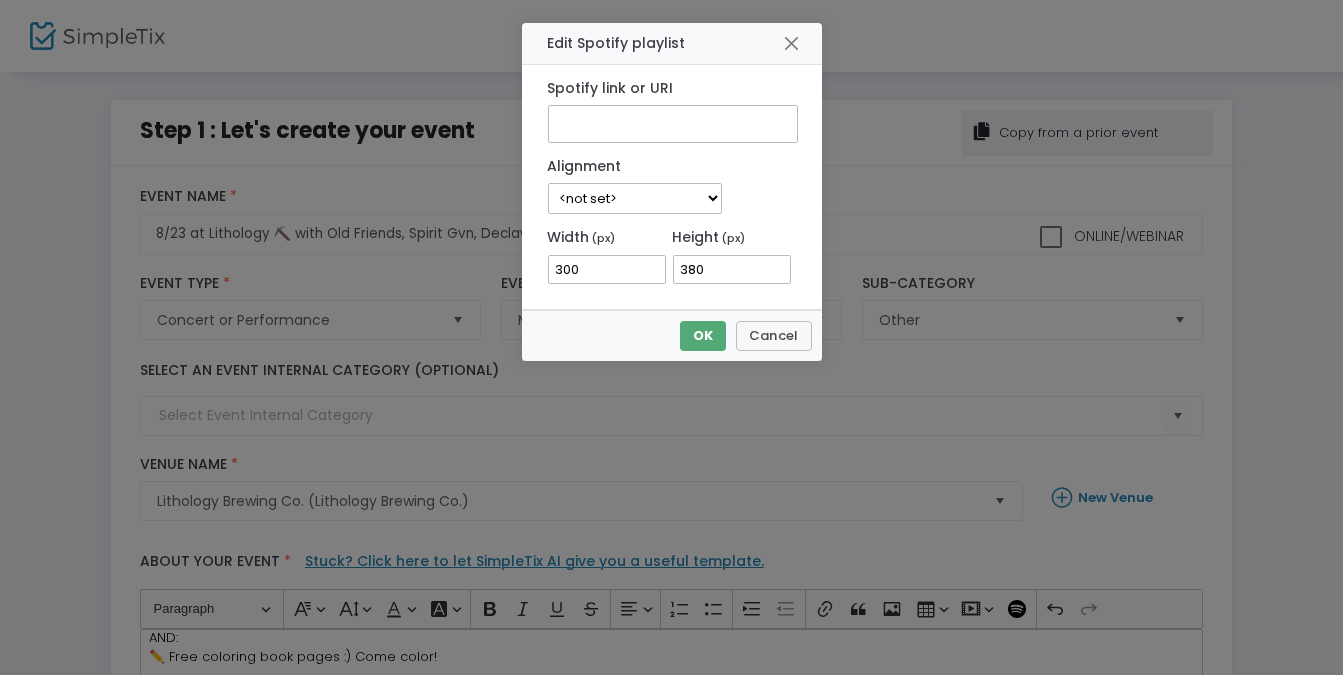 click on "Edit Spotify playlist" 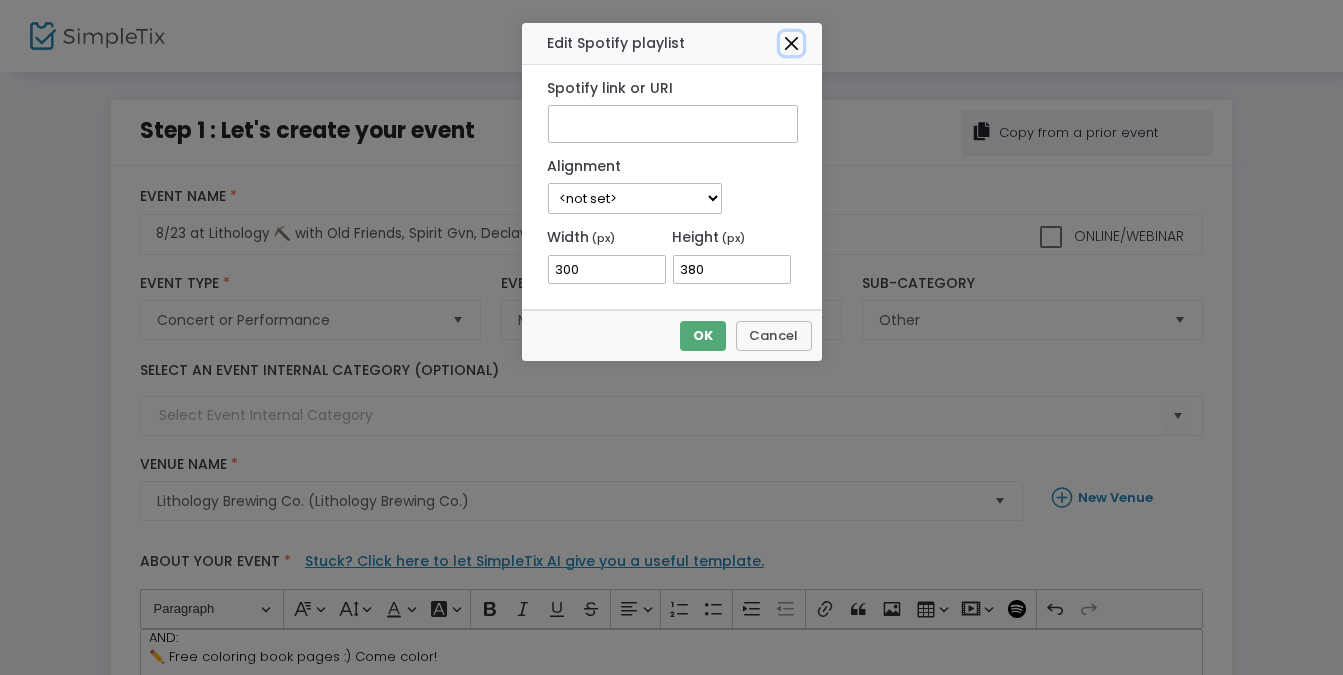click 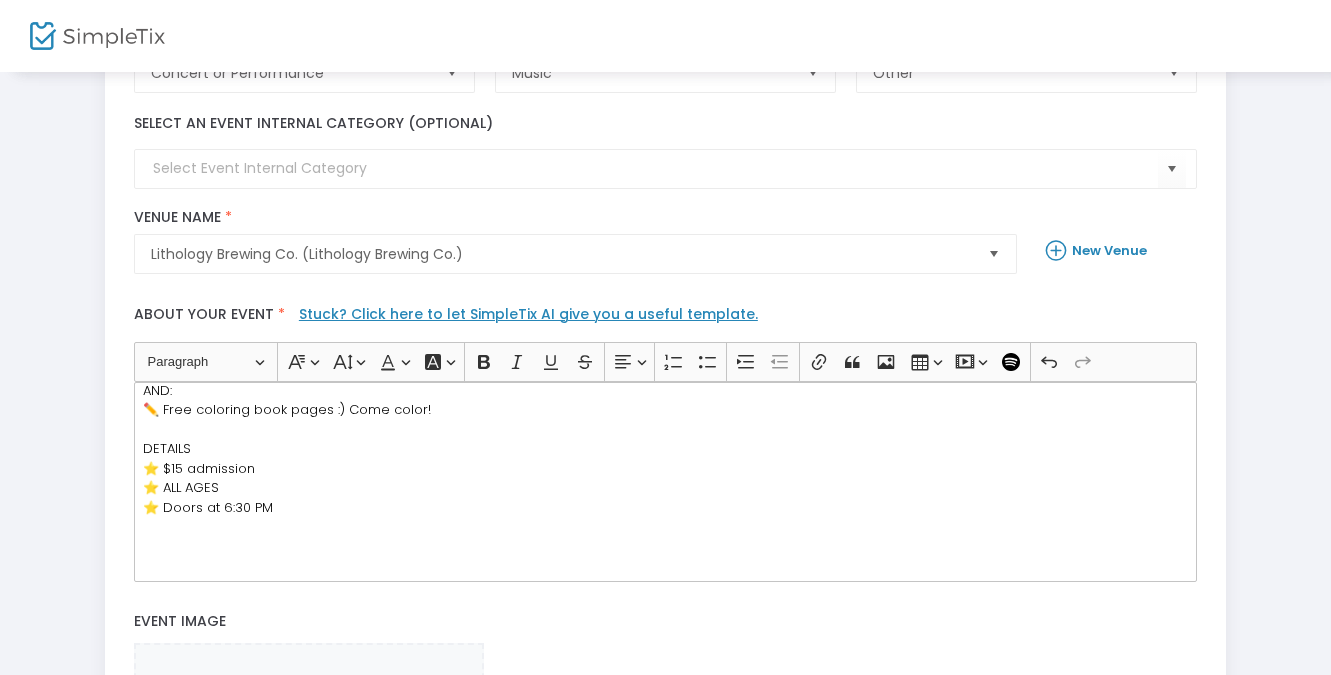 scroll, scrollTop: 249, scrollLeft: 0, axis: vertical 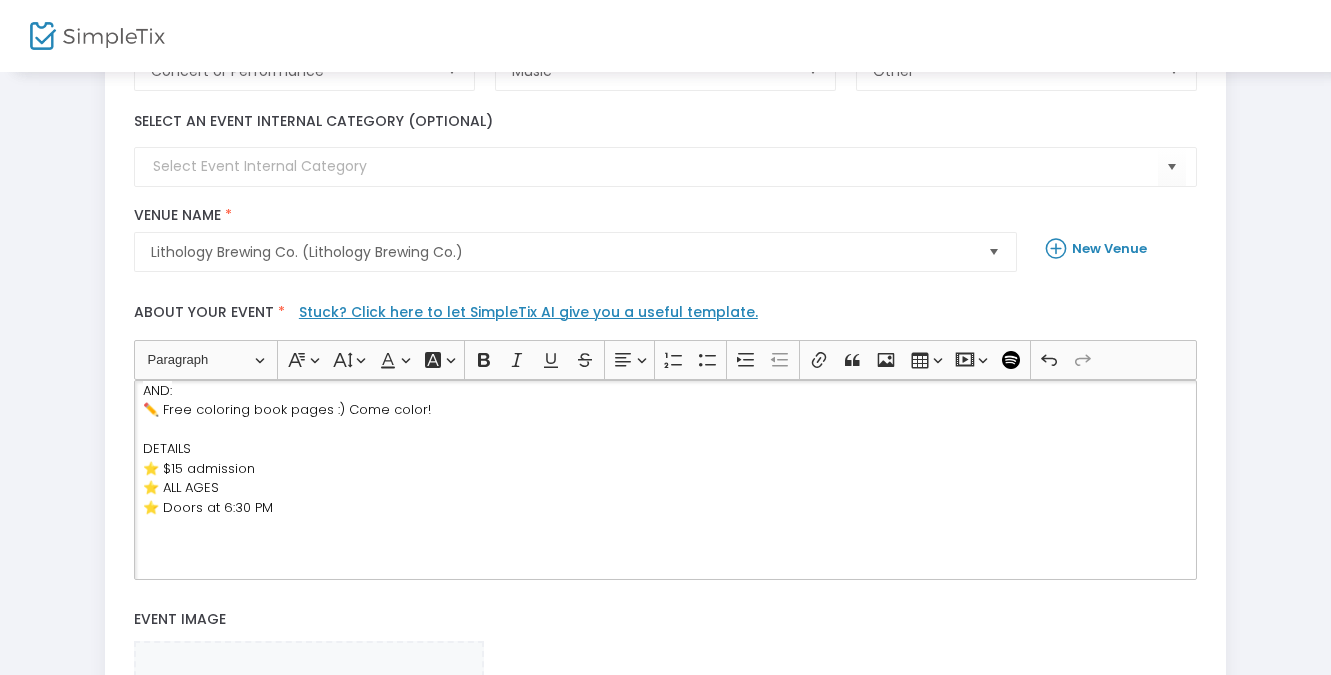 click on "[DATE]  @ballparkfigurebooking  show at  @lithologybrewing  (with free coloring book pages!!!) WITH: 🌩️  Old Friends  —   [US_STATE] garage rockers 🌩️  Spirit Gvn  —  long island power pop punk 🌩️  Declaw   —  grunge shoegaze from [GEOGRAPHIC_DATA] 🌩️  Official Family Skeleton  —  long island pop punk AND:  ✏️ Free coloring book pages :) Come color! DETAILS ⭐️ $15 admission ⭐️ ALL AGES ⭐️ Doors at 6:30 PM" 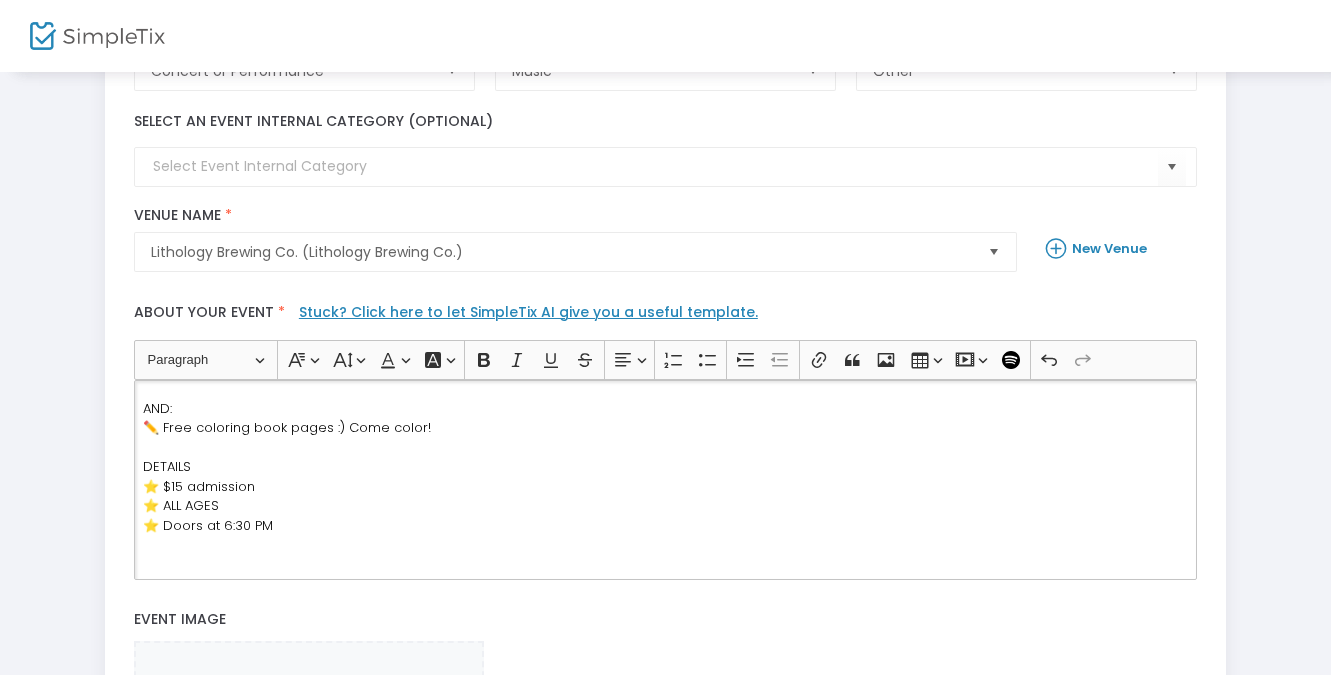 scroll, scrollTop: 118, scrollLeft: 0, axis: vertical 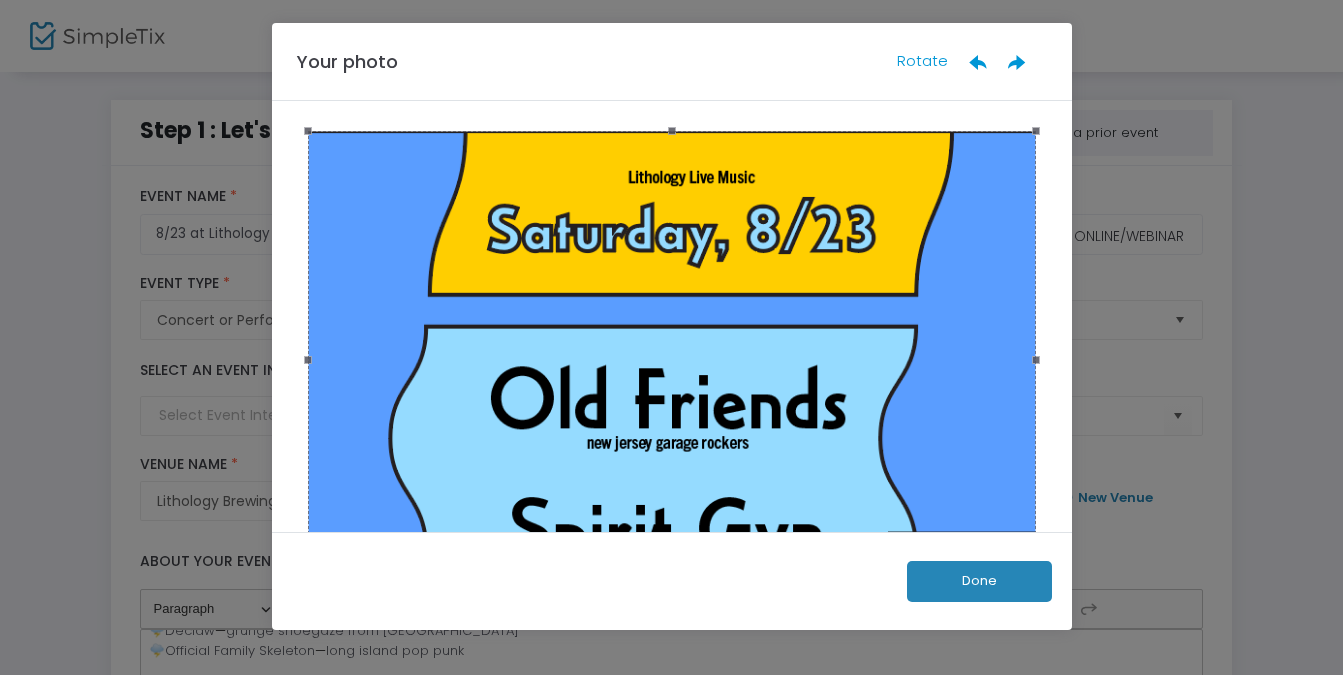 drag, startPoint x: 744, startPoint y: 520, endPoint x: 744, endPoint y: 282, distance: 238 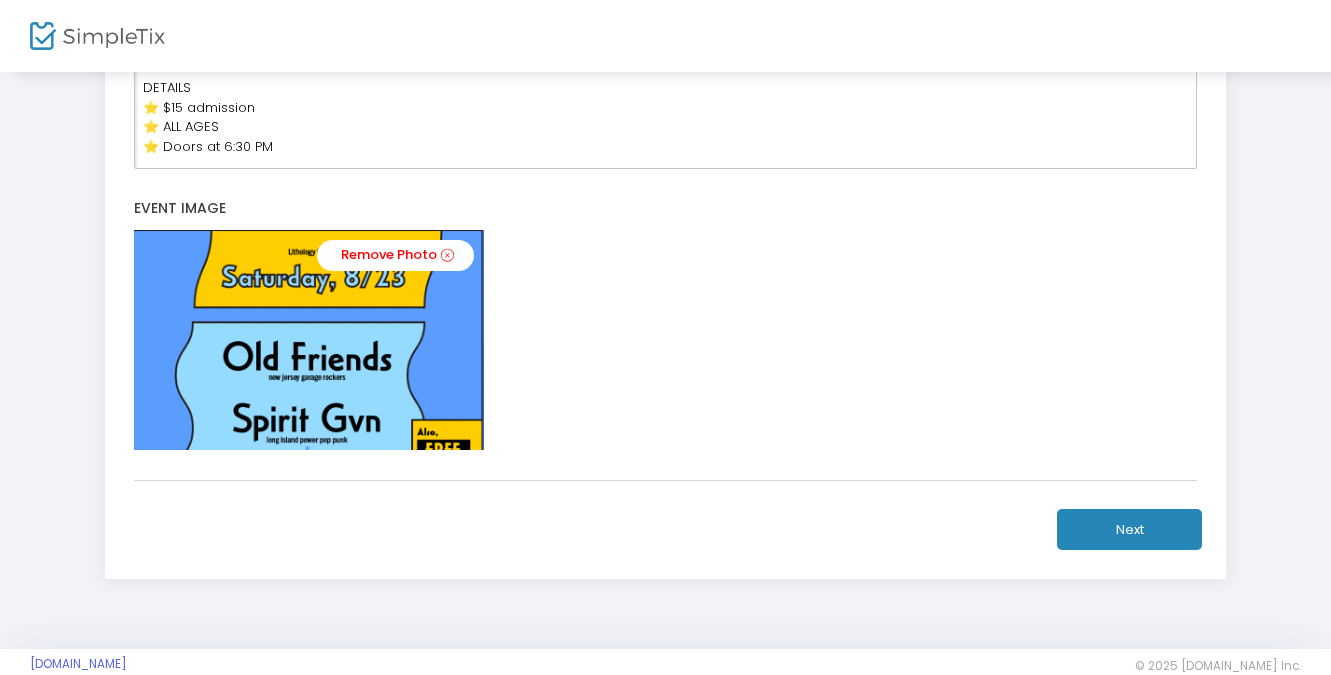 scroll, scrollTop: 646, scrollLeft: 0, axis: vertical 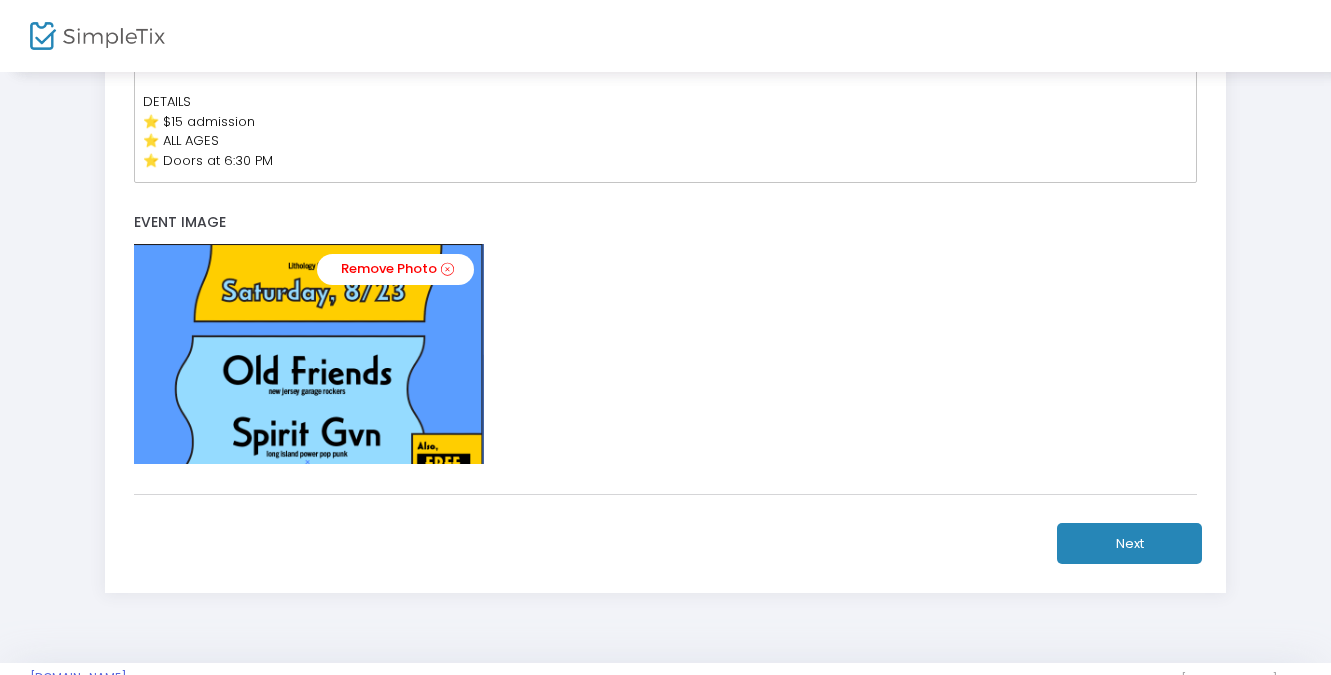 click on "Next" 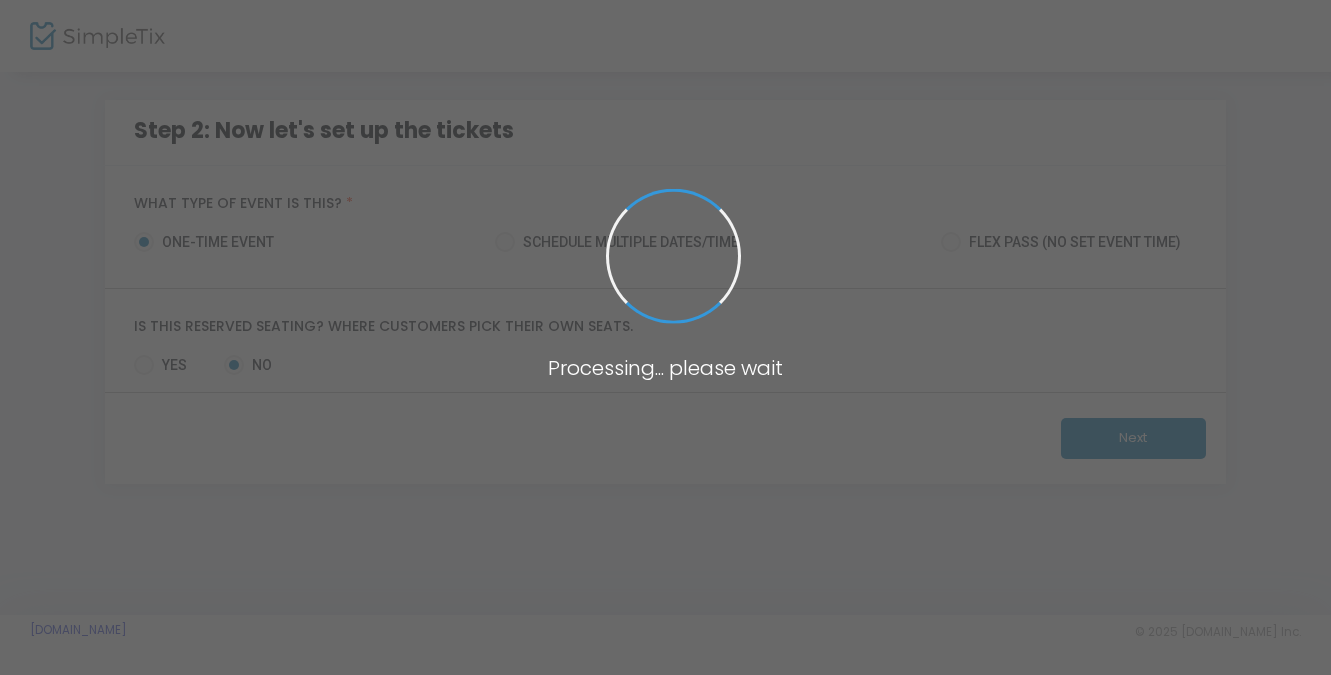 scroll, scrollTop: 0, scrollLeft: 0, axis: both 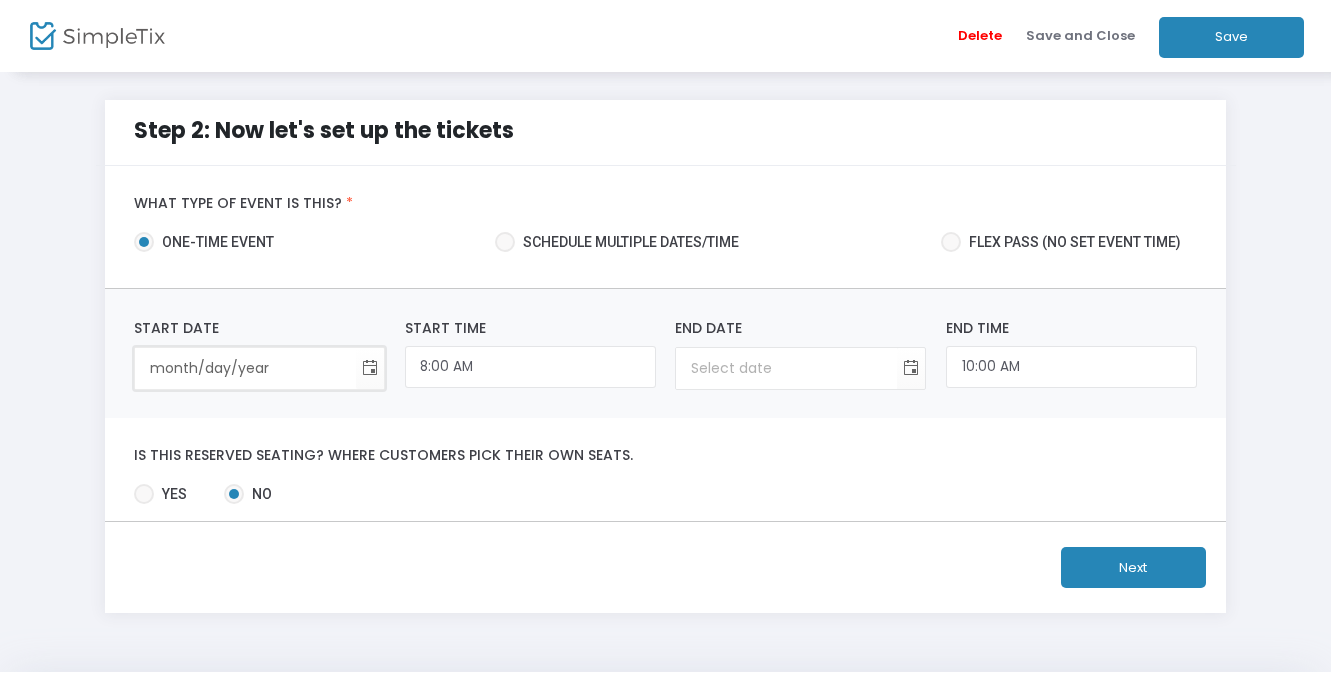 click on "month/day/year" at bounding box center [245, 368] 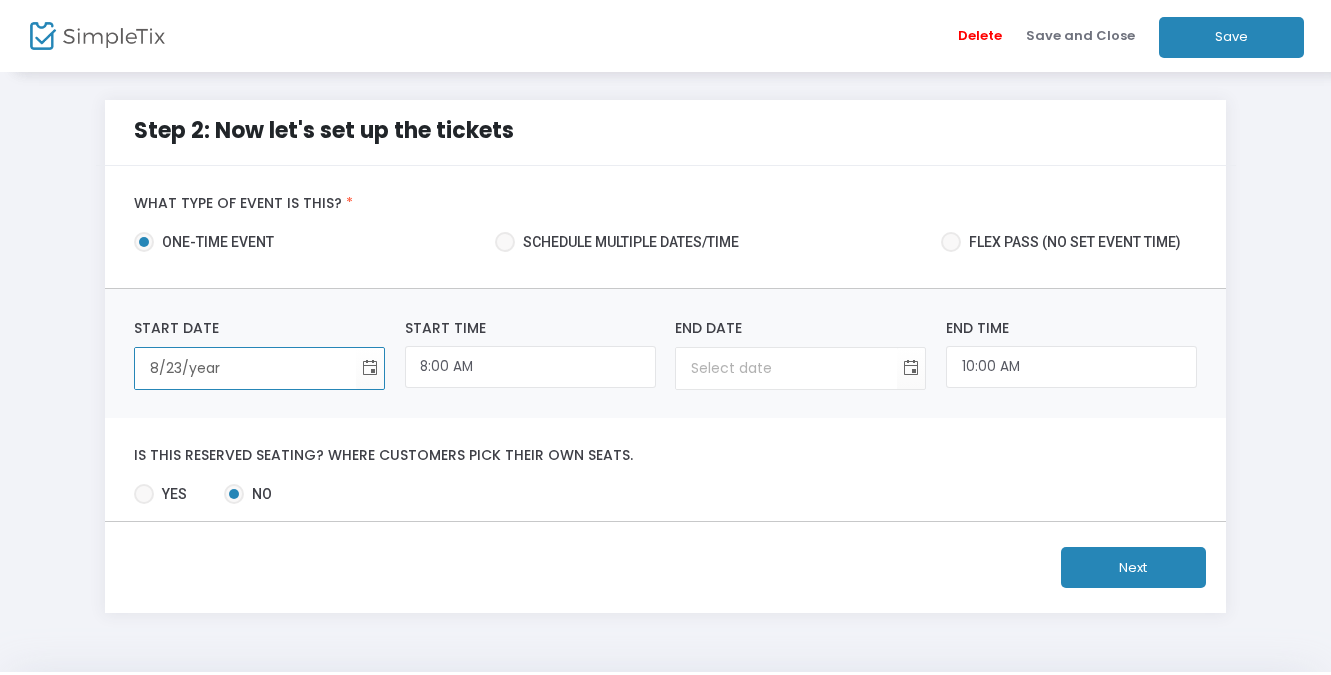 type on "8/23/2" 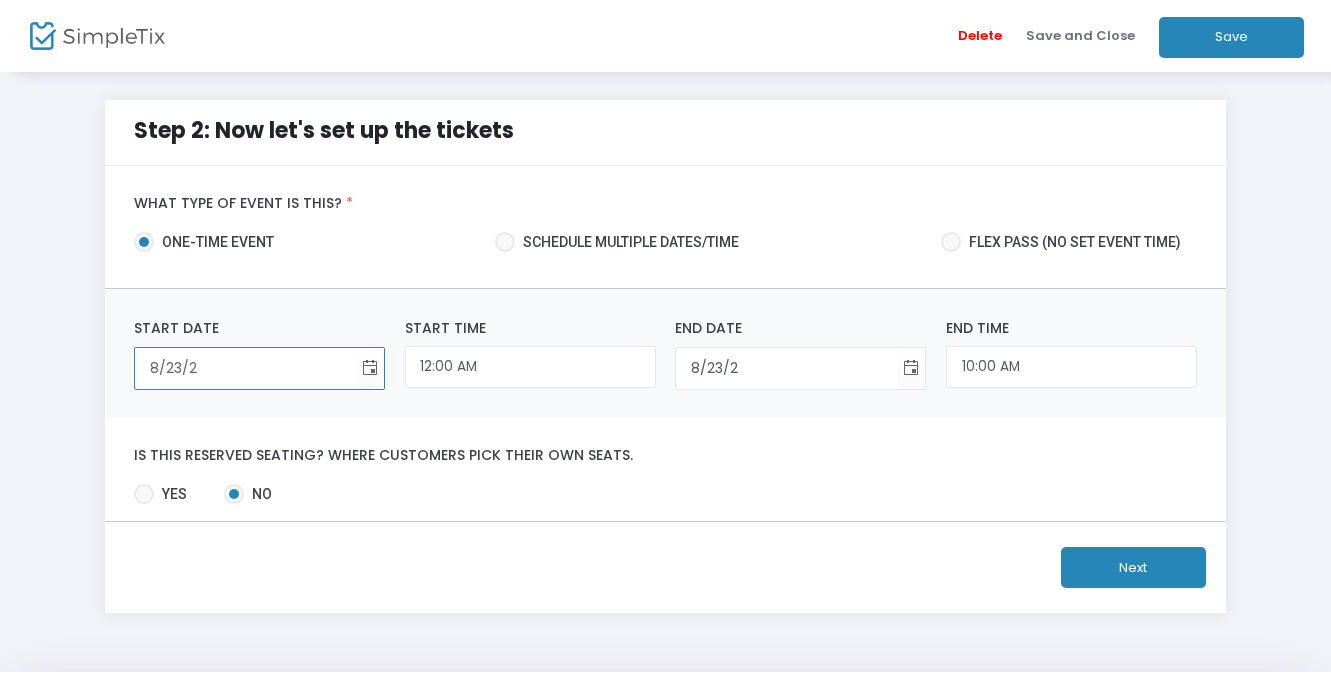 type on "[DATE]" 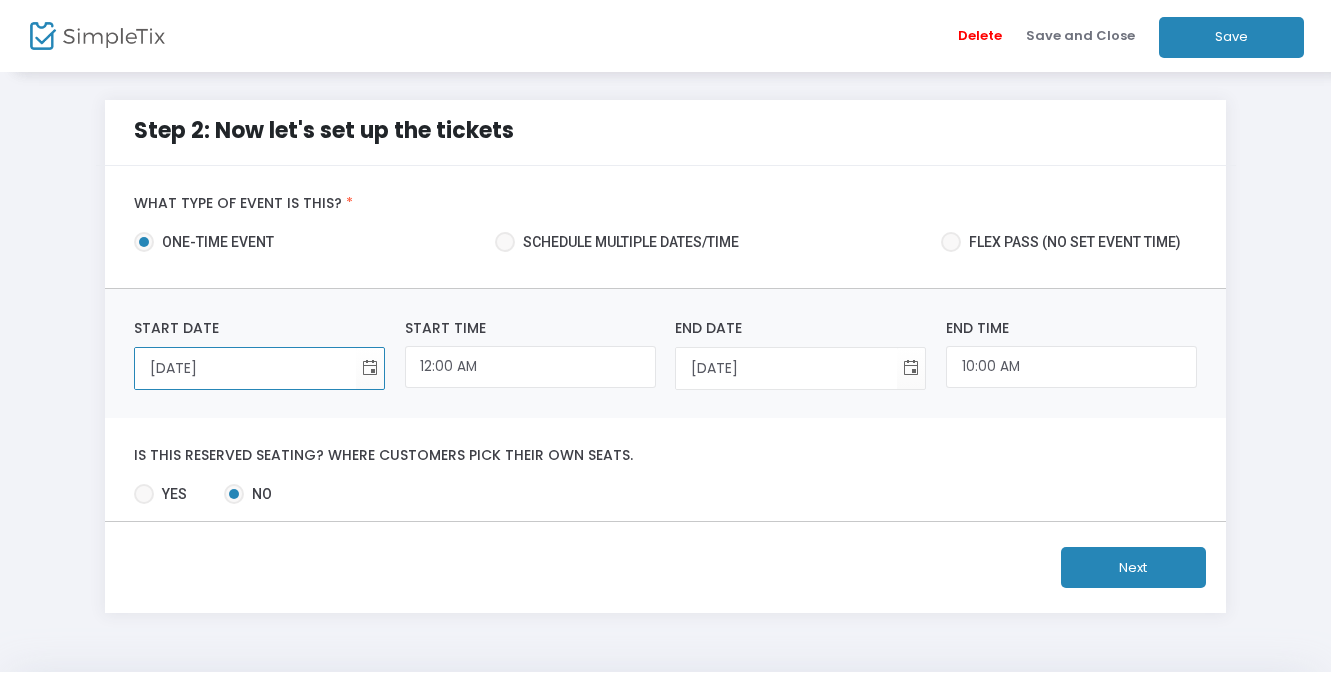 type on "[DATE]" 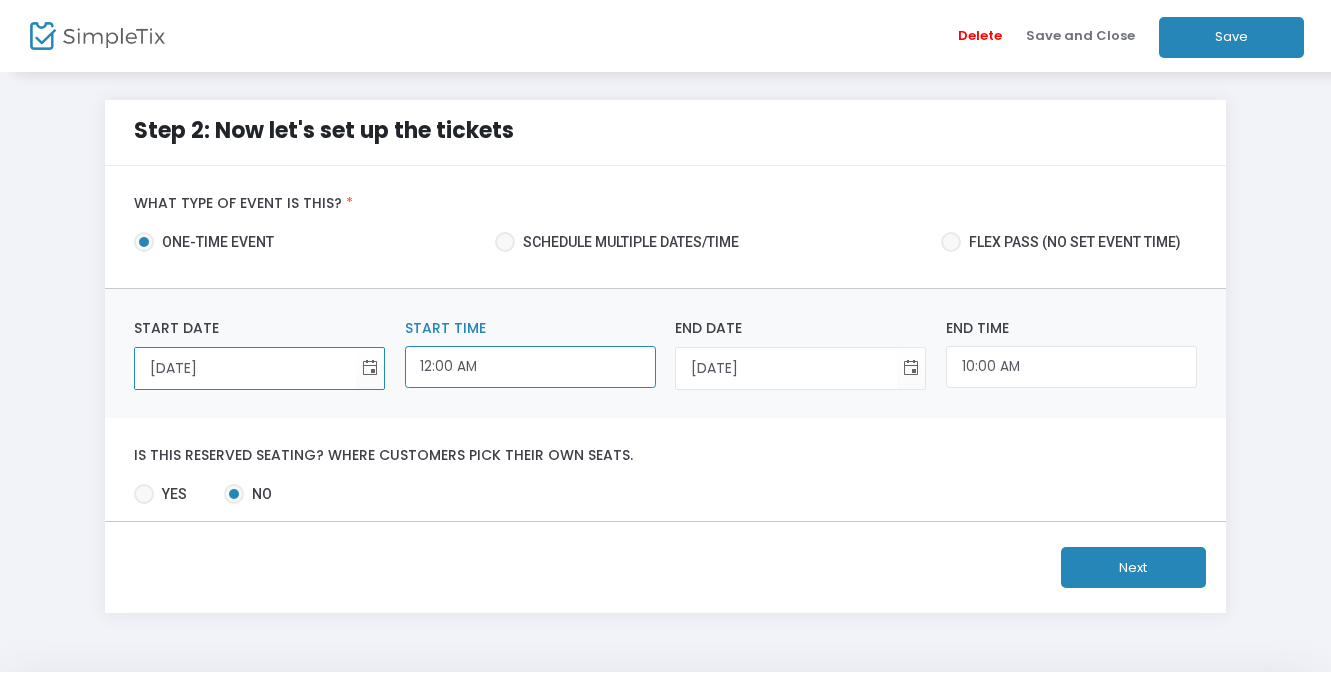 click on "12:00 AM" 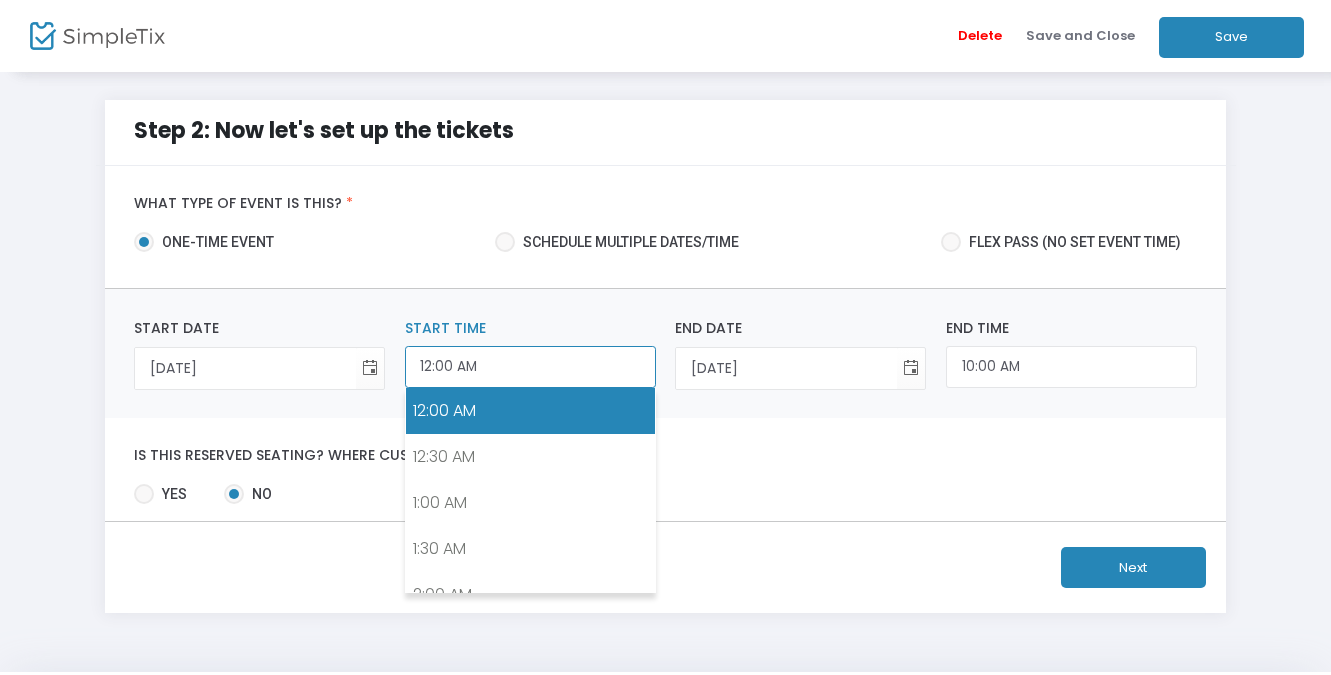 click on "12:00 AM" 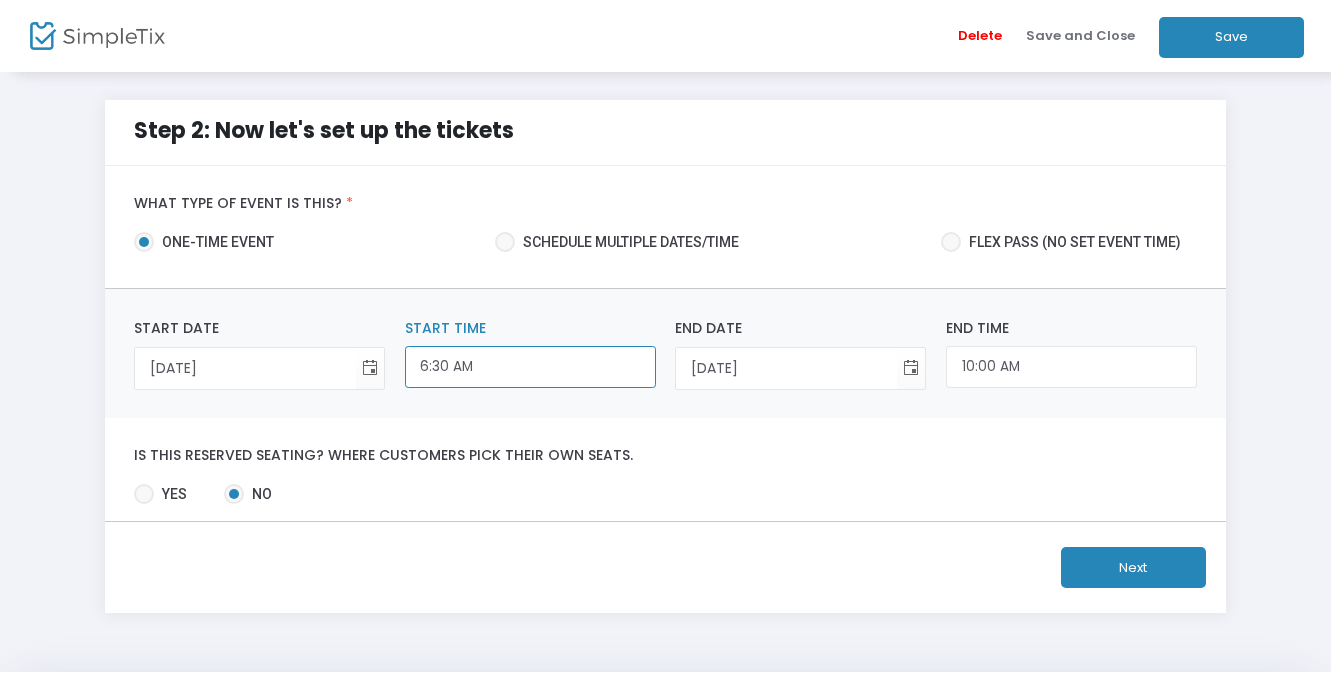 click on "6:30 AM" 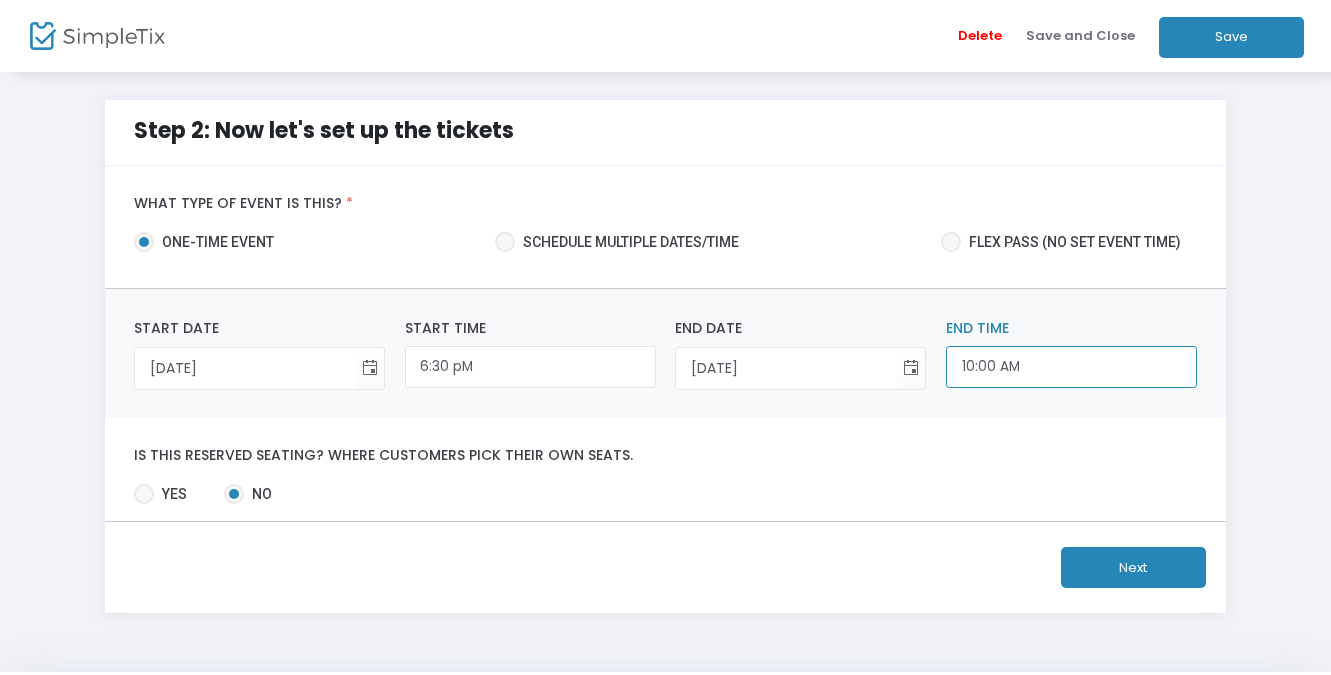 type on "12:00 AM" 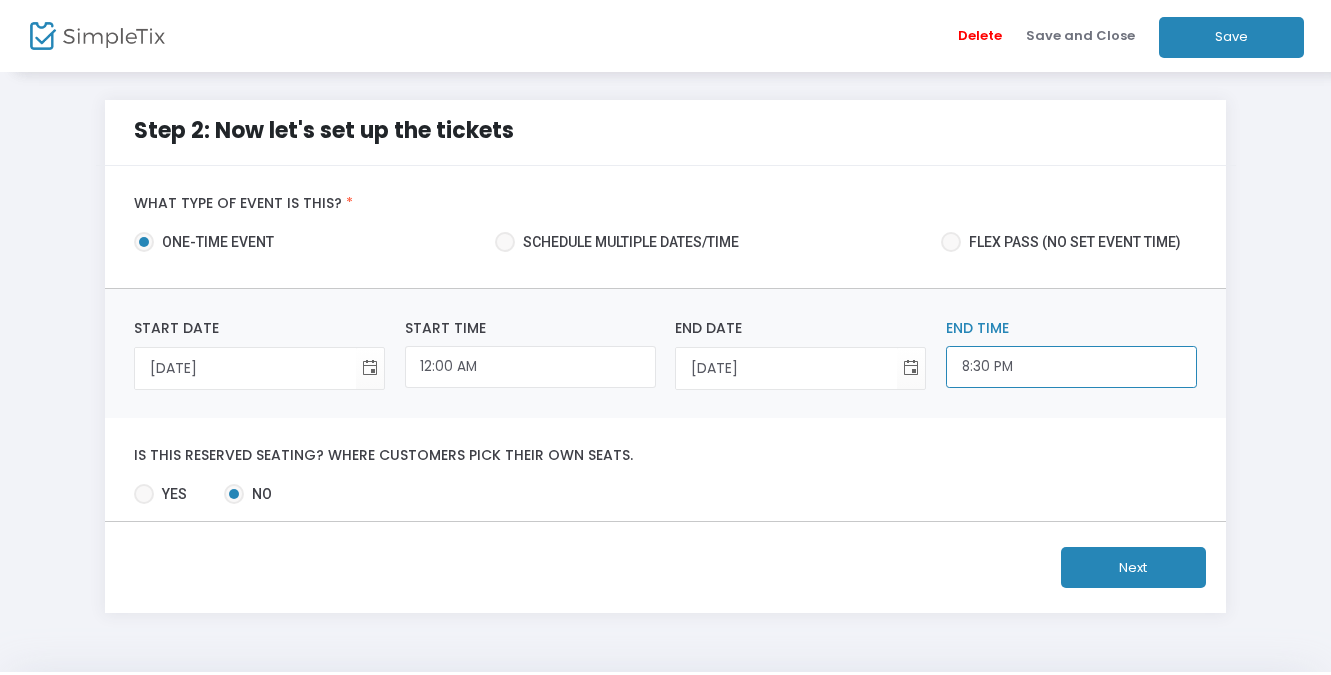 scroll, scrollTop: 1807, scrollLeft: 0, axis: vertical 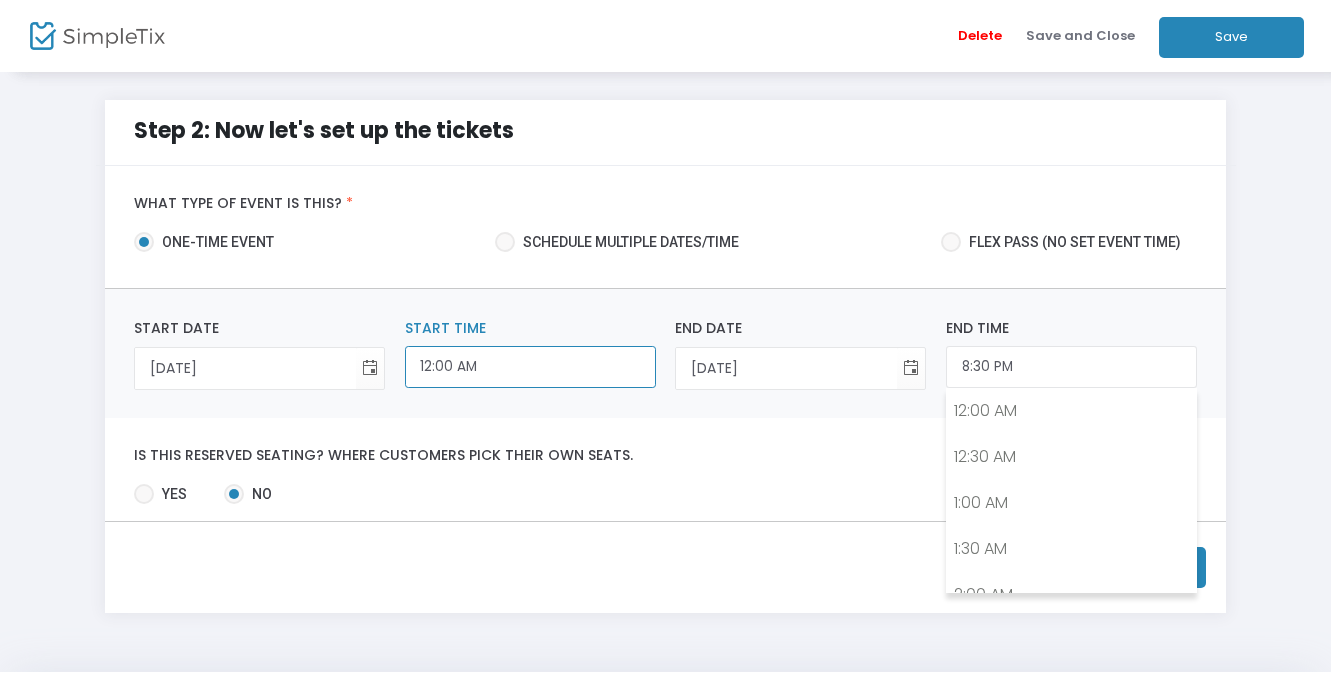 click on "12:00 AM" 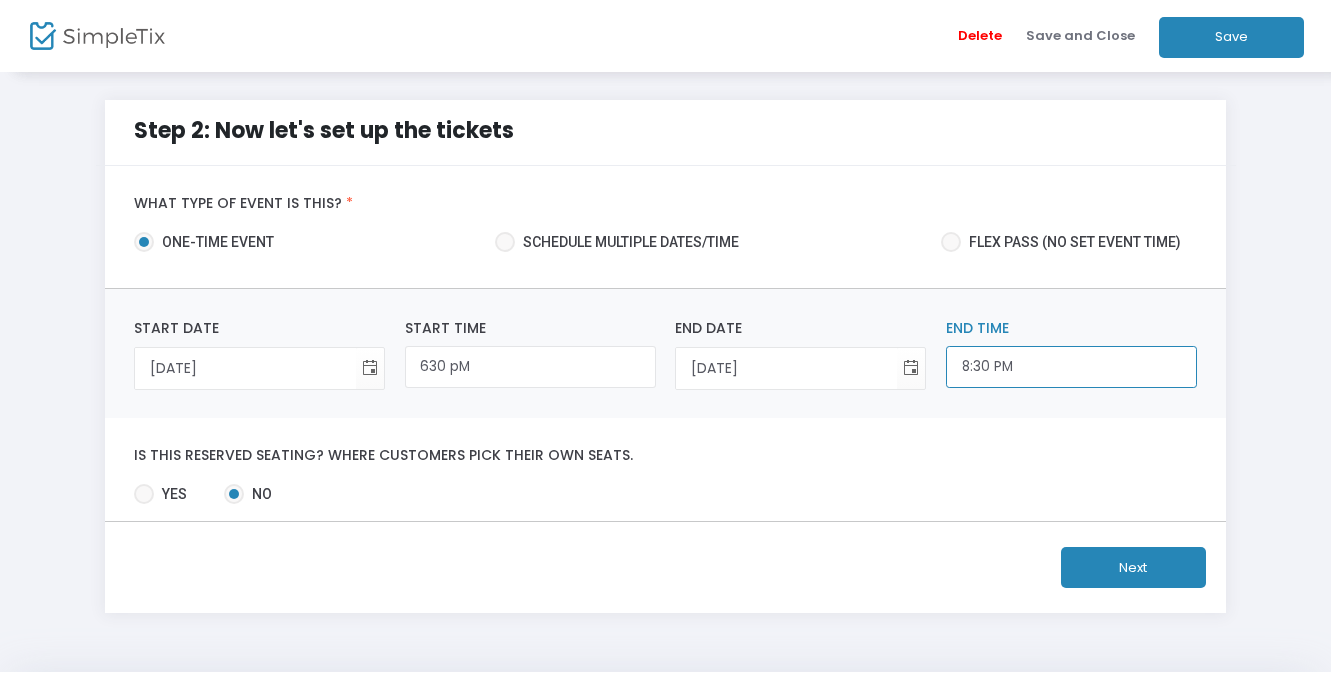 type on "12:00 AM" 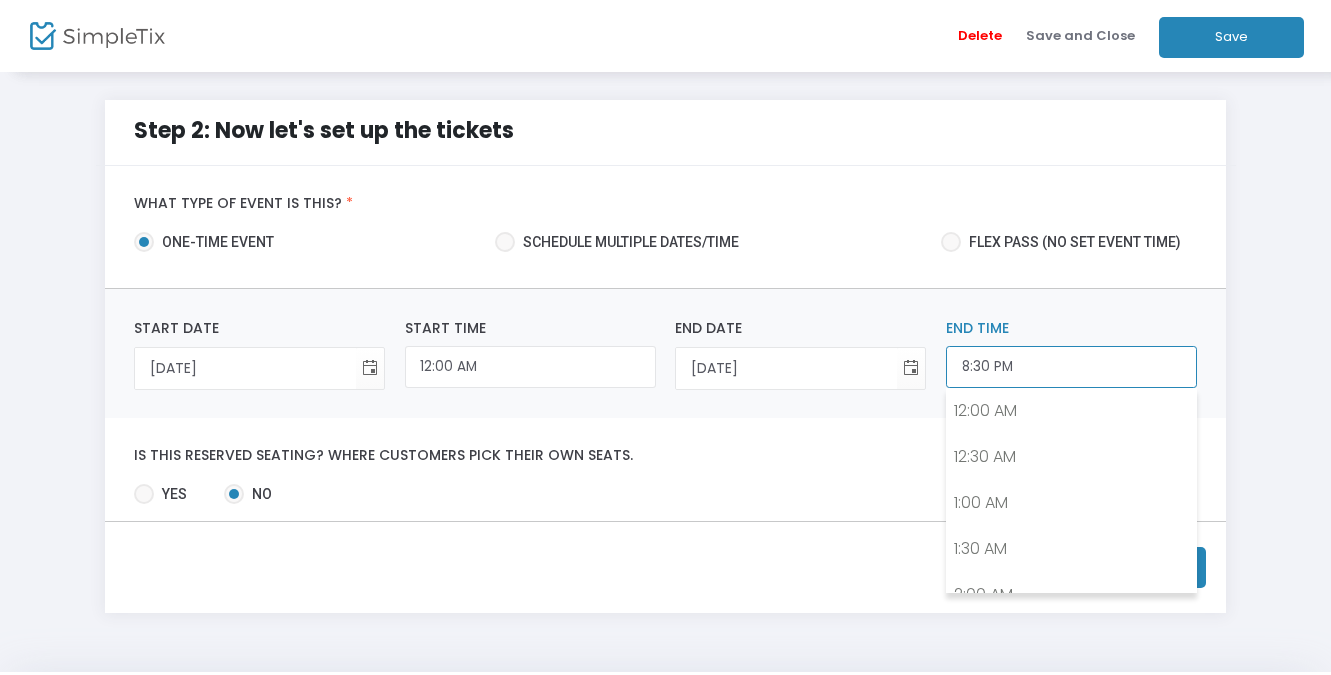 scroll, scrollTop: 1807, scrollLeft: 0, axis: vertical 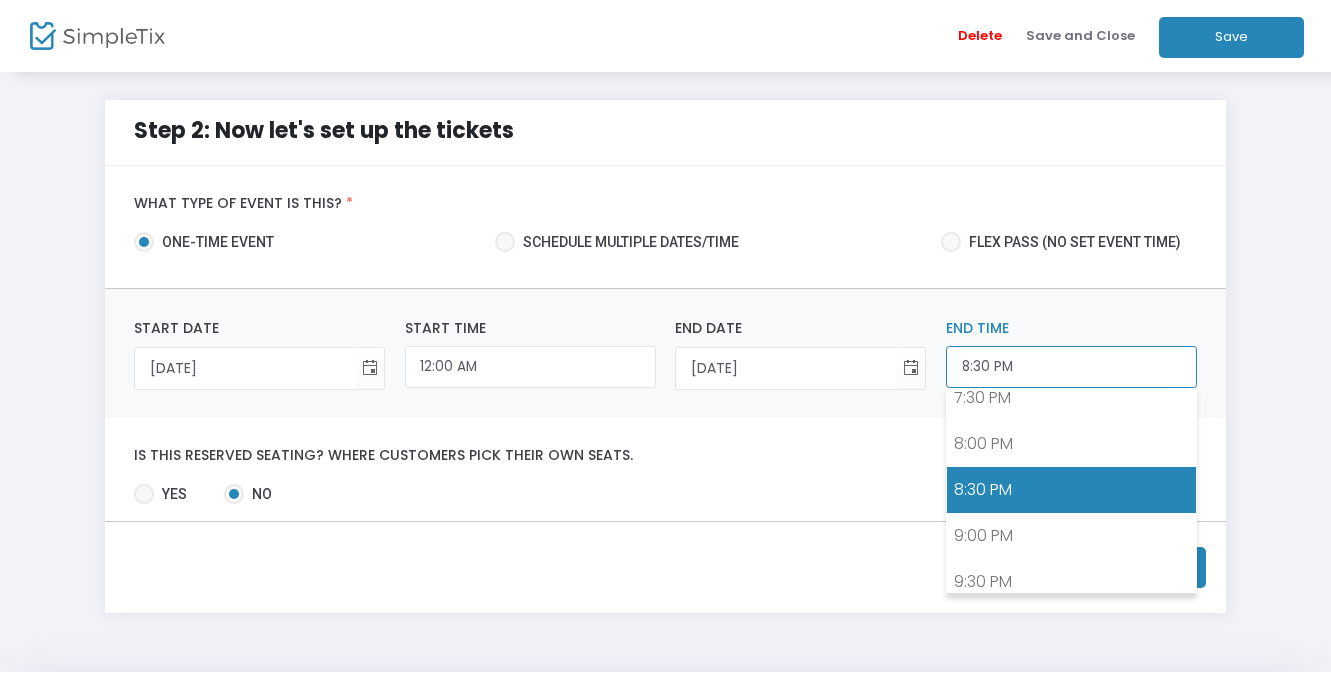 click on "8:30 PM" 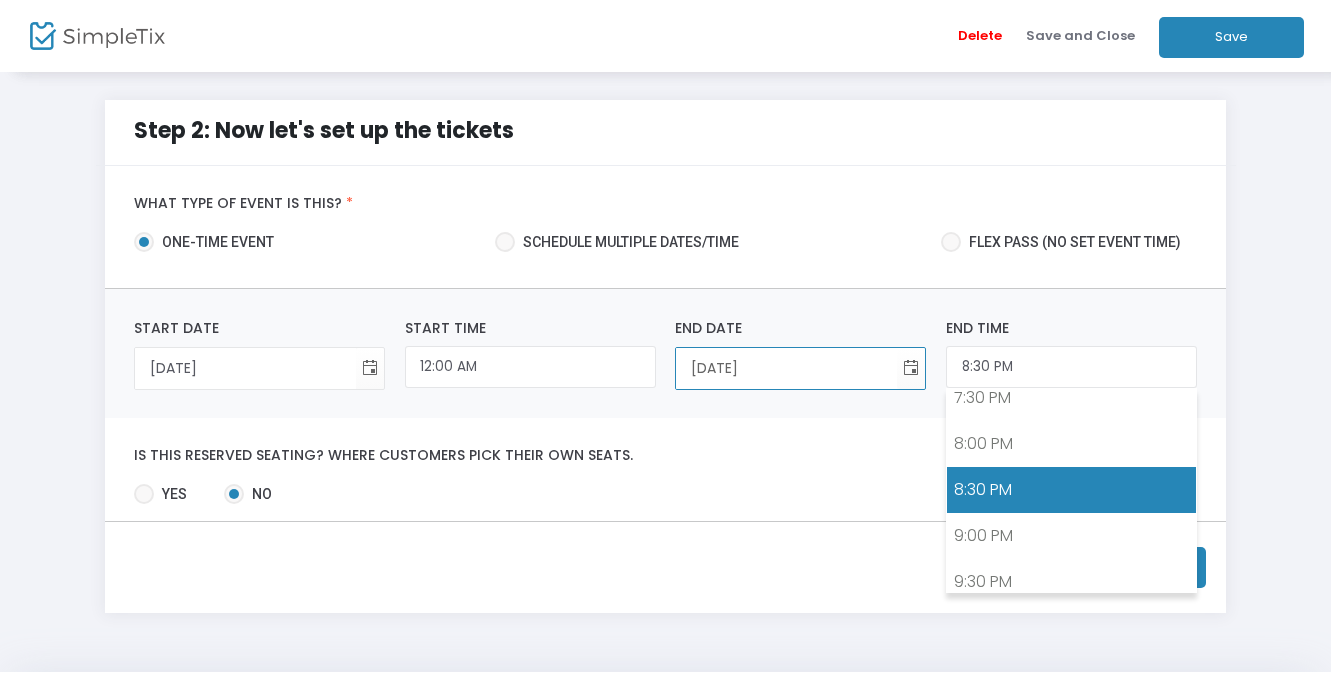 click on "[DATE]" at bounding box center (786, 368) 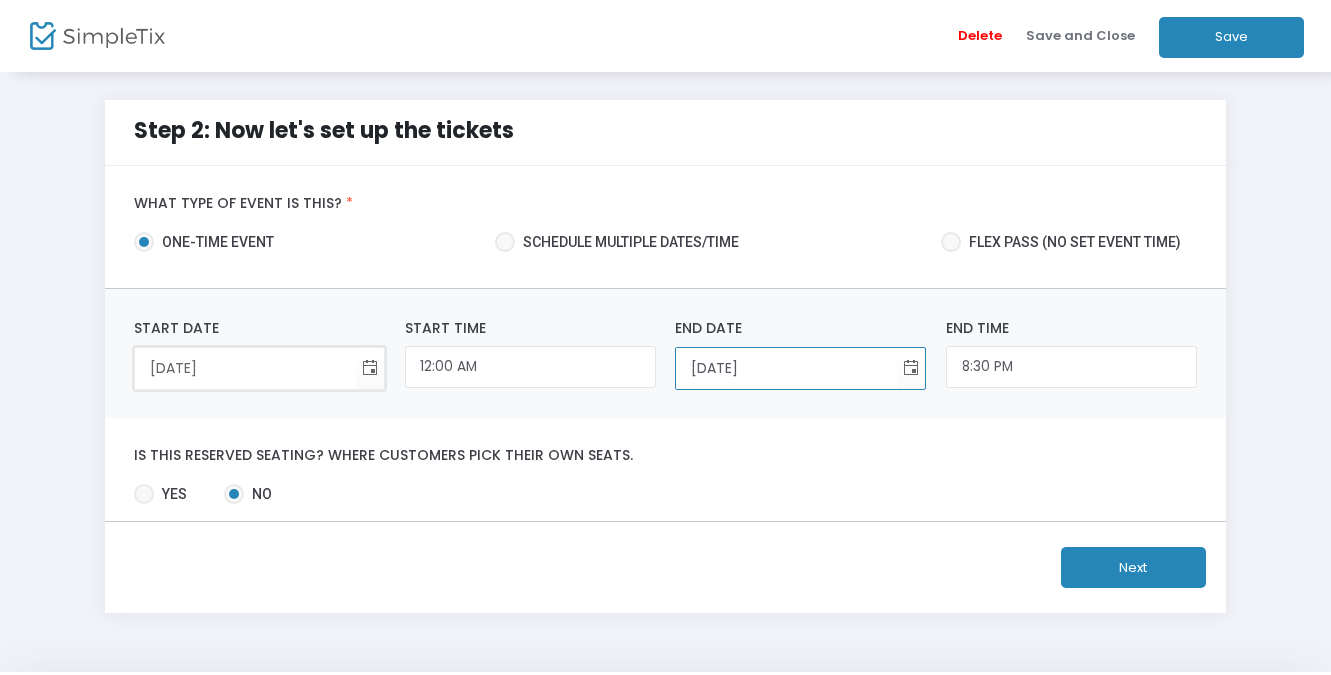 click on "[DATE]" at bounding box center (245, 368) 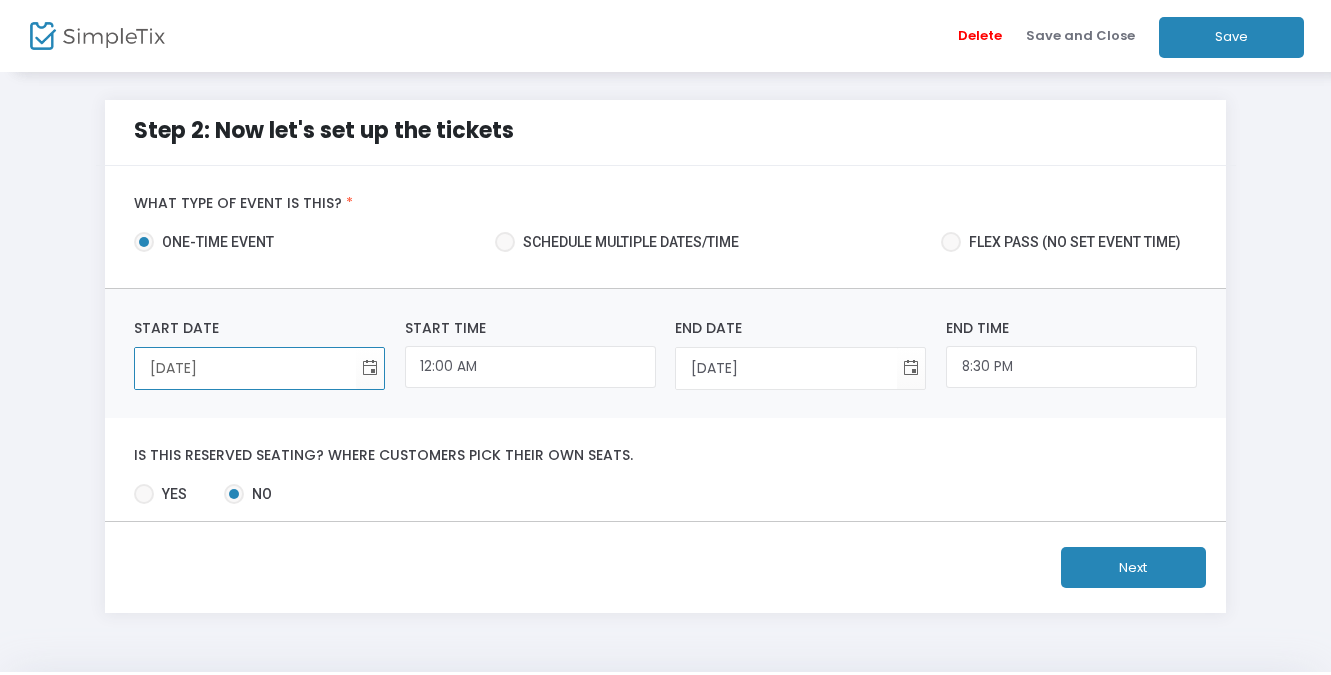 type on "8/23/2" 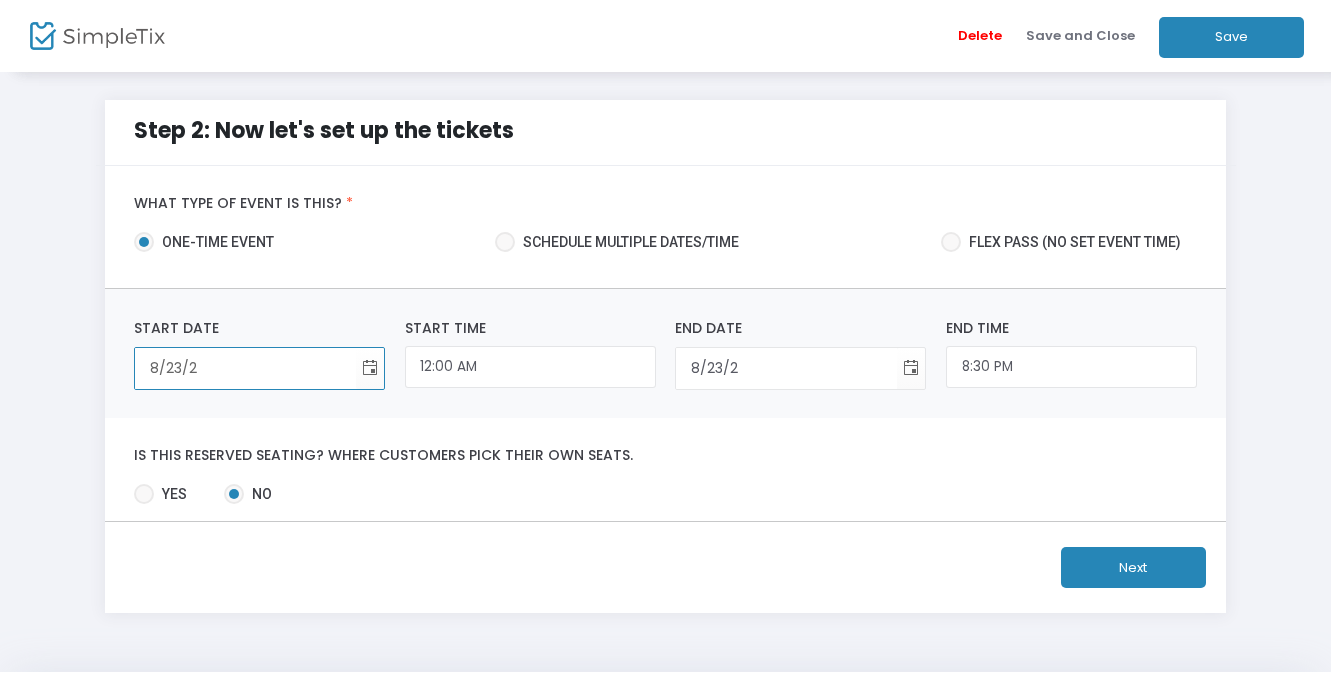 type on "[DATE]" 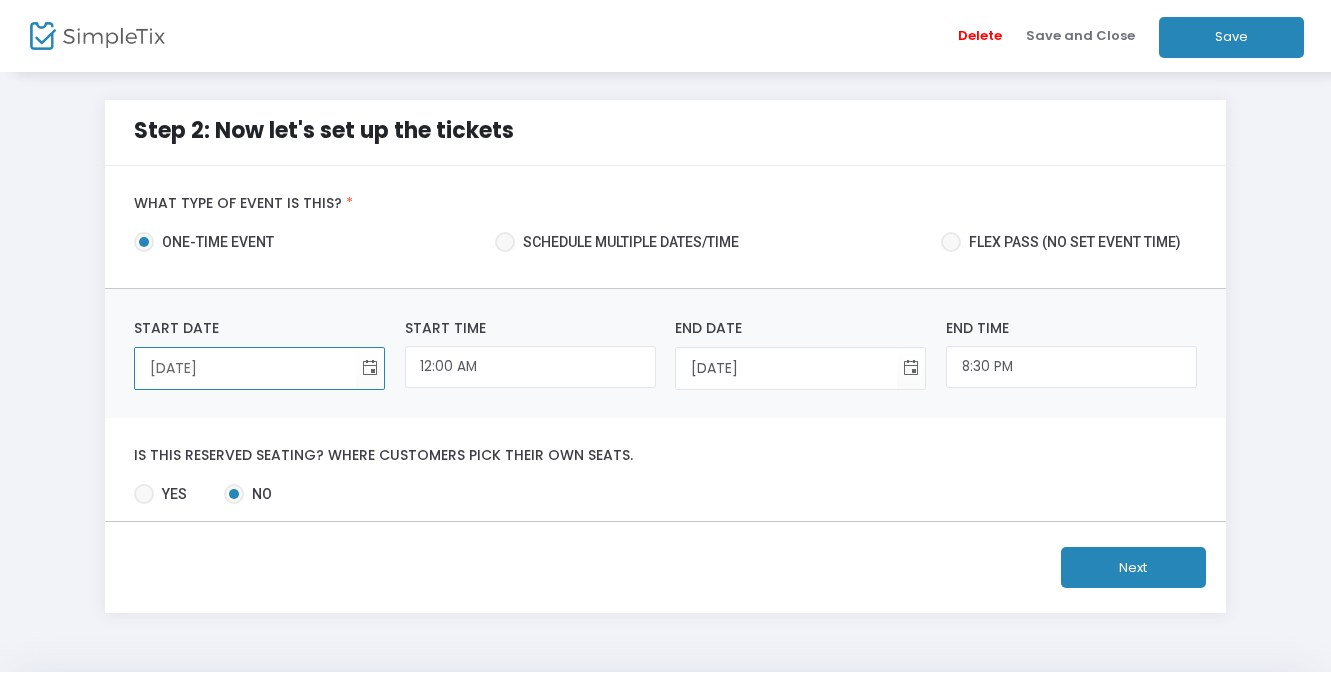 type on "8/23/202" 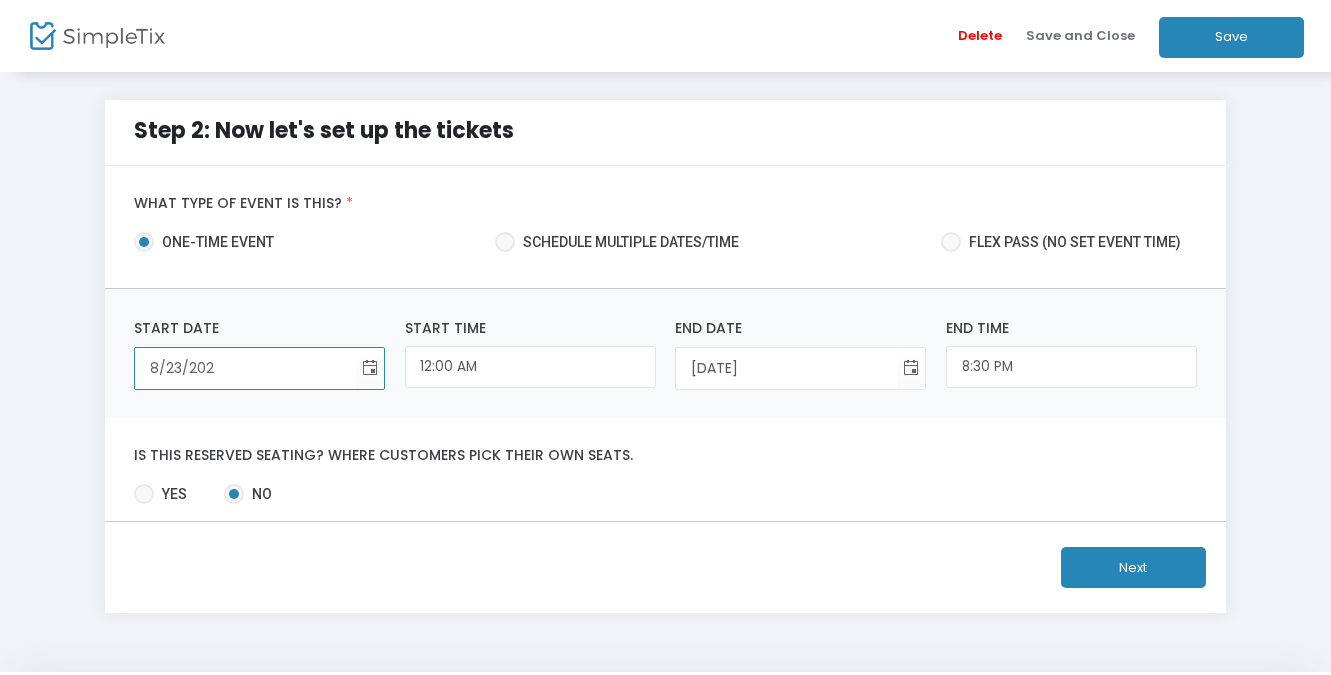 type on "8/23/202" 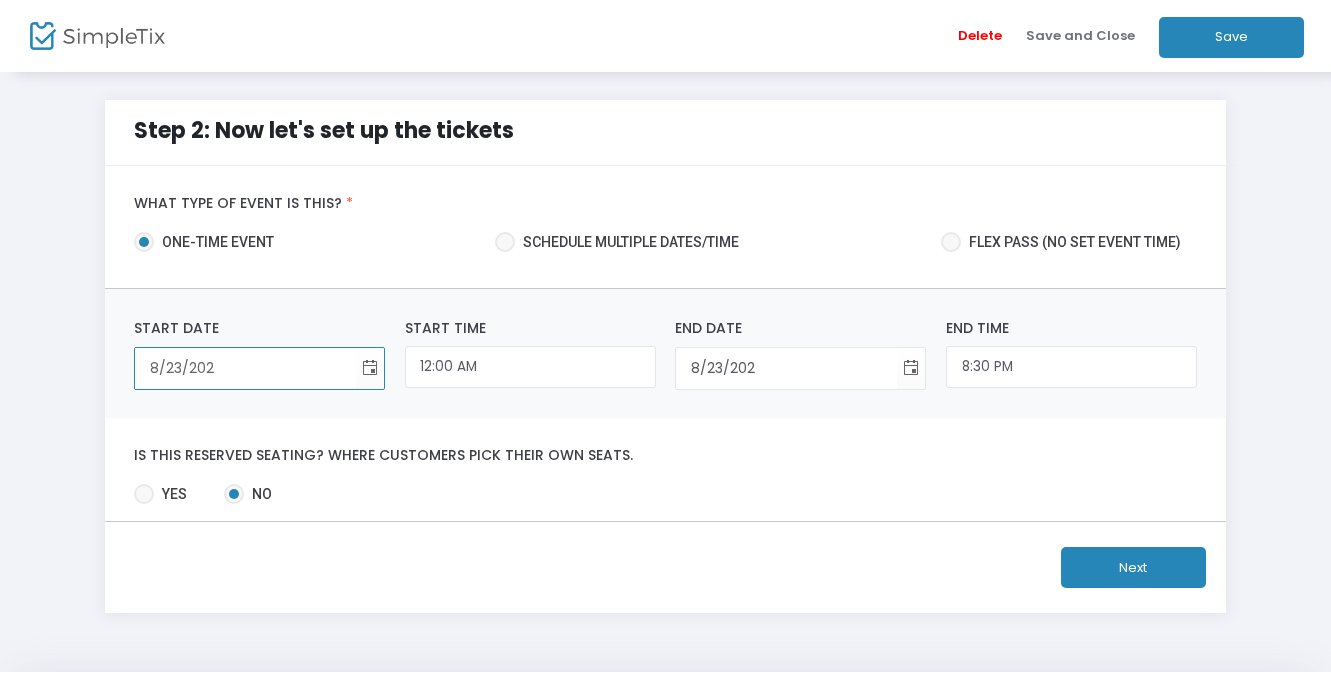 type on "[DATE]" 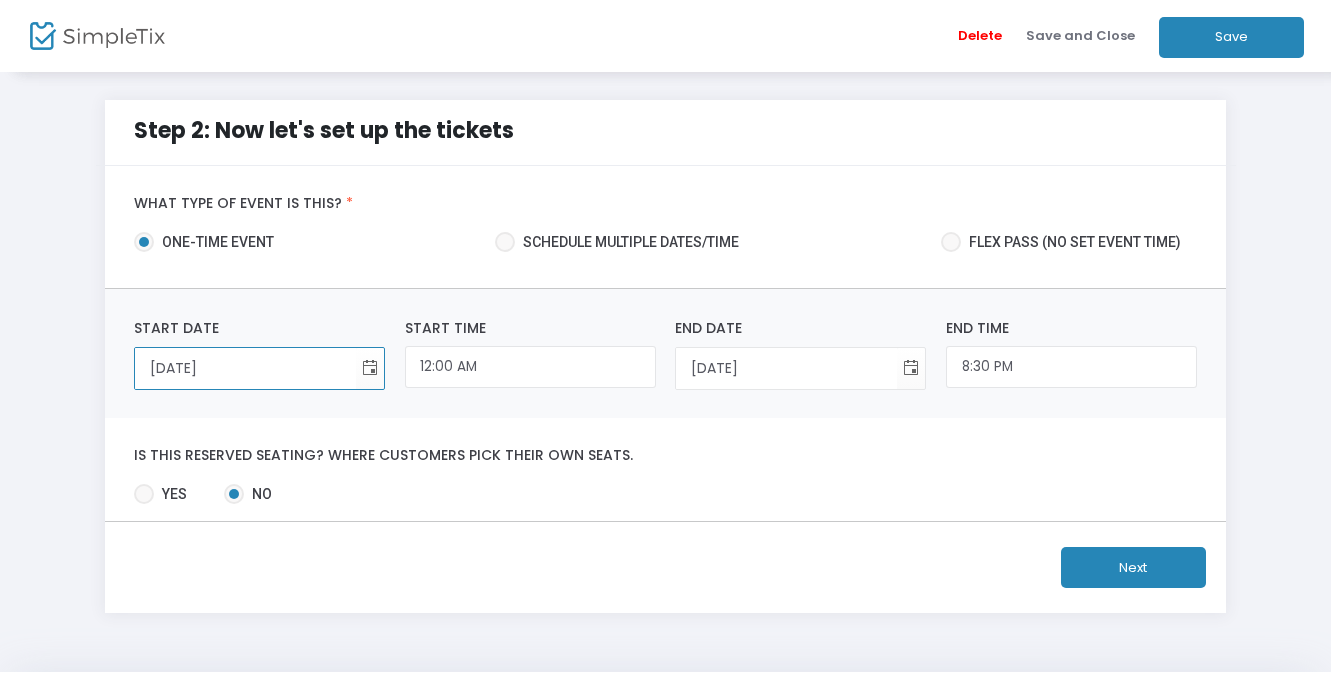 type on "[DATE]" 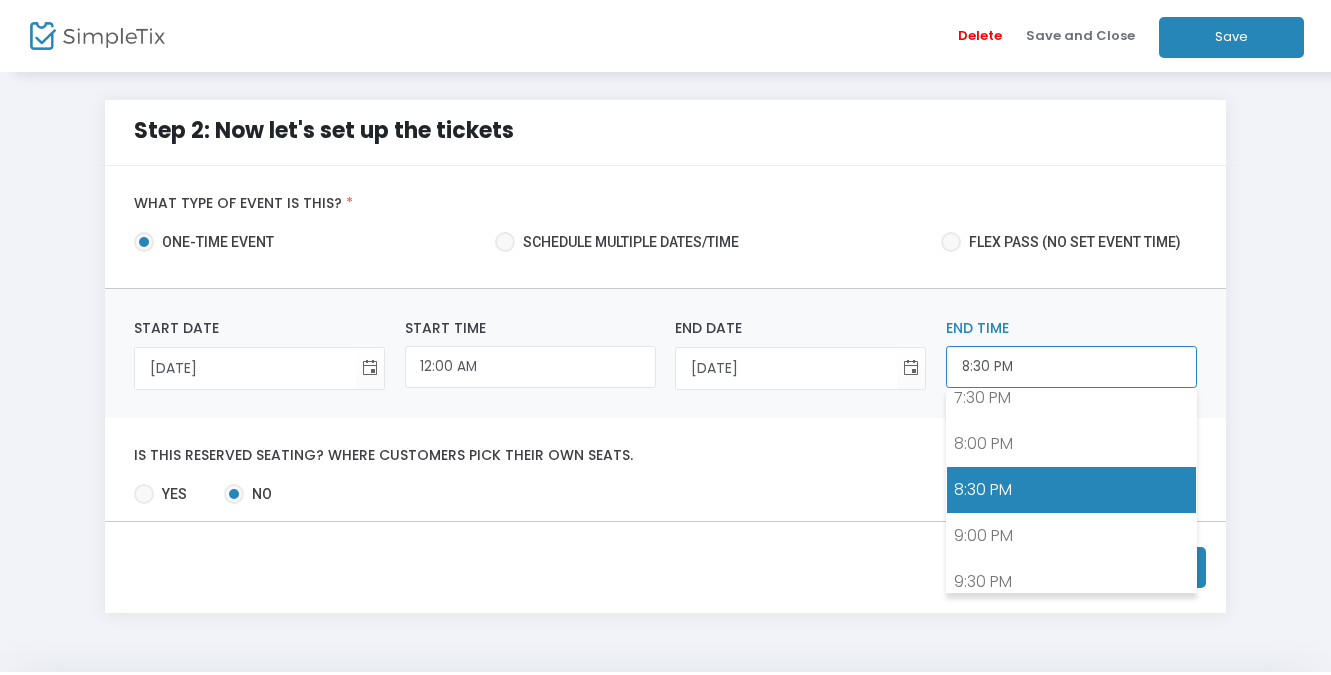 click on "8:30 PM" 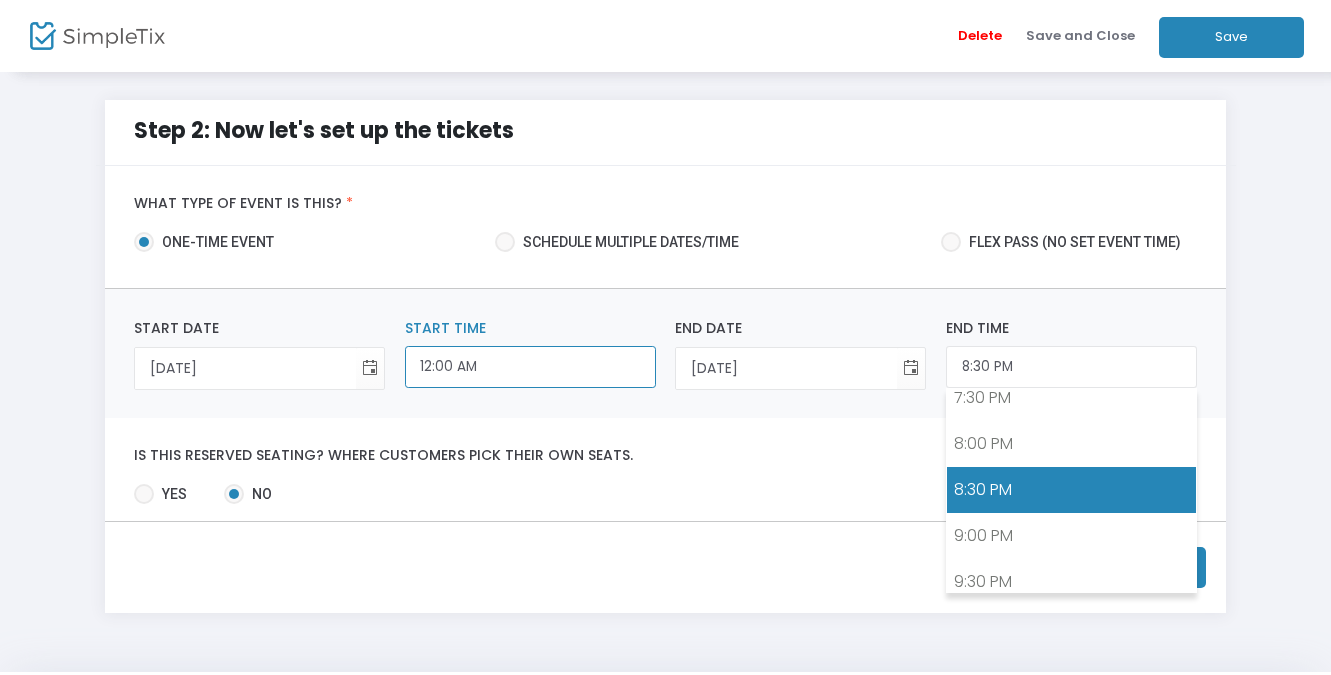 scroll, scrollTop: 0, scrollLeft: 0, axis: both 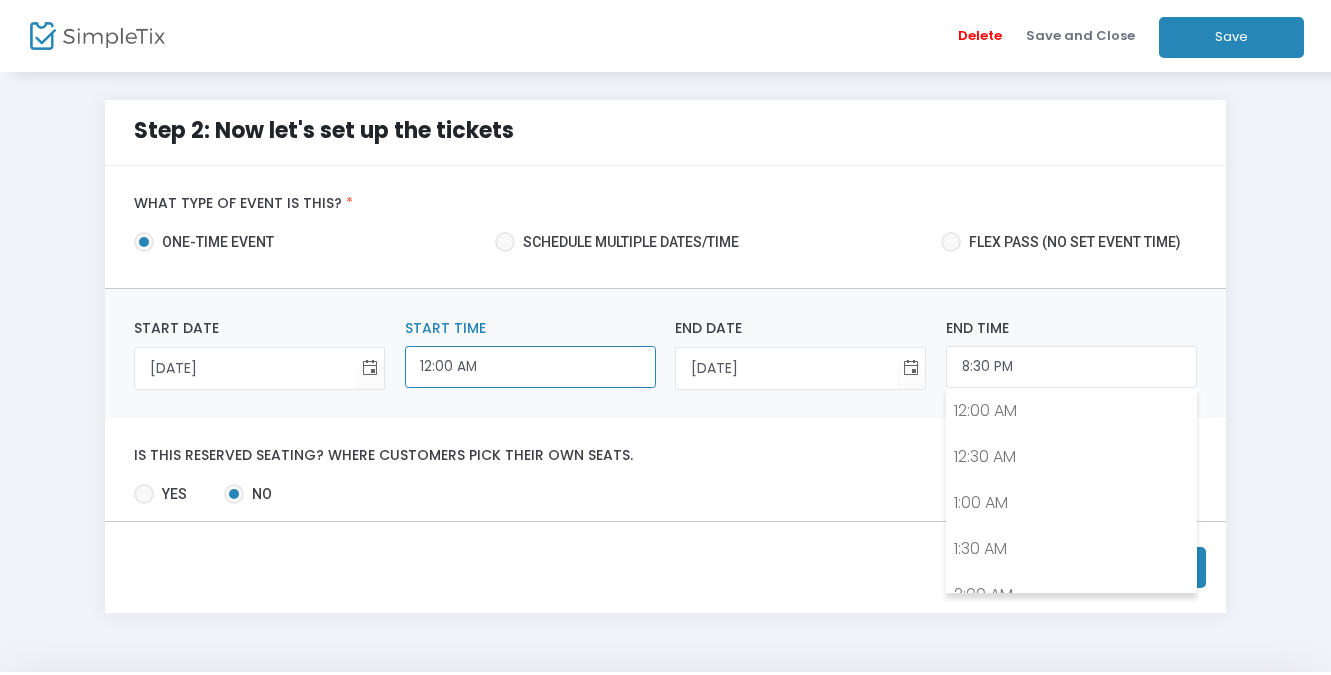 click on "12:00 AM" 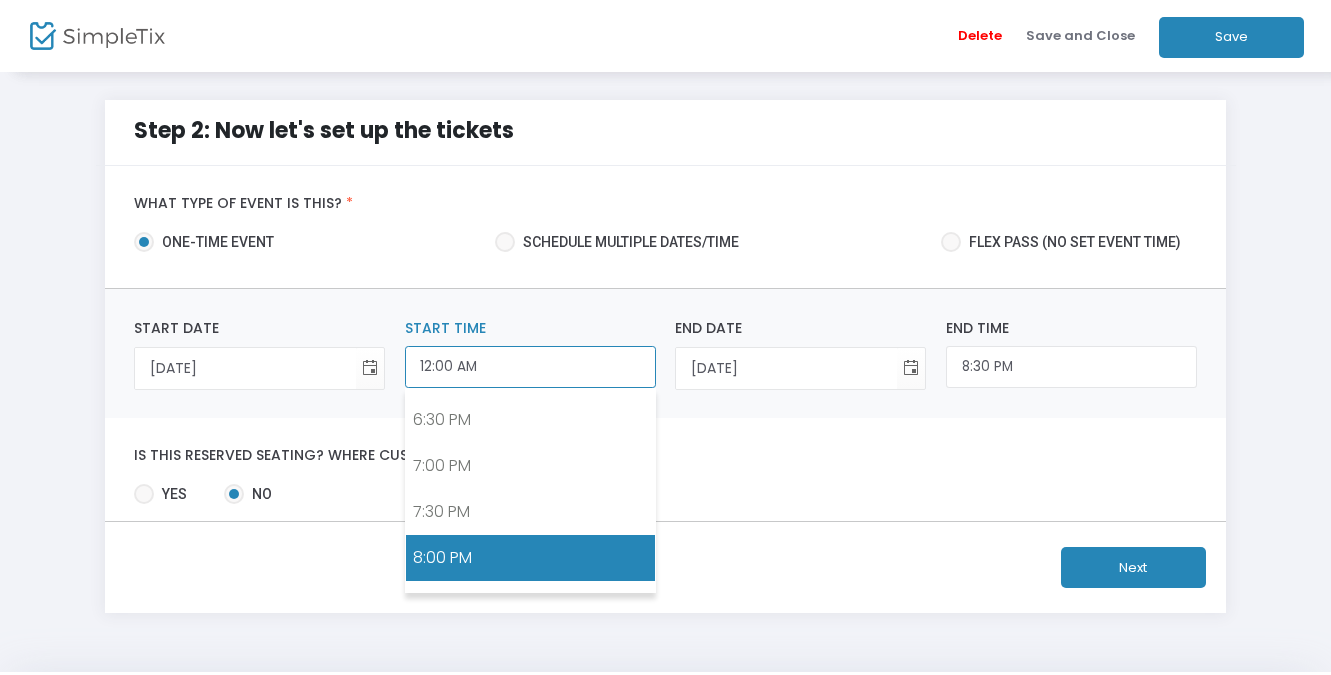scroll, scrollTop: 1655, scrollLeft: 0, axis: vertical 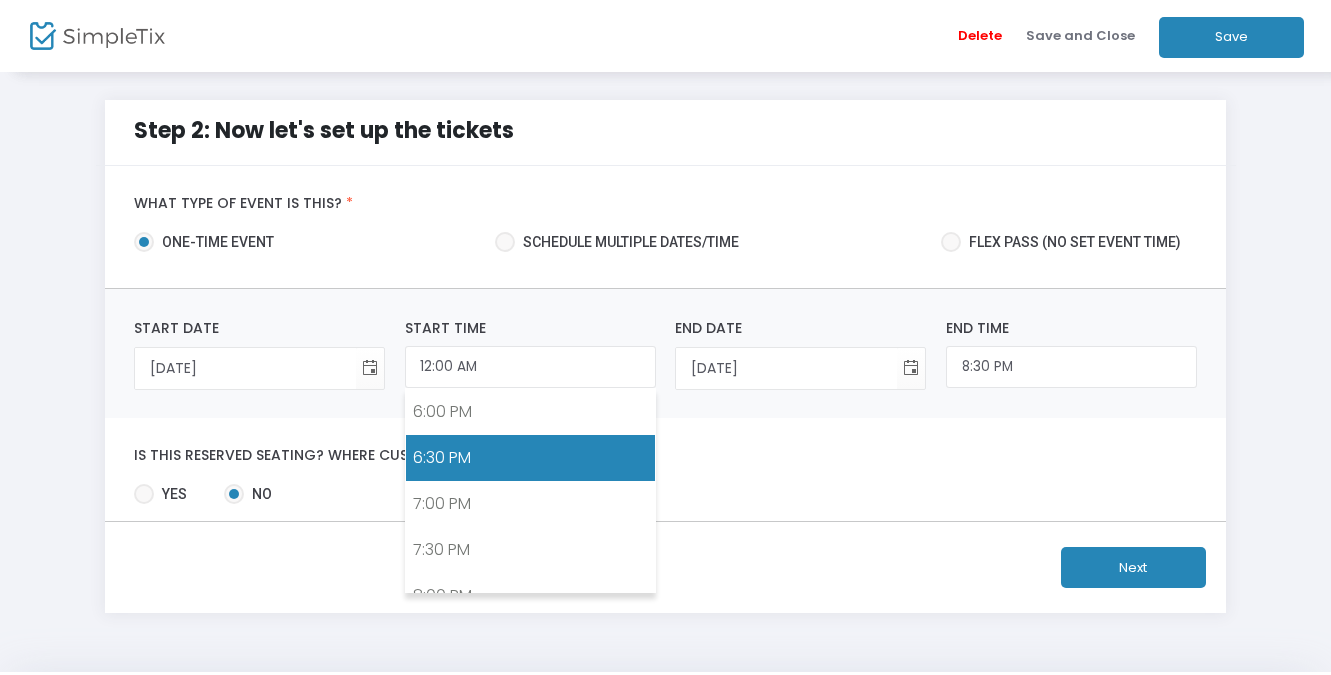 click on "6:30 PM" at bounding box center [530, 458] 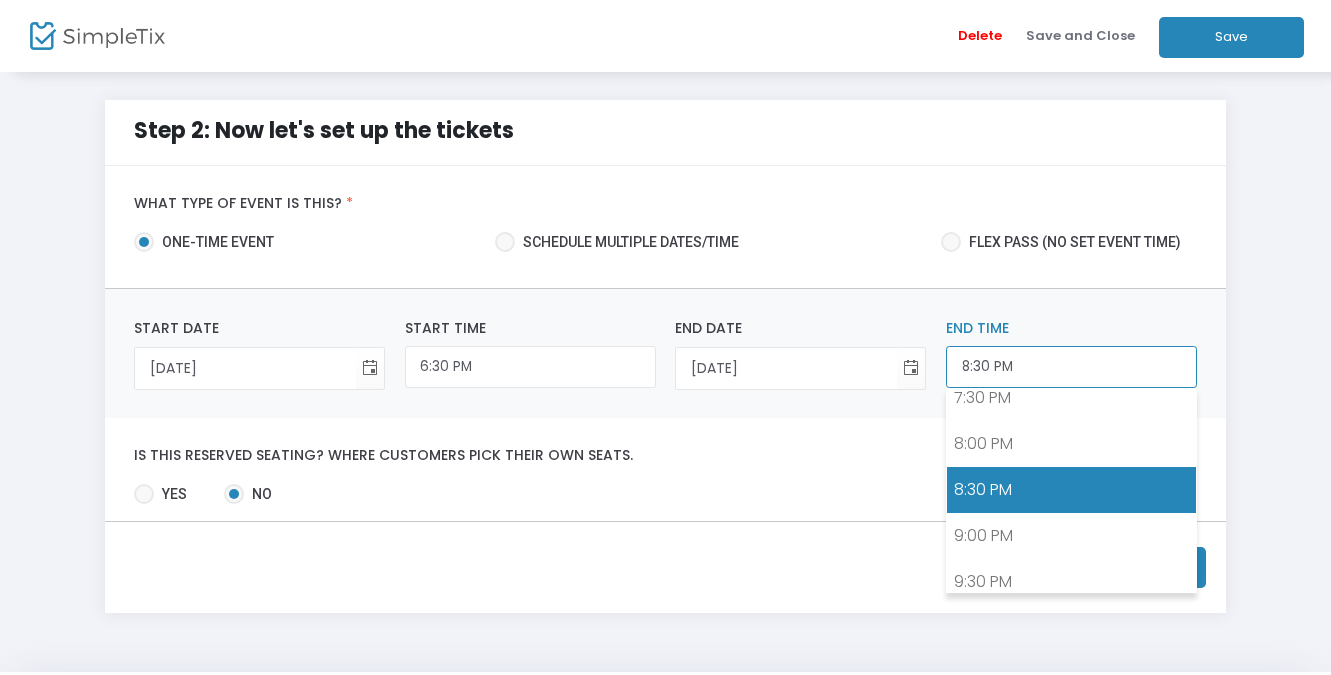 click on "8:30 PM" 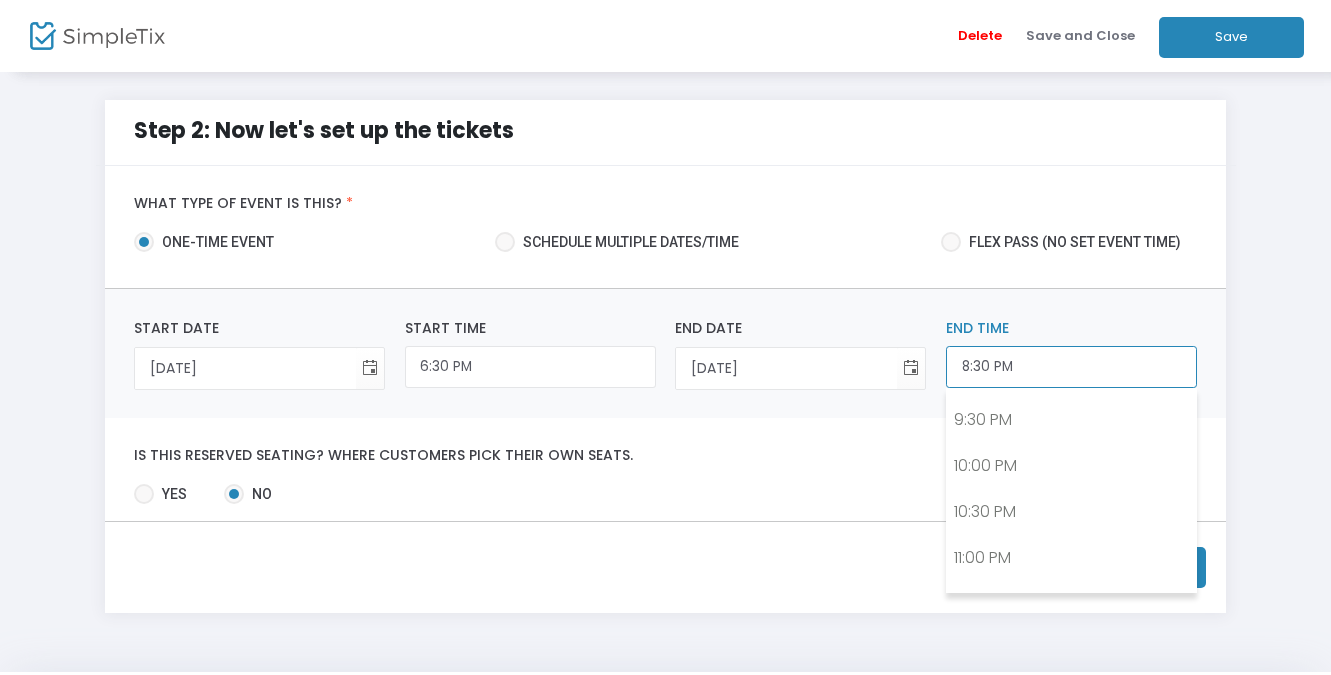 scroll, scrollTop: 1987, scrollLeft: 0, axis: vertical 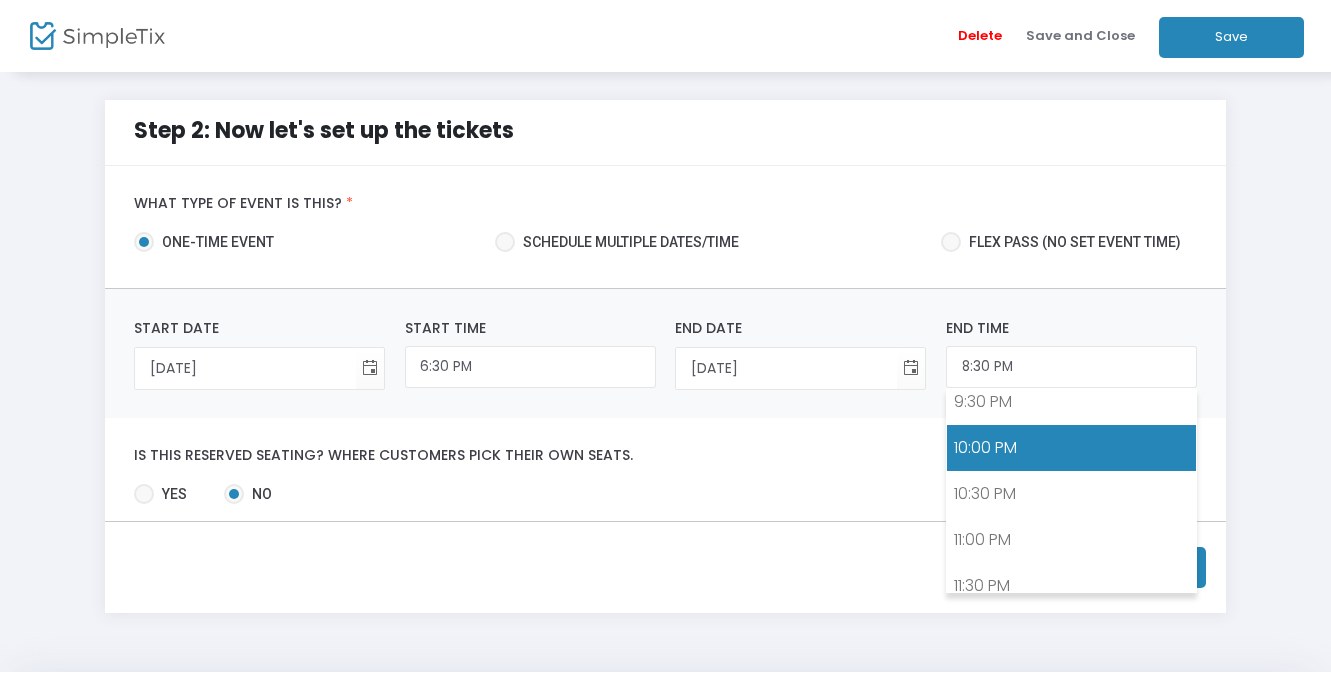 click on "10:00 PM" at bounding box center (1071, 448) 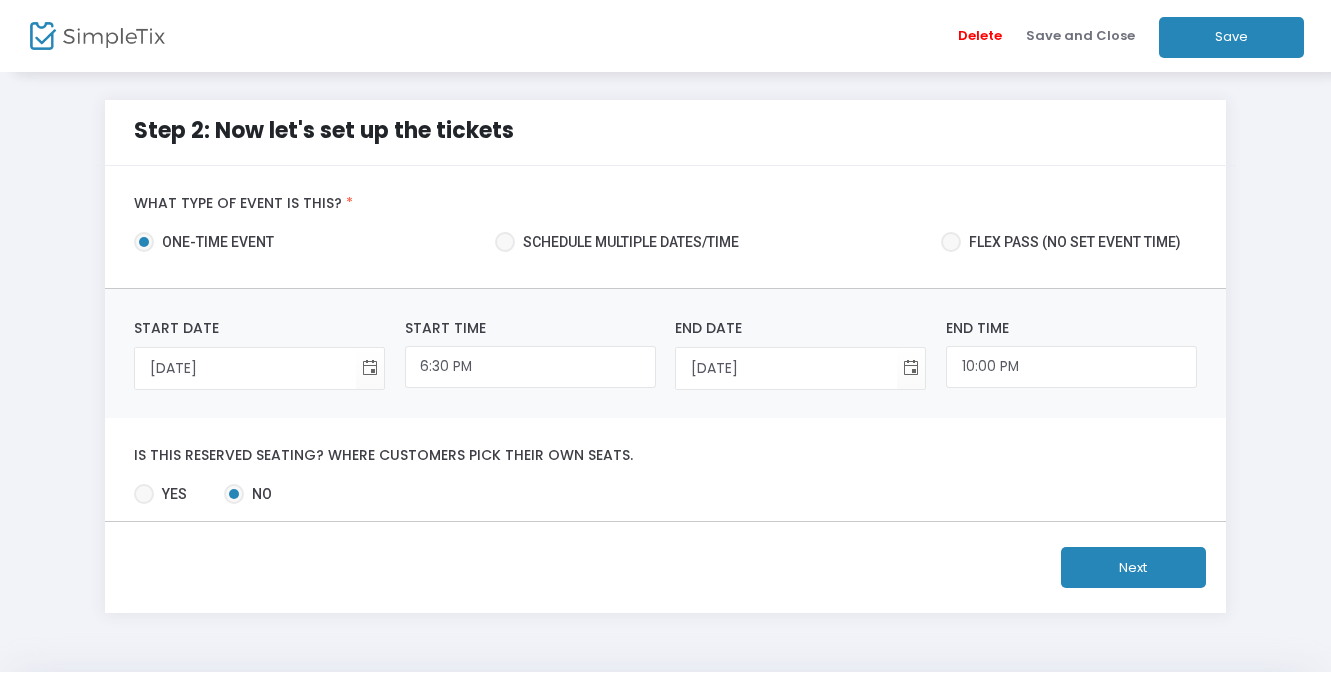 click on "Next" 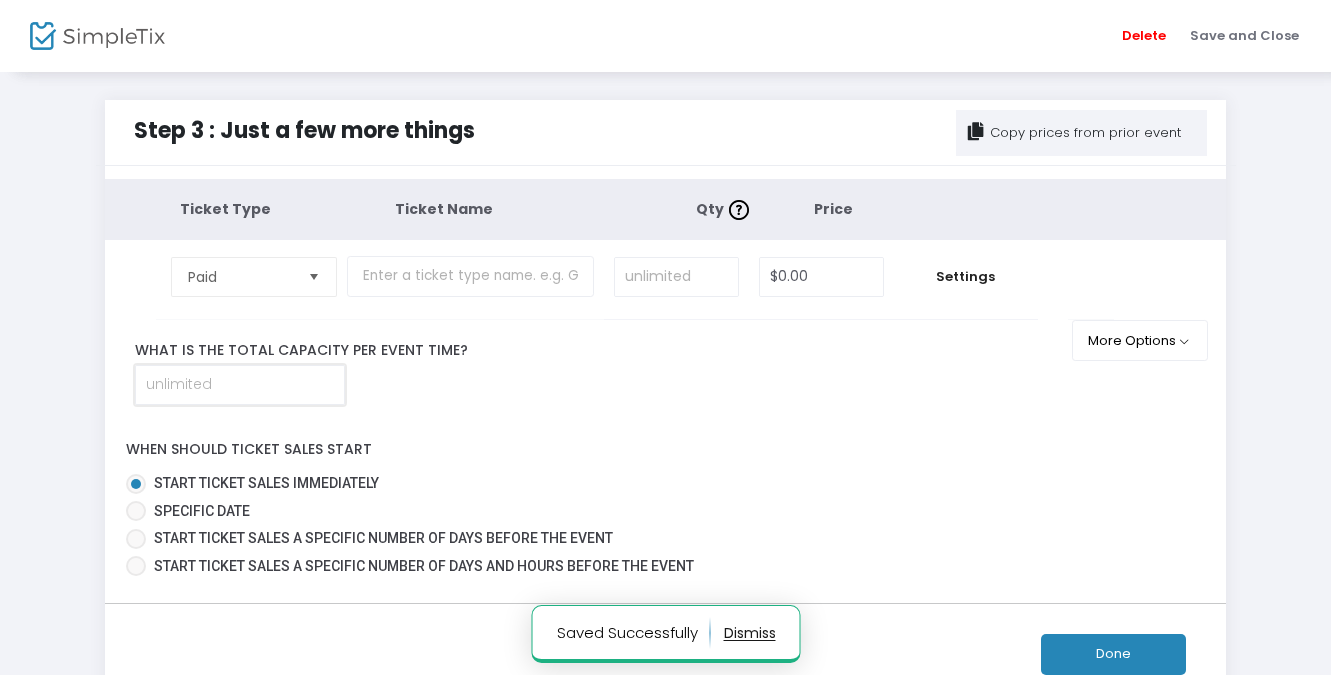 click at bounding box center (240, 385) 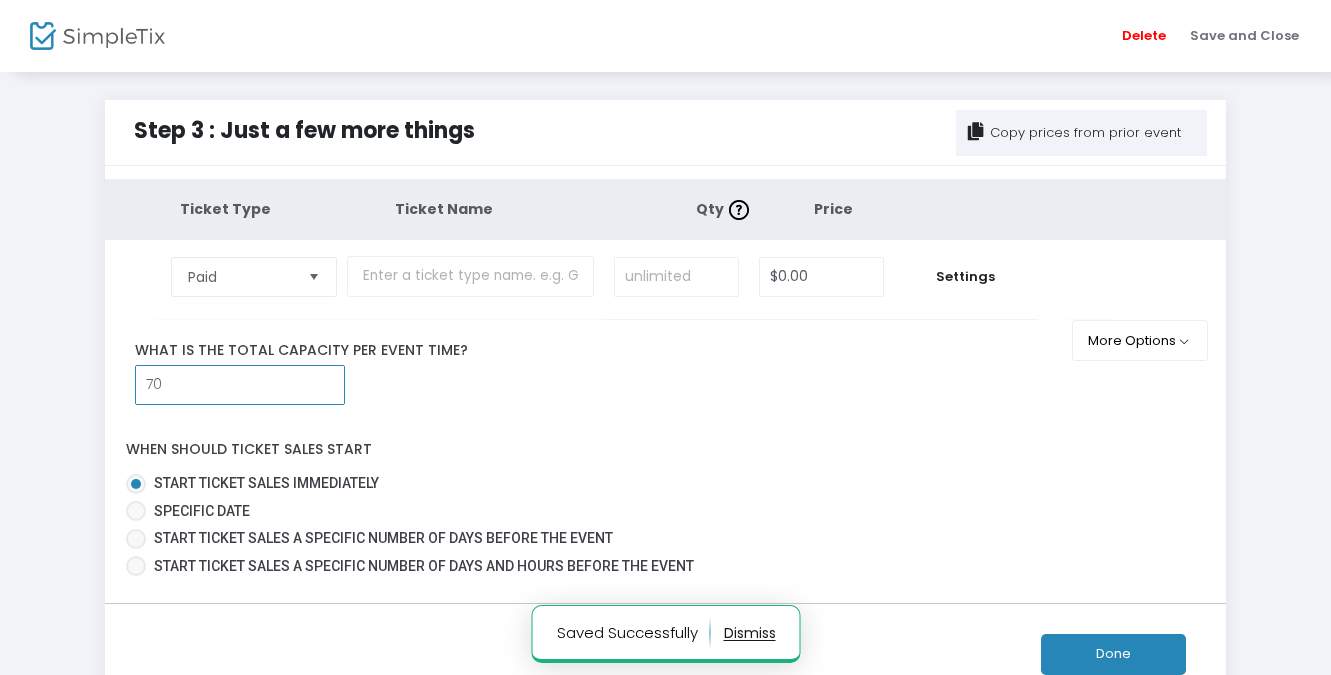 type on "70" 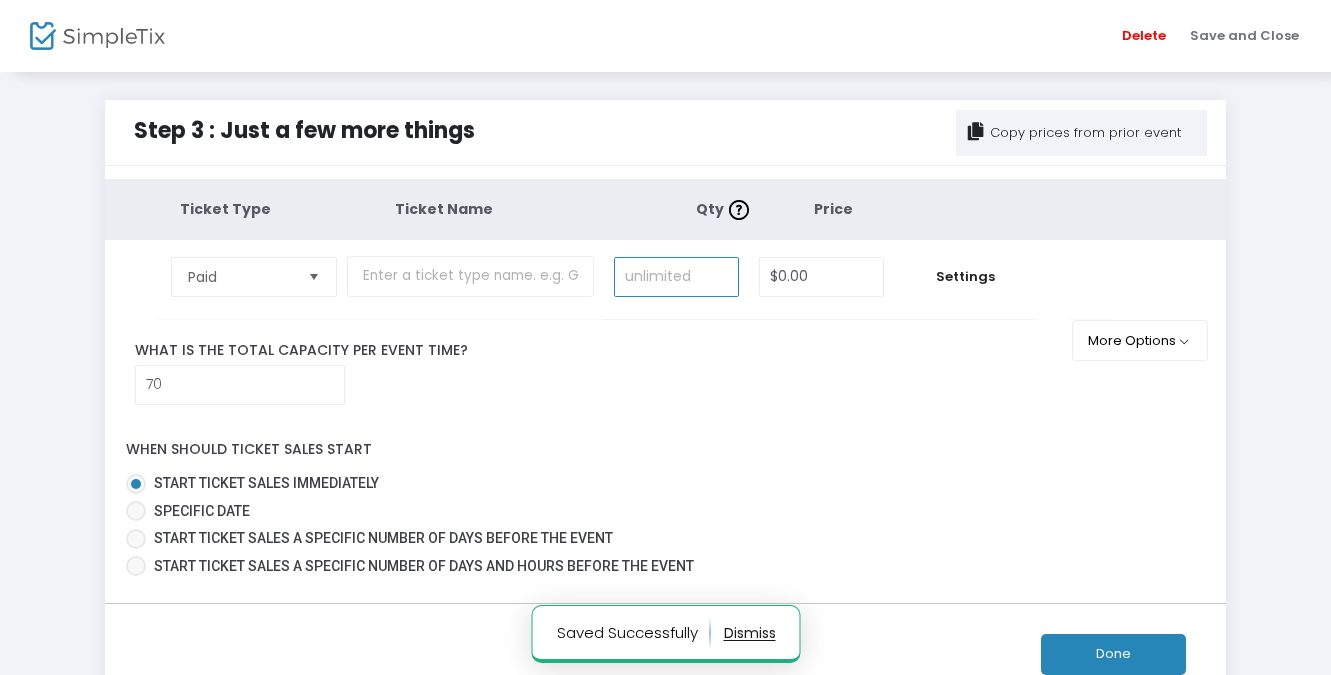 click at bounding box center [676, 277] 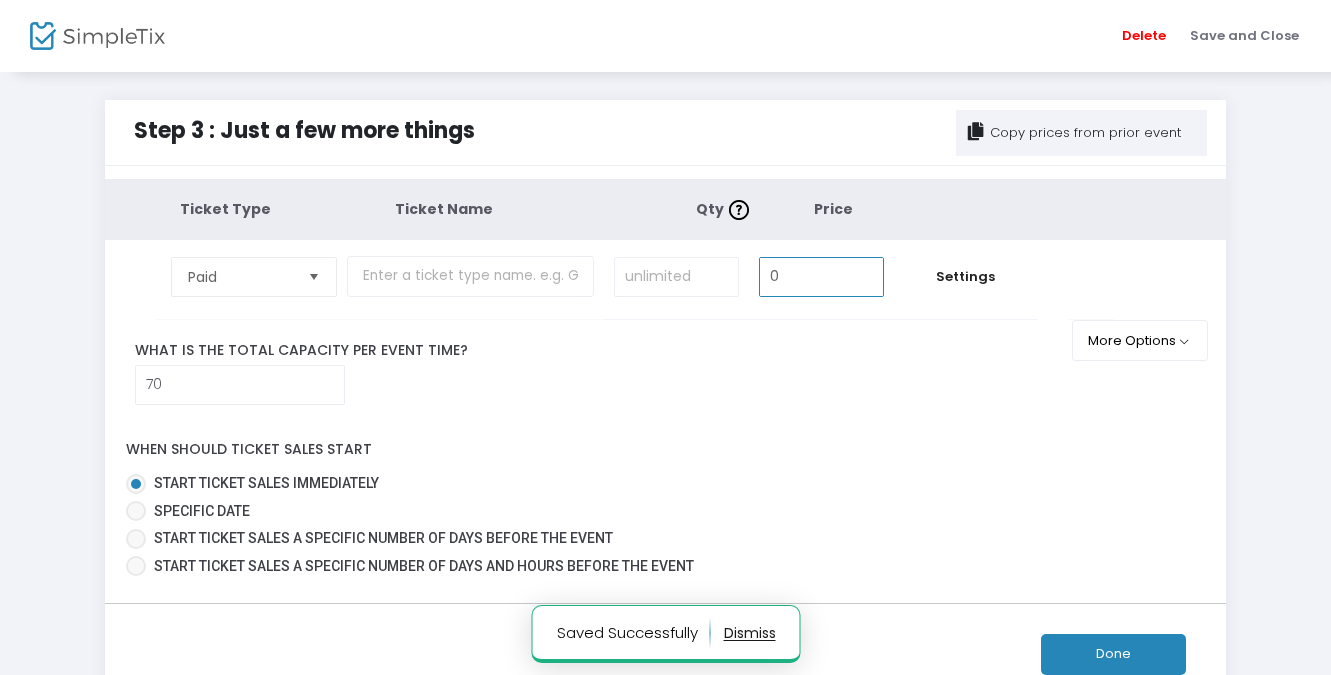 click on "0" at bounding box center [821, 277] 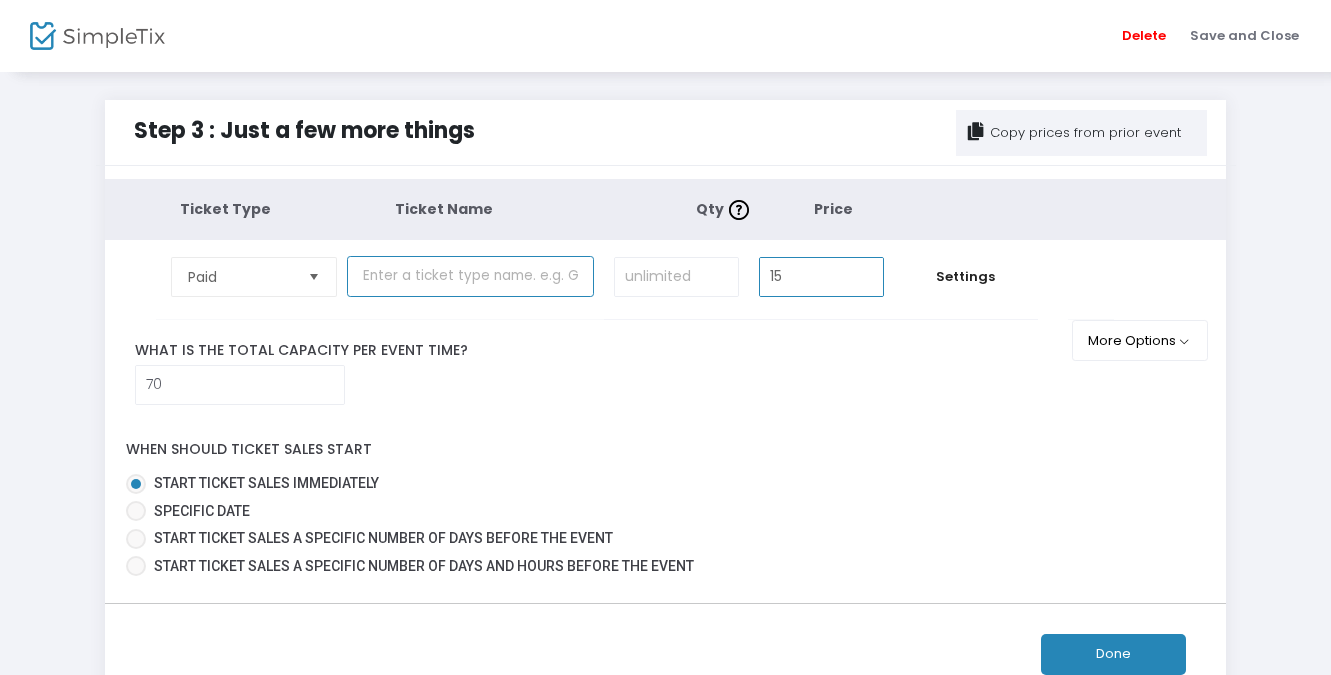 type on "$15.00" 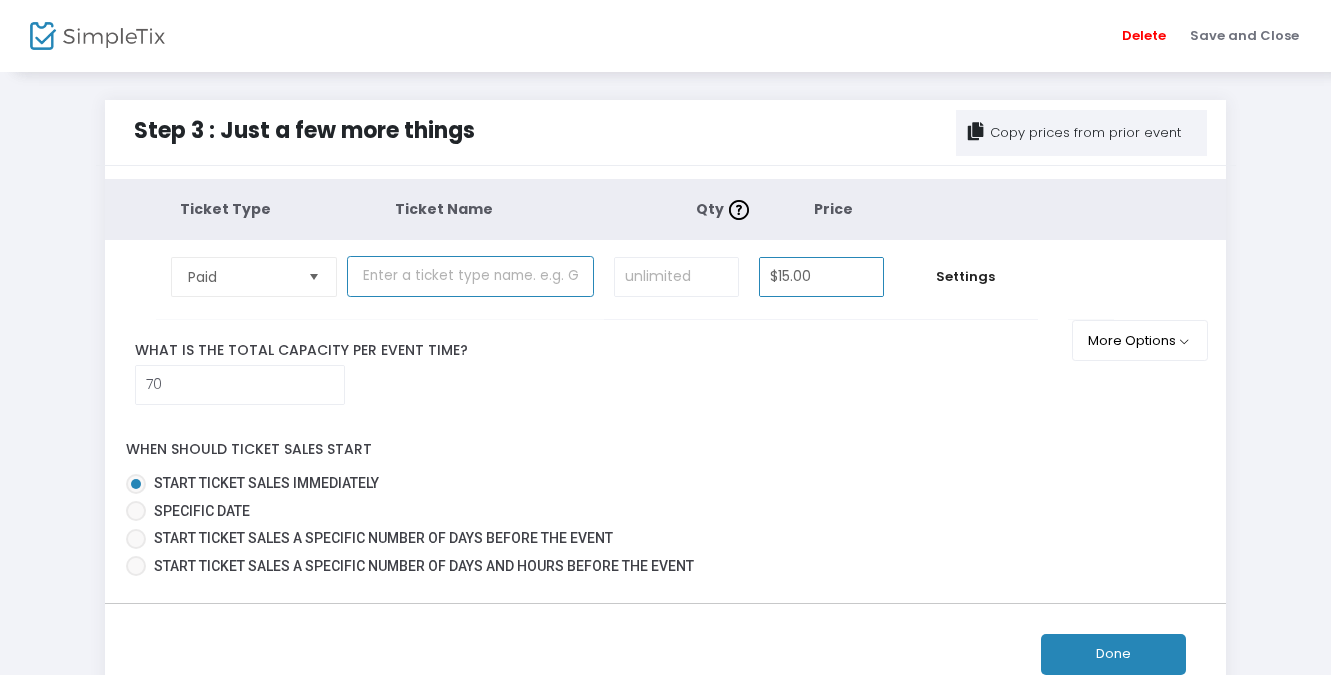 click at bounding box center (470, 276) 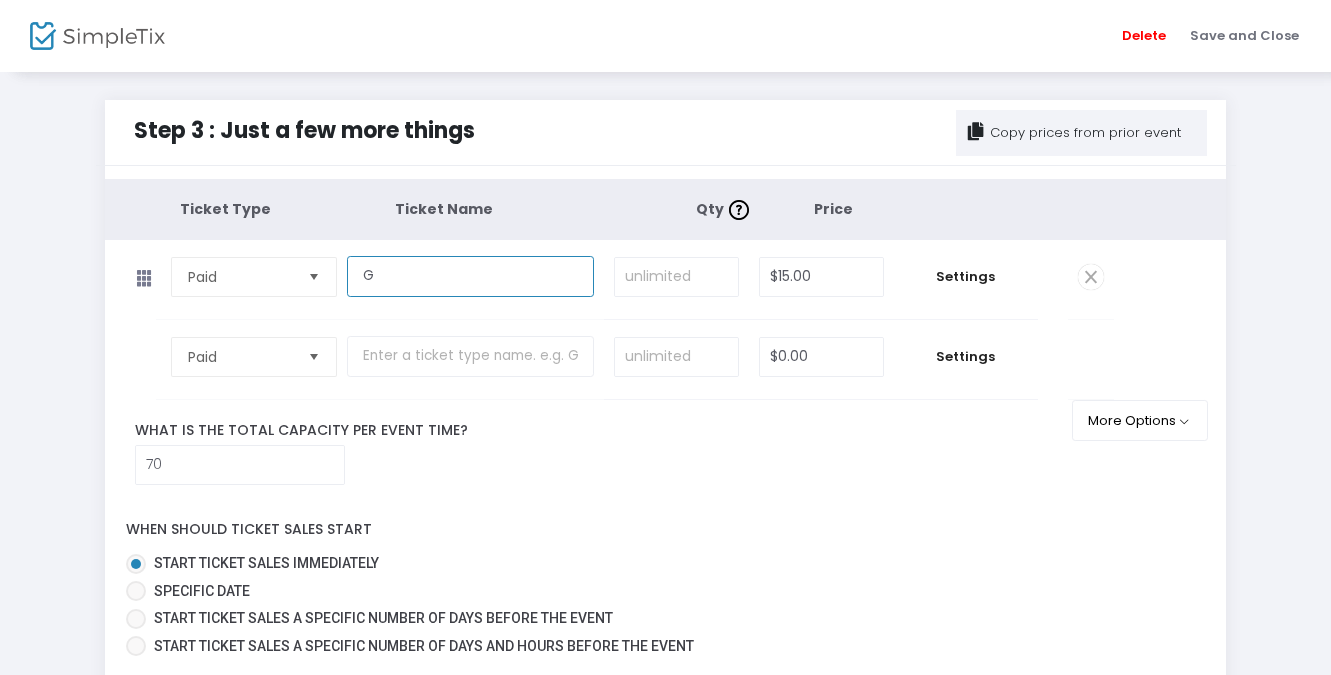 type on "General Admission" 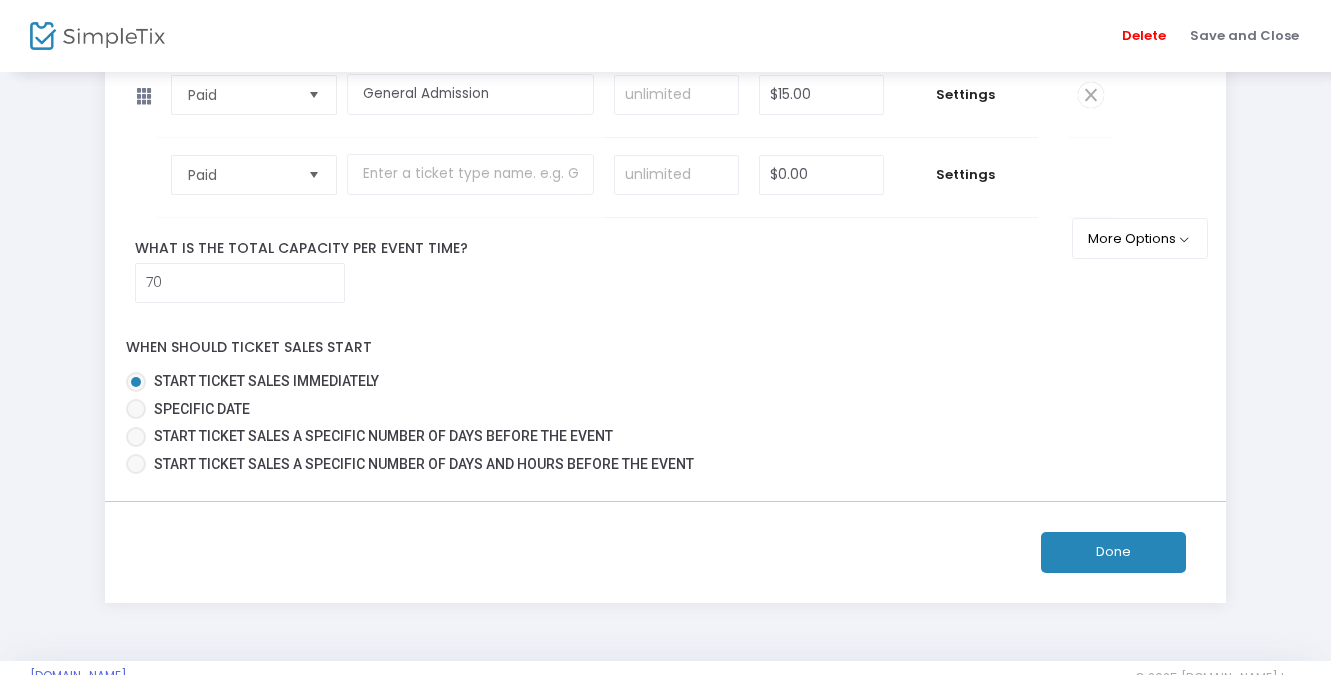 click on "Done" 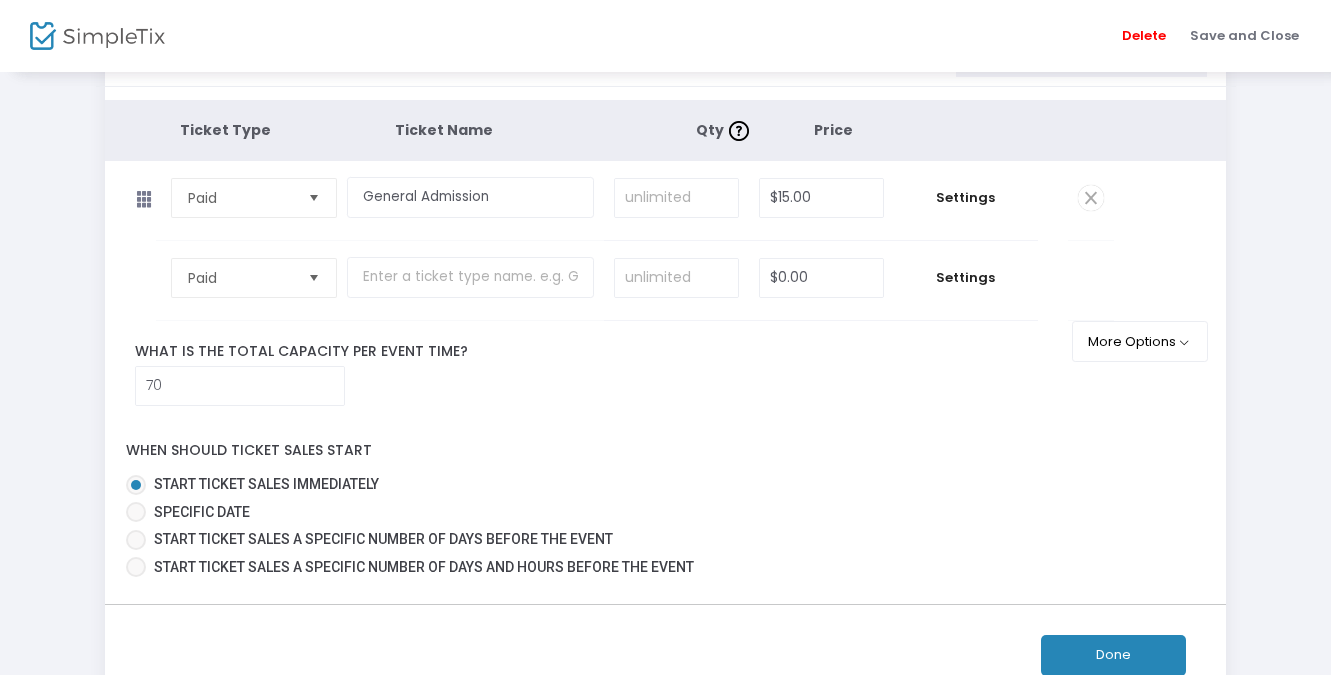 scroll, scrollTop: 73, scrollLeft: 0, axis: vertical 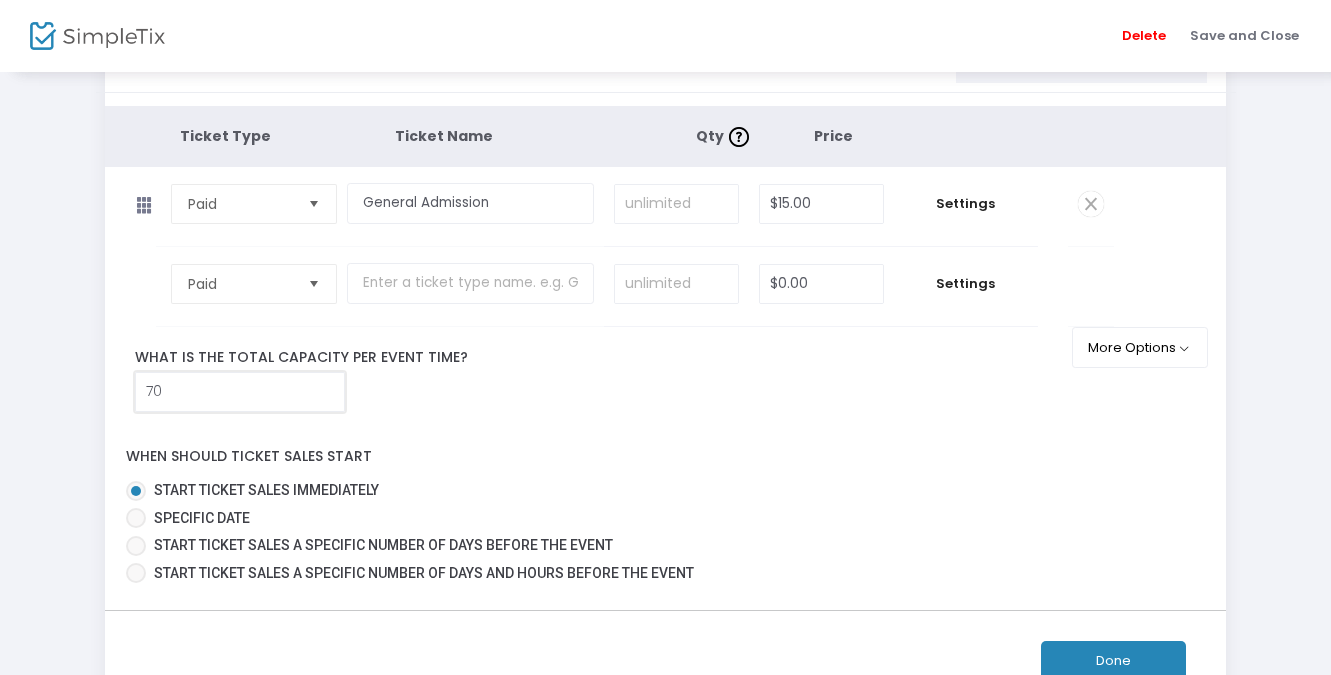 click on "70" at bounding box center [240, 392] 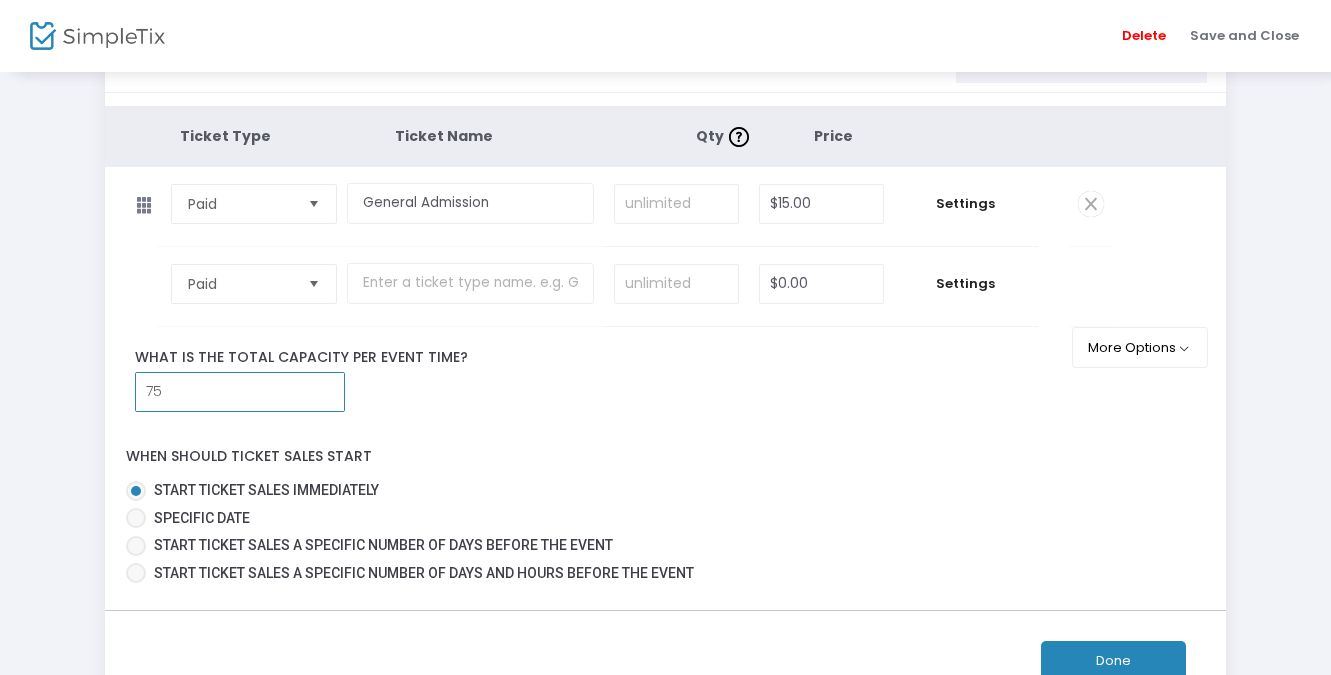 scroll, scrollTop: 228, scrollLeft: 0, axis: vertical 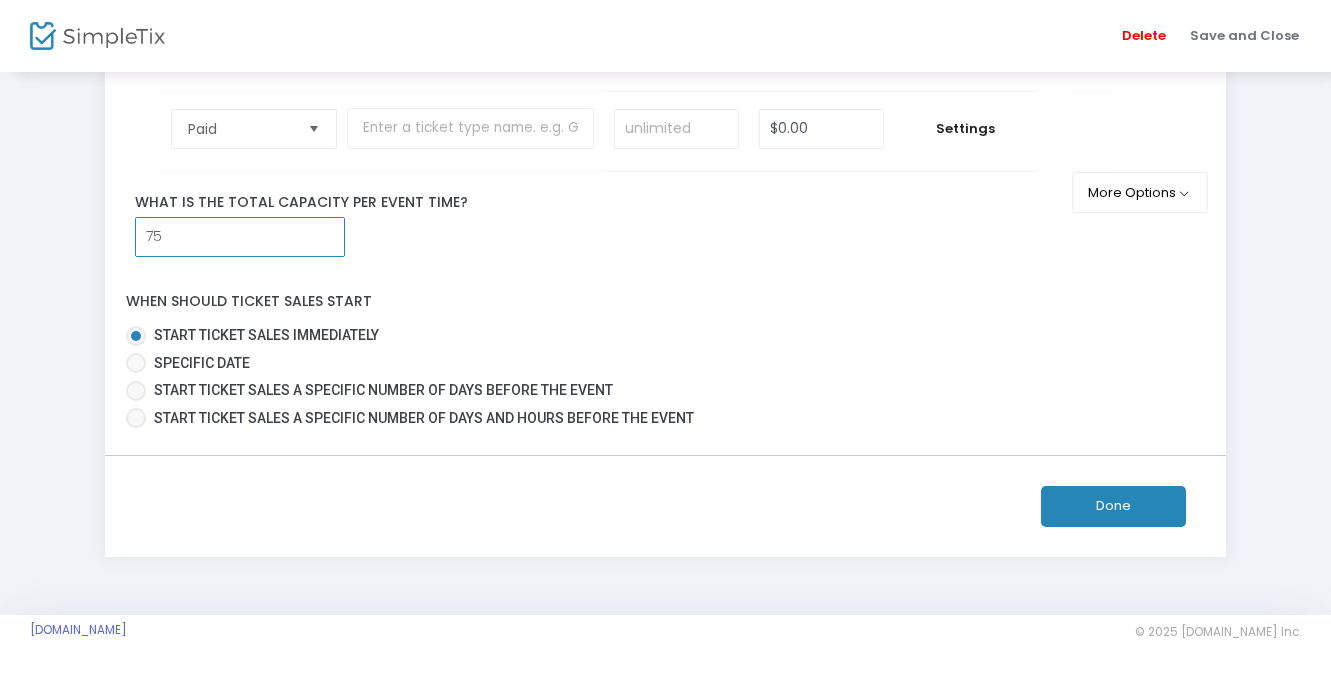 type on "75" 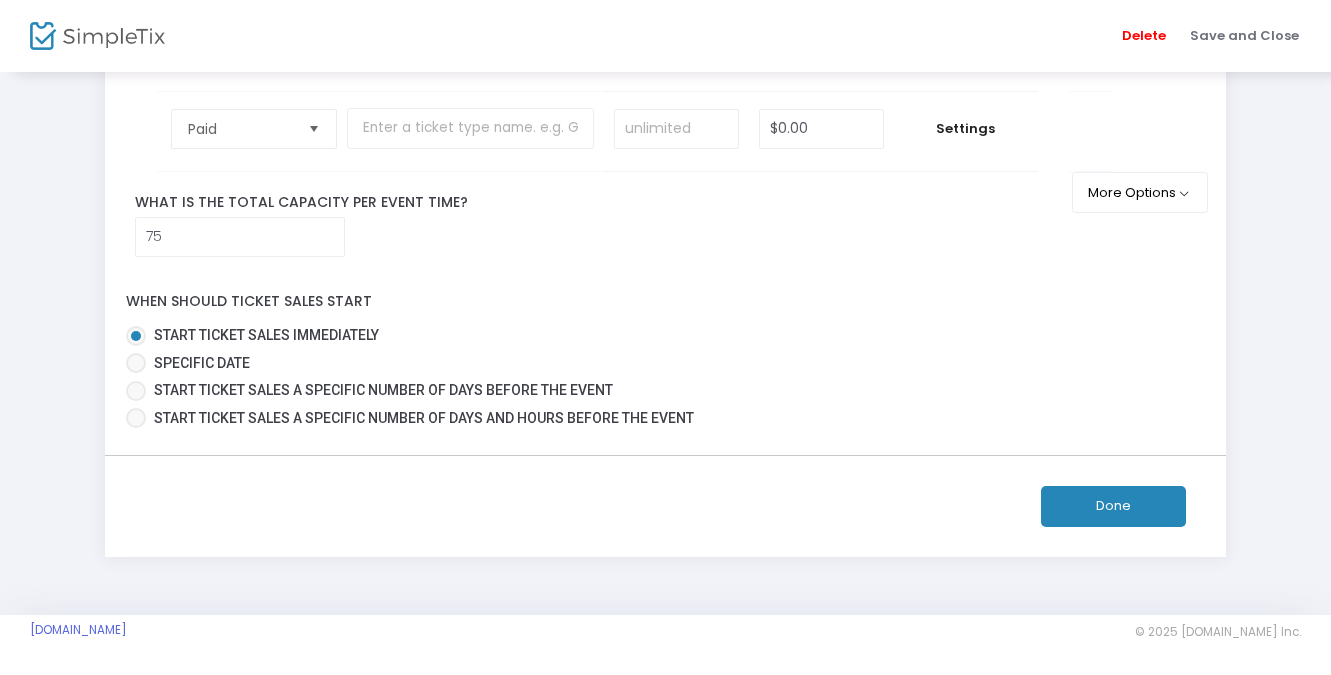 click on "Done" 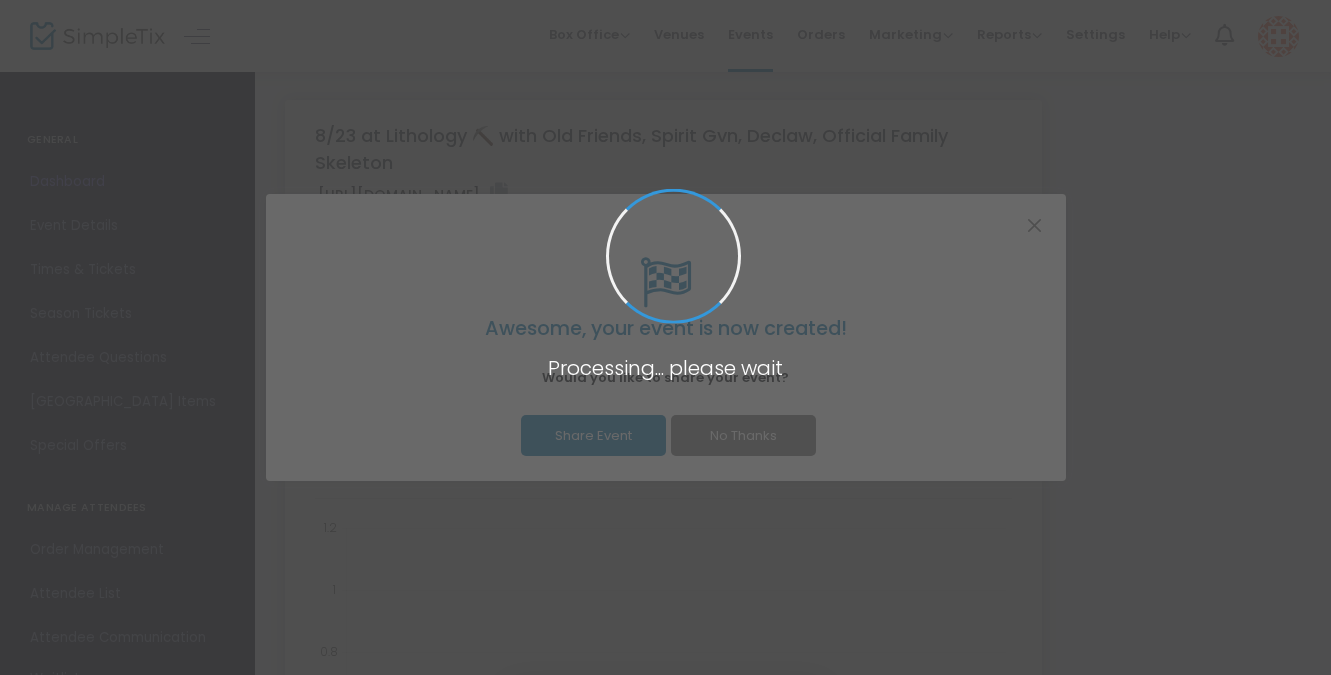 scroll, scrollTop: 0, scrollLeft: 0, axis: both 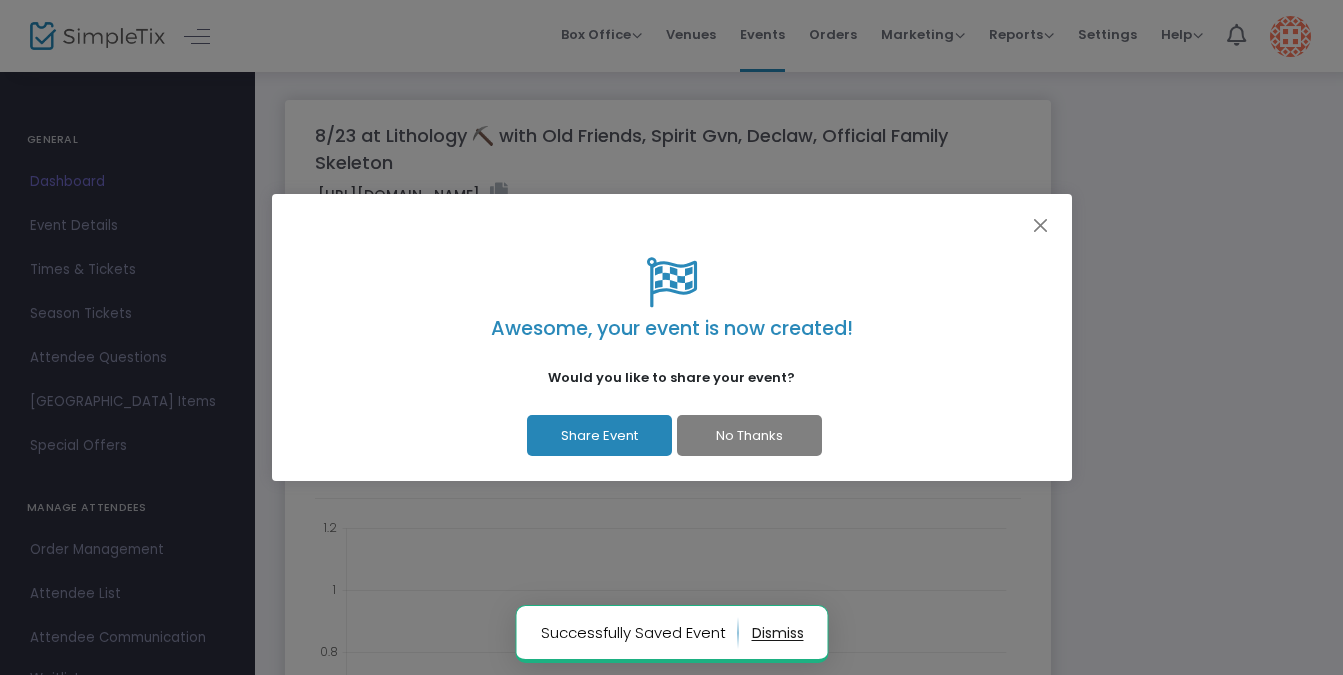 click on "No Thanks" 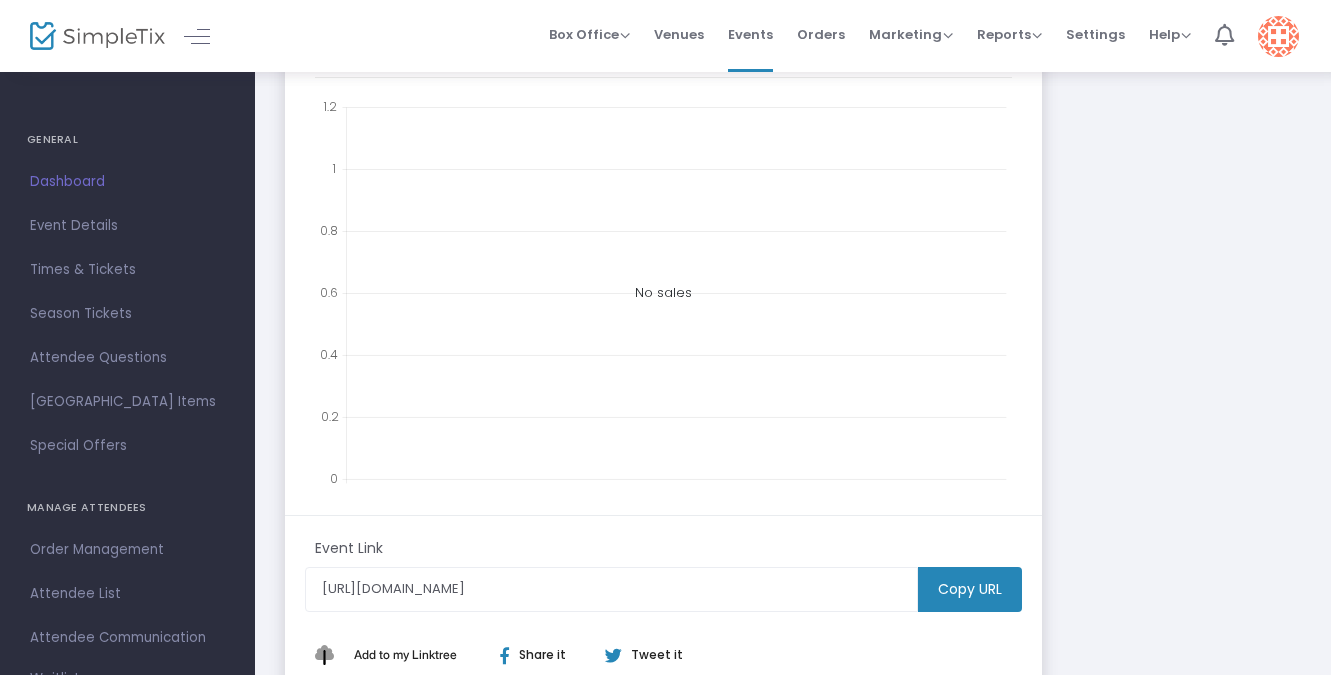 scroll, scrollTop: 578, scrollLeft: 0, axis: vertical 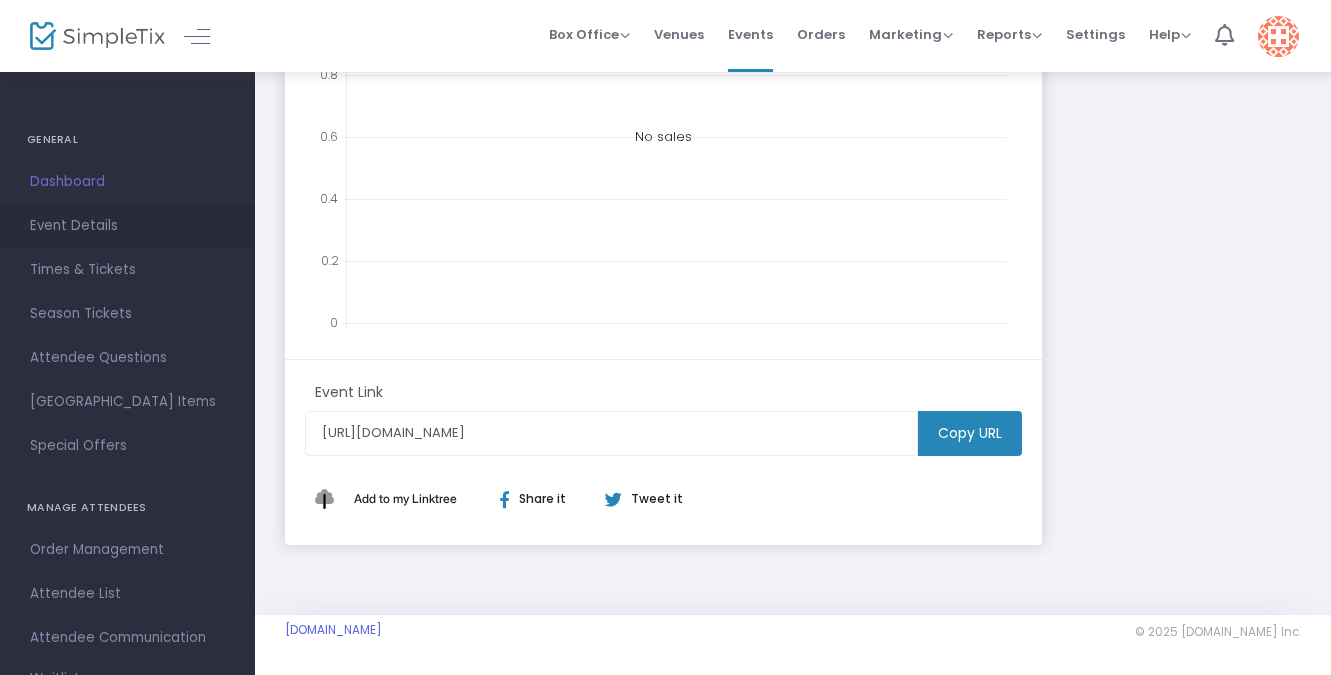 click on "Event Details" at bounding box center (127, 226) 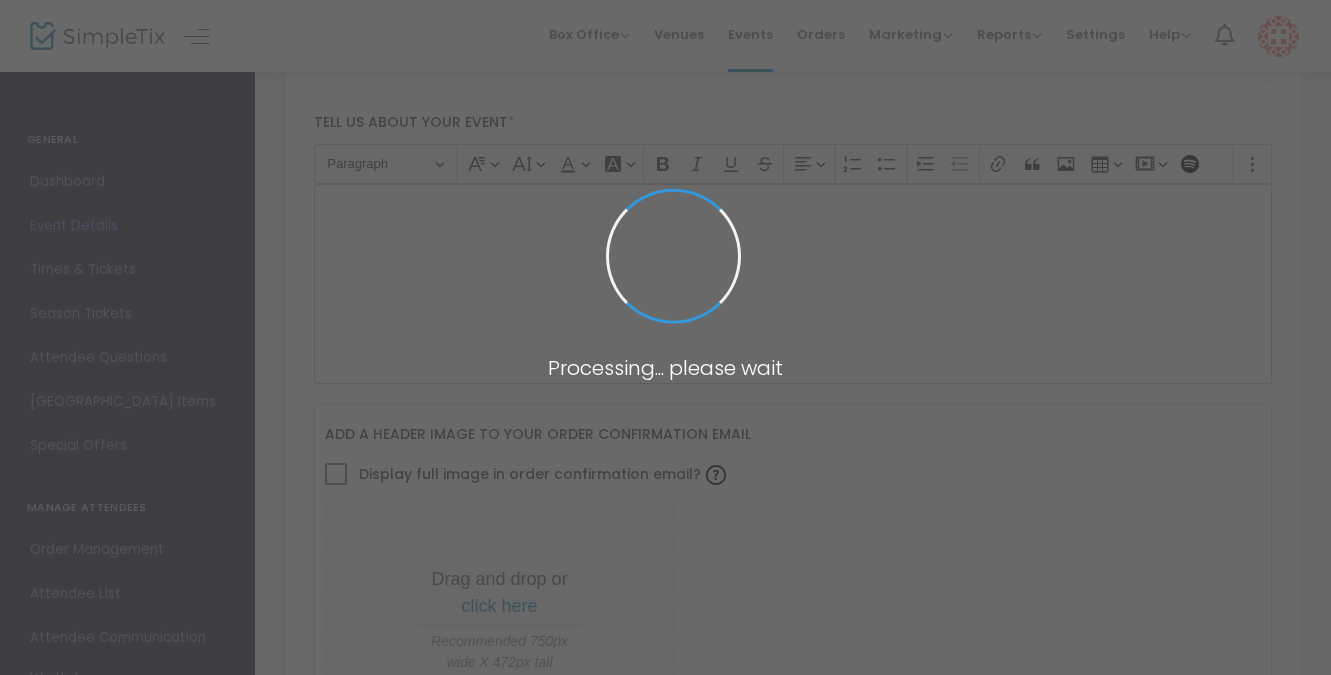 type on "8/23 at Lithology ⛏️ with Old Friends, Spirit Gvn, Declaw, Official Family Skeleton" 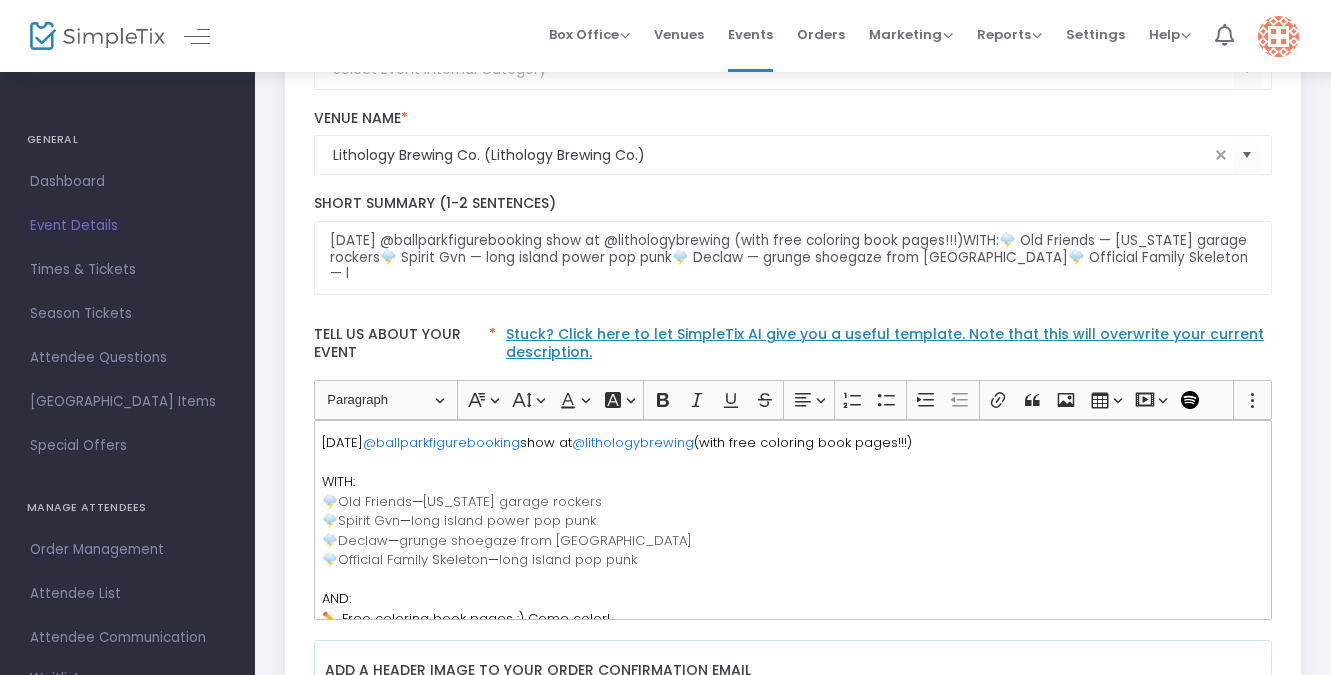 scroll, scrollTop: 376, scrollLeft: 0, axis: vertical 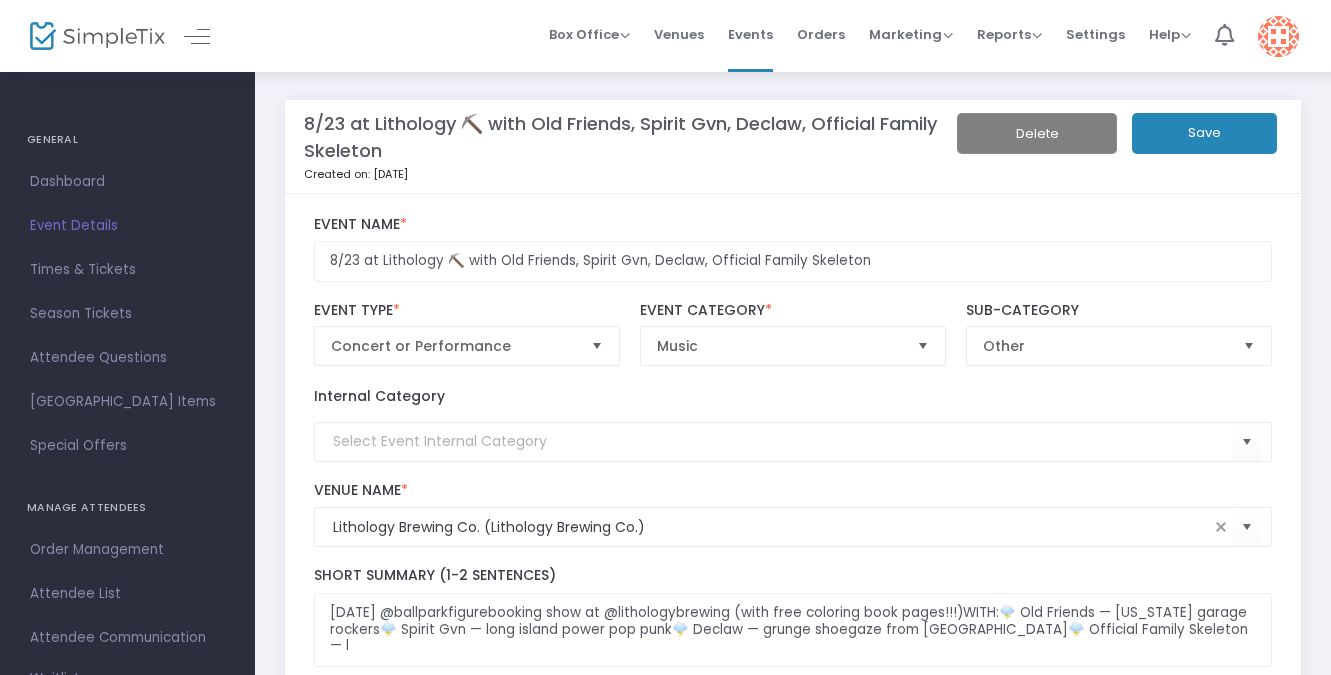 click on "Save" 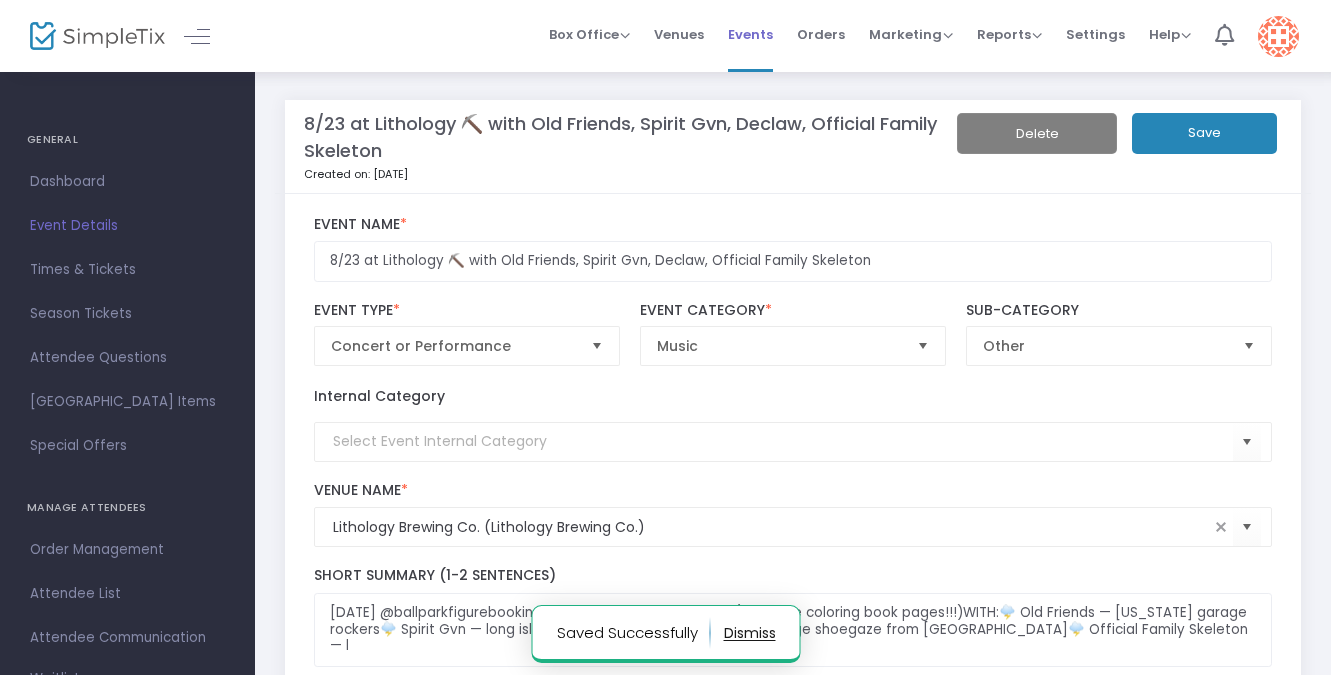 click on "Events" at bounding box center [750, 34] 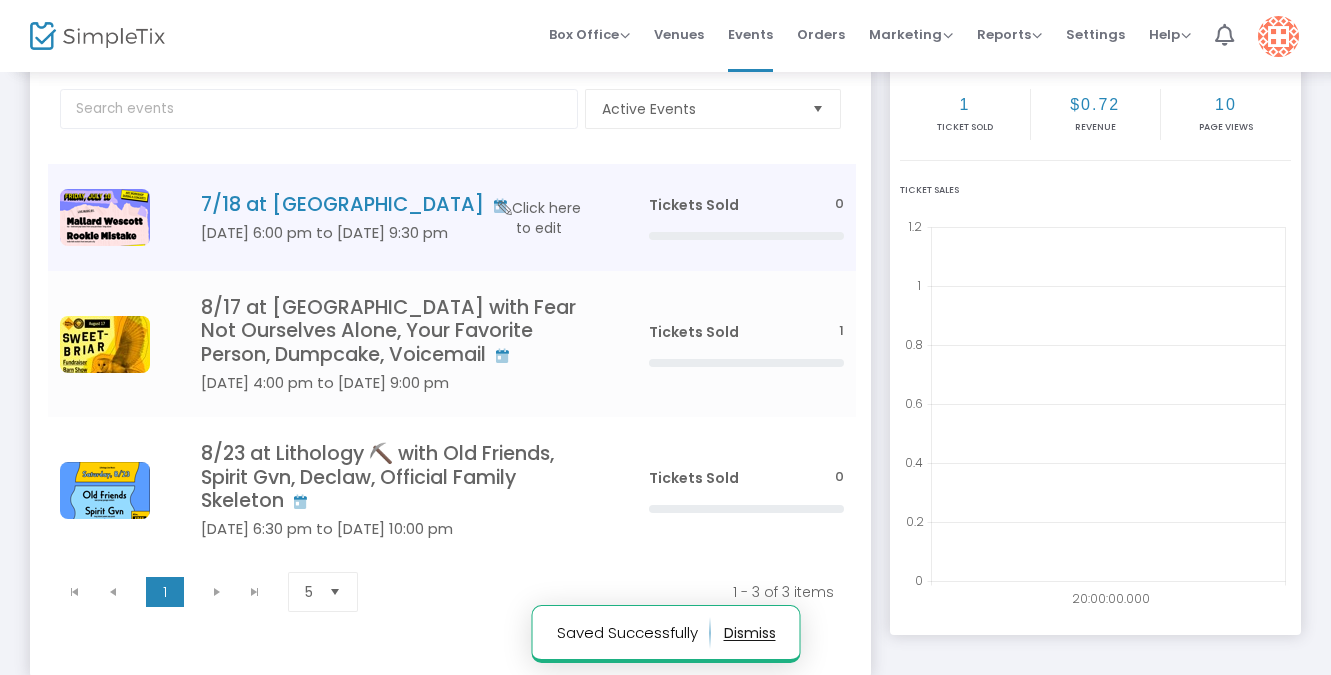 scroll, scrollTop: 121, scrollLeft: 0, axis: vertical 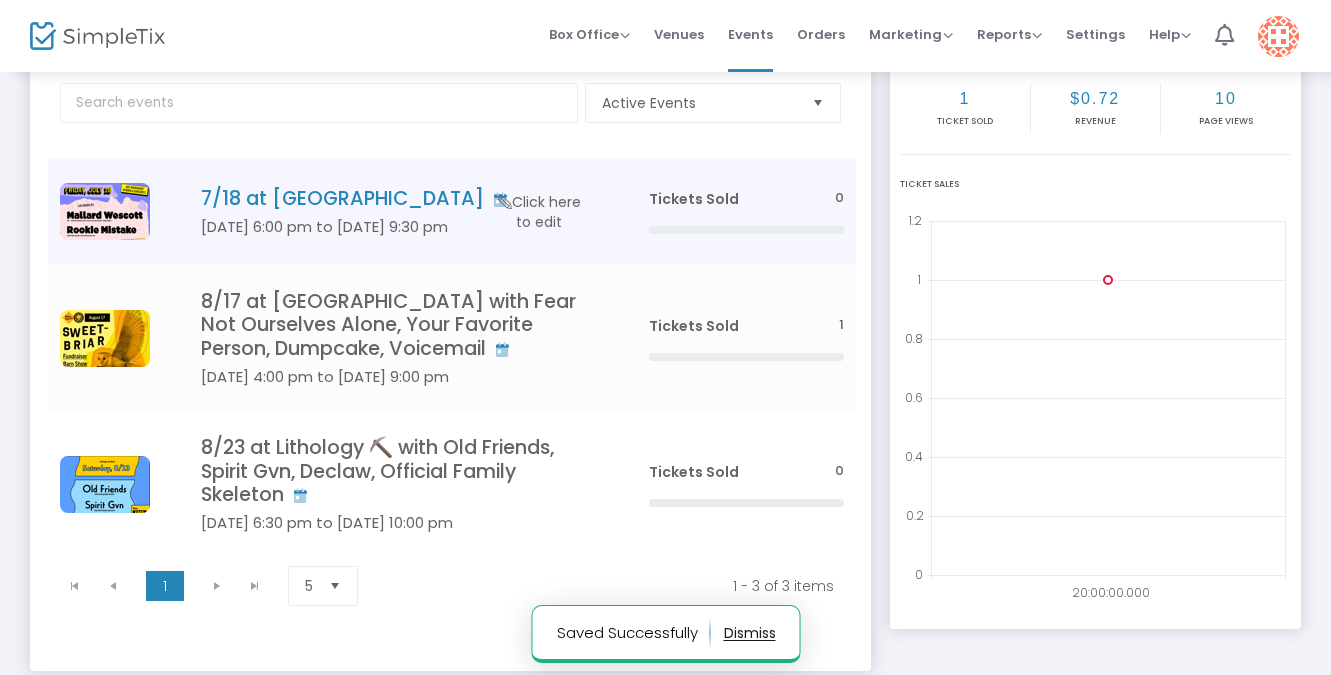 click on "Click here to edit" 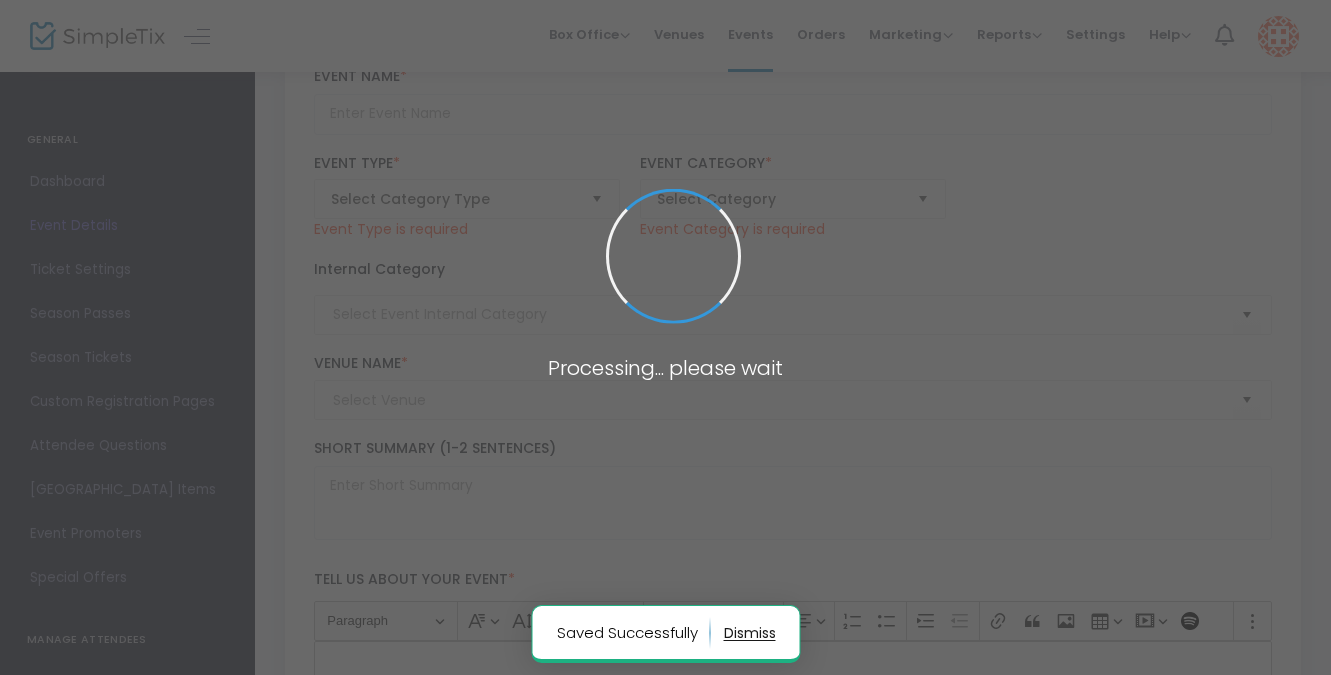 type on "7/18 at [GEOGRAPHIC_DATA]" 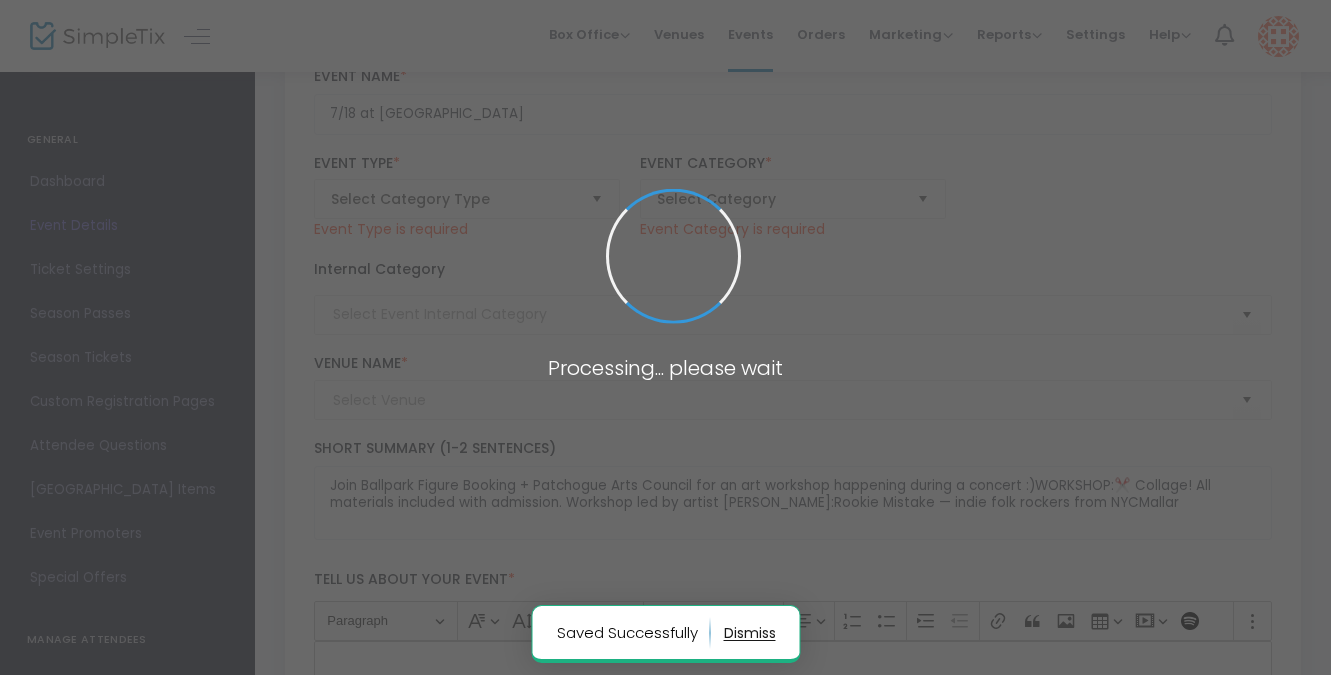 type on "[GEOGRAPHIC_DATA][PERSON_NAME]" 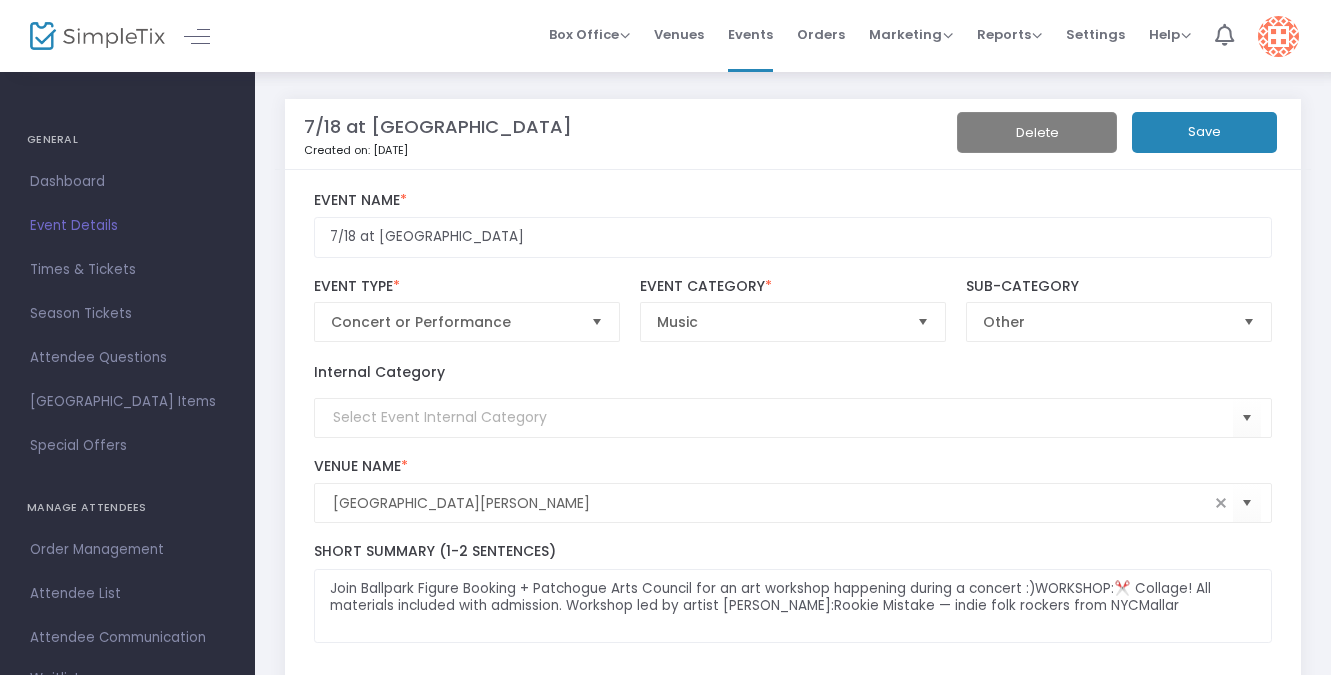 scroll, scrollTop: 0, scrollLeft: 0, axis: both 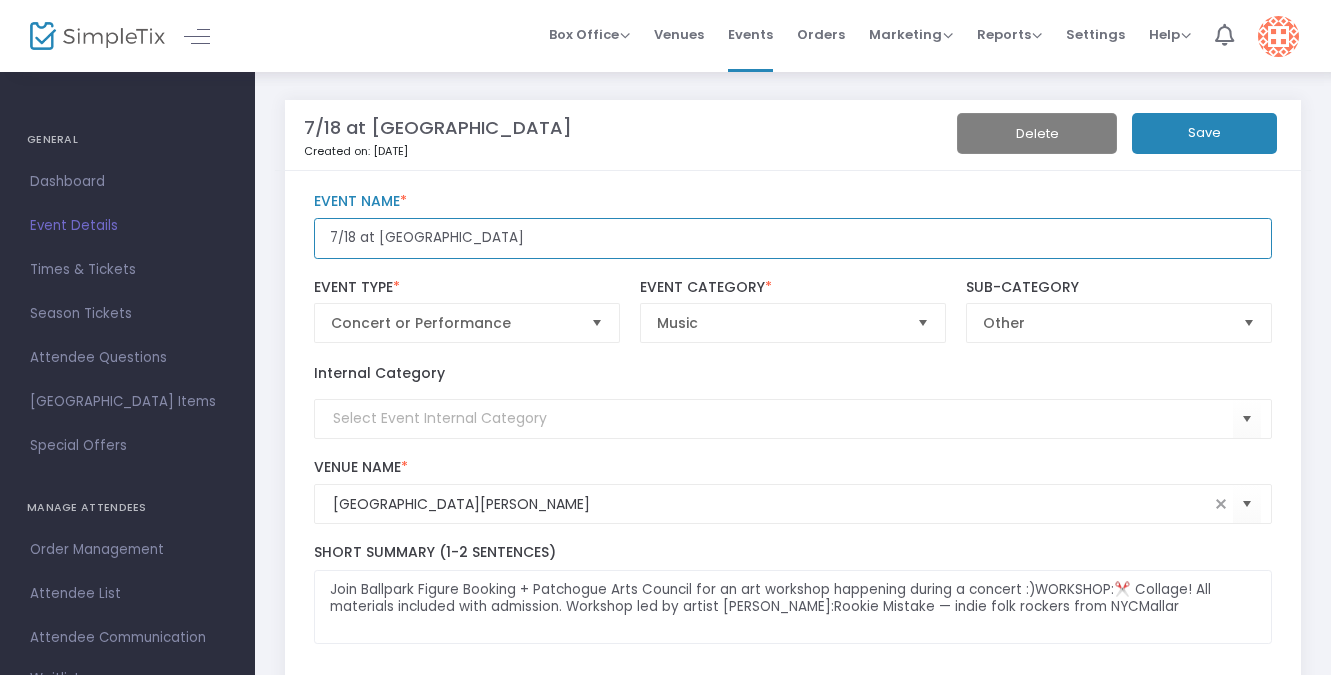 click on "7/18 at [GEOGRAPHIC_DATA]" 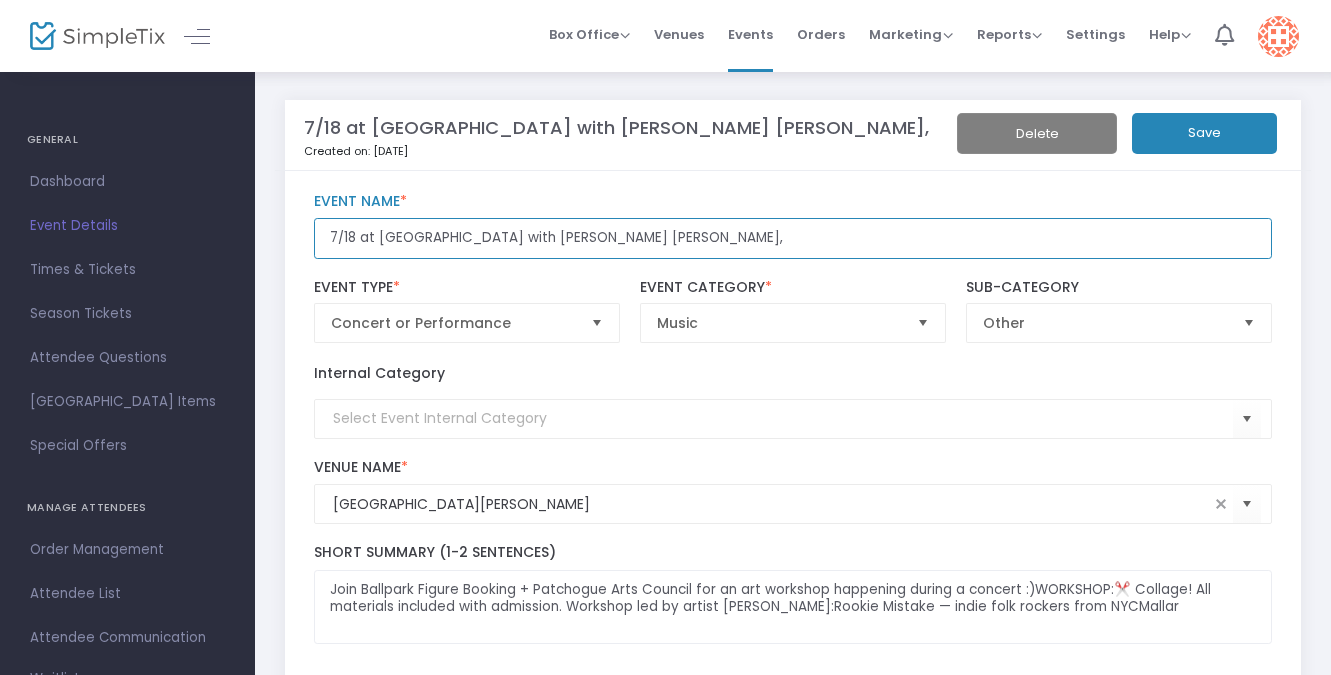 scroll, scrollTop: 0, scrollLeft: 0, axis: both 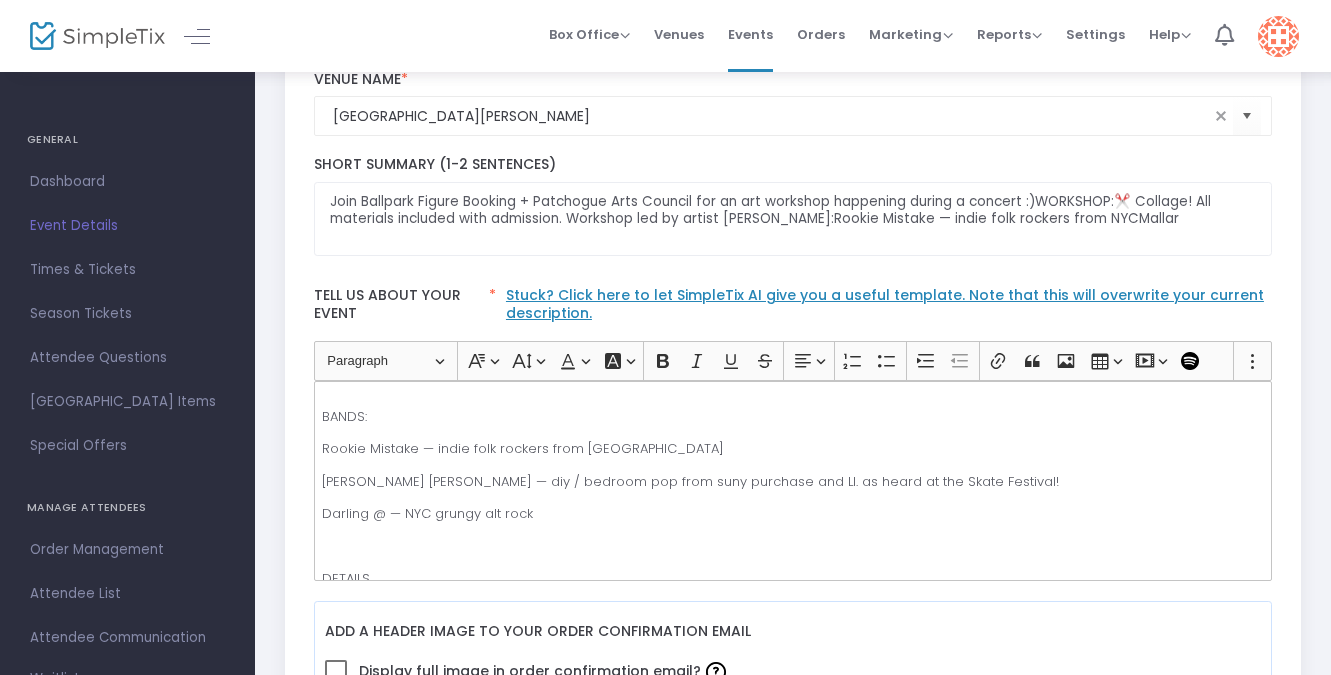 type on "7/18 at [GEOGRAPHIC_DATA] with [PERSON_NAME] [PERSON_NAME]," 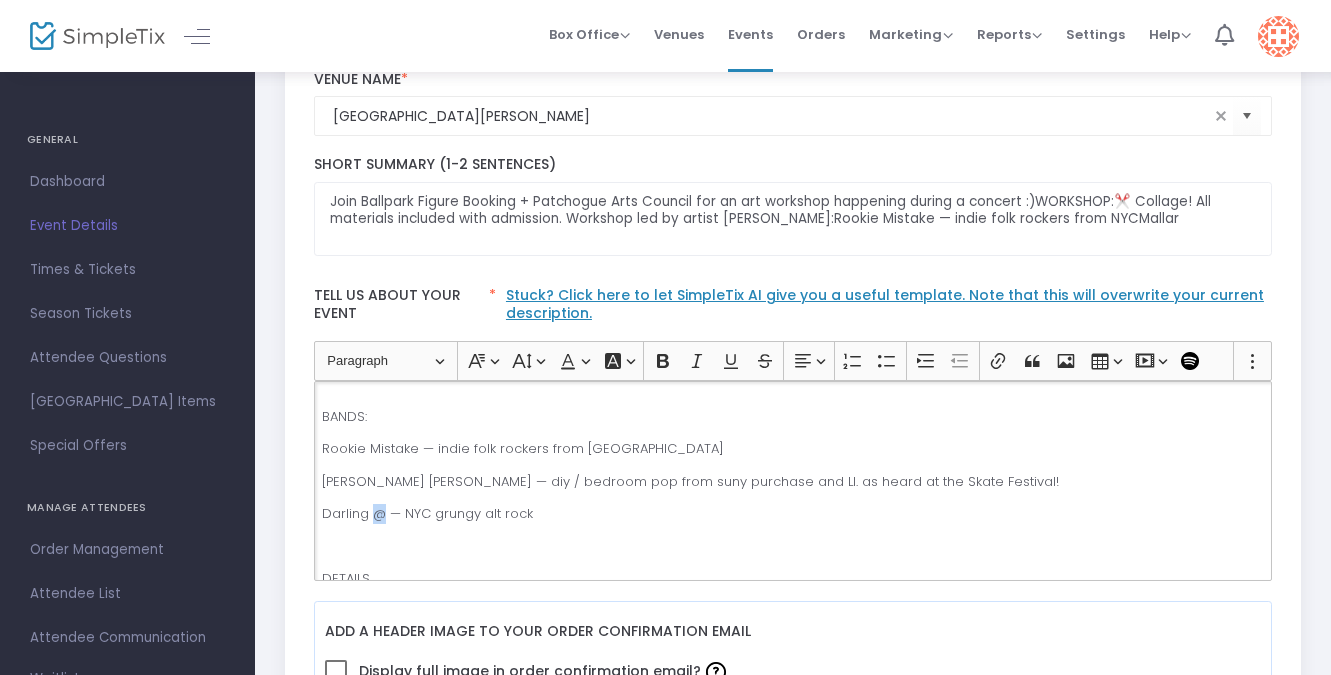 drag, startPoint x: 386, startPoint y: 515, endPoint x: 370, endPoint y: 515, distance: 16 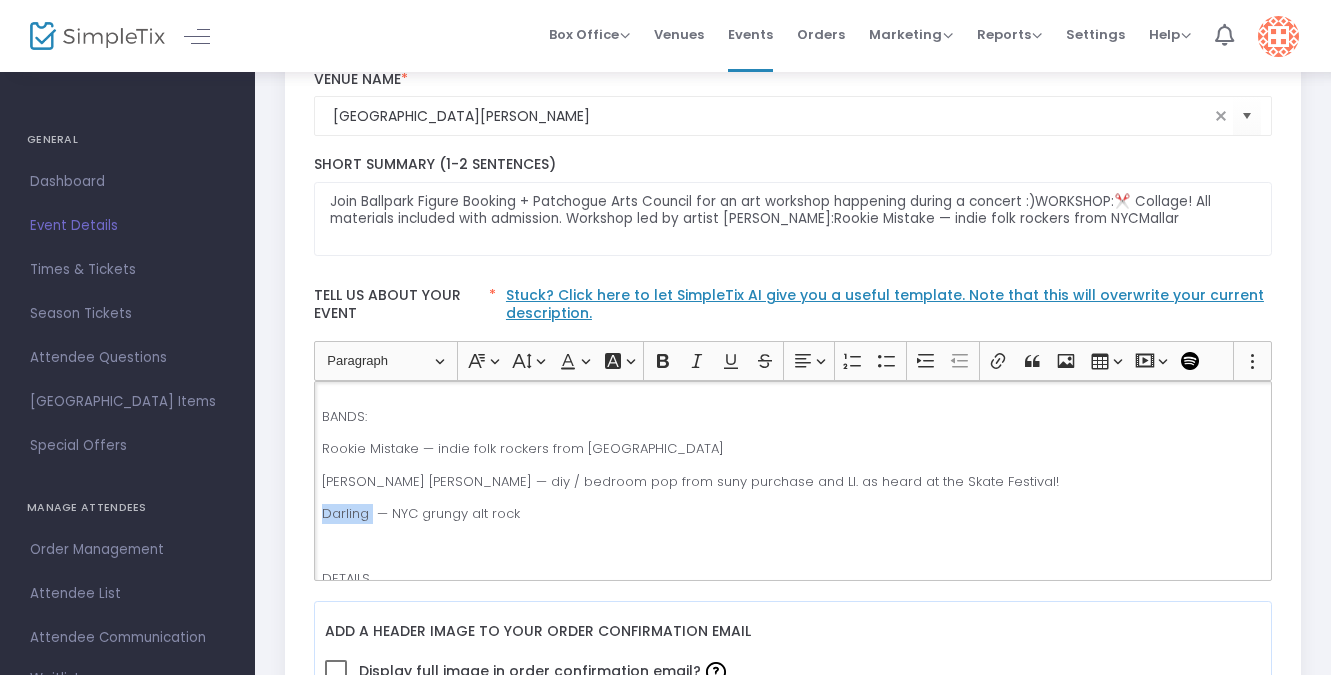 click on "Darling  — NYC grungy alt rock" 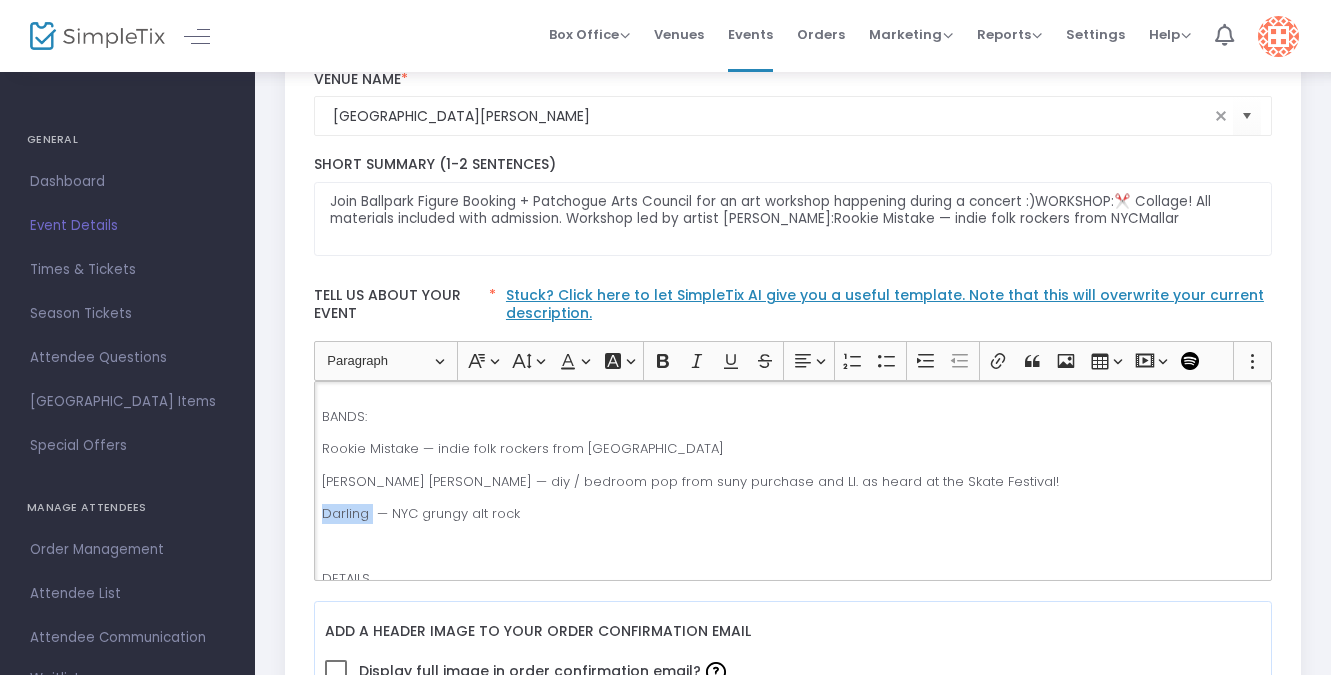 type 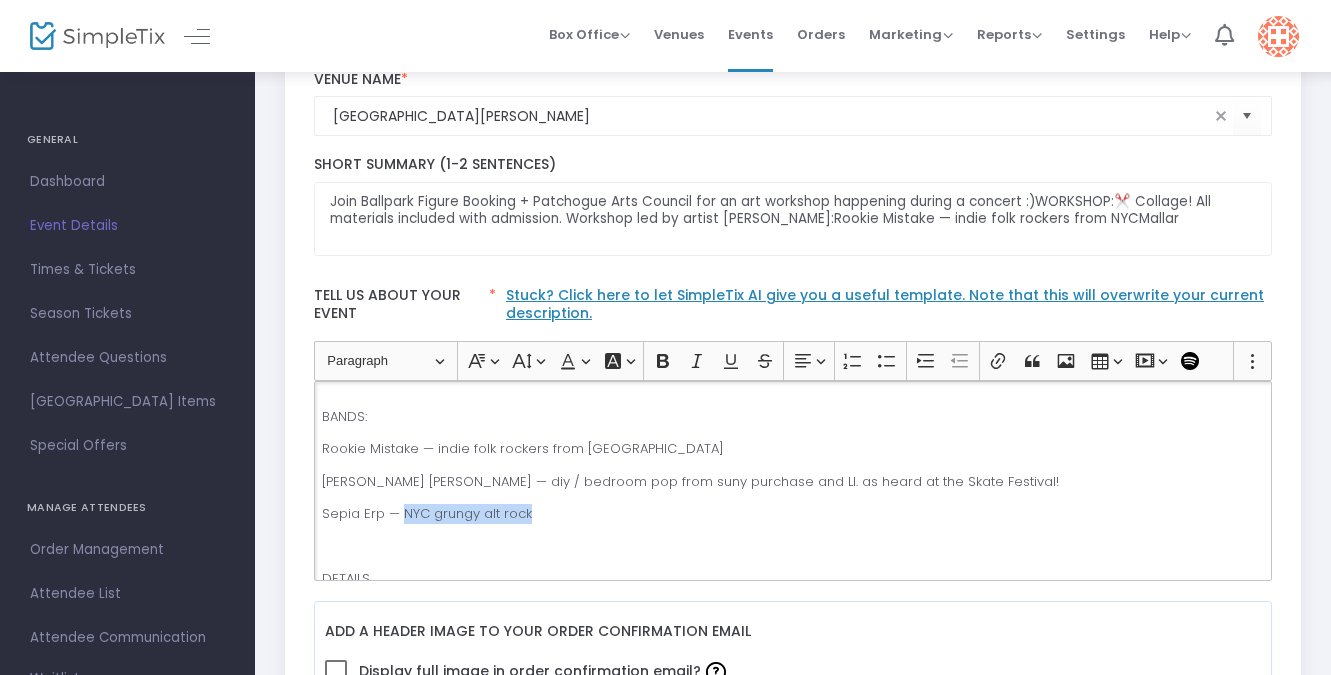 drag, startPoint x: 530, startPoint y: 511, endPoint x: 401, endPoint y: 508, distance: 129.03488 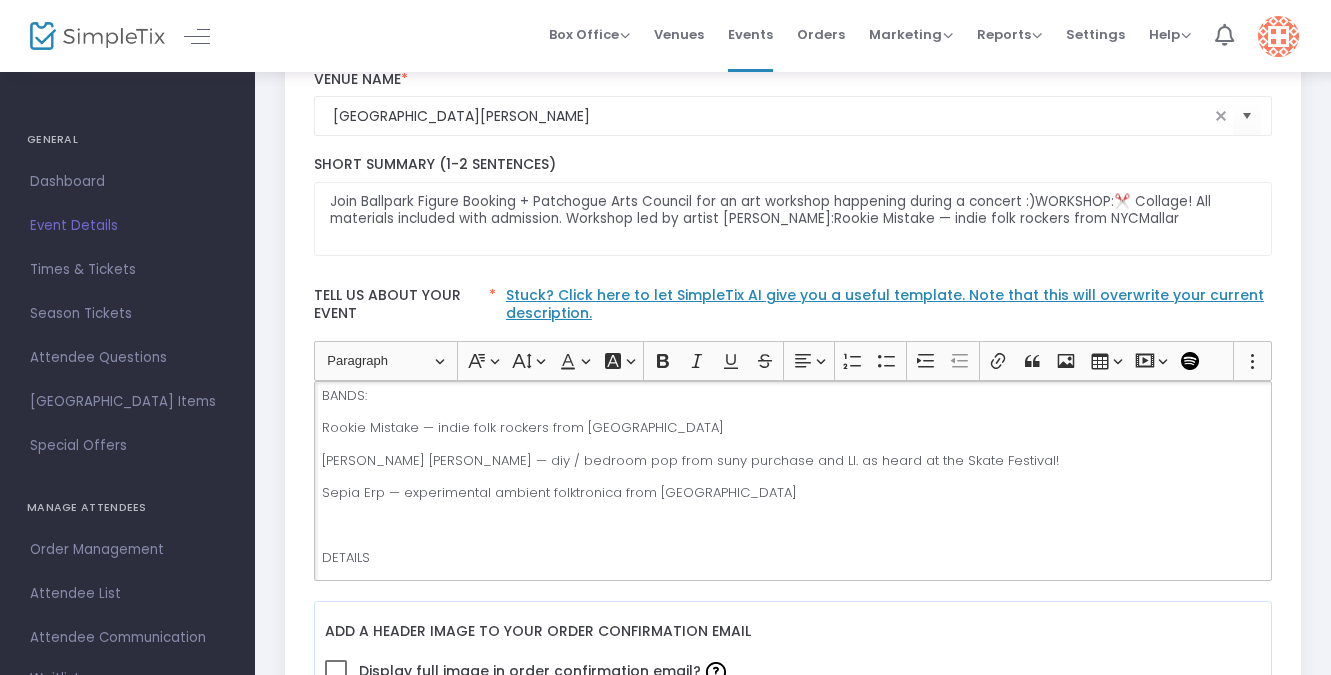 scroll, scrollTop: 162, scrollLeft: 0, axis: vertical 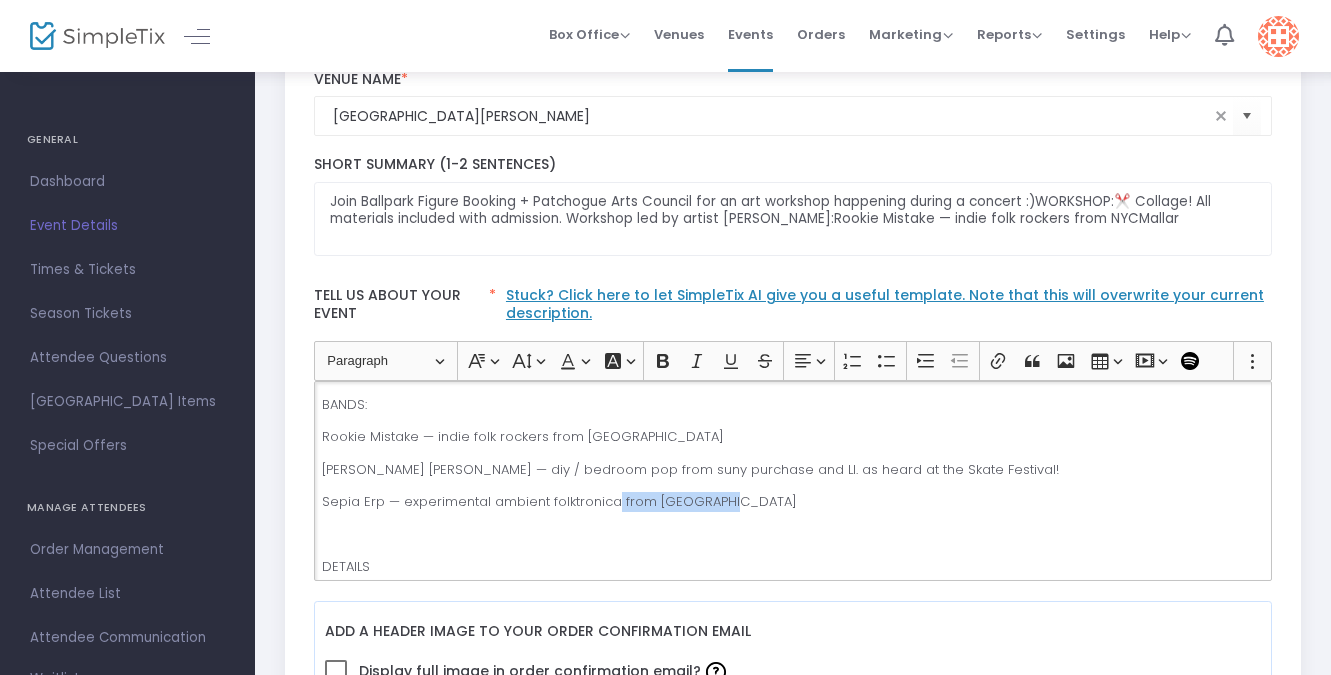 click on "Sepia Erp — experimental ambient folktronica from [GEOGRAPHIC_DATA]" 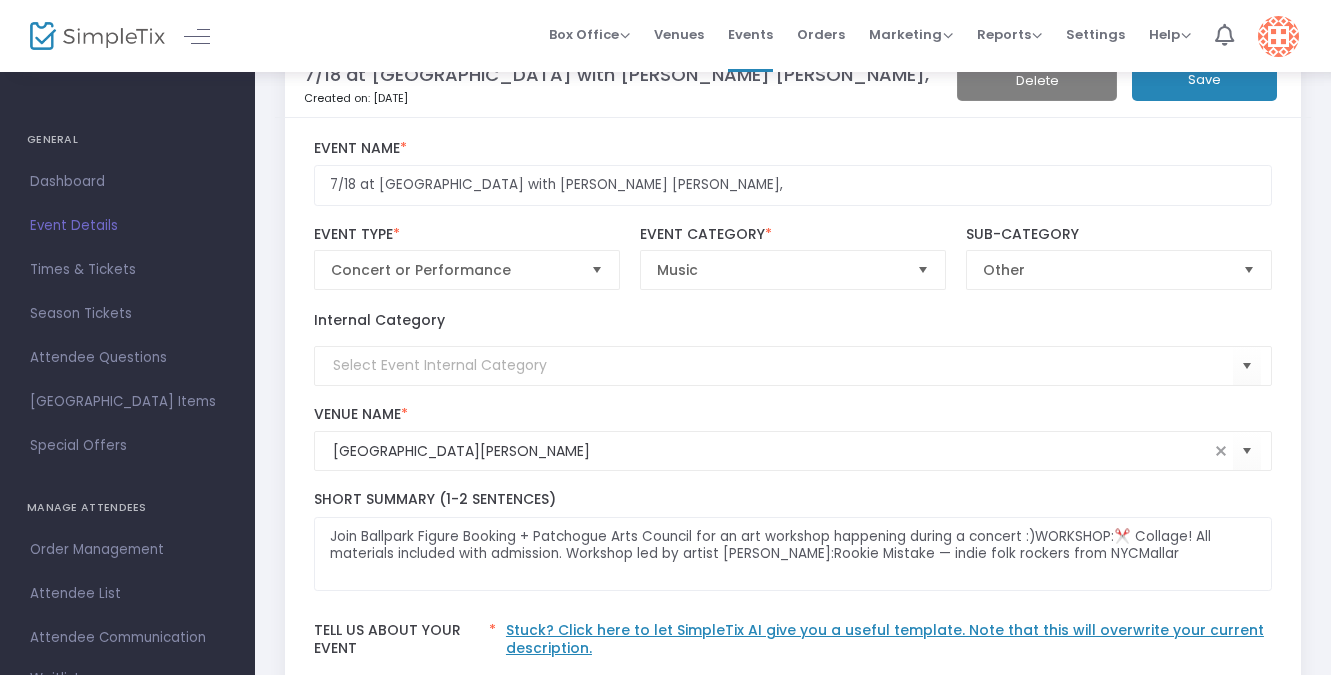 scroll, scrollTop: 0, scrollLeft: 0, axis: both 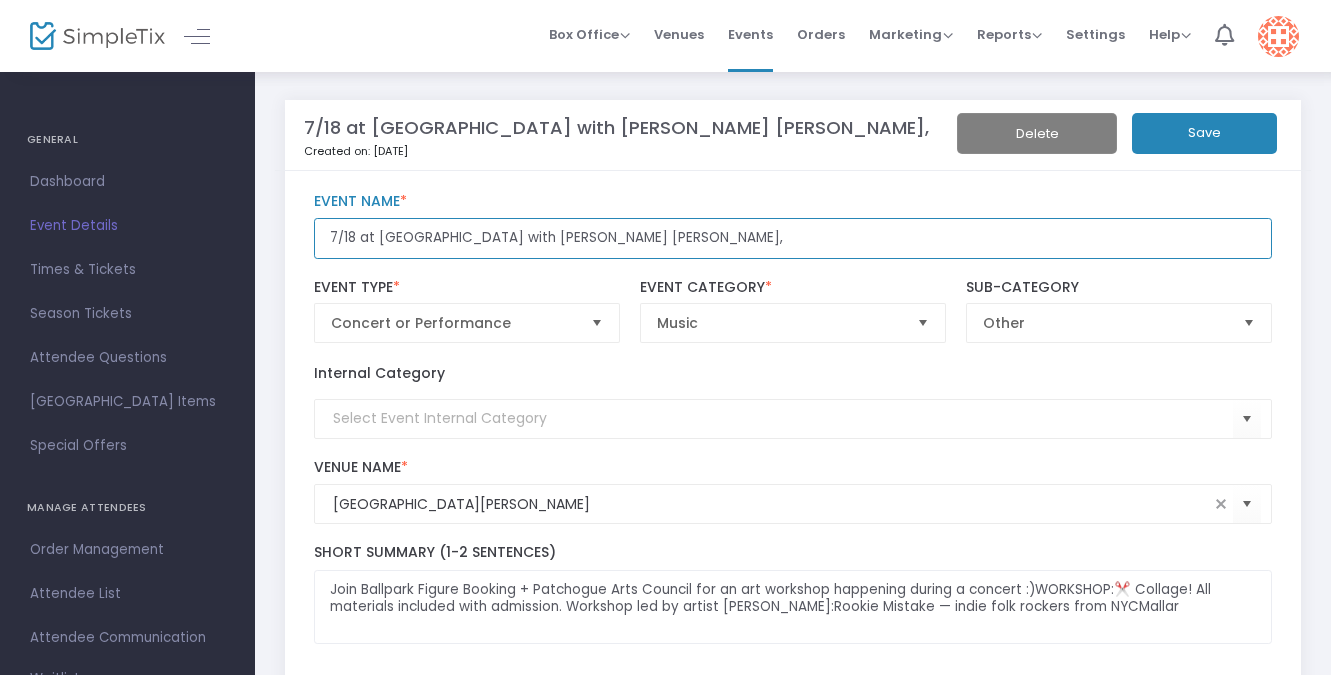 click on "7/18 at [GEOGRAPHIC_DATA] with [PERSON_NAME] [PERSON_NAME]," 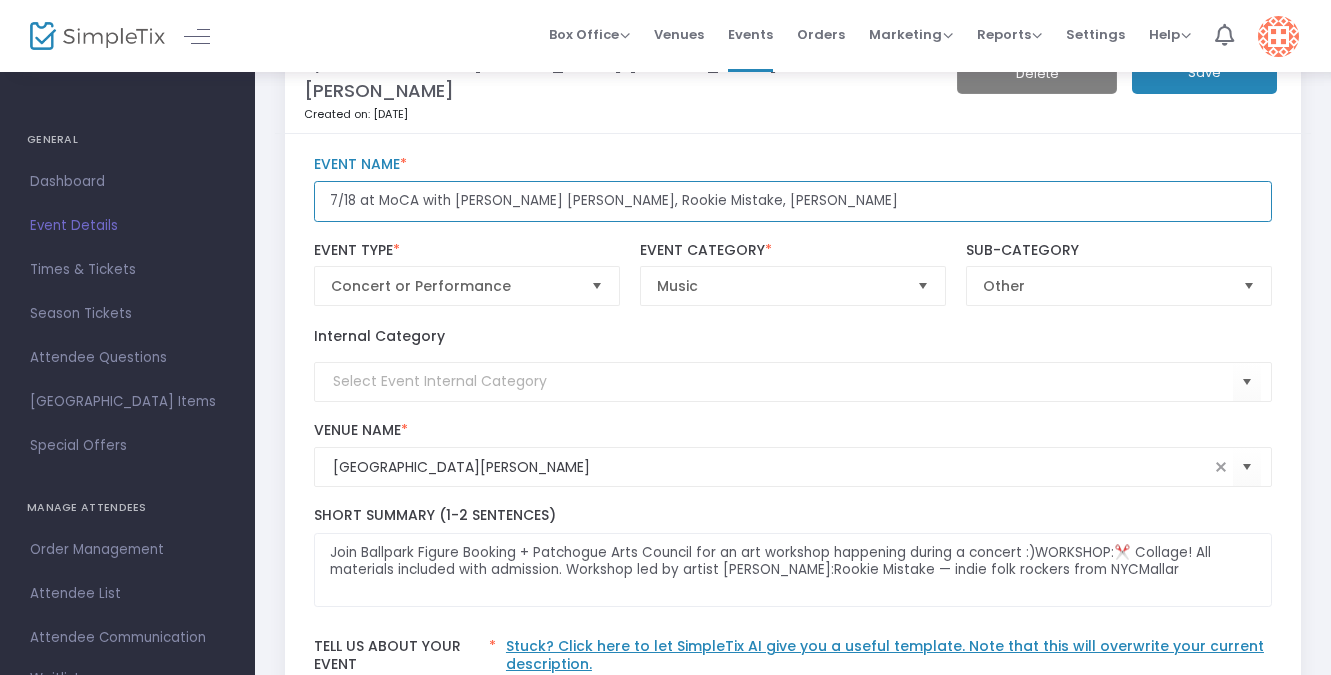 scroll, scrollTop: 0, scrollLeft: 0, axis: both 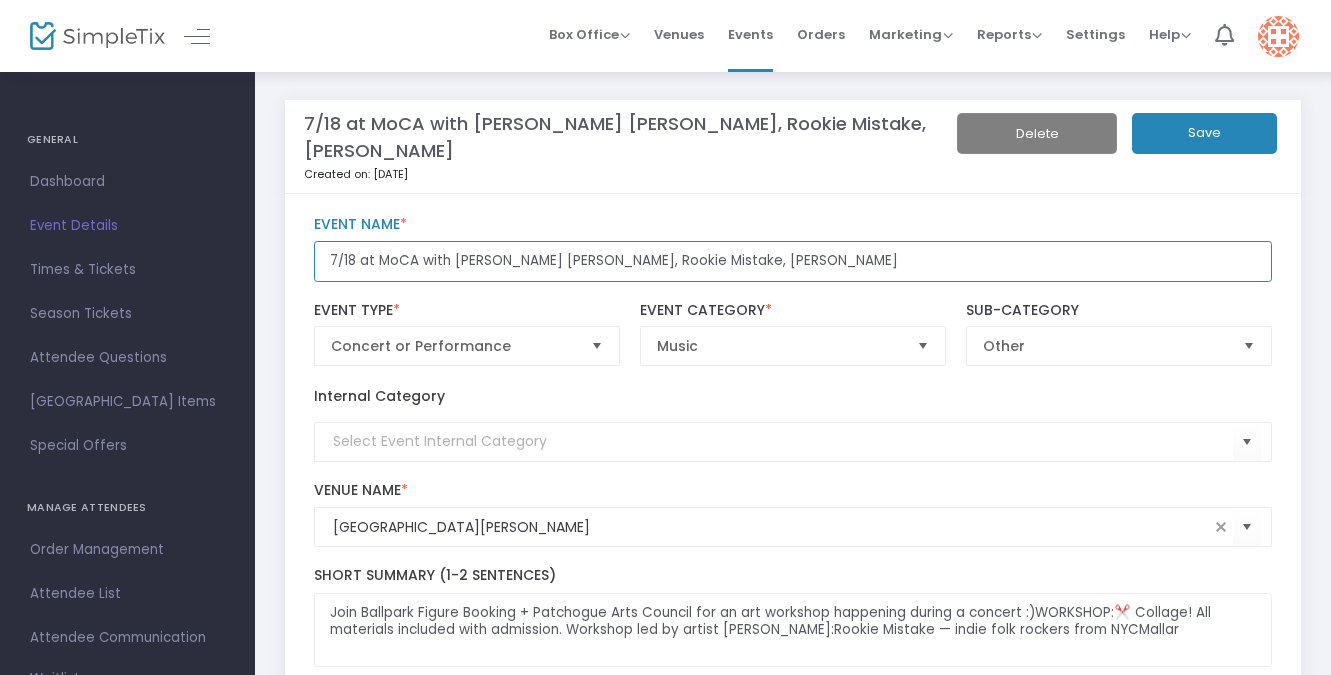 type on "7/18 at MoCA with [PERSON_NAME] [PERSON_NAME], Rookie Mistake, [PERSON_NAME]" 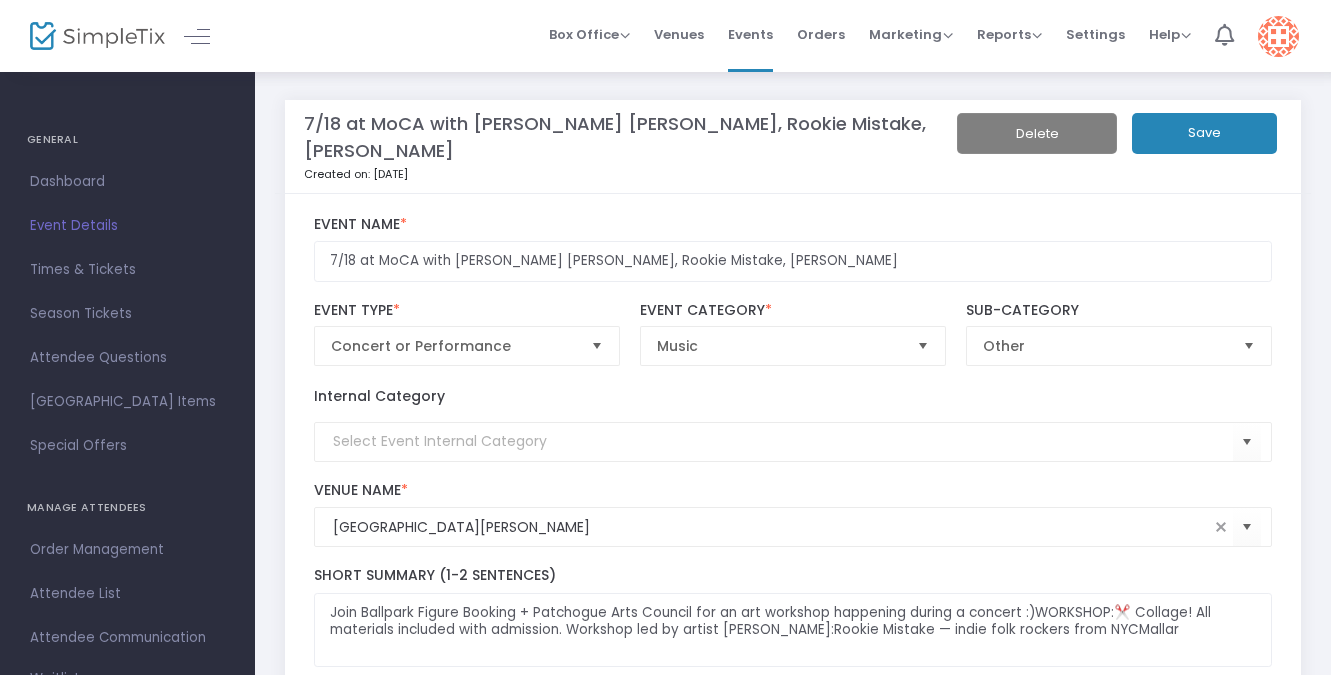 scroll, scrollTop: 0, scrollLeft: 0, axis: both 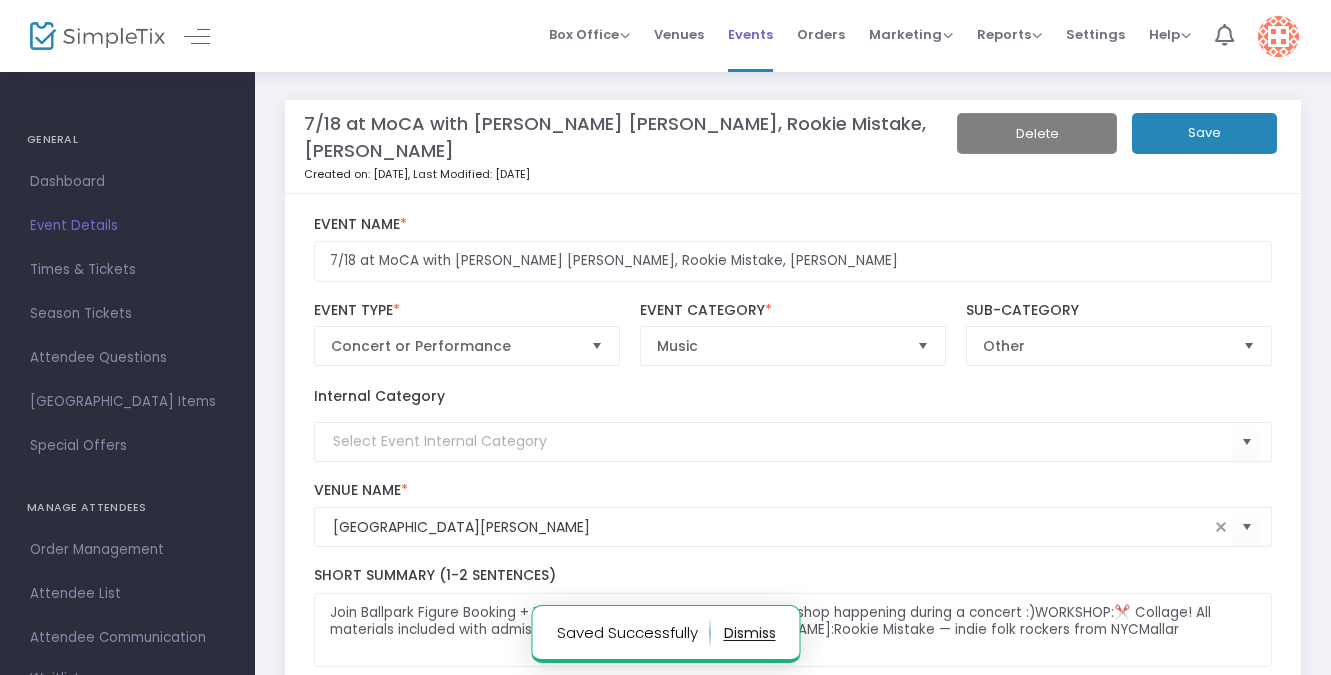 click on "Events" at bounding box center [750, 34] 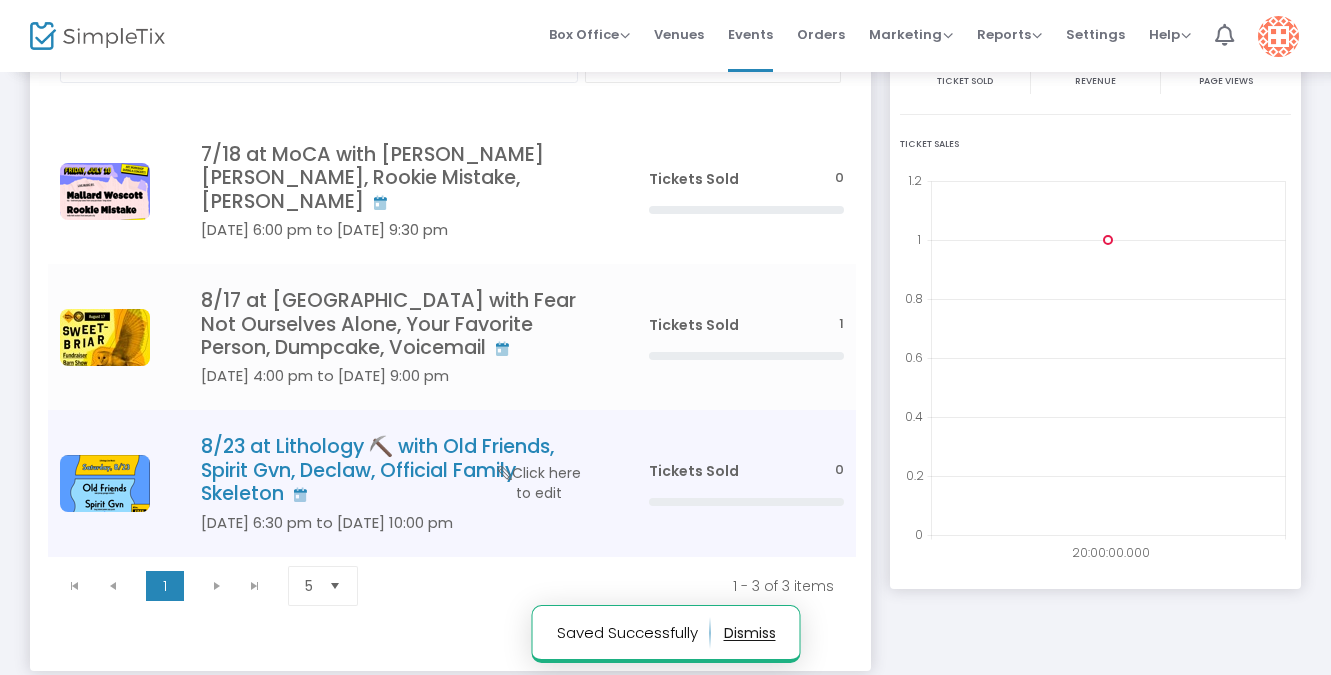 scroll, scrollTop: 104, scrollLeft: 0, axis: vertical 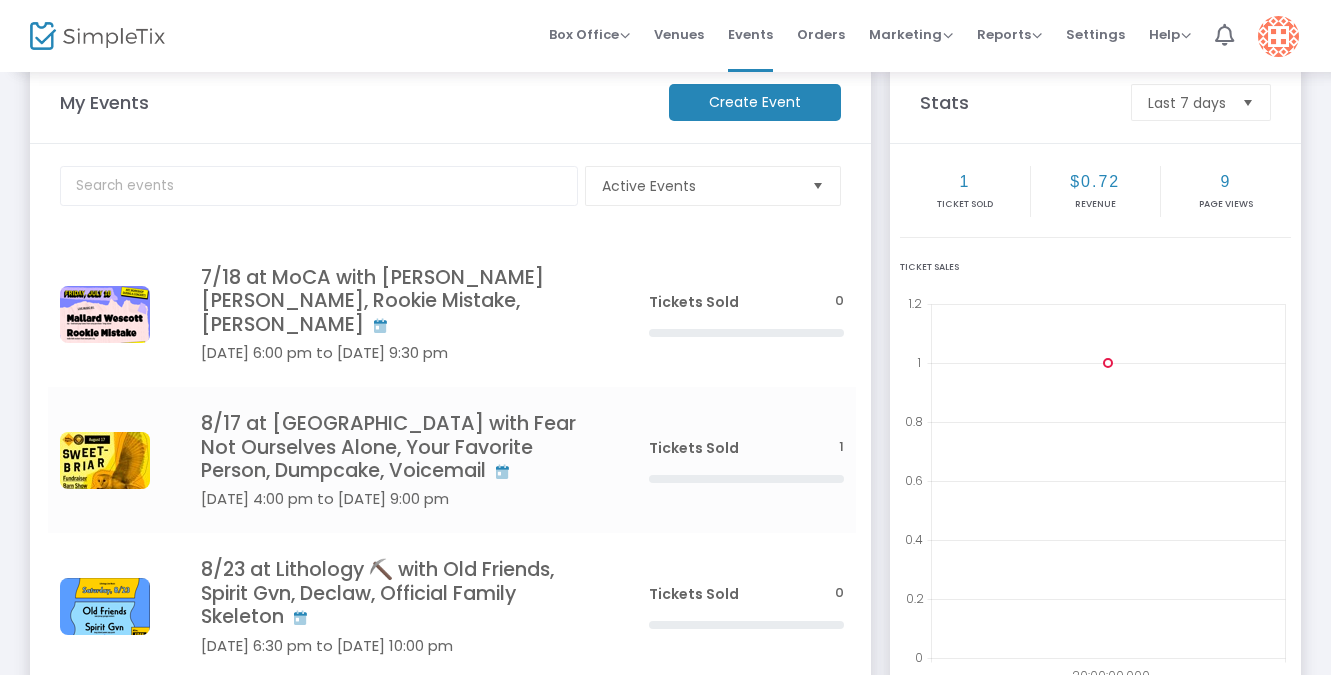 click on "Create Event" 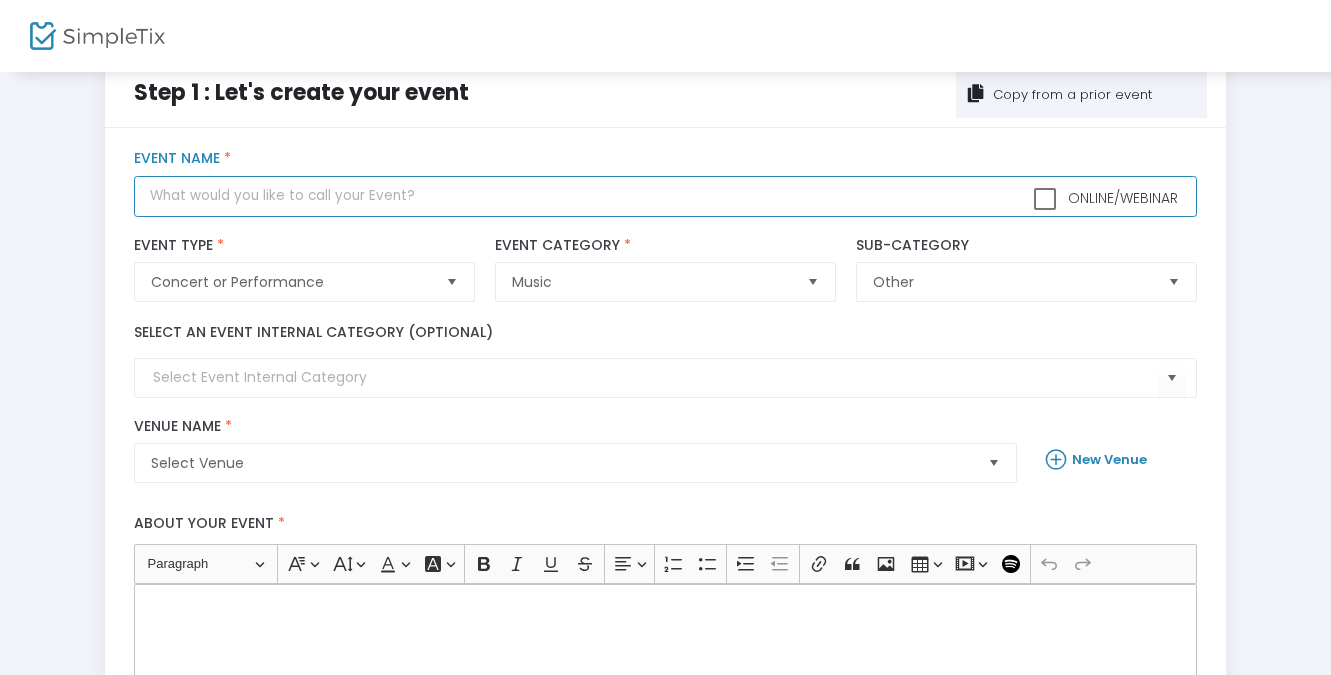 click 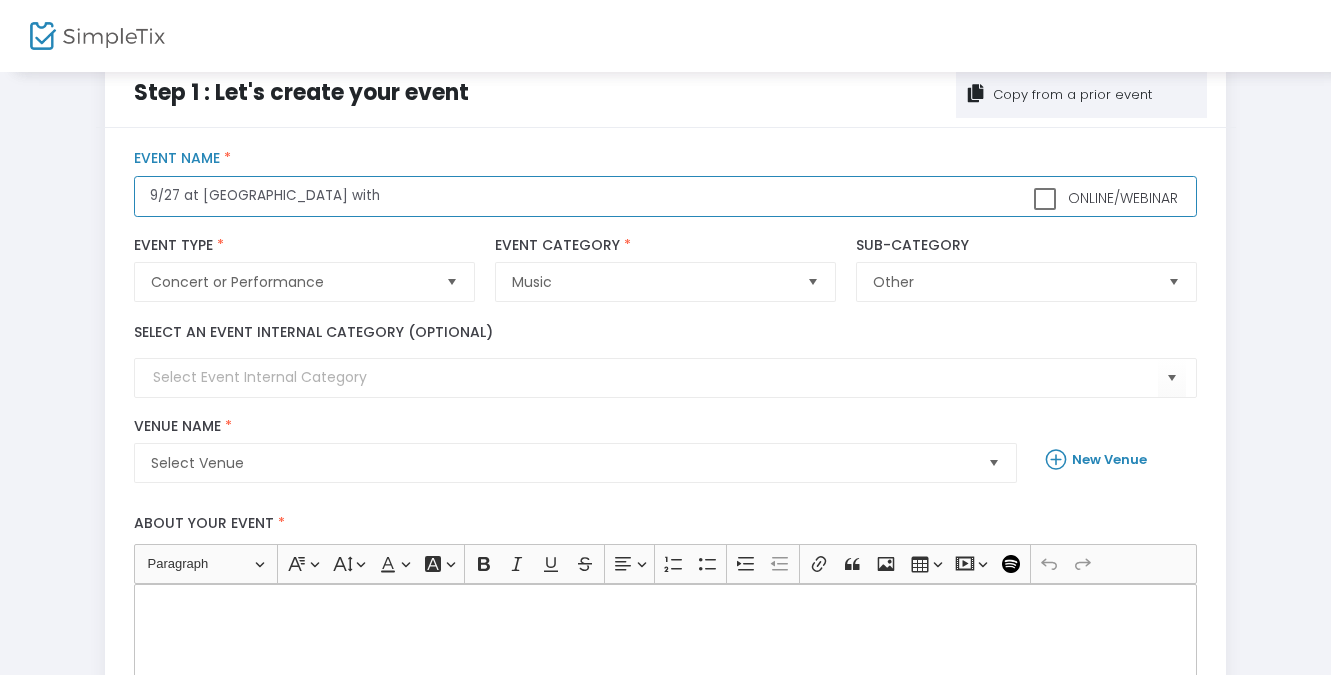 paste on "Little Slicer + The Spookfish + Mutual Benefit" 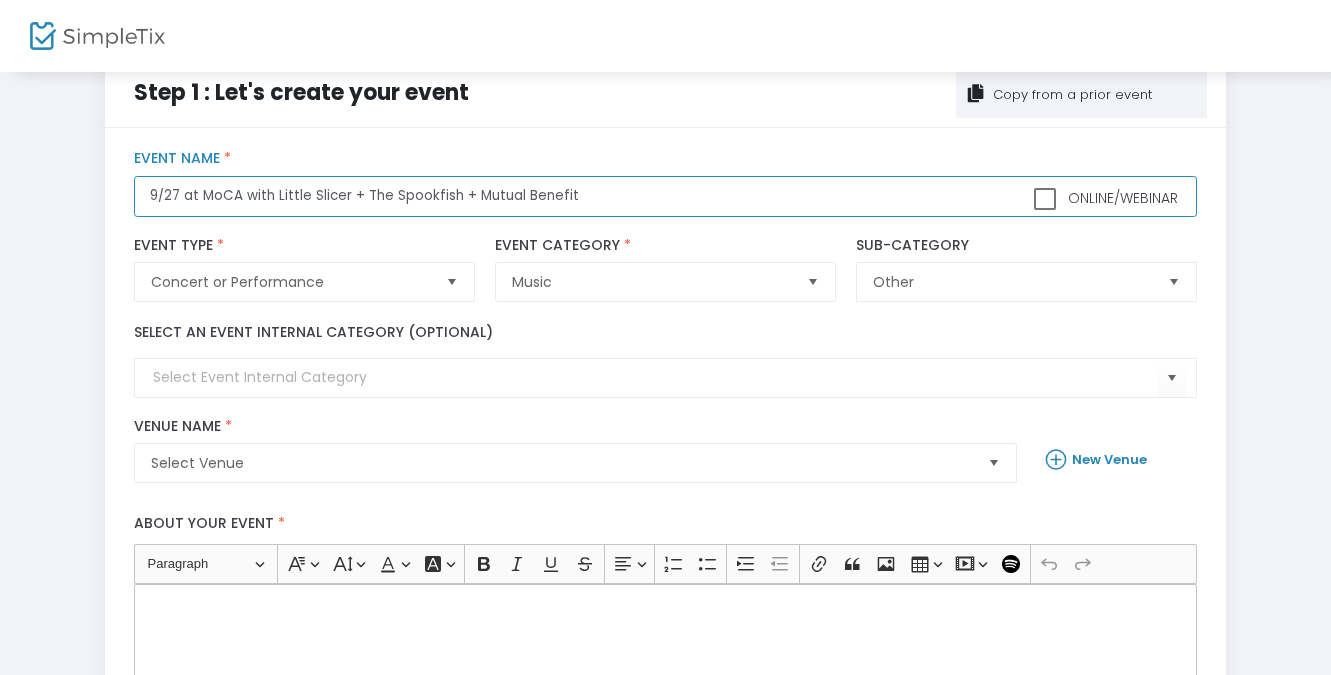 click on "9/27 at MoCA with Little Slicer + The Spookfish + Mutual Benefit" 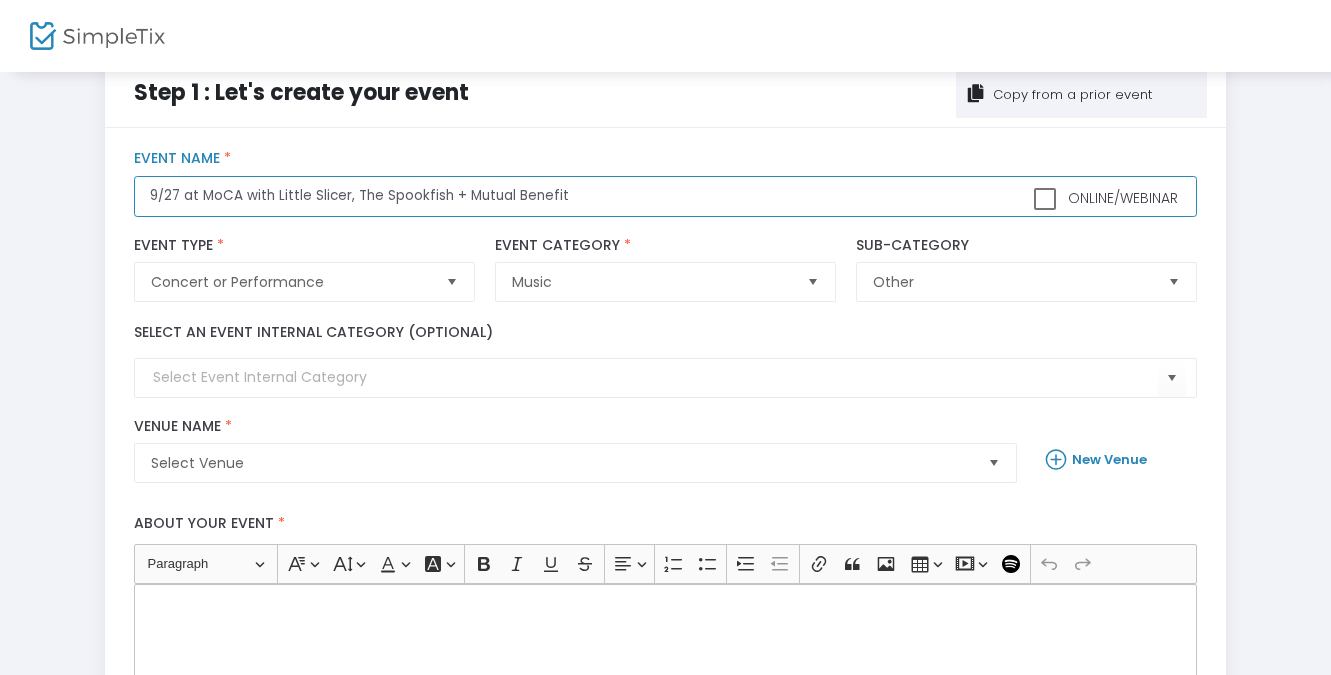 click on "9/27 at MoCA with Little Slicer, The Spookfish + Mutual Benefit" 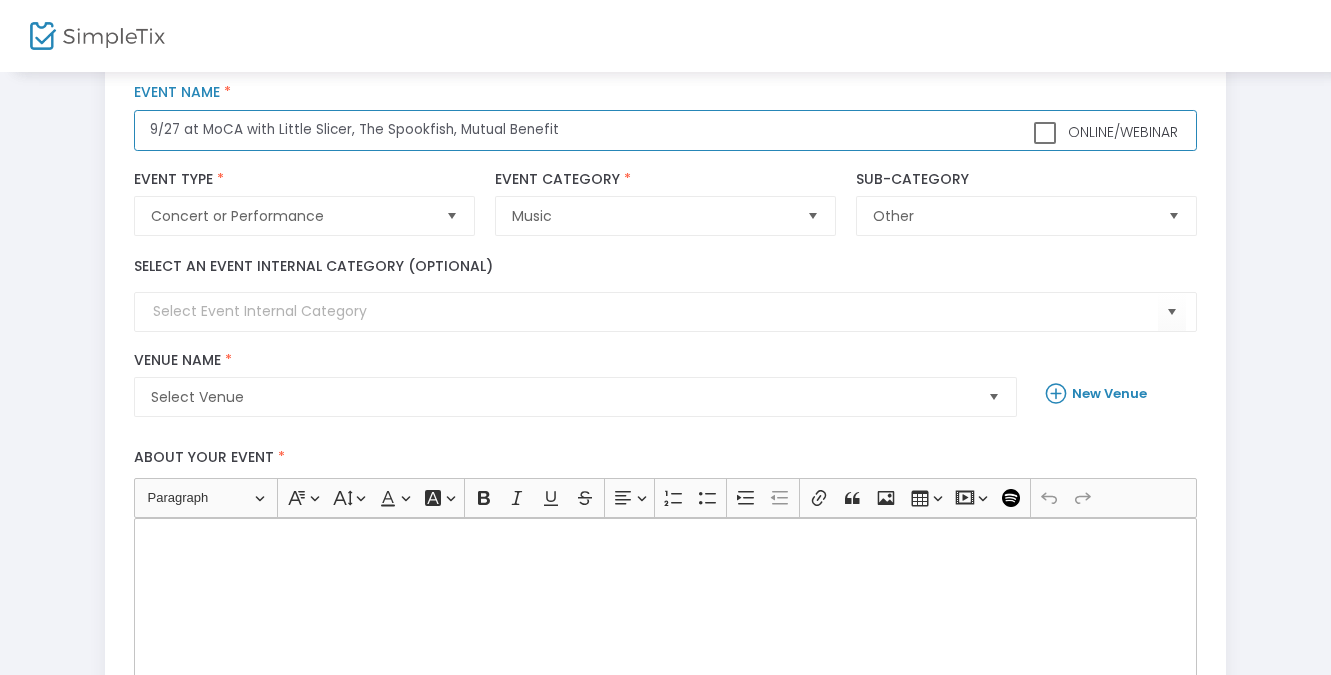 scroll, scrollTop: 110, scrollLeft: 0, axis: vertical 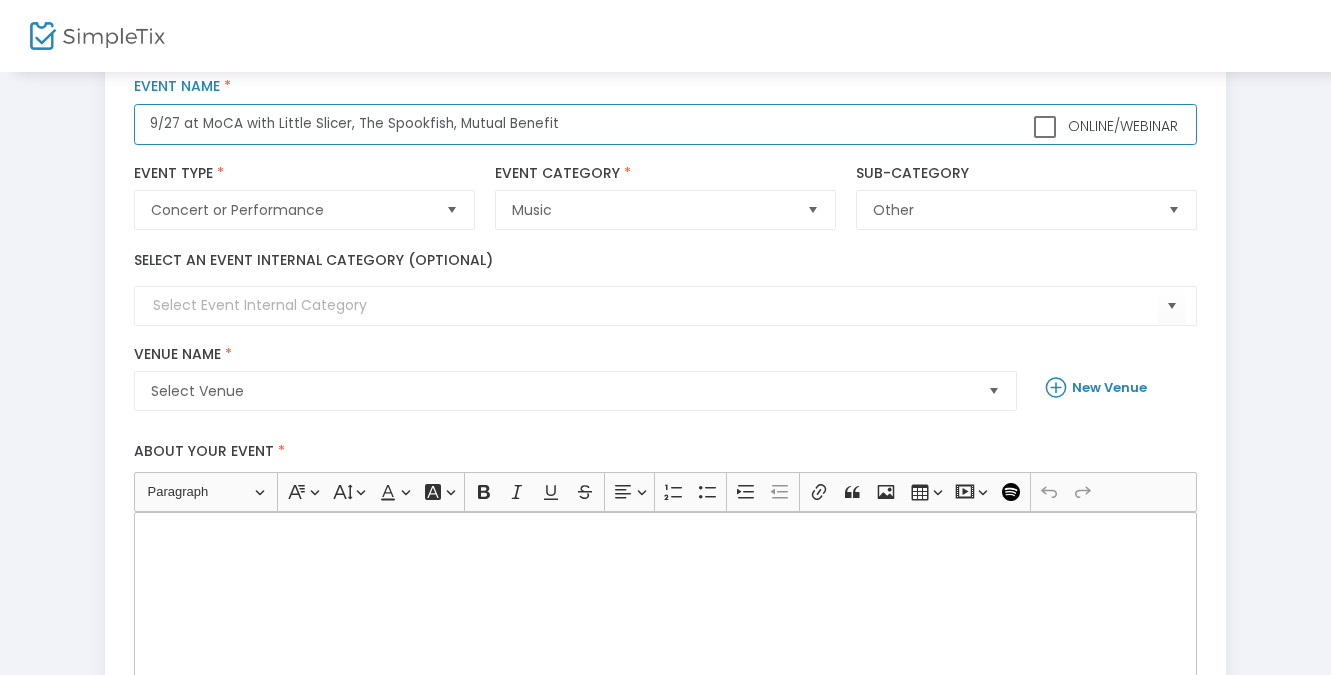 type on "9/27 at MoCA with Little Slicer, The Spookfish, Mutual Benefit" 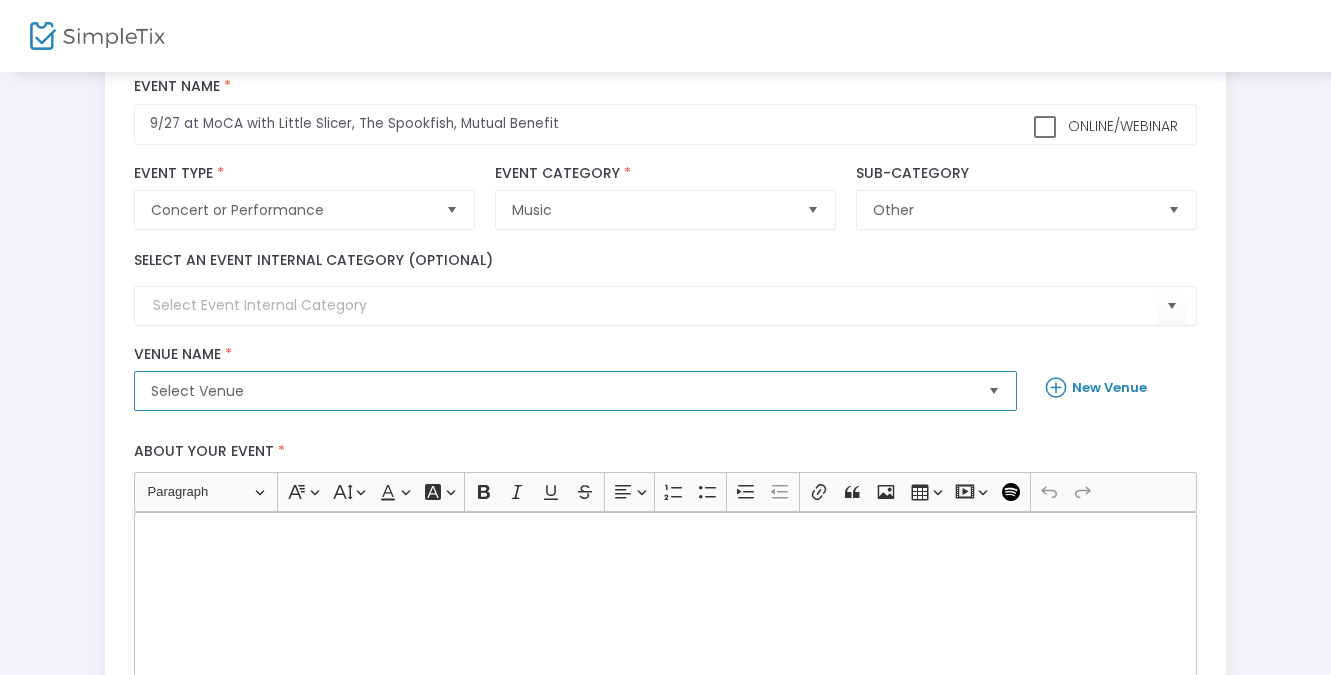 click on "Select Venue" at bounding box center [561, 391] 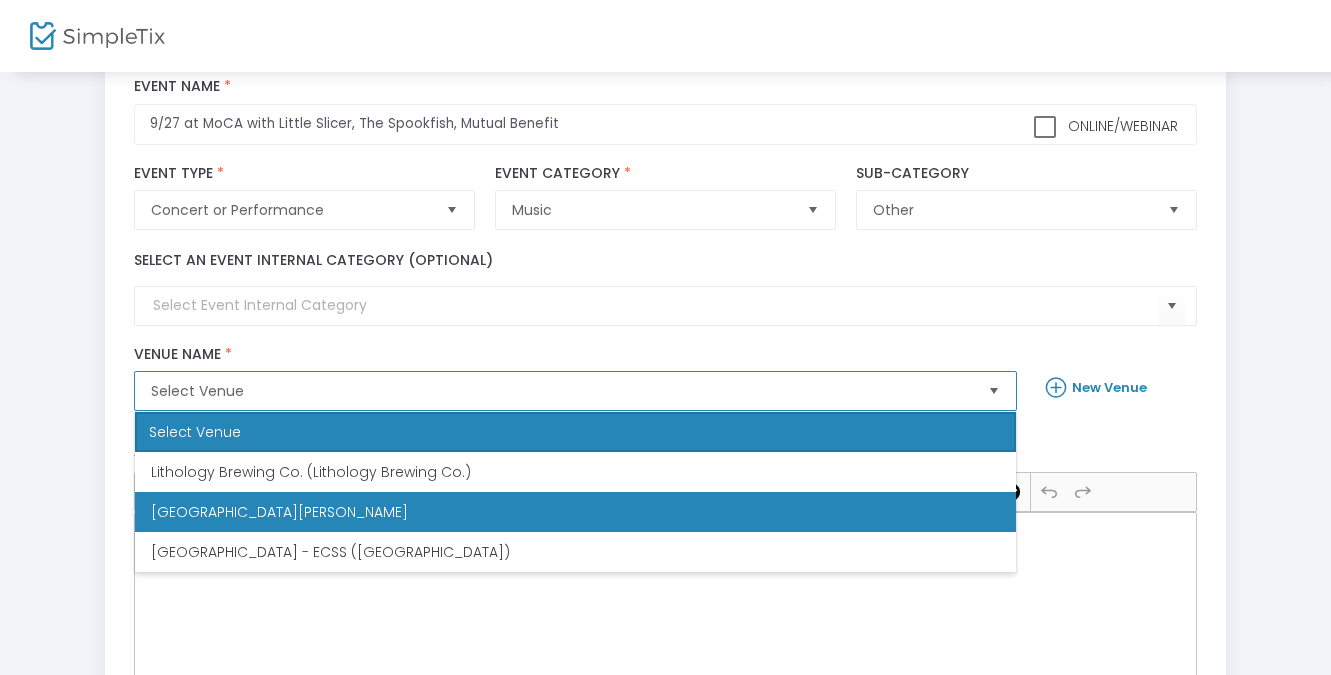 click on "[GEOGRAPHIC_DATA][PERSON_NAME]" at bounding box center [575, 512] 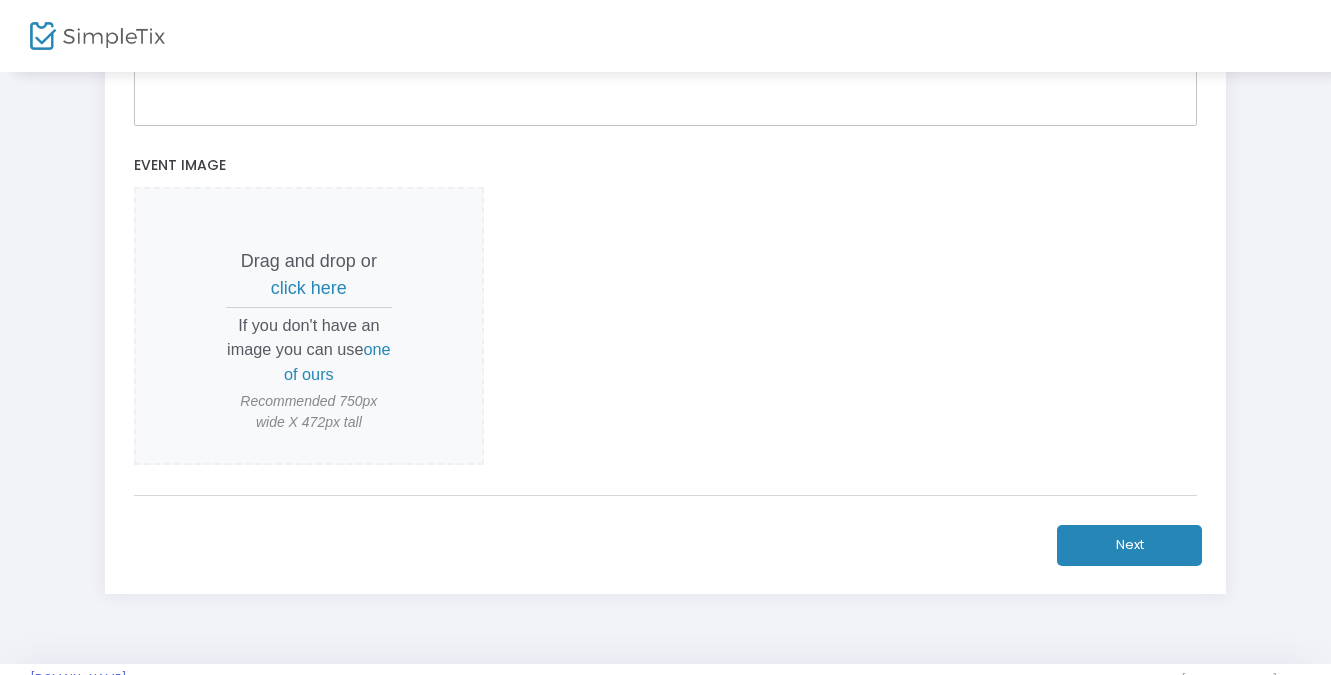 scroll, scrollTop: 723, scrollLeft: 0, axis: vertical 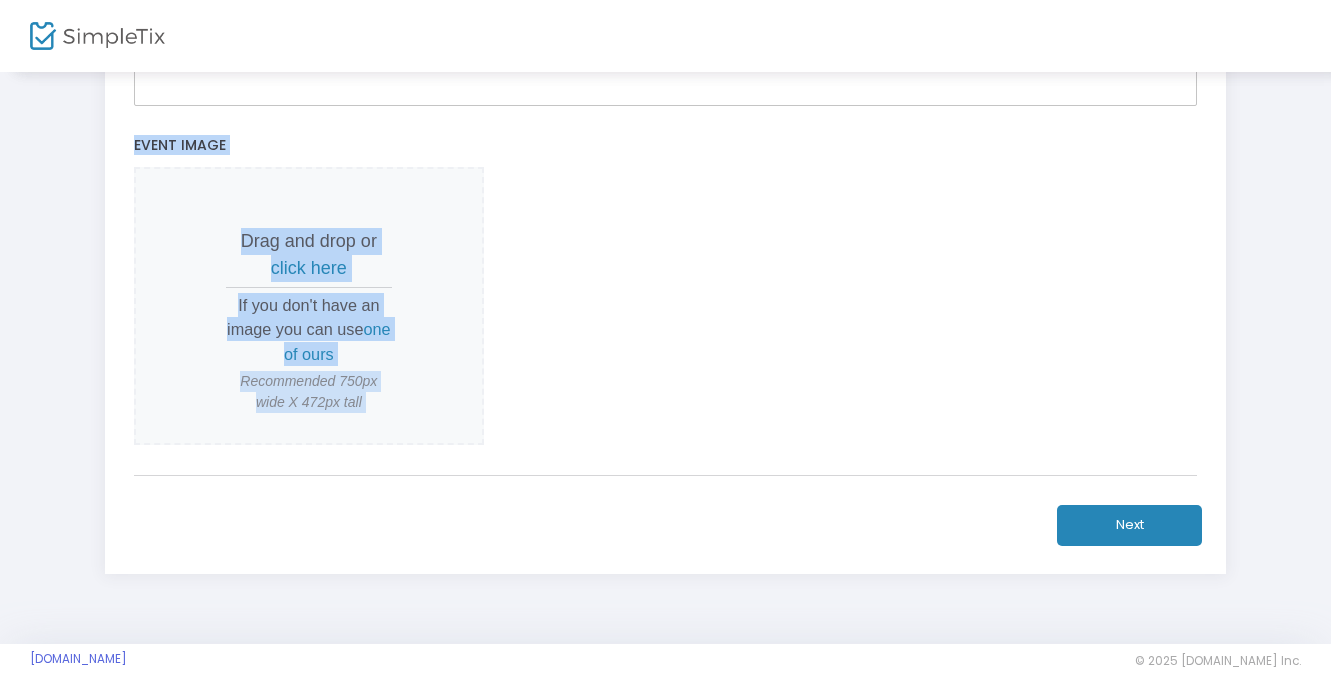 click on "title : 9/27 at MoCA with Little Slicer, The Spookfish, Mutual Benefit   Valid :  true   Required :  false  venueId : 64120   Valid :  true   Required :  false  description :    Valid :  false   Required :  true  venueName :    Valid :  true   Required :  false  streetAddress :    Valid :  true   Required :  false  city :    Valid :  true  Required :  false  postalCode :    Valid :  true  Required :  false  country : 572   Valid :  true  Required :  false  state :    Valid :  true  Required :  false  timezone :    Valid :  true  Required :  false     Online/Webinar  9/27 at MoCA with Little Slicer, The Spookfish, Mutual Benefit Event Name * Concert or Performance  Event Type  *  Event Type is required  Music  Event Category  *  Event Category is required  Other  Sub-Category  Select an event internal category (optional)  Museum of Contemporary [PERSON_NAME][GEOGRAPHIC_DATA]  Venue Name  *  Venue is required  New Venue About your event * Stuck? Click here to let SimpleTix AI give you a useful template. Heading Paragraph 9" 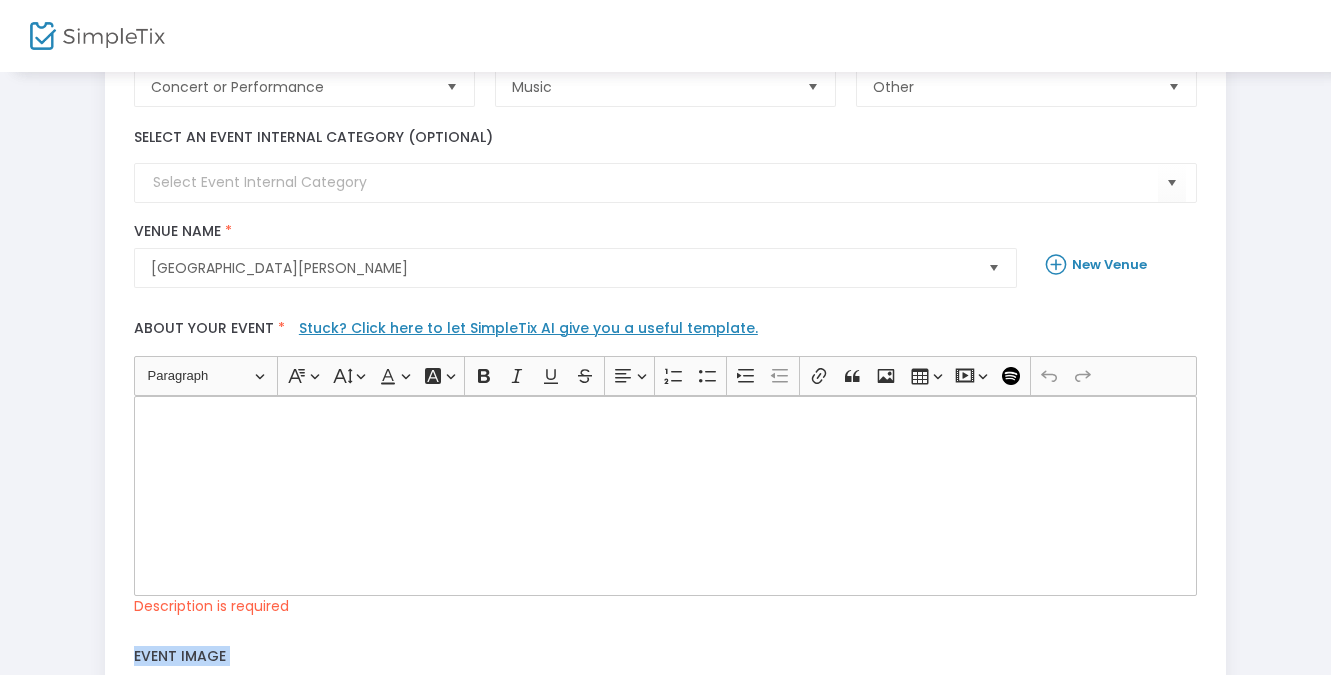 scroll, scrollTop: 248, scrollLeft: 0, axis: vertical 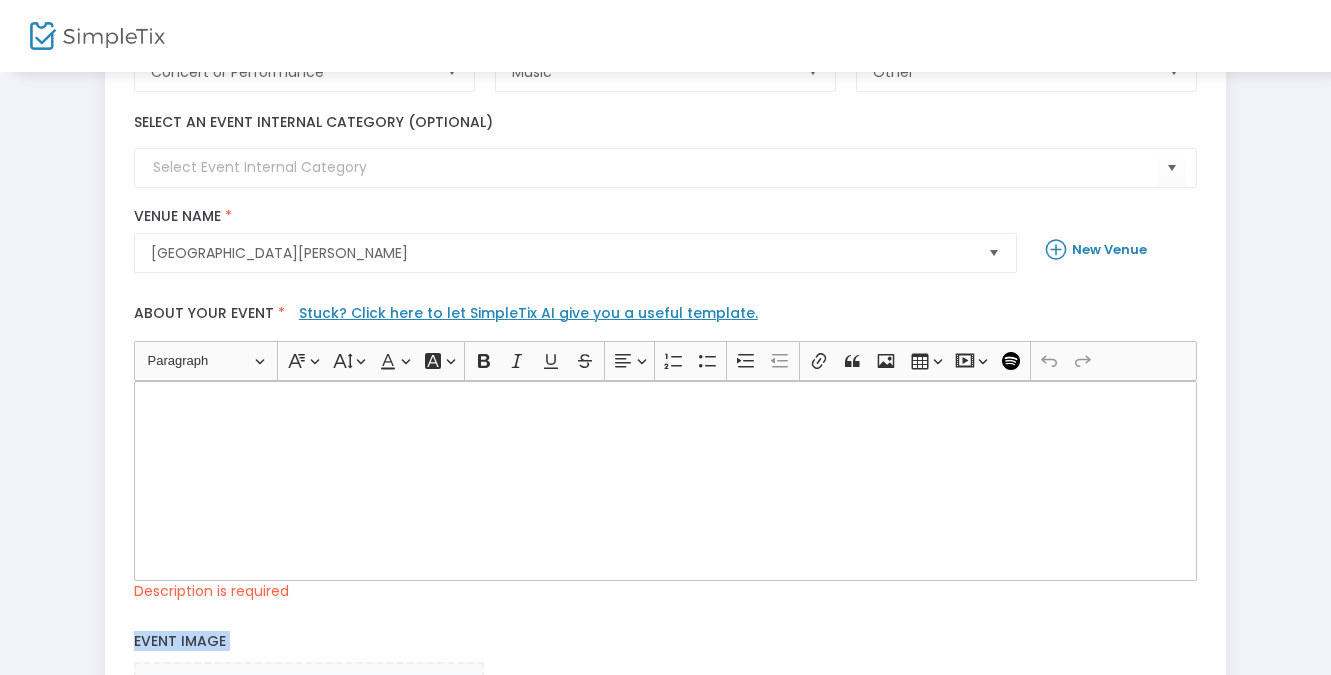 type 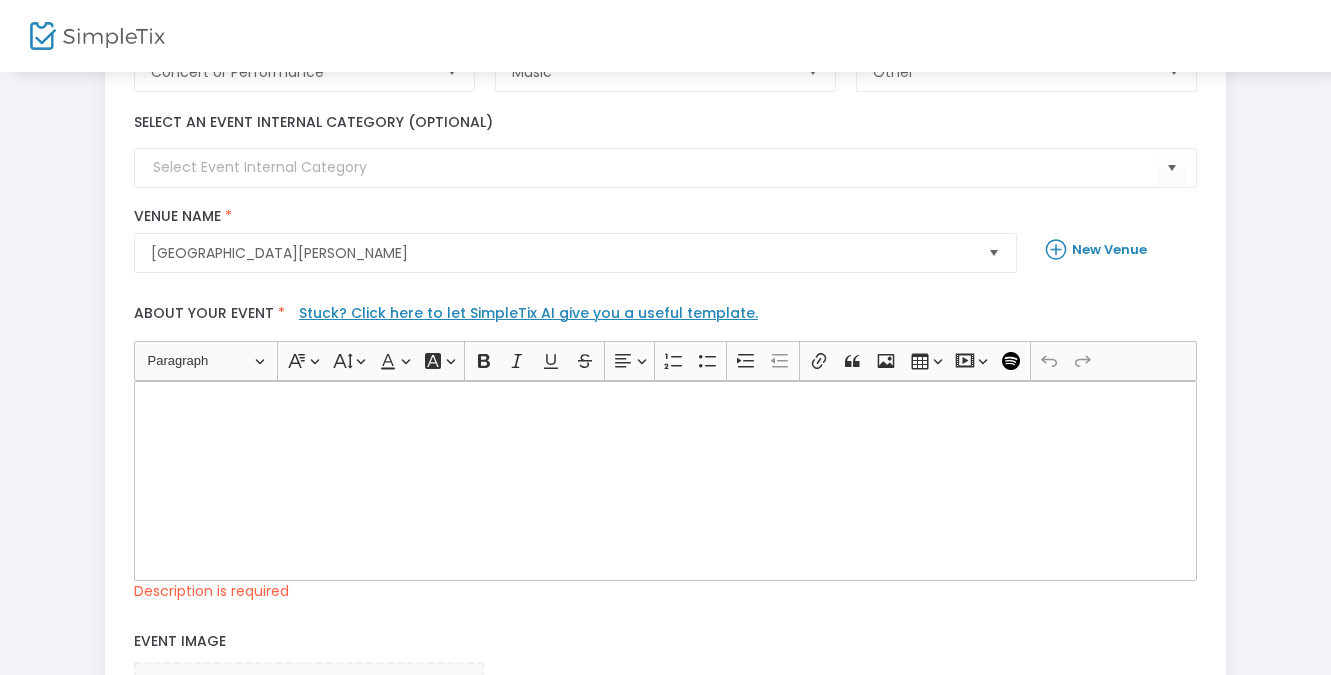 click 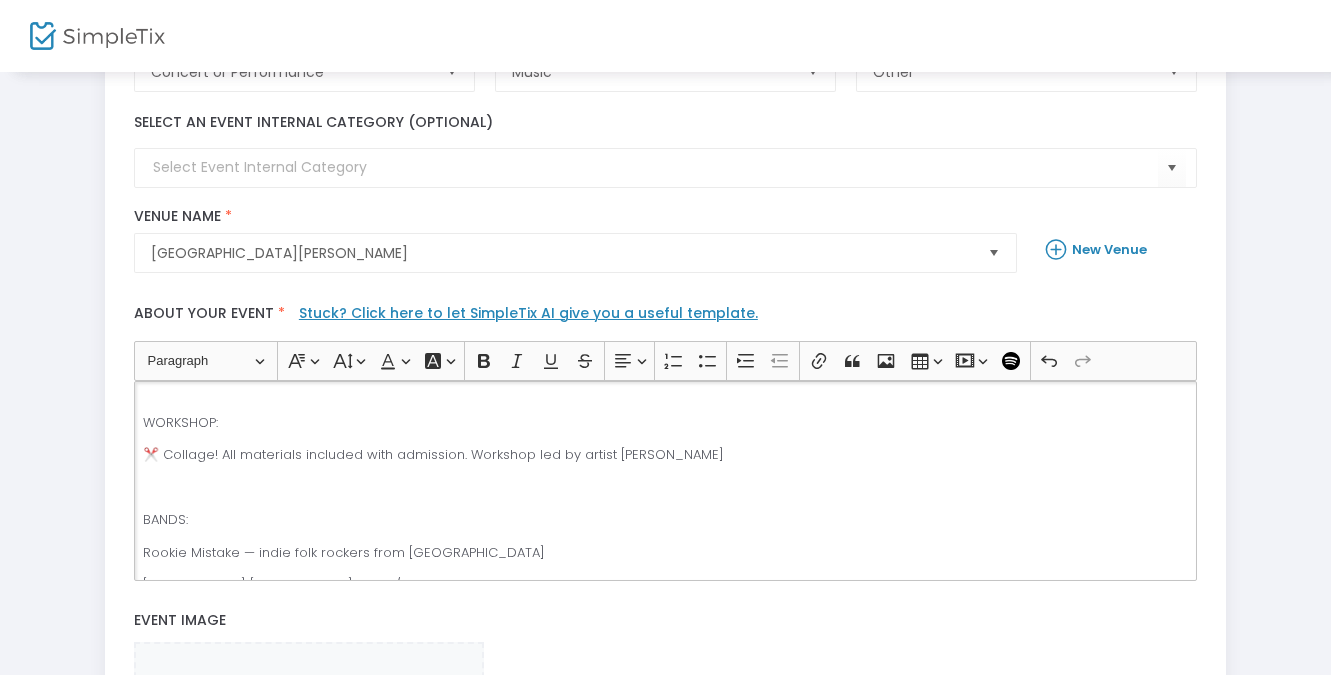scroll, scrollTop: 0, scrollLeft: 0, axis: both 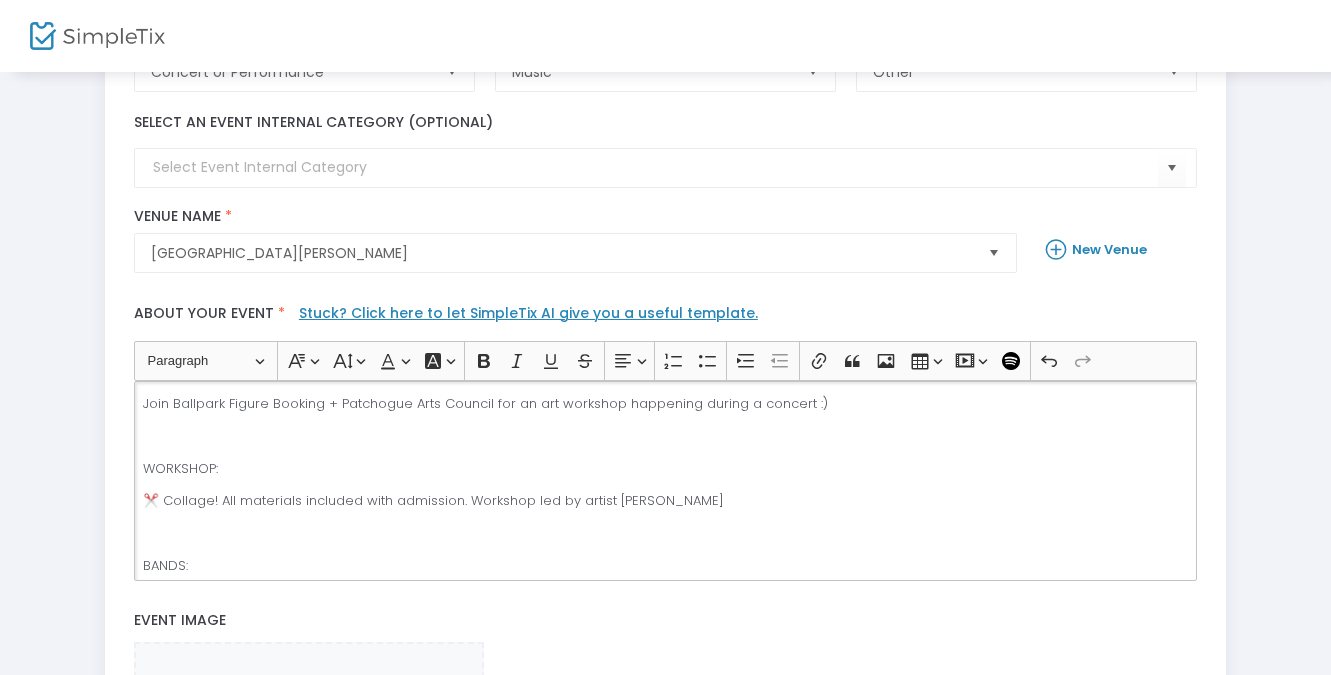 click on "✂️ Collage! All materials included with admission. Workshop led by artist [PERSON_NAME]" 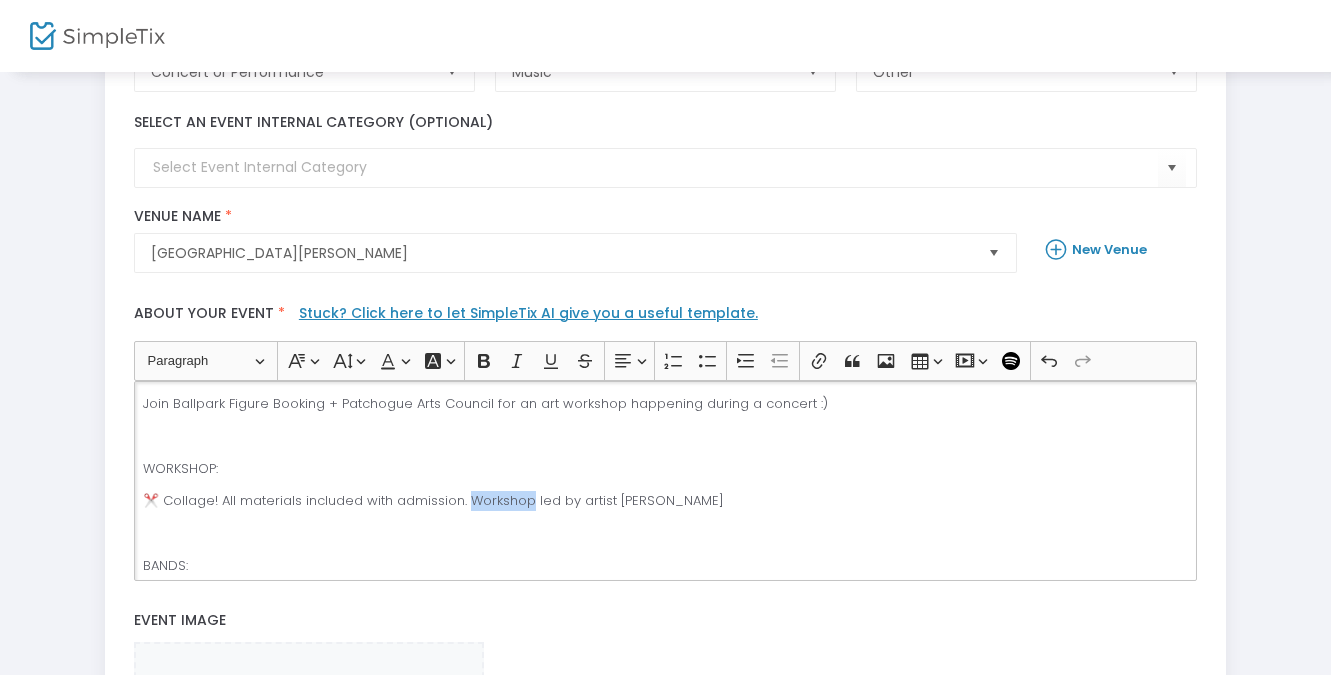click on "✂️ Collage! All materials included with admission. Workshop led by artist [PERSON_NAME]" 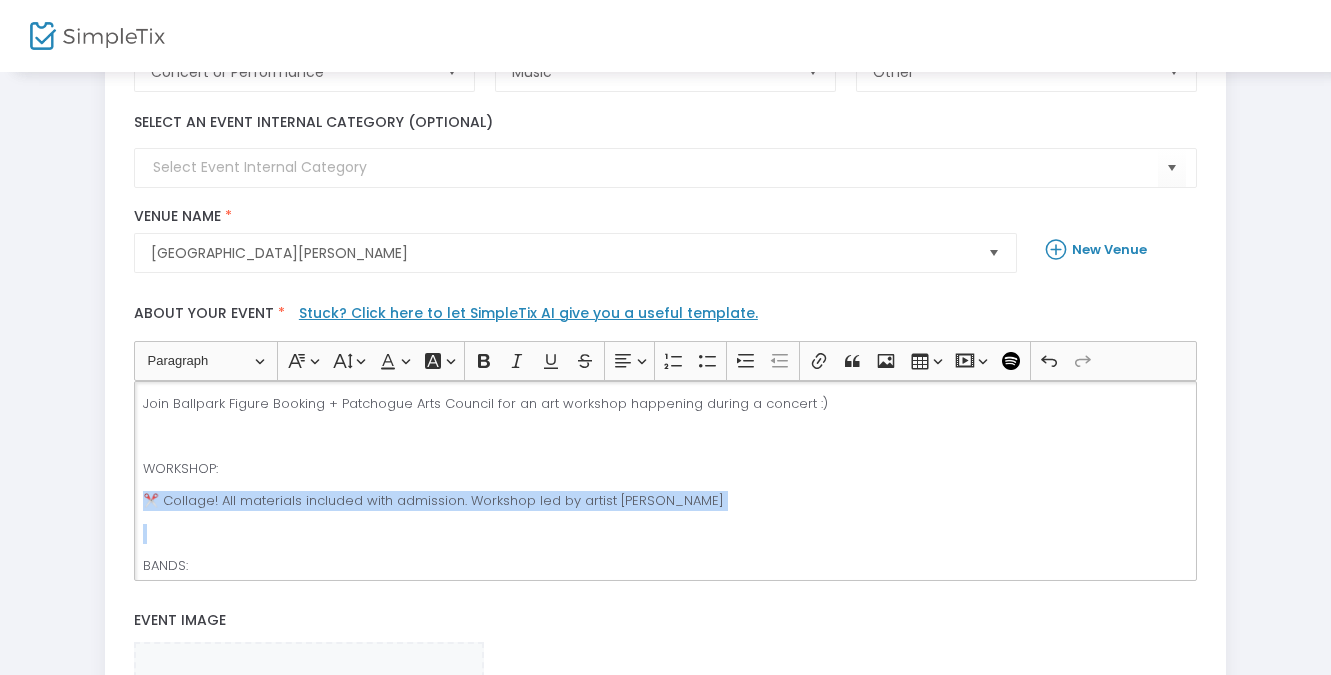 type 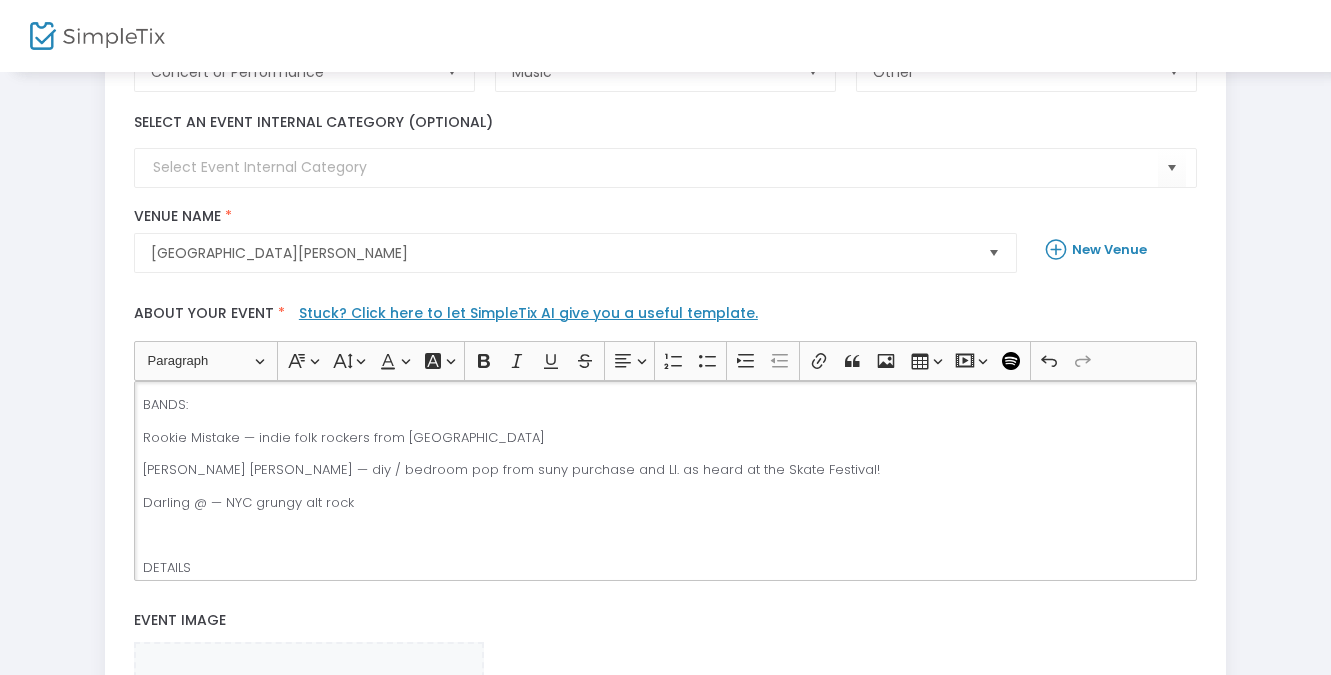 scroll, scrollTop: 171, scrollLeft: 0, axis: vertical 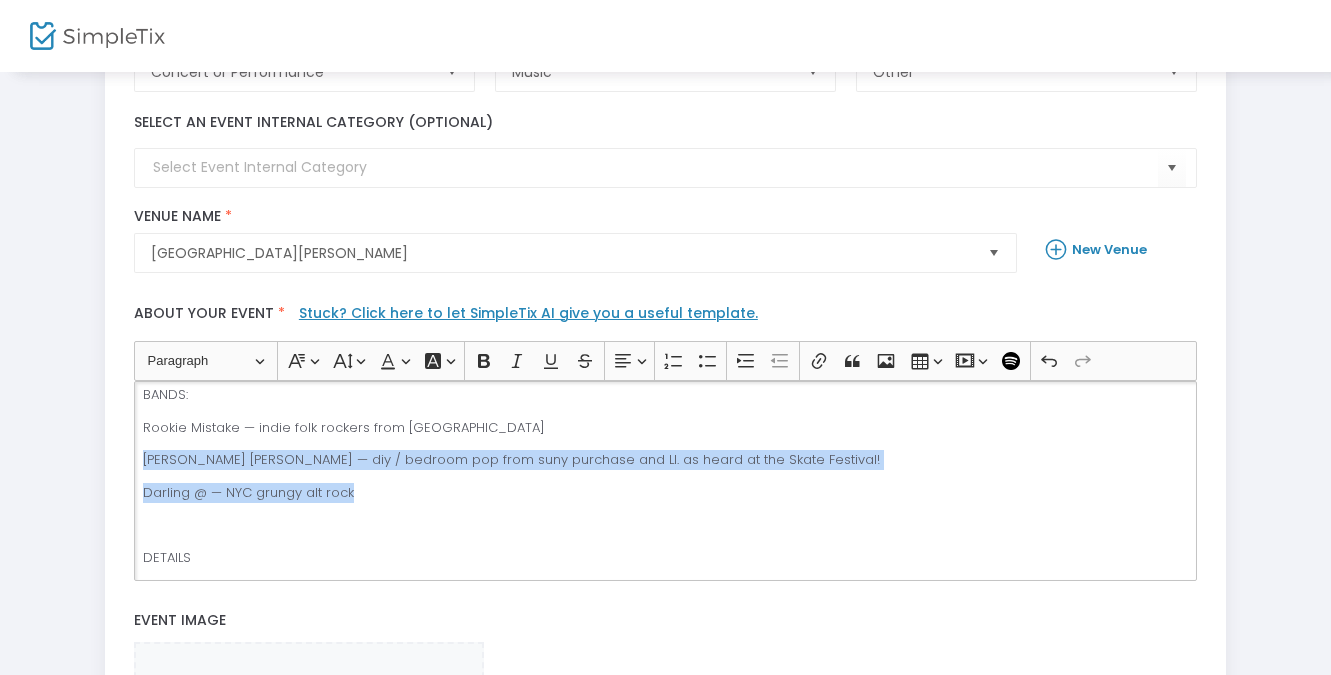 drag, startPoint x: 441, startPoint y: 497, endPoint x: 226, endPoint y: 439, distance: 222.68588 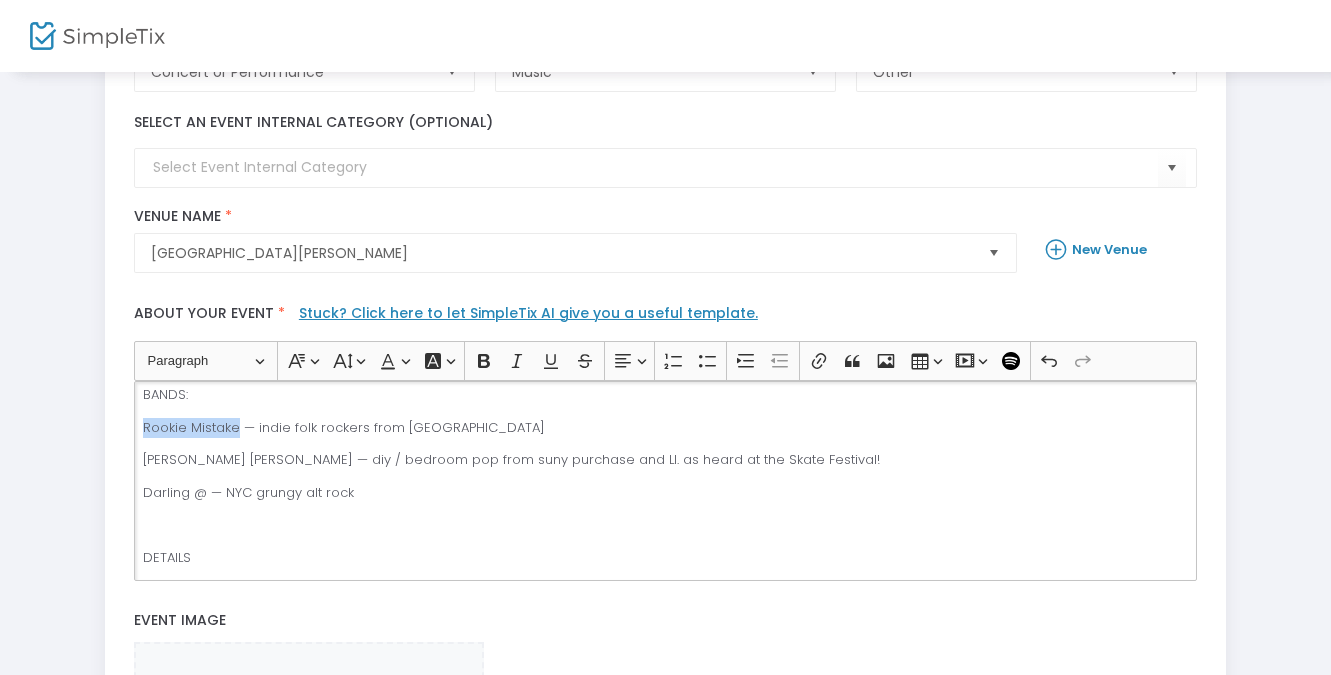 drag, startPoint x: 236, startPoint y: 430, endPoint x: 138, endPoint y: 433, distance: 98.045906 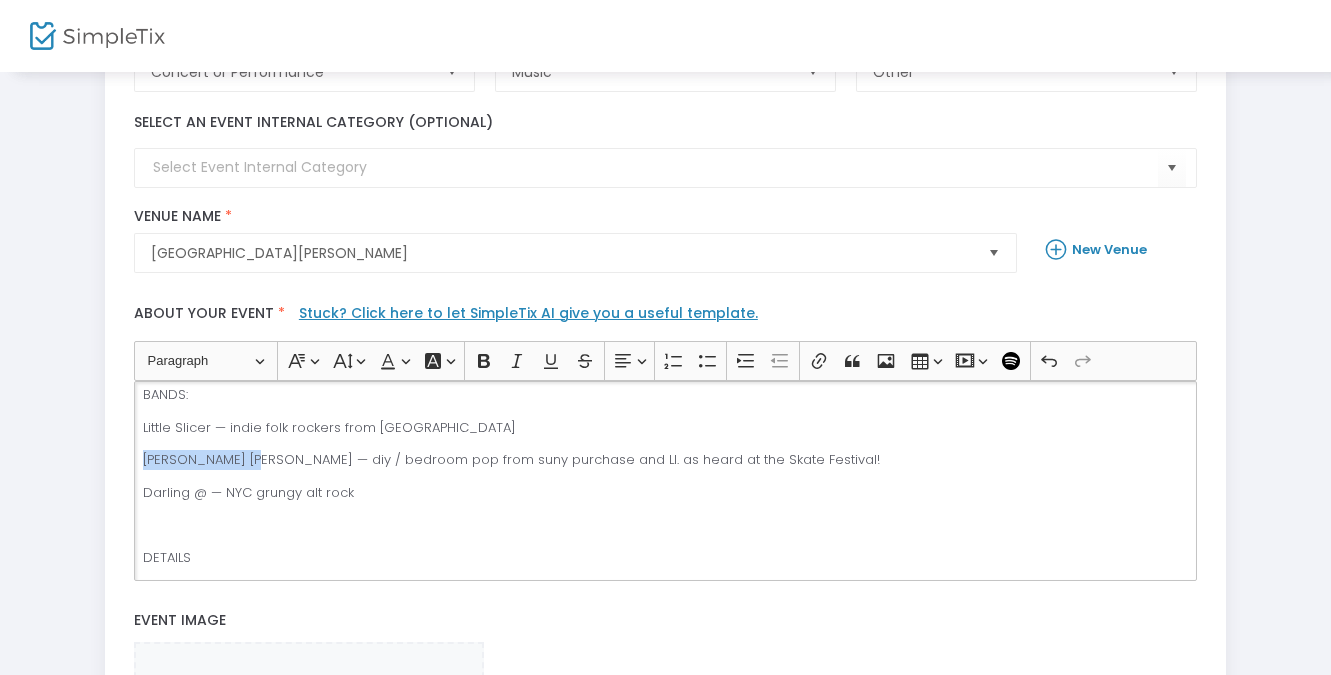 drag, startPoint x: 251, startPoint y: 459, endPoint x: 131, endPoint y: 460, distance: 120.004166 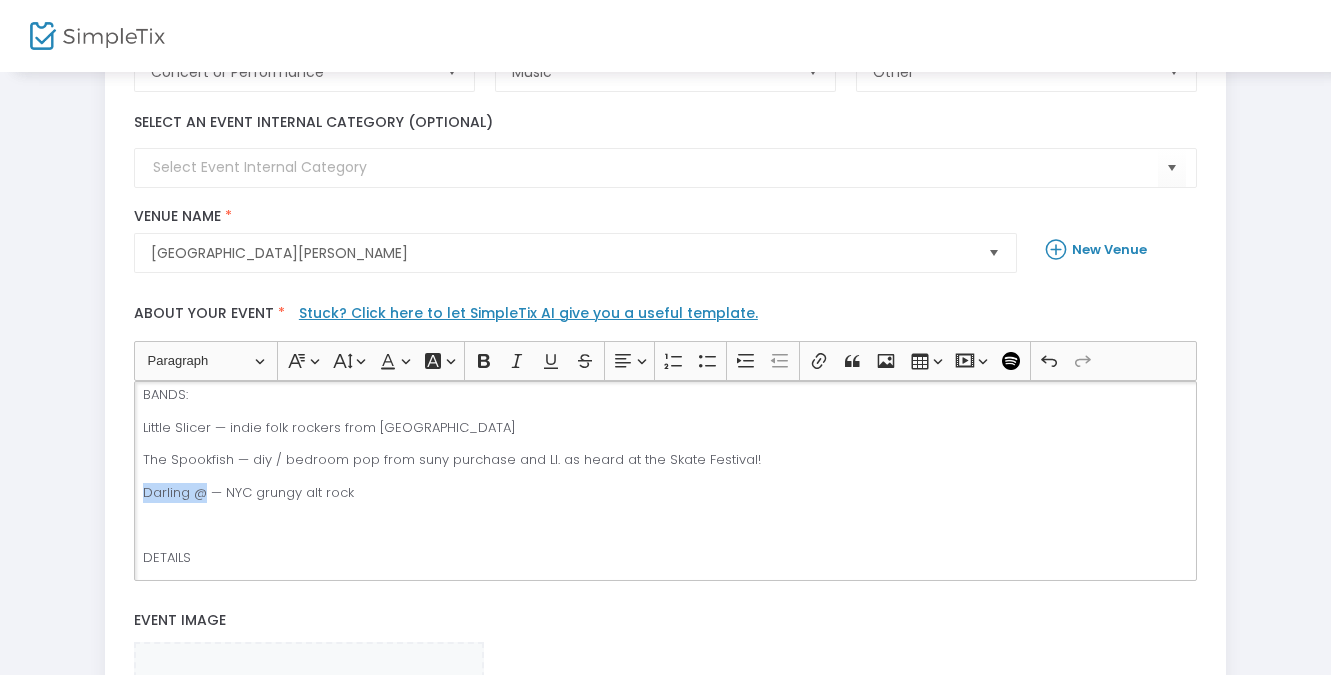 drag, startPoint x: 201, startPoint y: 489, endPoint x: 107, endPoint y: 489, distance: 94 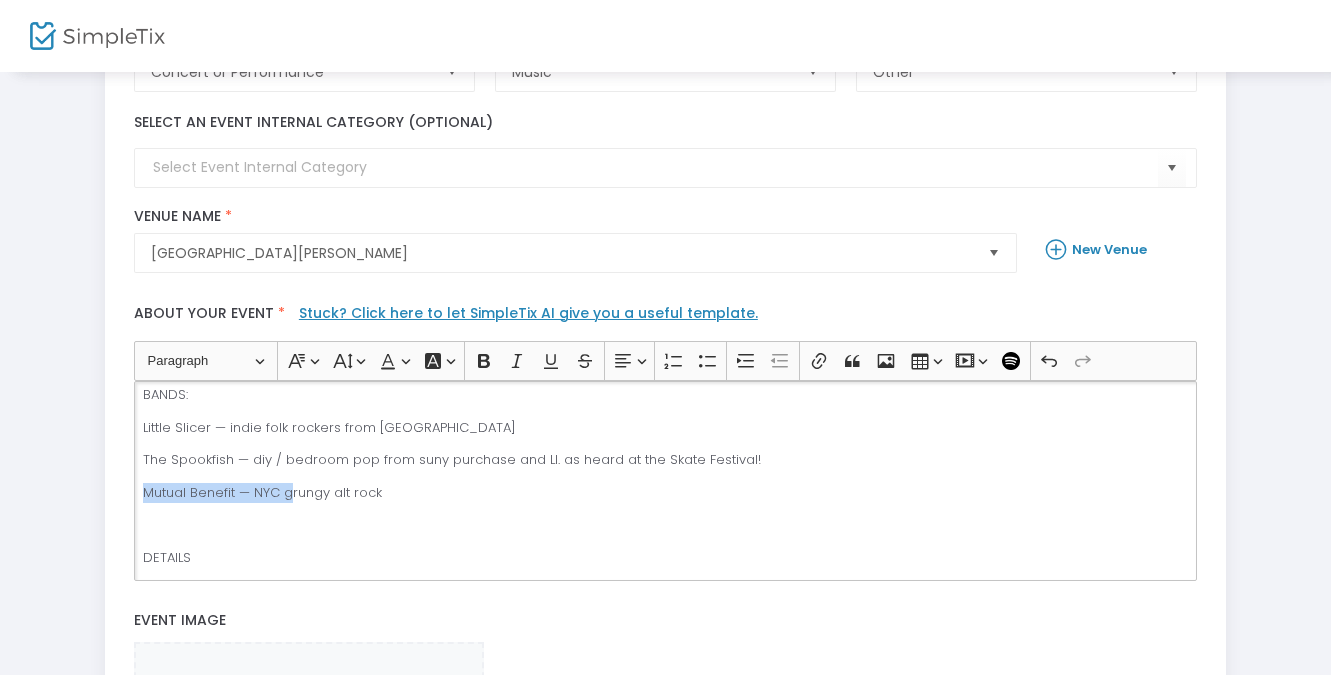 drag, startPoint x: 398, startPoint y: 483, endPoint x: 292, endPoint y: 489, distance: 106.16968 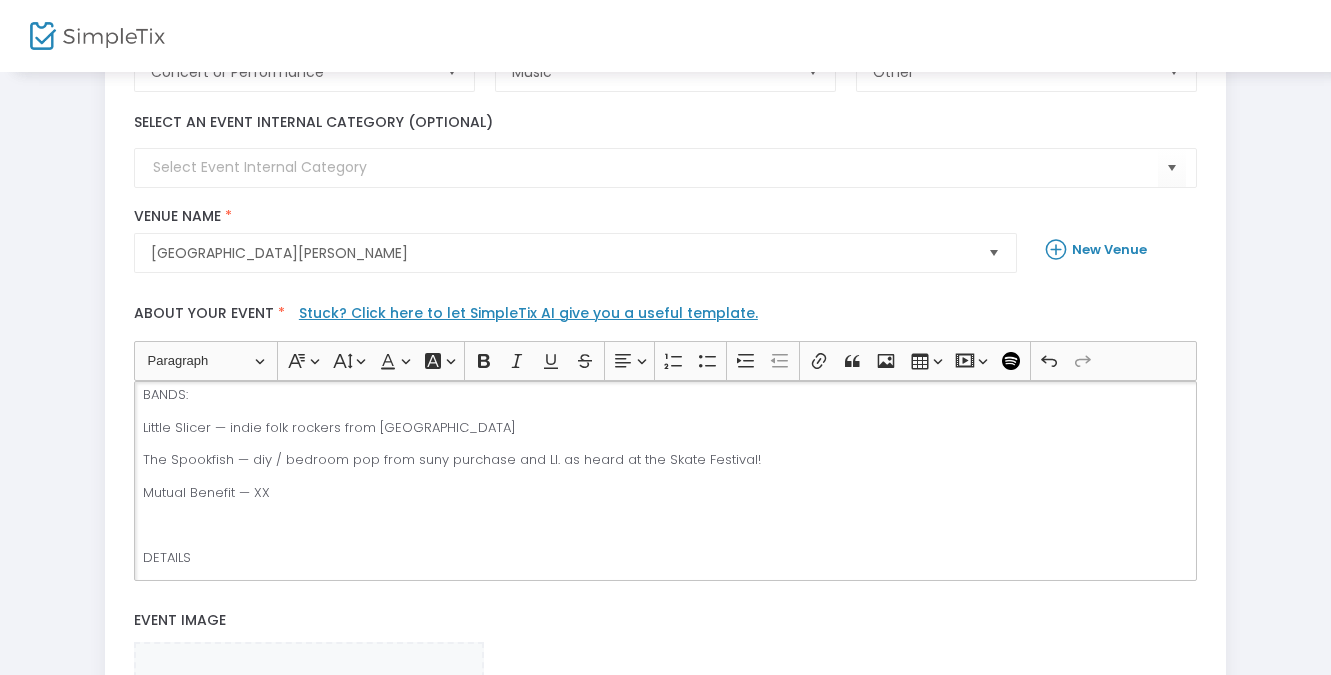 click on "The Spookfish — diy / bedroom pop from suny purchase and LI. as heard at the Skate Festival!" 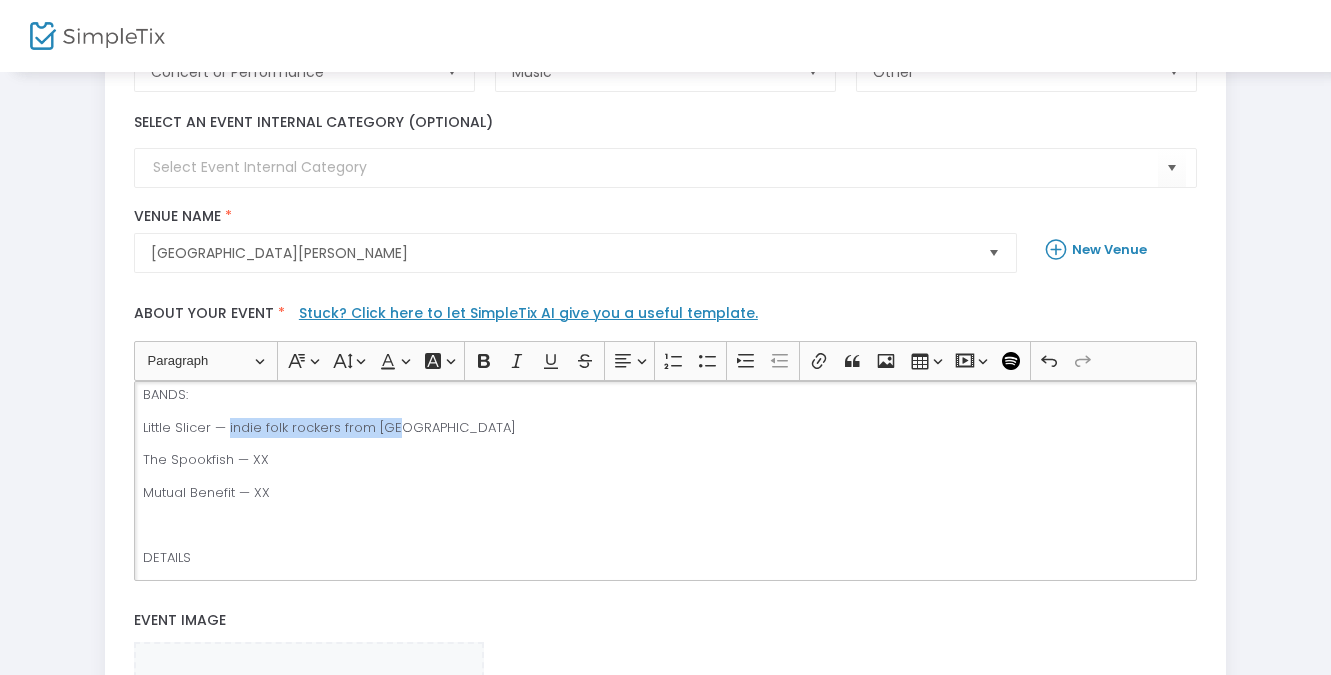 drag, startPoint x: 401, startPoint y: 432, endPoint x: 226, endPoint y: 432, distance: 175 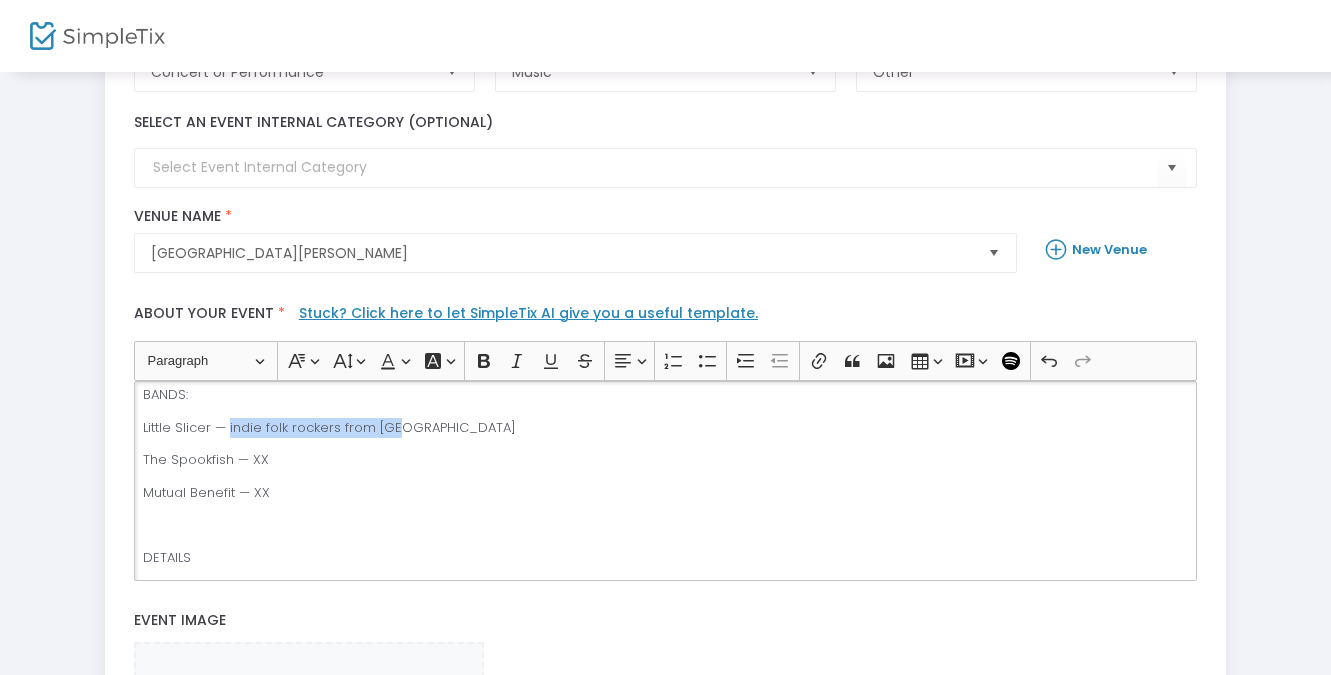 click on "Little Slicer — indie folk rockers from [GEOGRAPHIC_DATA]" 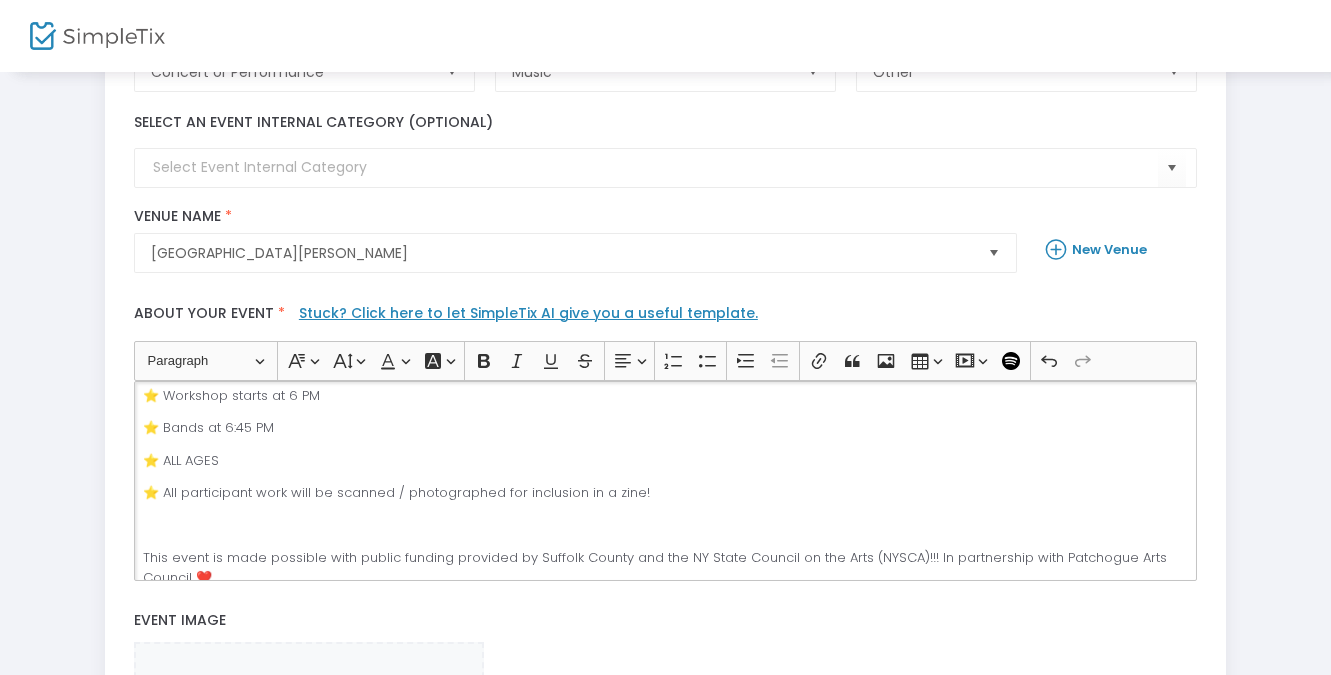 scroll, scrollTop: 417, scrollLeft: 0, axis: vertical 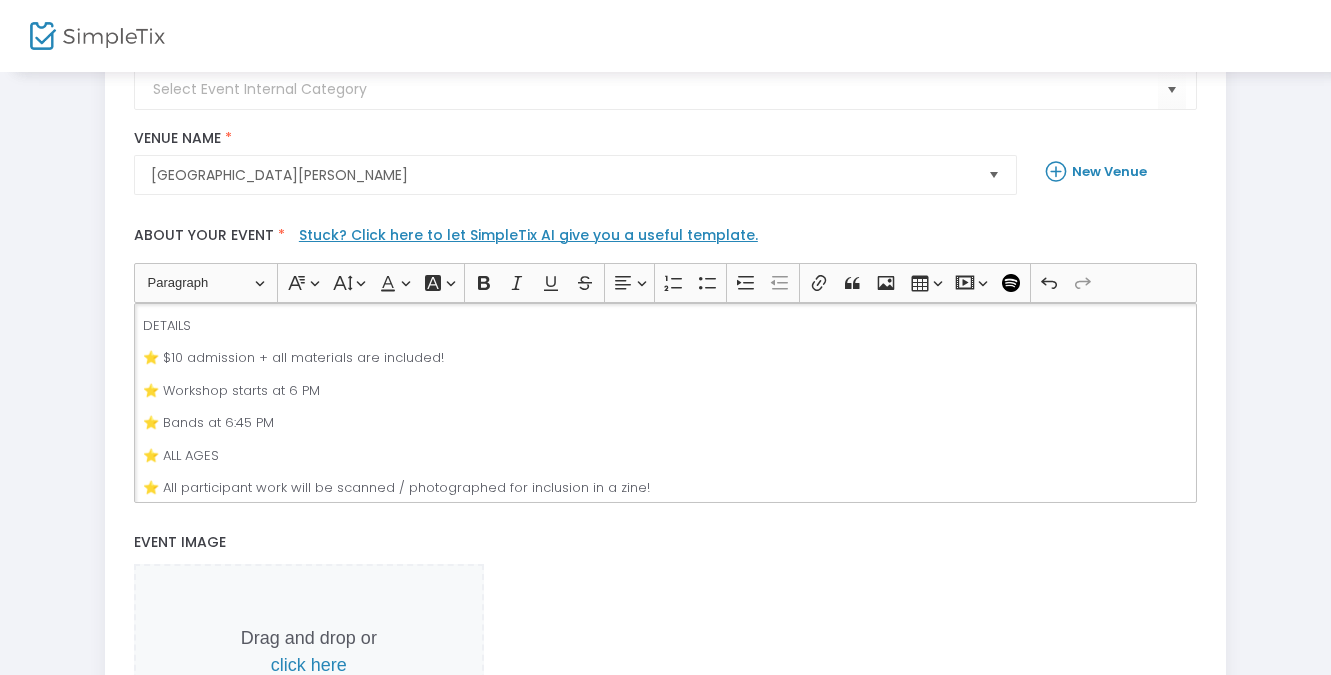 click on "⭐️ ALL AGES" 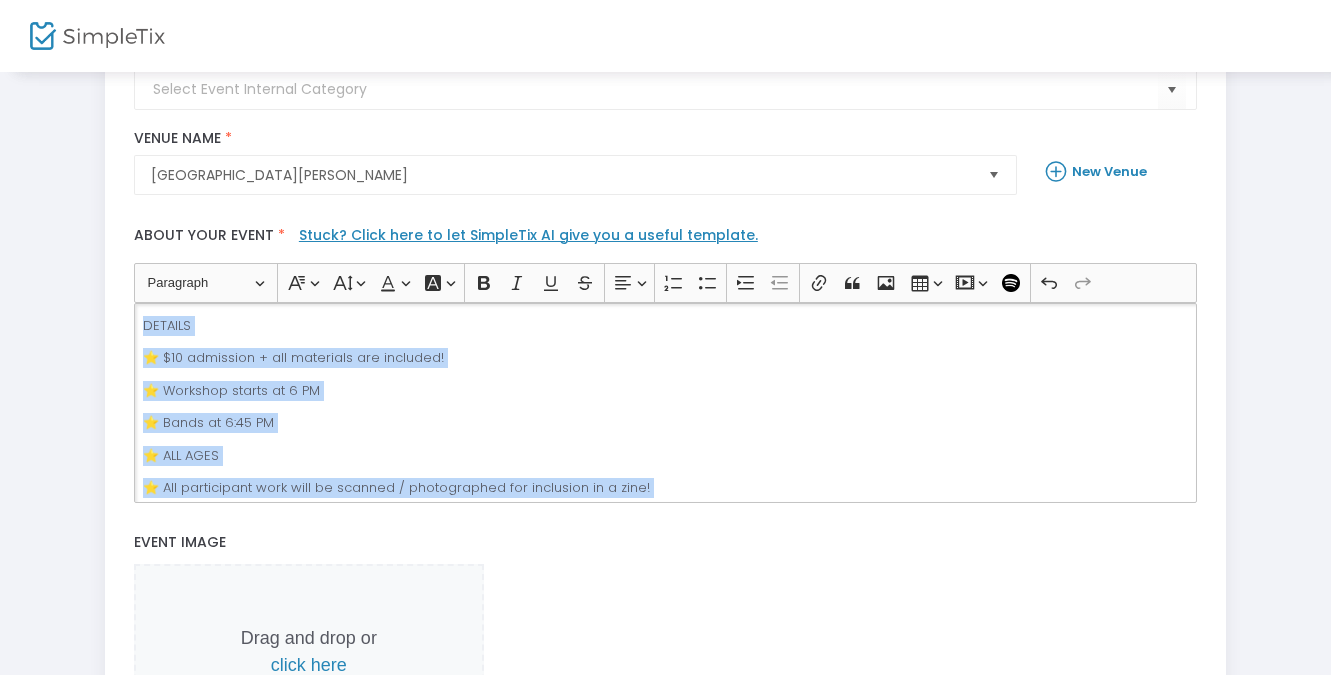 copy on "Join Ballpark Figure Booking + Patchogue Arts Council for an art workshop happening during a concert :)  WORKSHOP: XXX BANDS: Little Slicer — XX The Spookfish — XX Mutual Benefit — XX DETAILS ⭐️ $10 admission + all materials are included! ⭐️ Workshop starts at 6 PM ⭐️ Bands at 6:45 PM ⭐️ ALL AGES ⭐️ All participant work will be scanned / photographed for inclusion in a zine! This event is made possible with public funding provided by Suffolk County and the NY State Council on the Arts (NYSCA)!!! In partnership with Patchogue Arts Council ❤️" 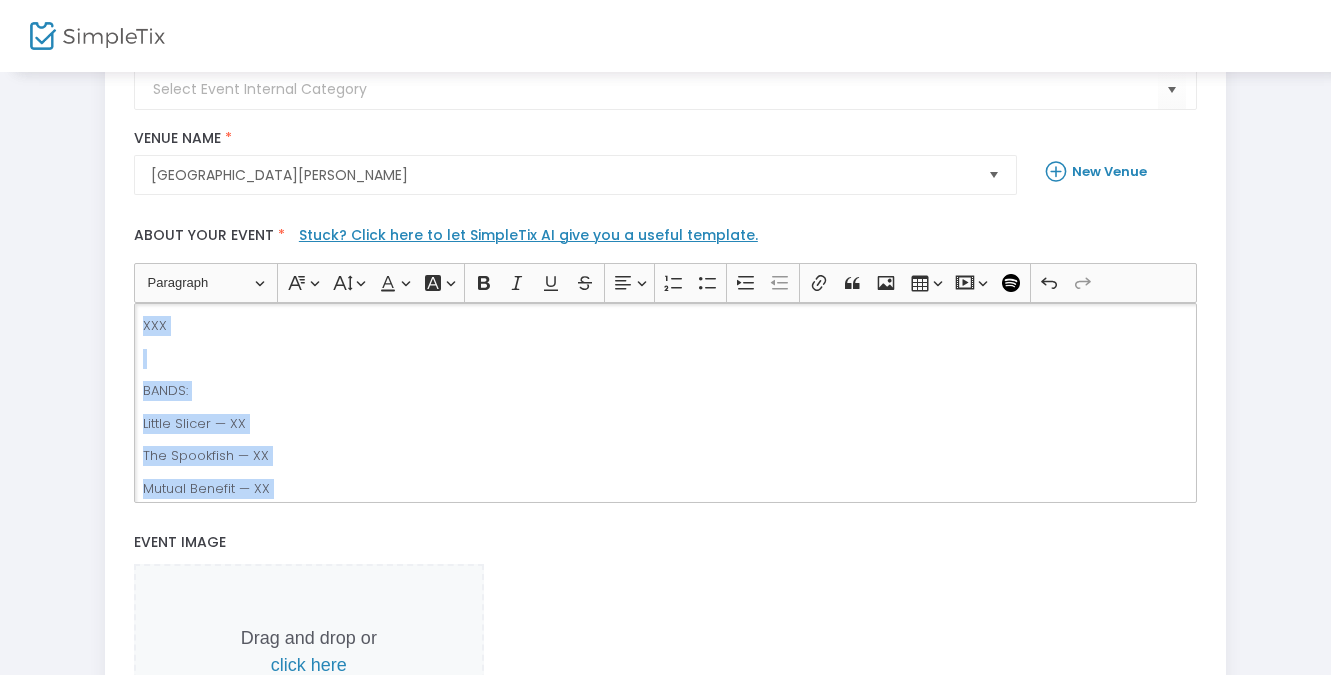 scroll, scrollTop: 0, scrollLeft: 0, axis: both 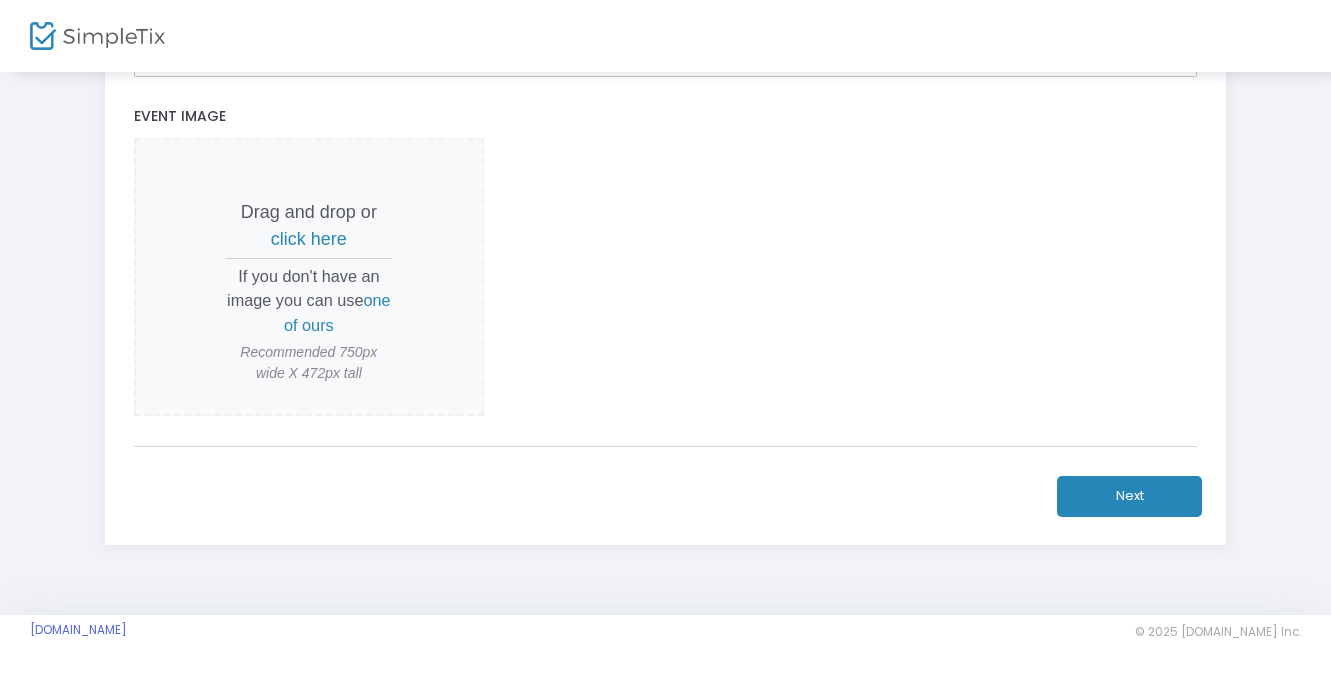 click on "Next" 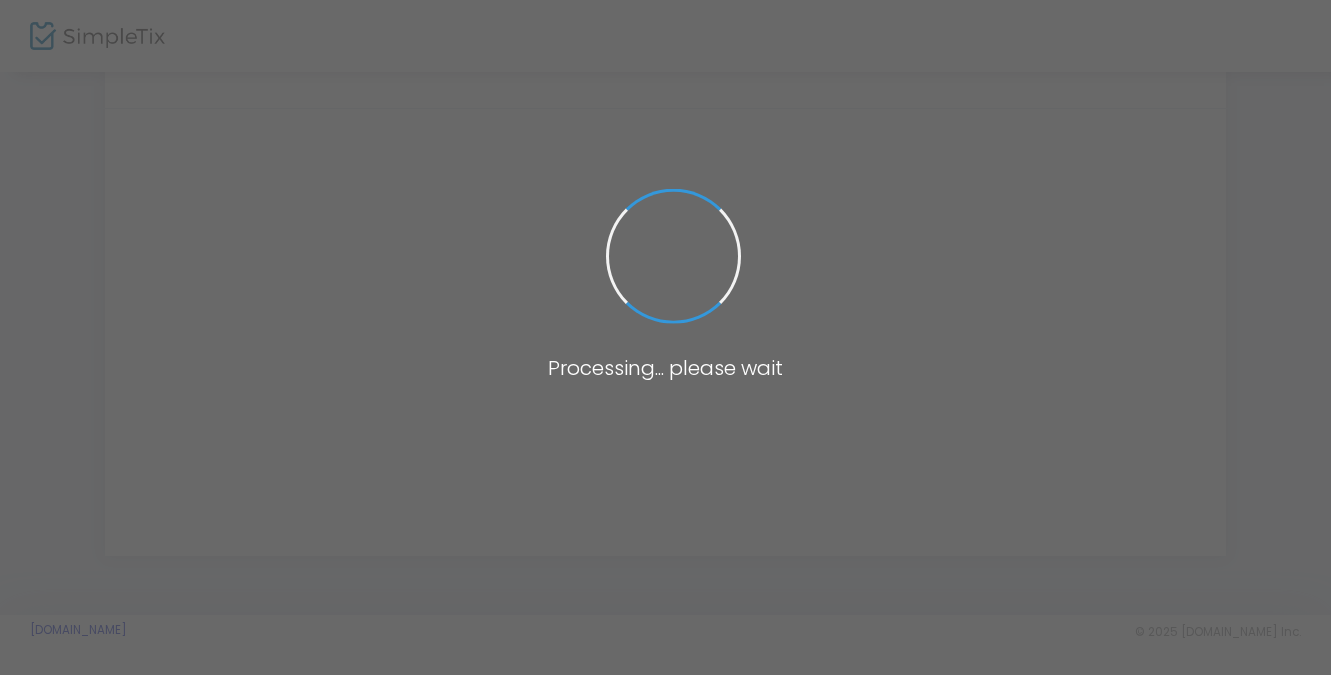 scroll, scrollTop: 0, scrollLeft: 0, axis: both 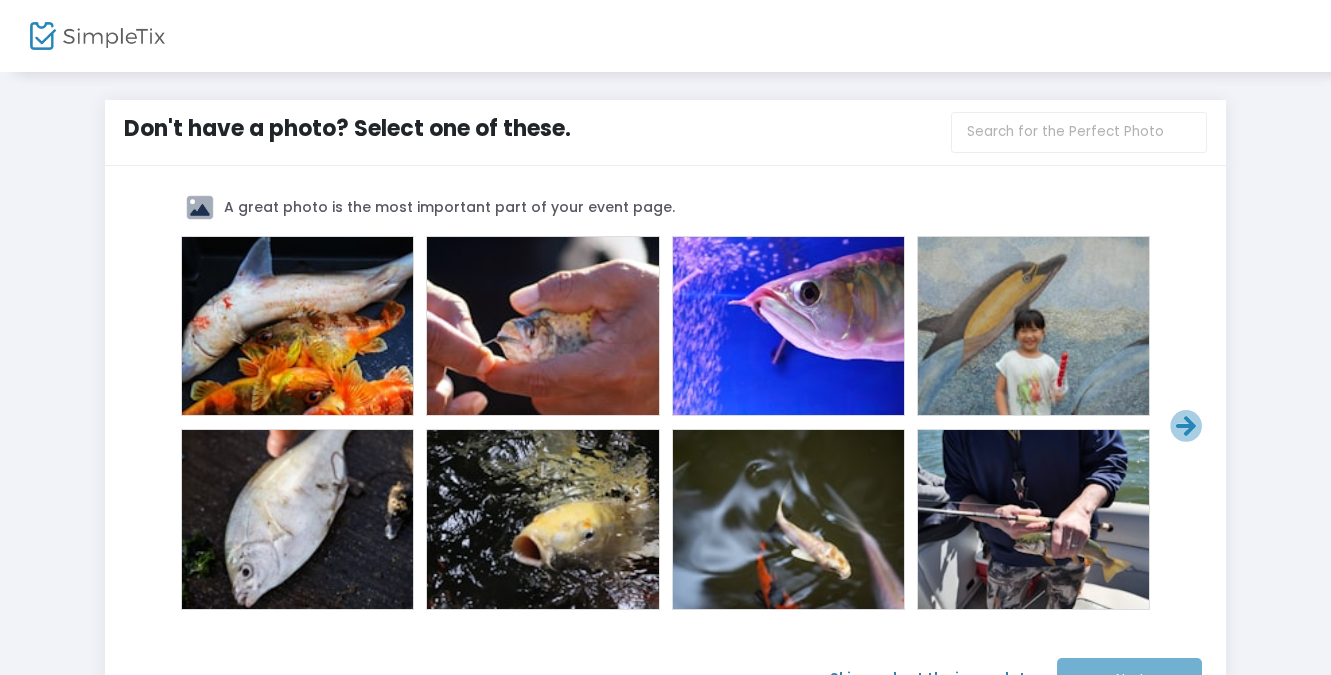 drag, startPoint x: 1076, startPoint y: 484, endPoint x: 1187, endPoint y: 207, distance: 298.41248 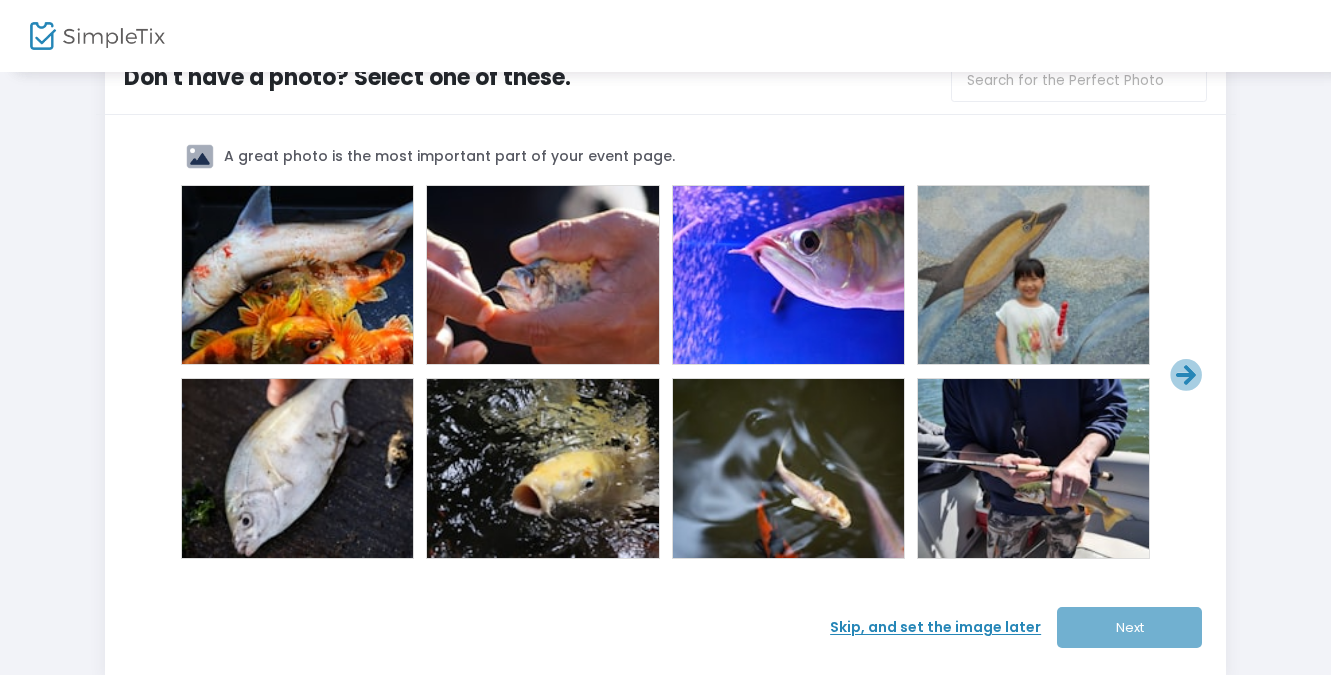 scroll, scrollTop: 8, scrollLeft: 0, axis: vertical 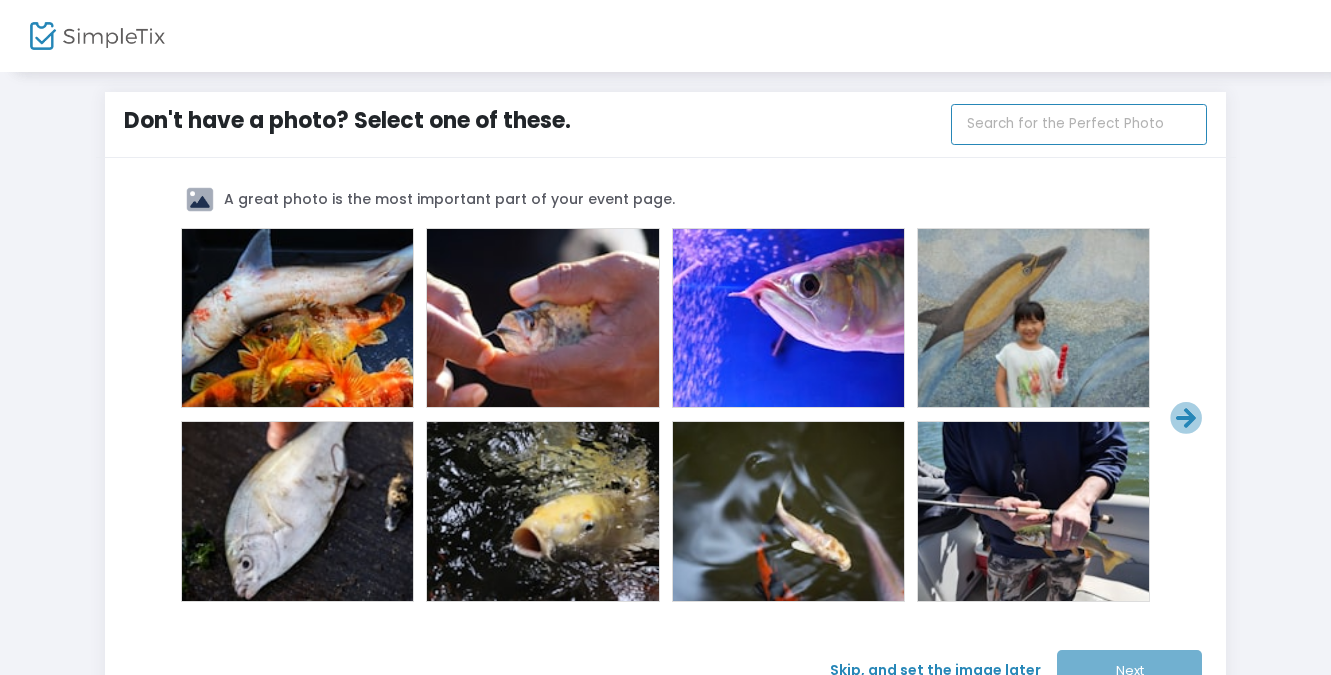 click 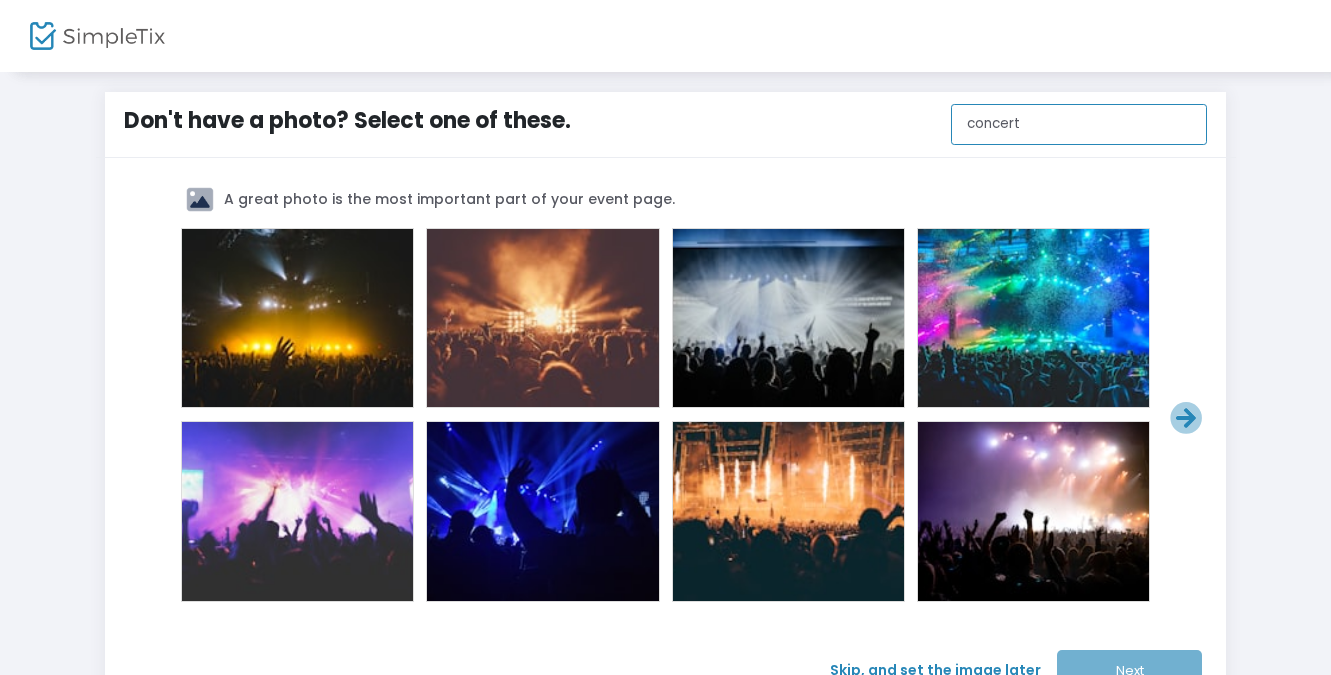 scroll, scrollTop: 0, scrollLeft: 0, axis: both 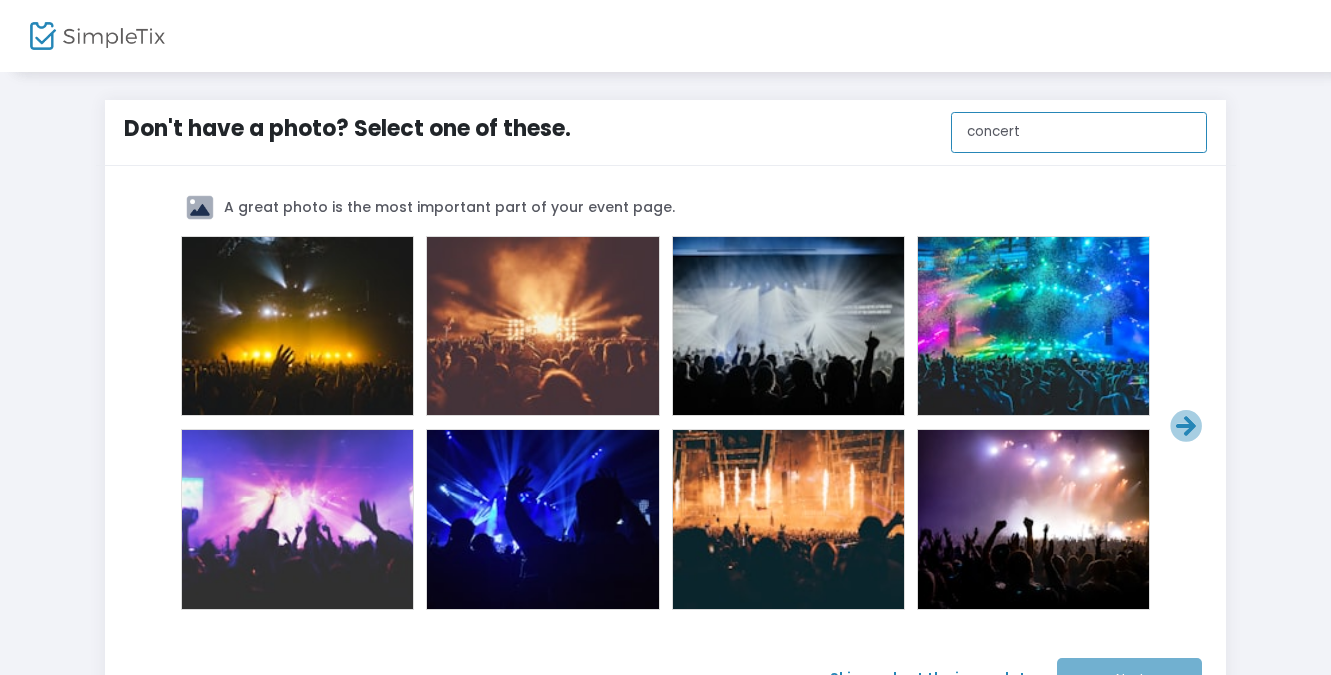 type on "g" 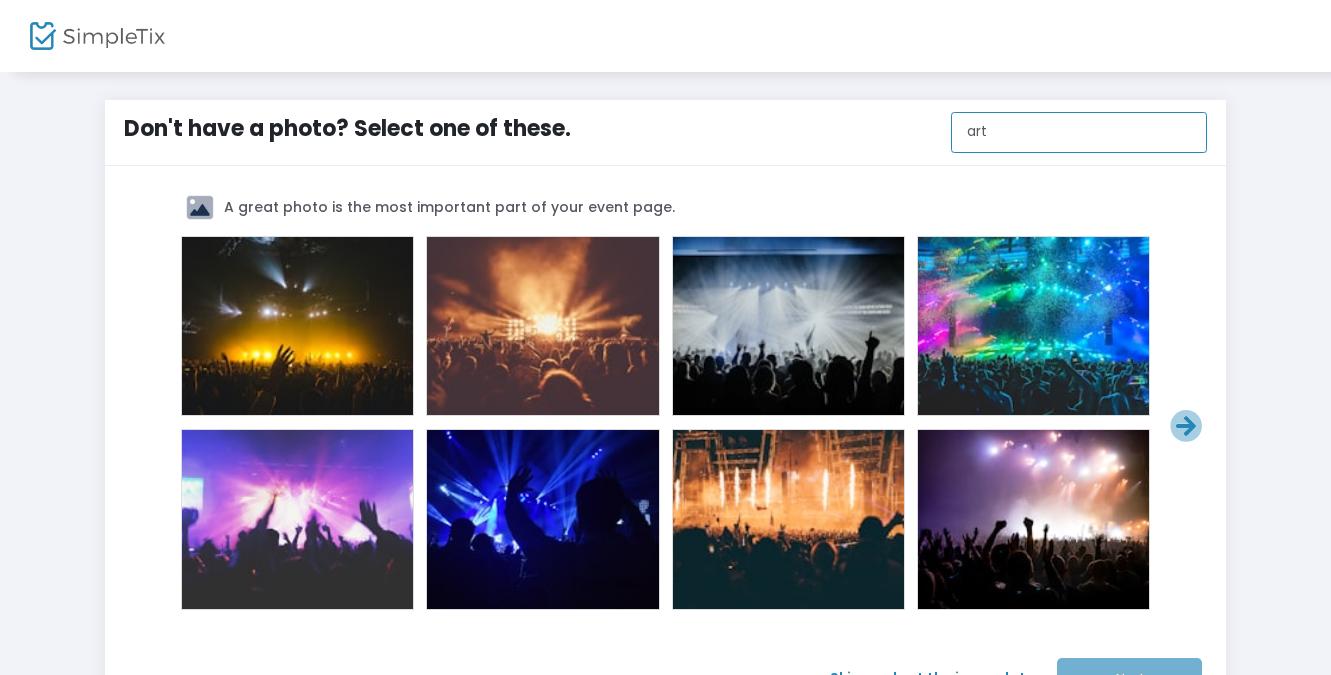 type on "art" 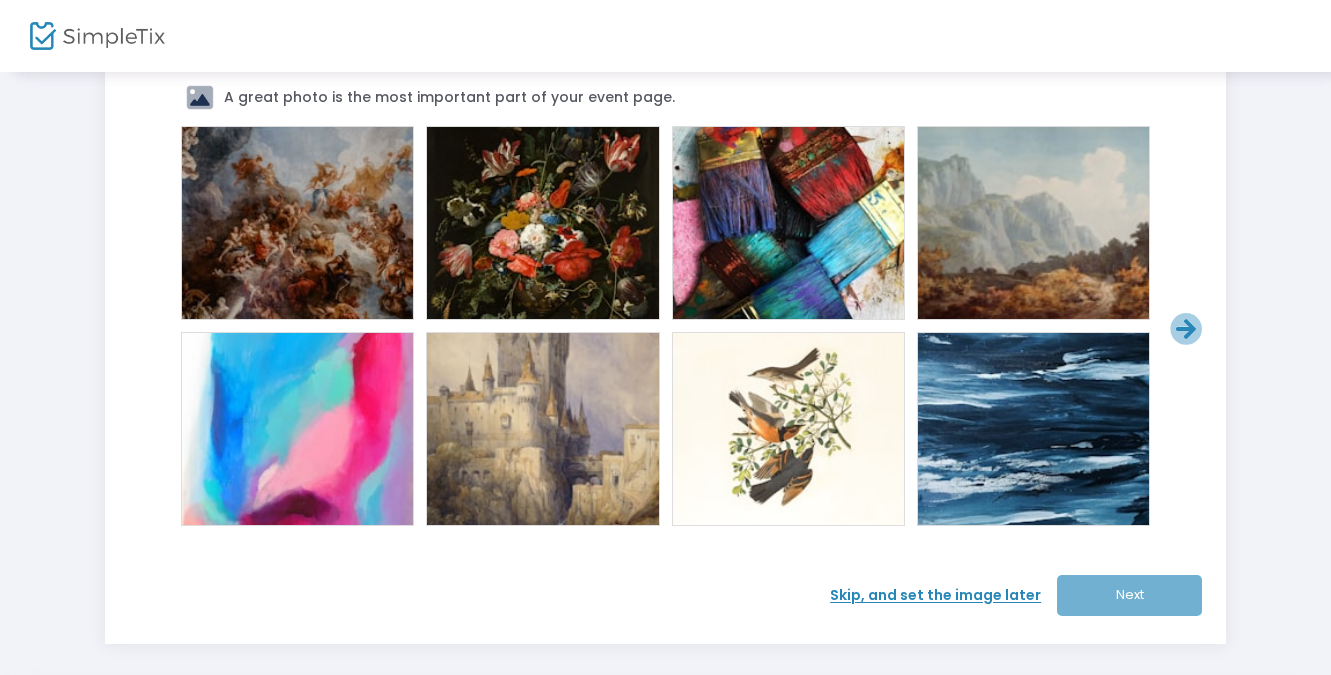 scroll, scrollTop: 102, scrollLeft: 0, axis: vertical 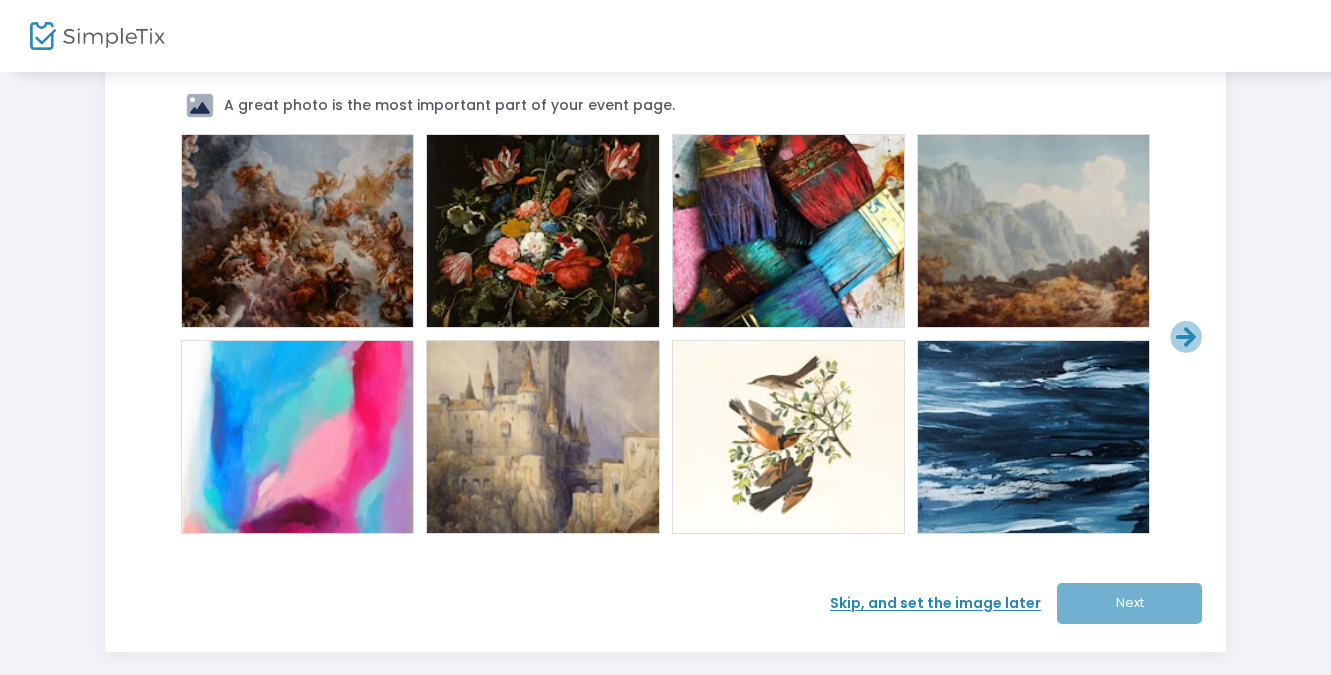 click 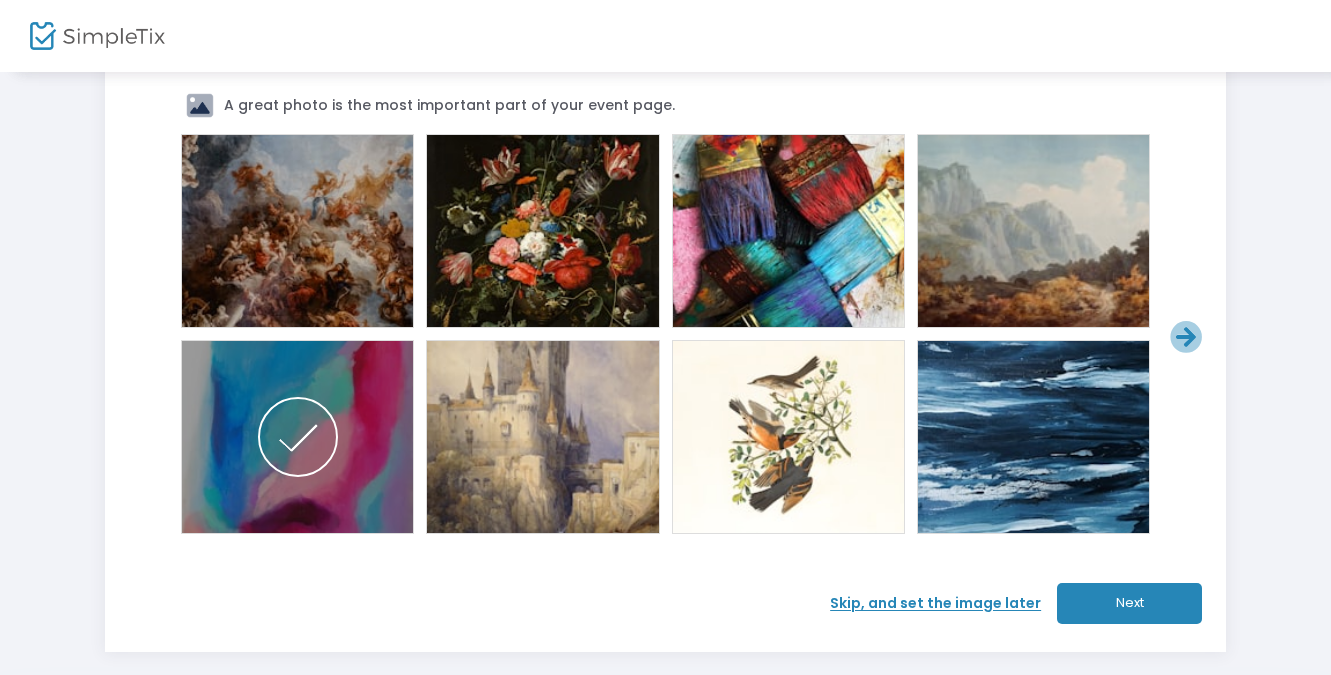 click on "Skip, and set the image later" 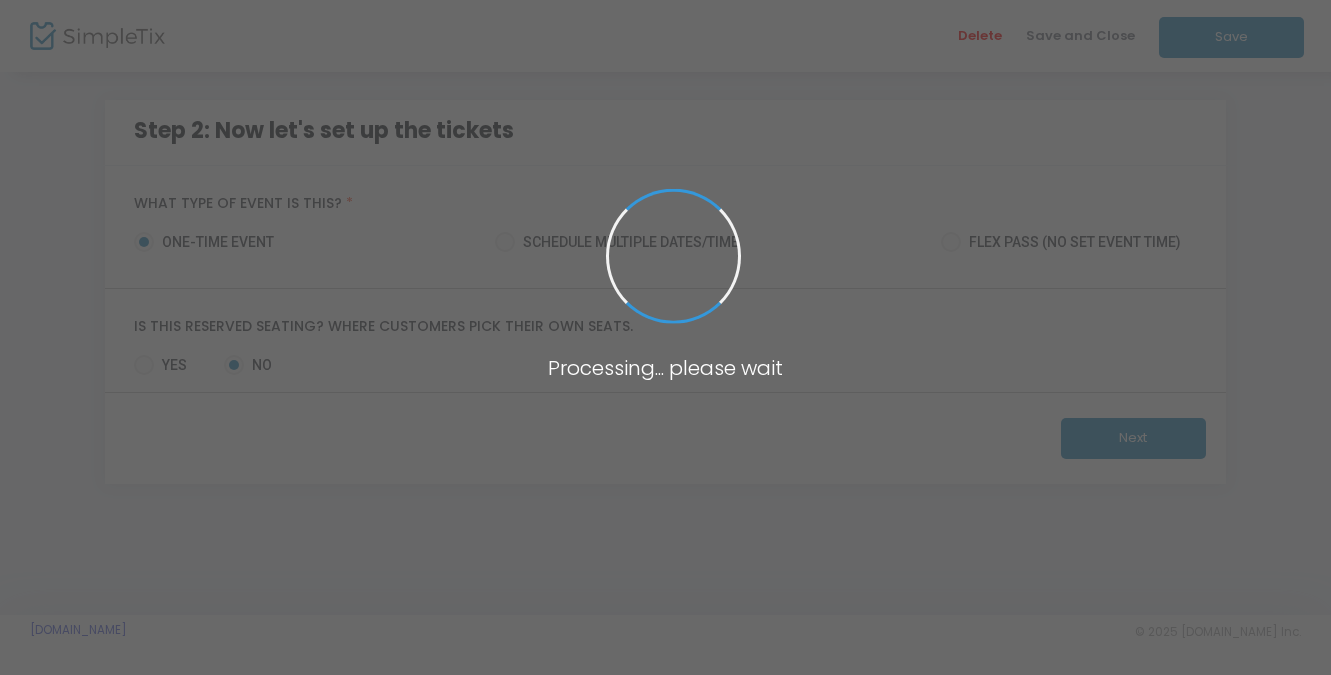 scroll, scrollTop: 0, scrollLeft: 0, axis: both 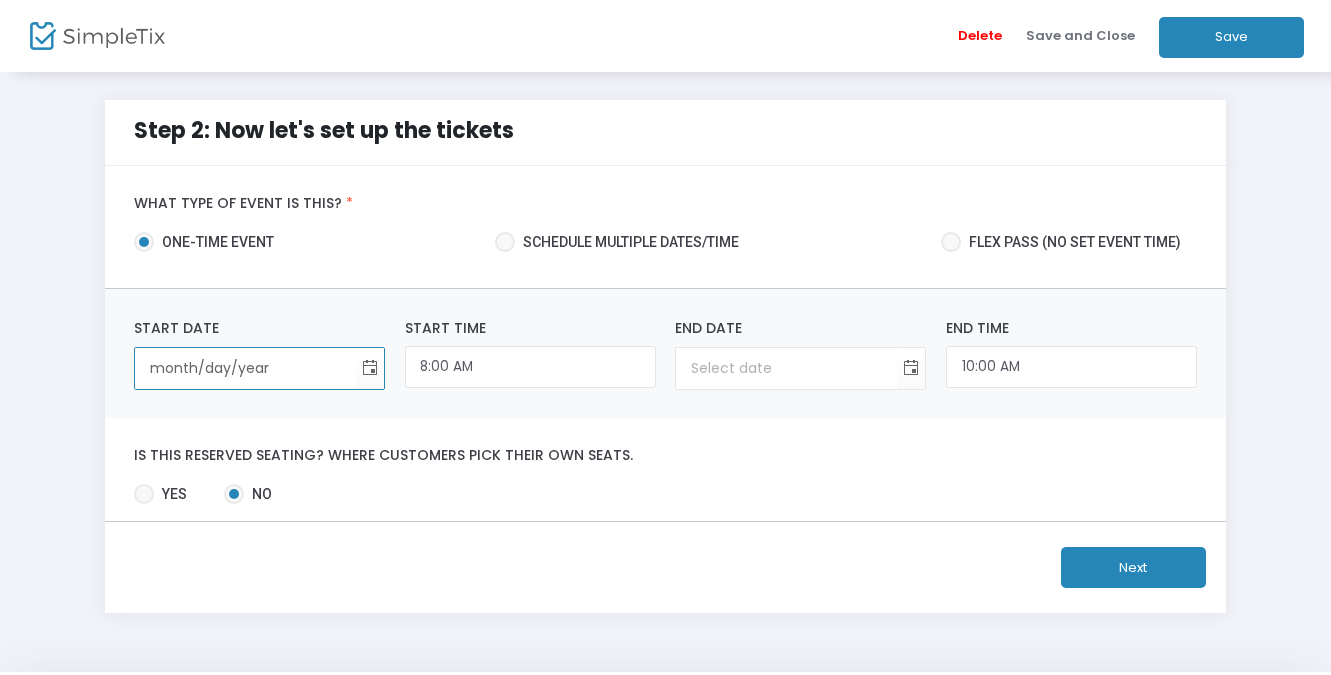 click on "month/day/year" at bounding box center [245, 368] 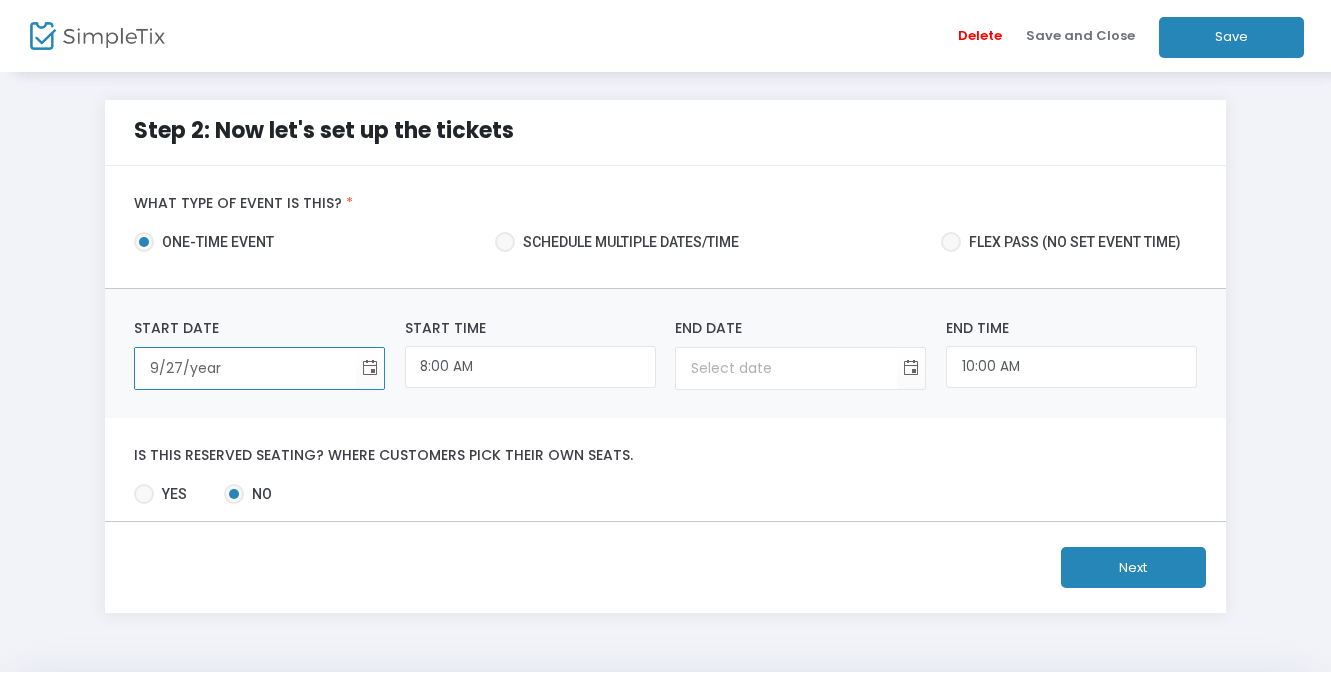 type on "9/27/2" 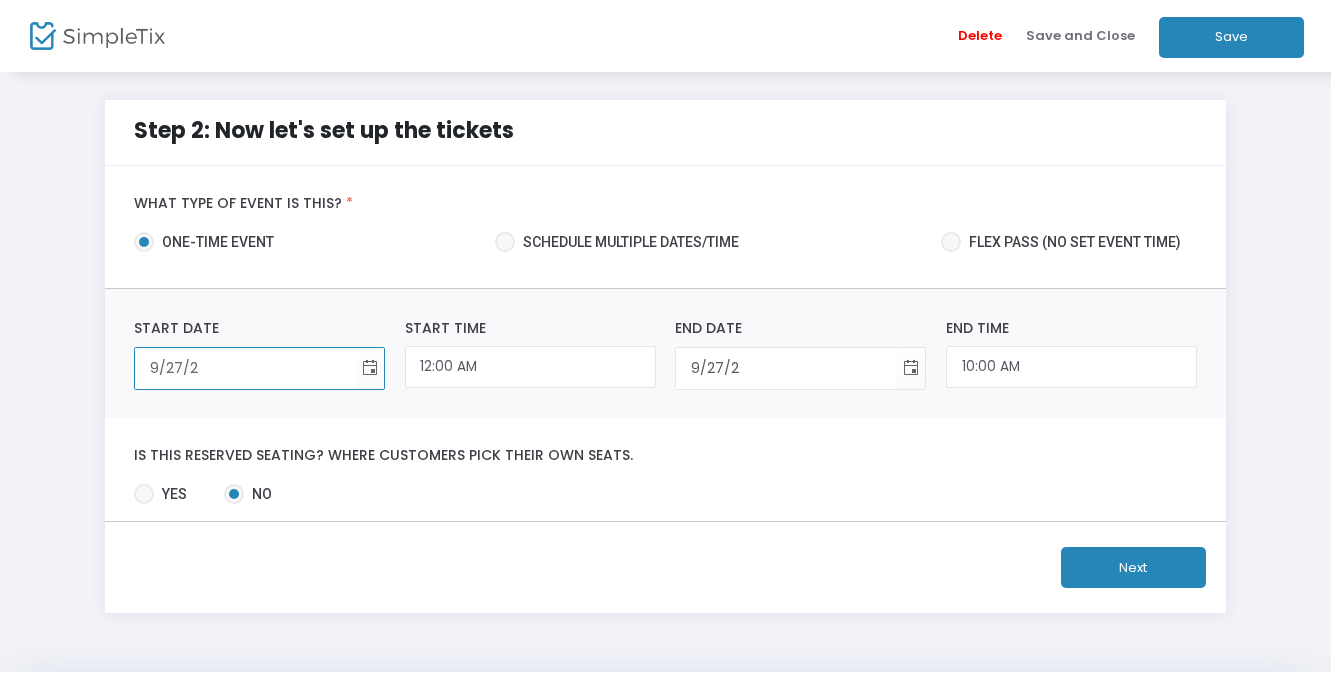 type on "[DATE]" 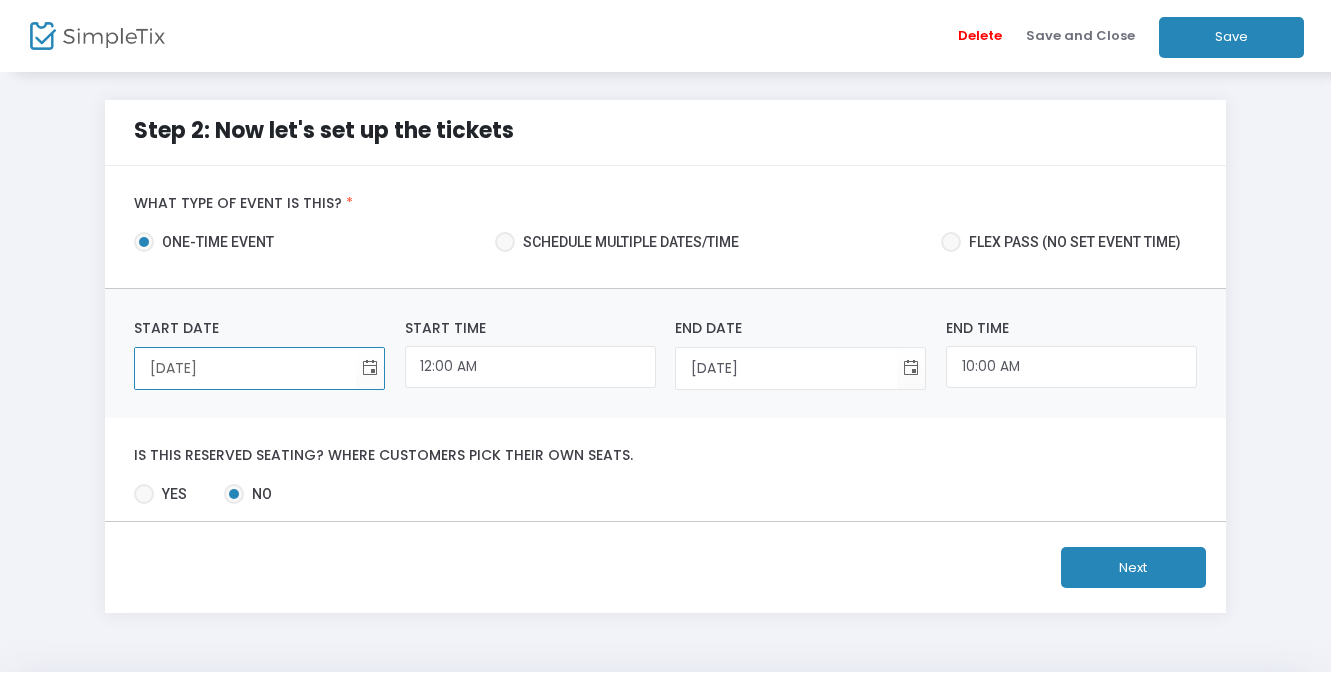 type on "9/27/202" 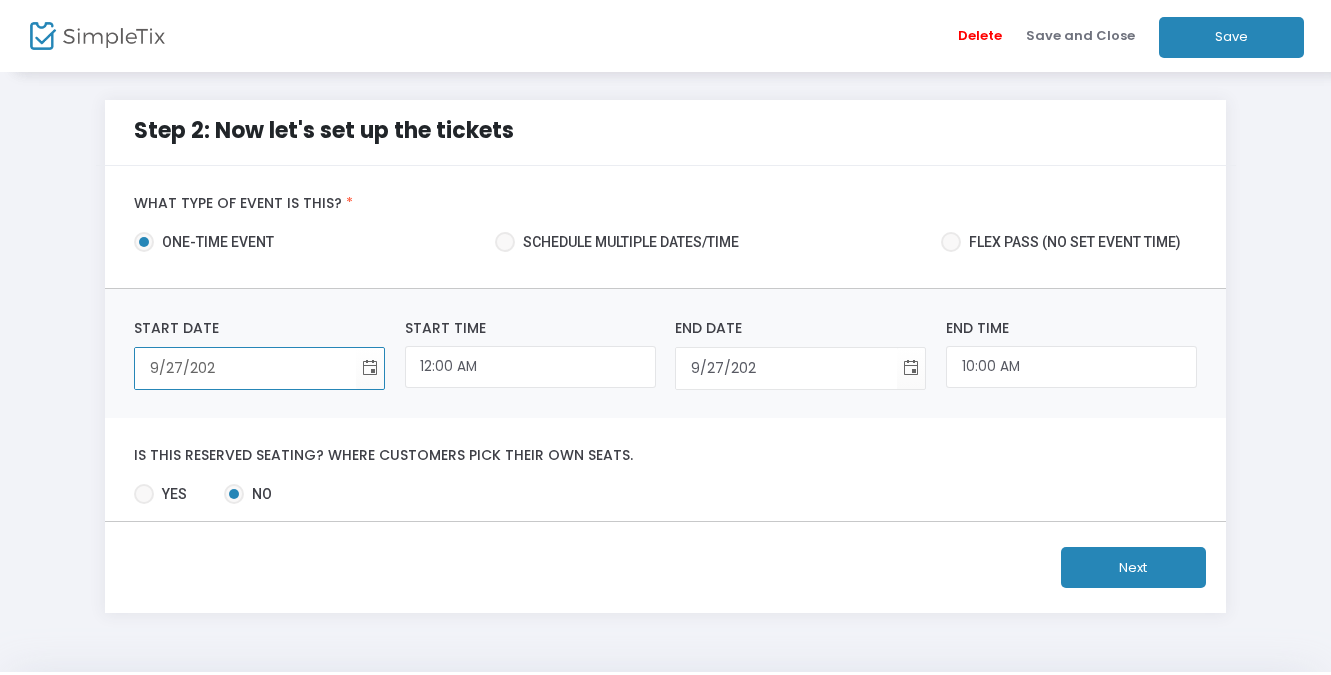 type on "[DATE]" 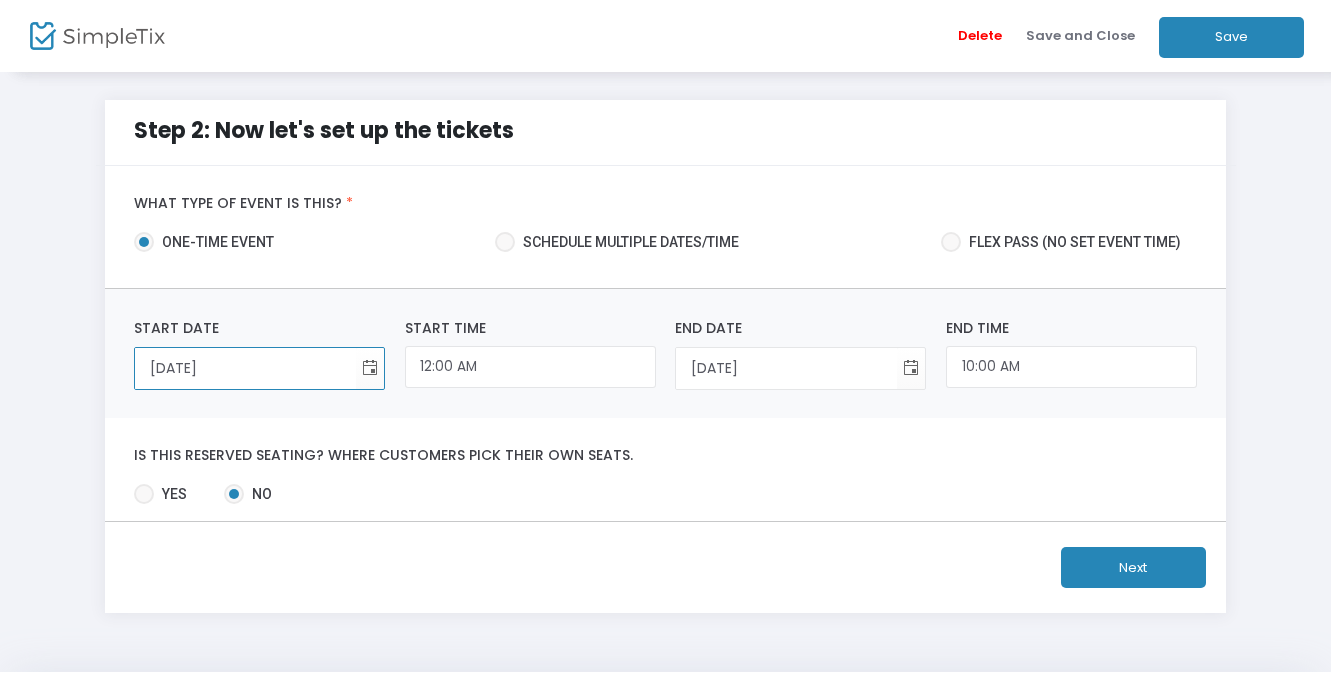 type on "[DATE]" 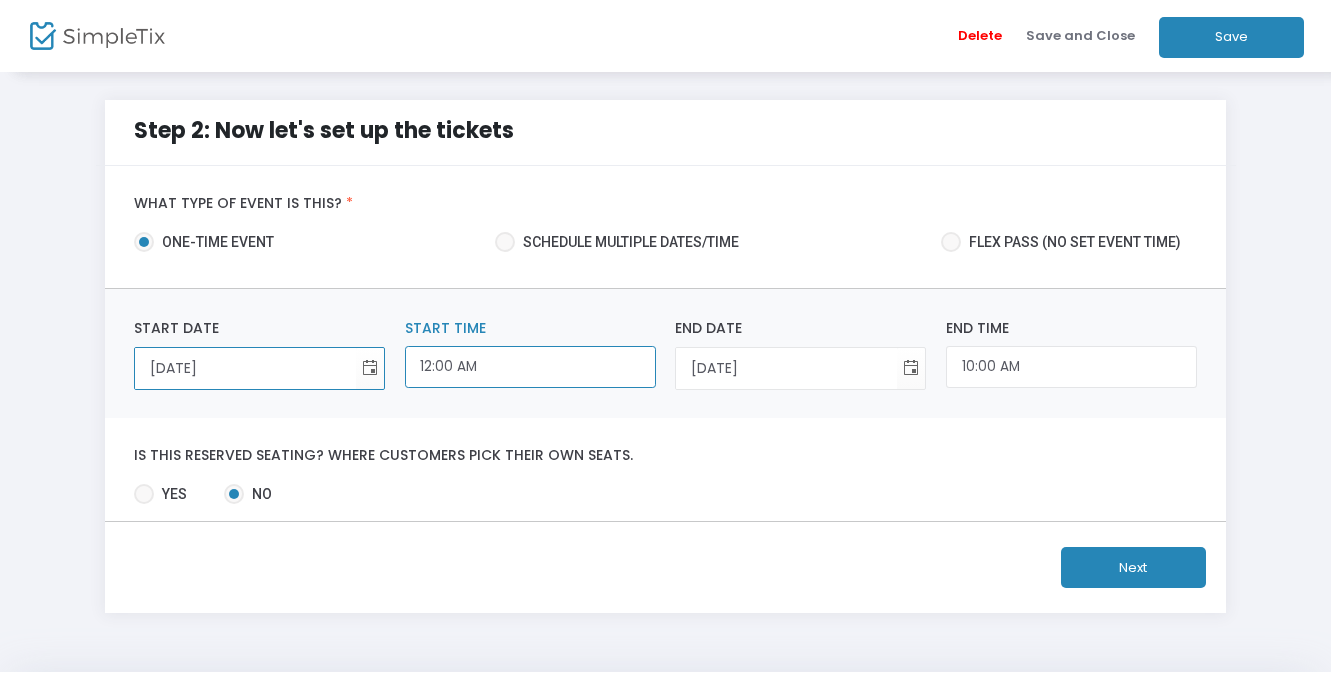 scroll, scrollTop: 0, scrollLeft: 0, axis: both 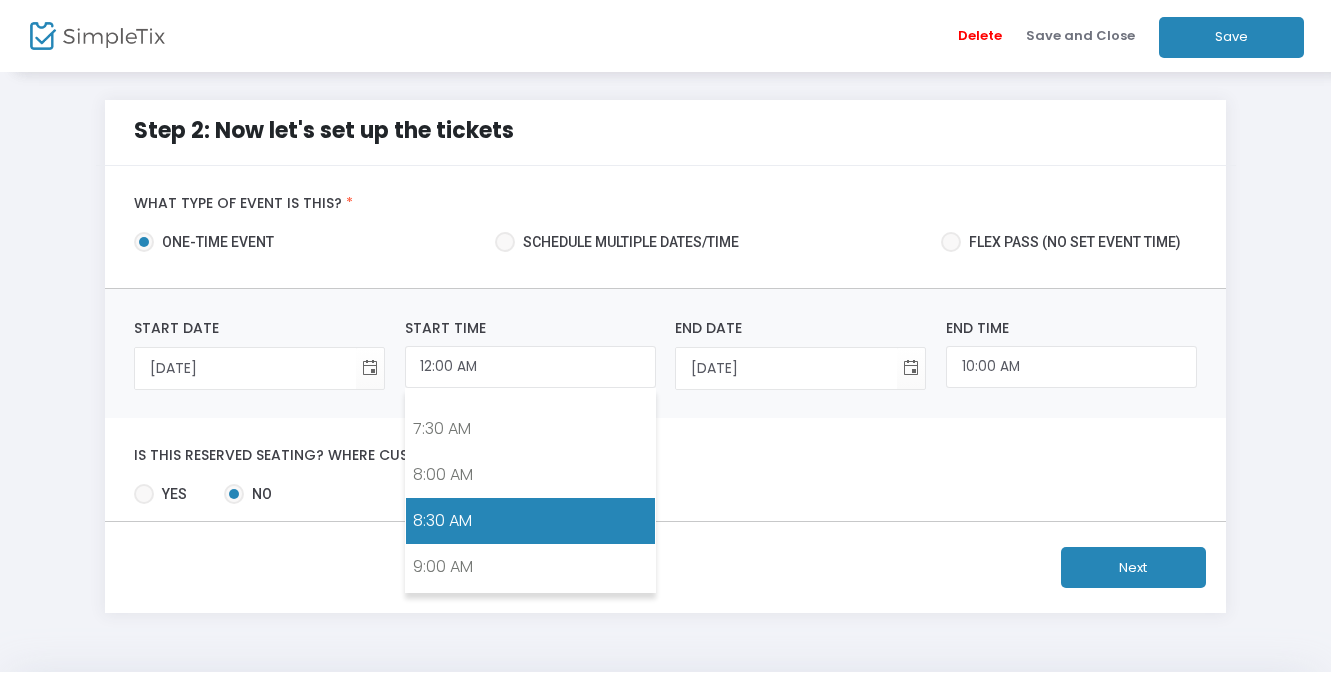 click on "8:00 AM" at bounding box center (530, 475) 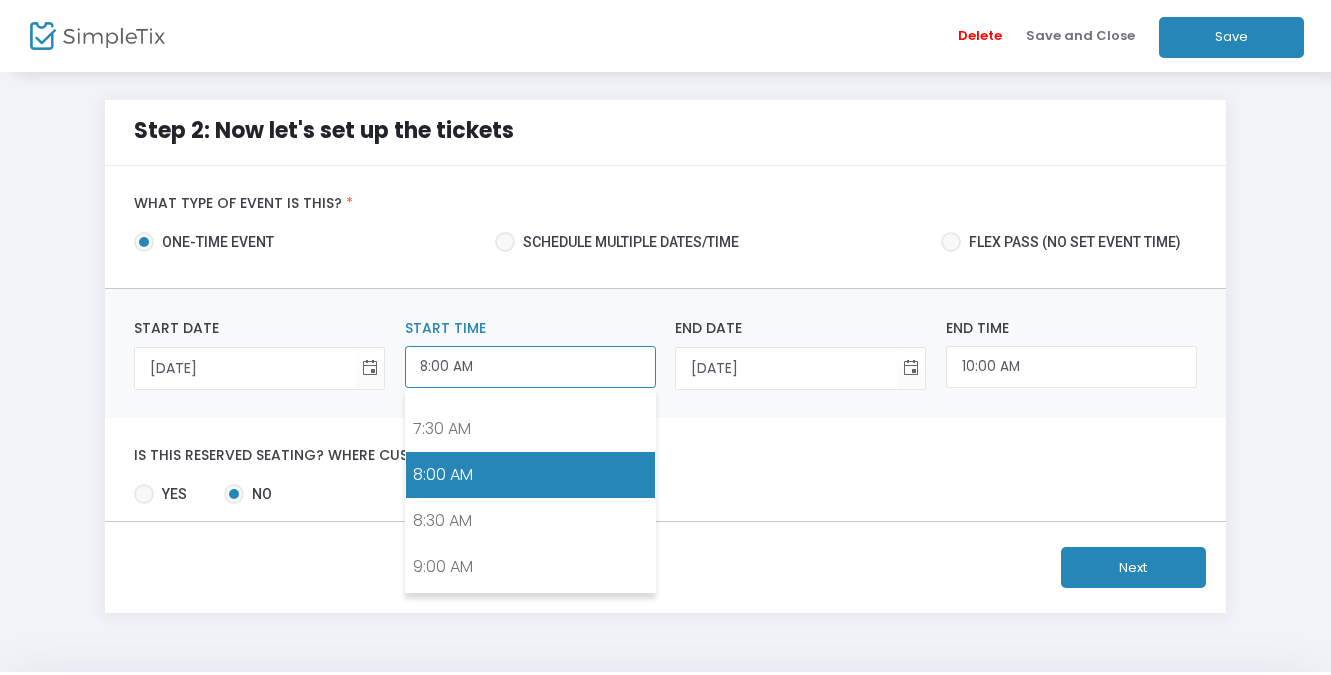 click on "8:00 AM" 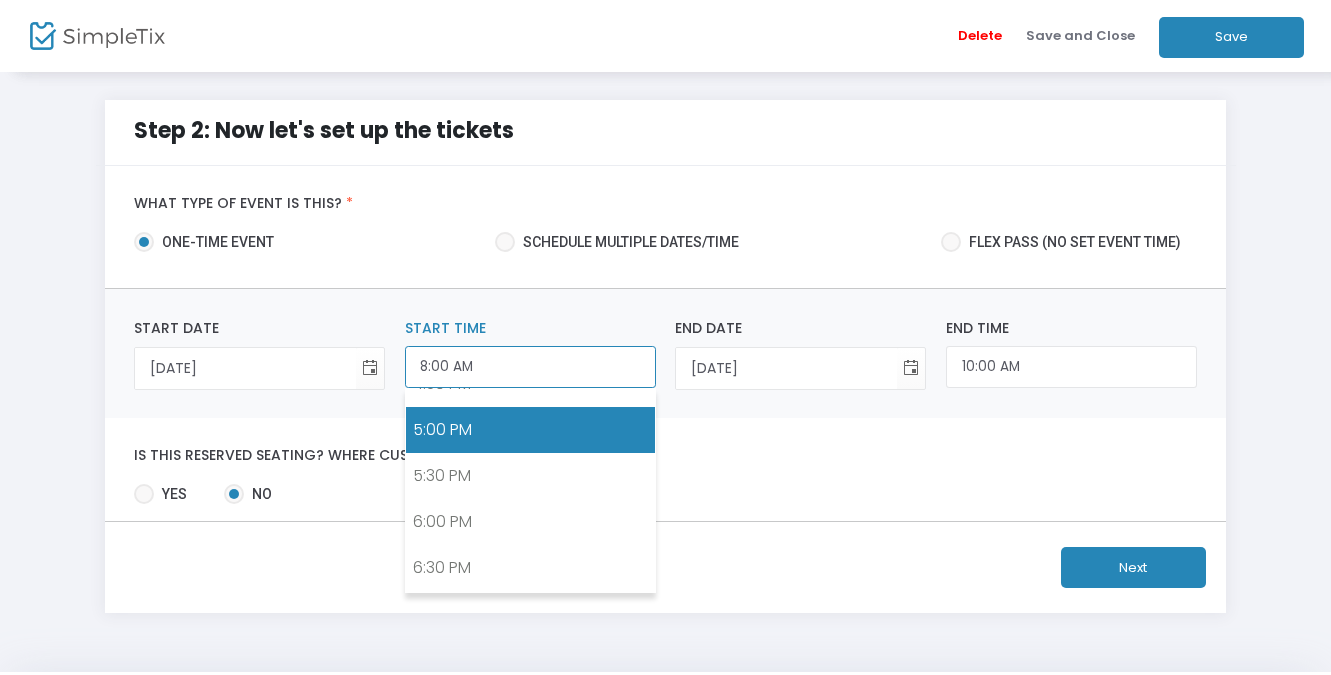 scroll, scrollTop: 1567, scrollLeft: 0, axis: vertical 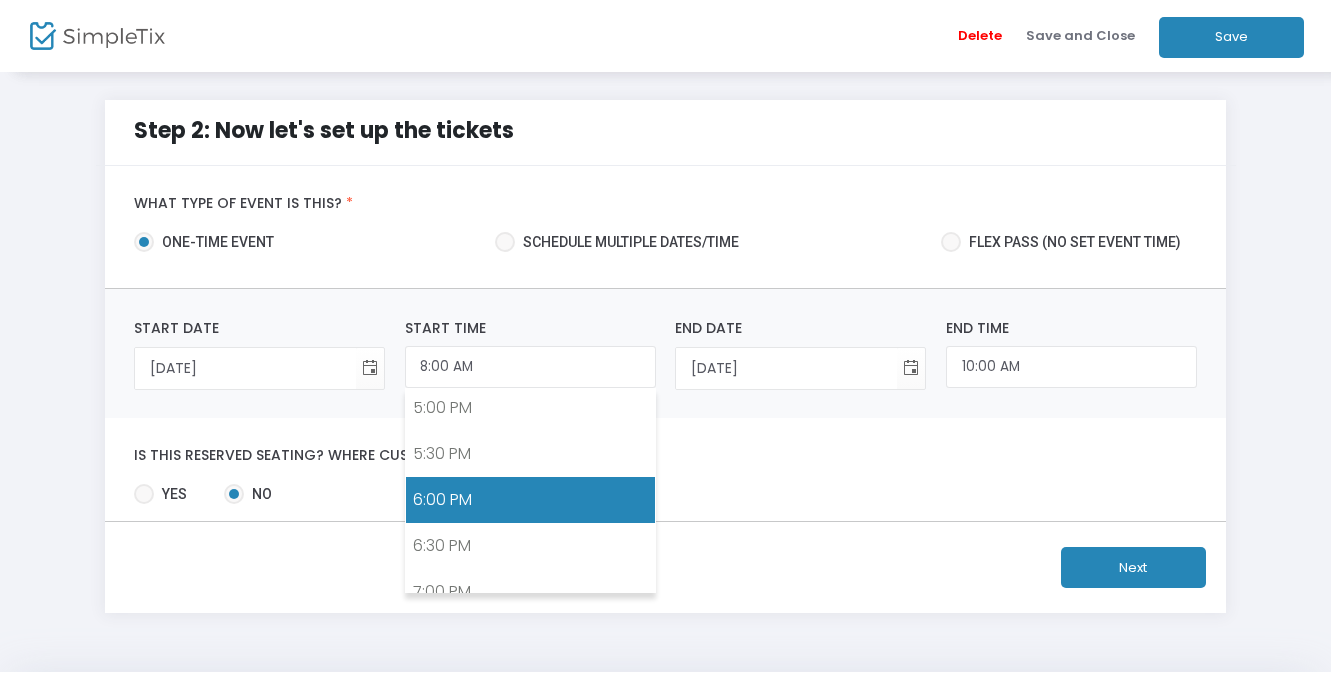 click on "6:00 PM" at bounding box center [530, 500] 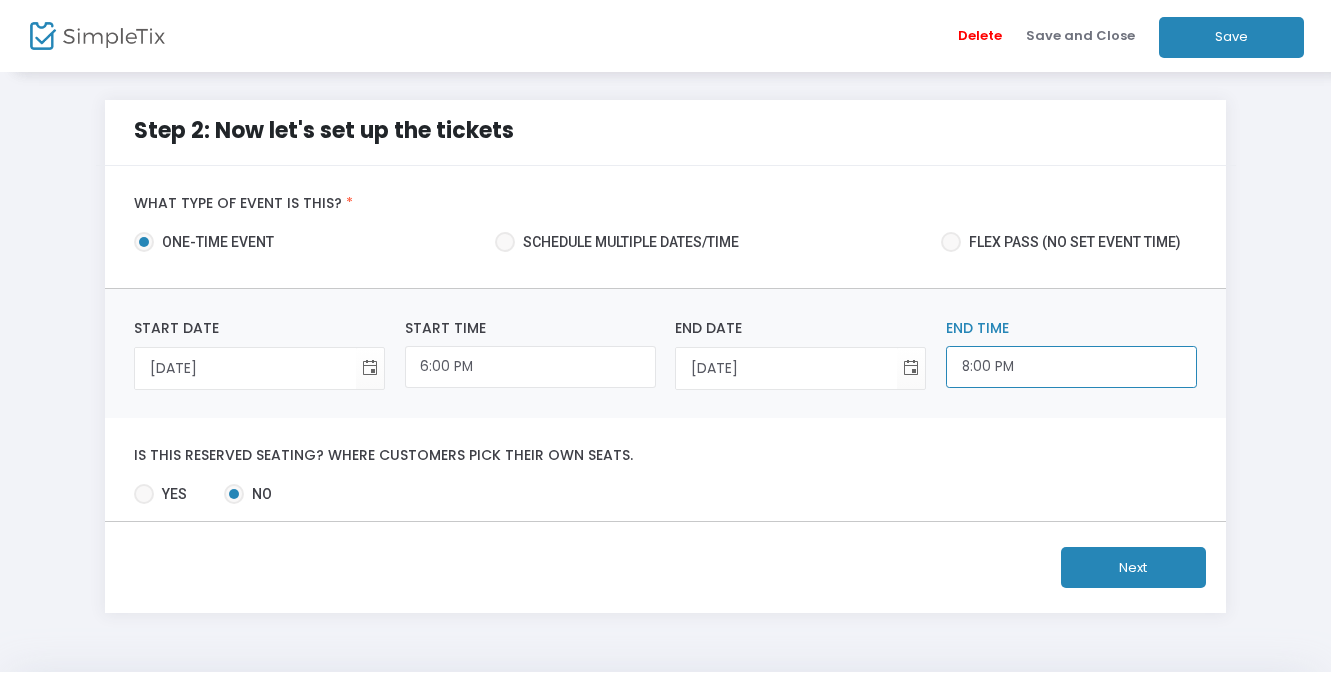 click on "8:00 PM" 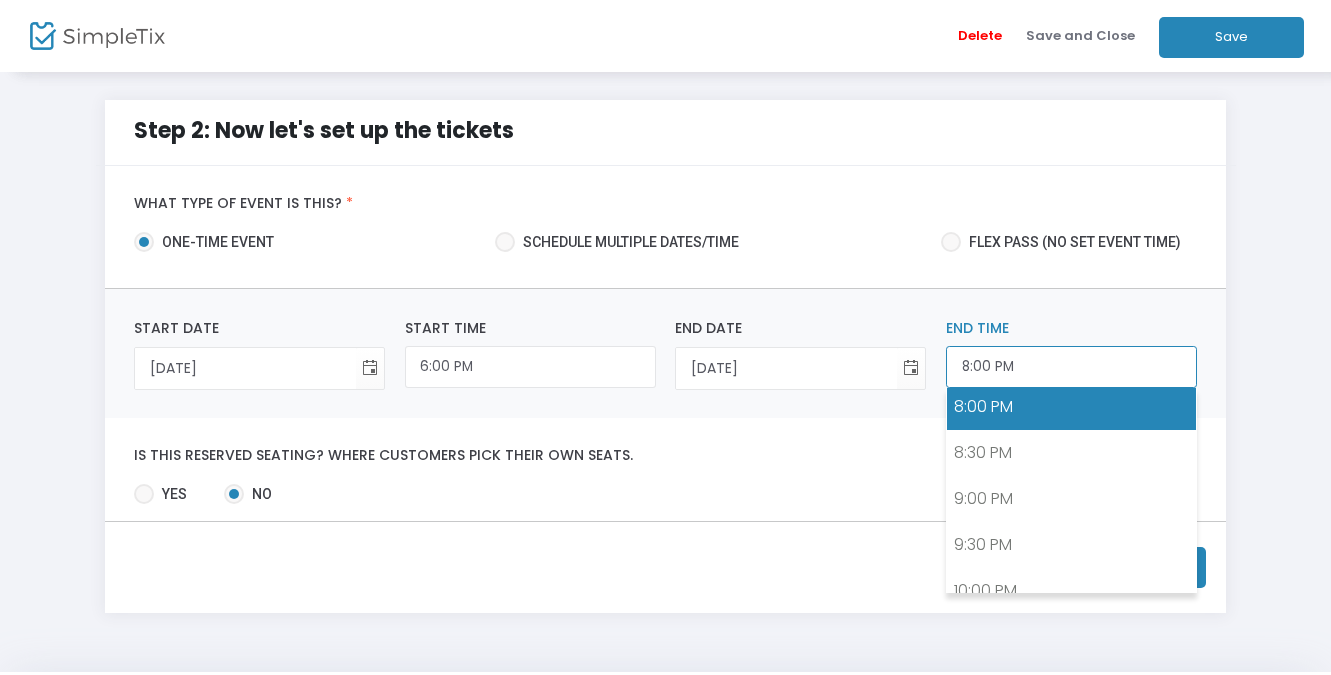 scroll, scrollTop: 1845, scrollLeft: 0, axis: vertical 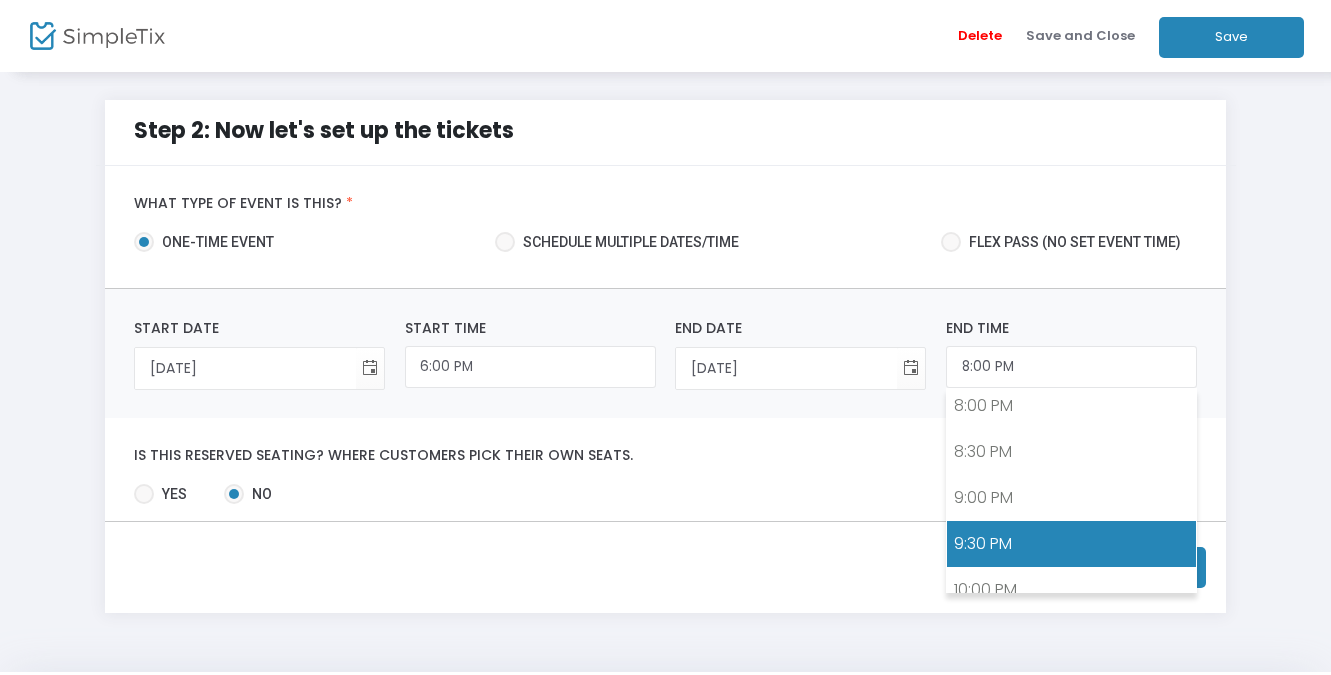 click on "9:30 PM" at bounding box center (1071, 544) 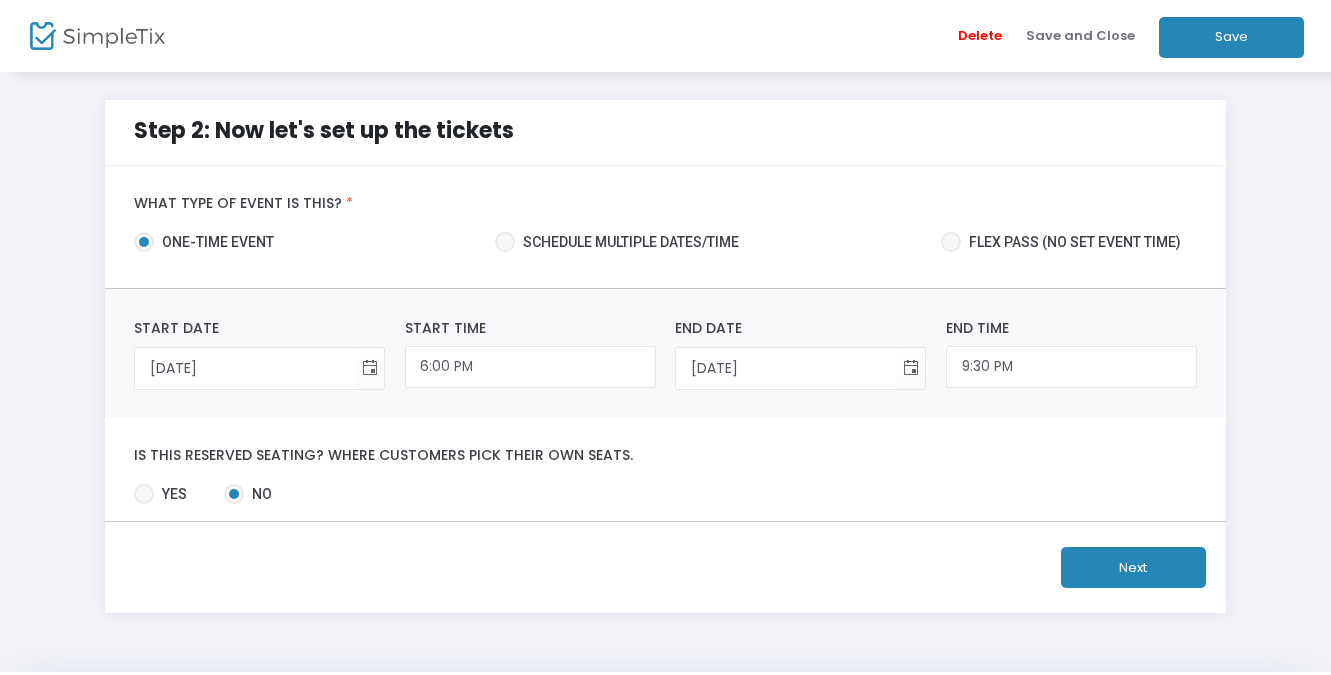 click on "Next" 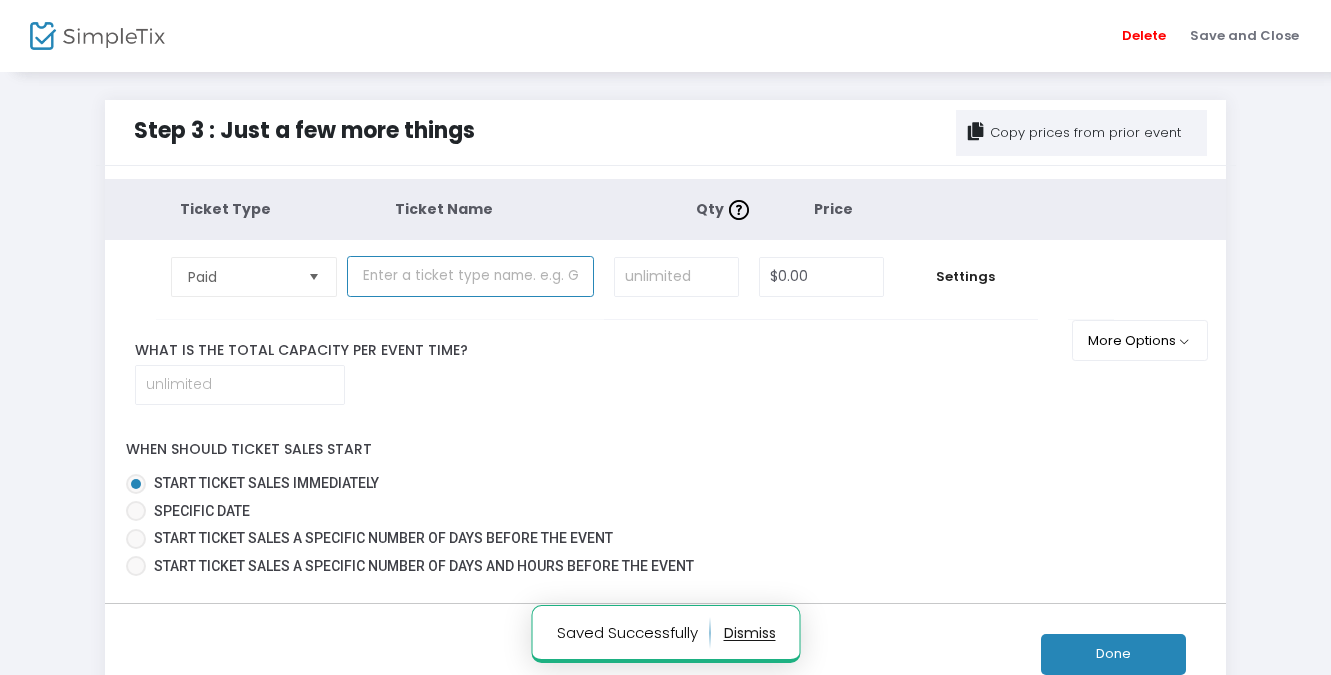 click at bounding box center (470, 276) 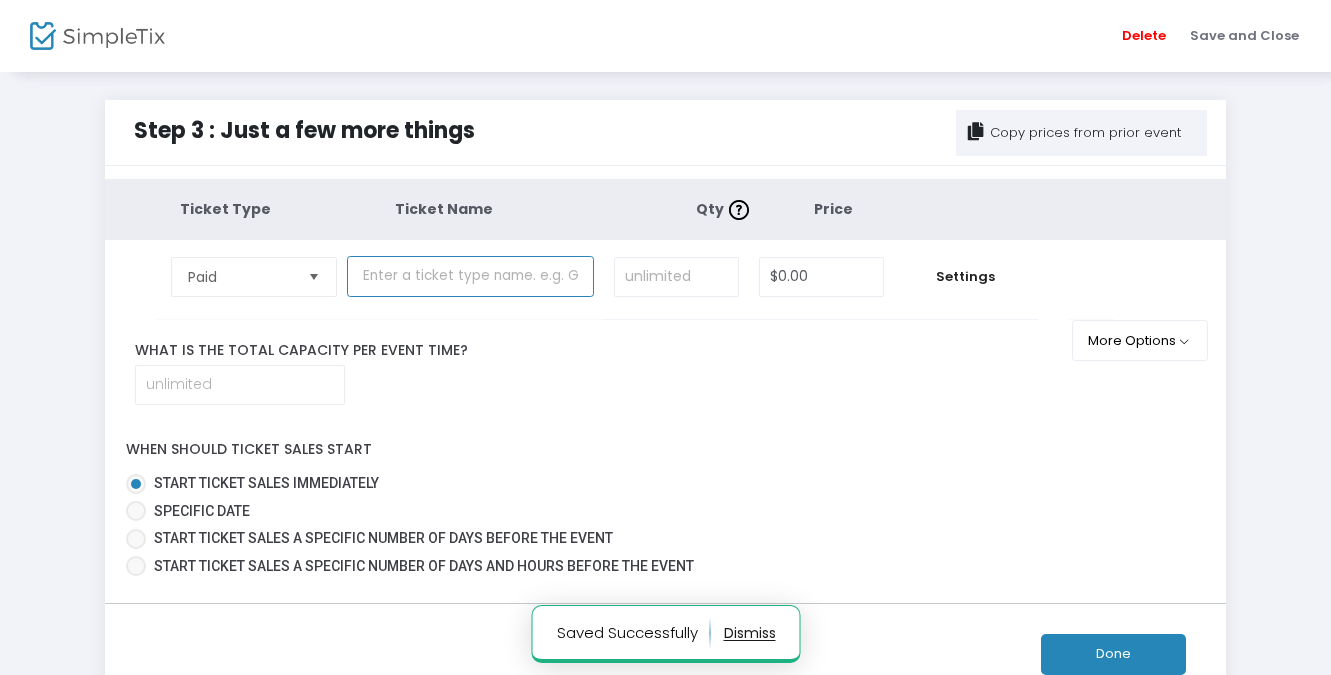 type on "General Admission" 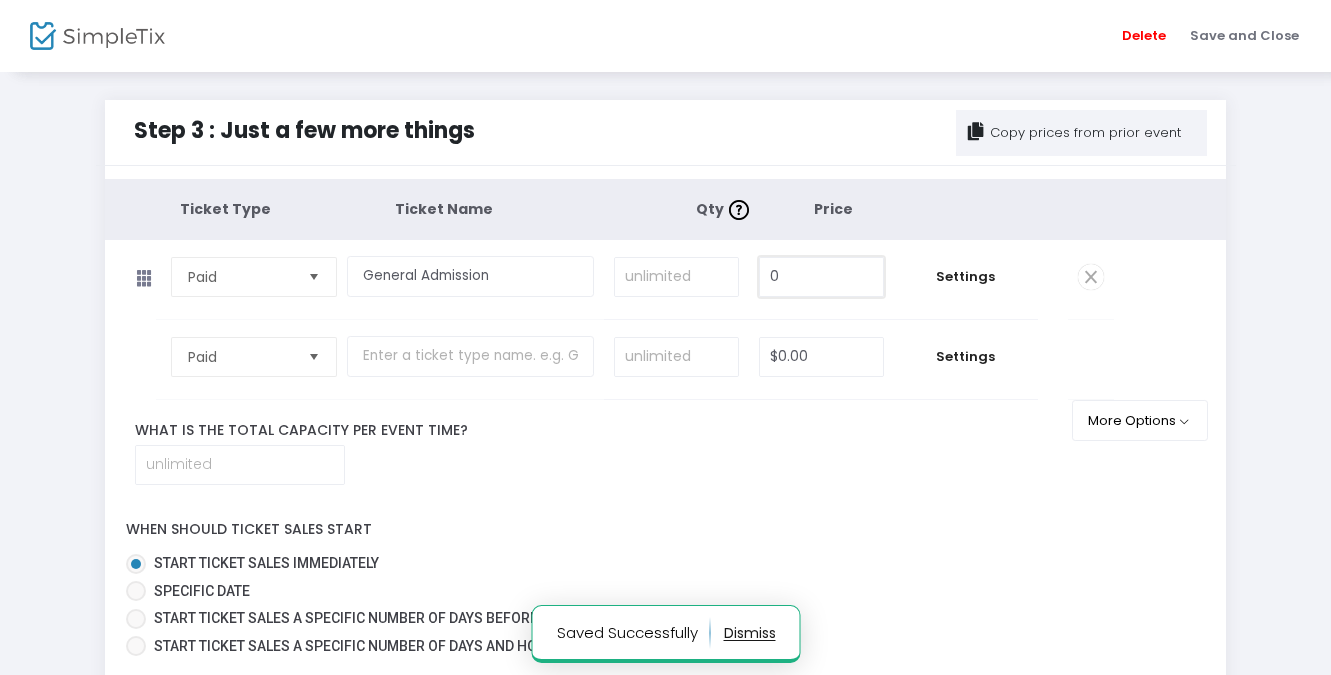 click on "0" at bounding box center [821, 277] 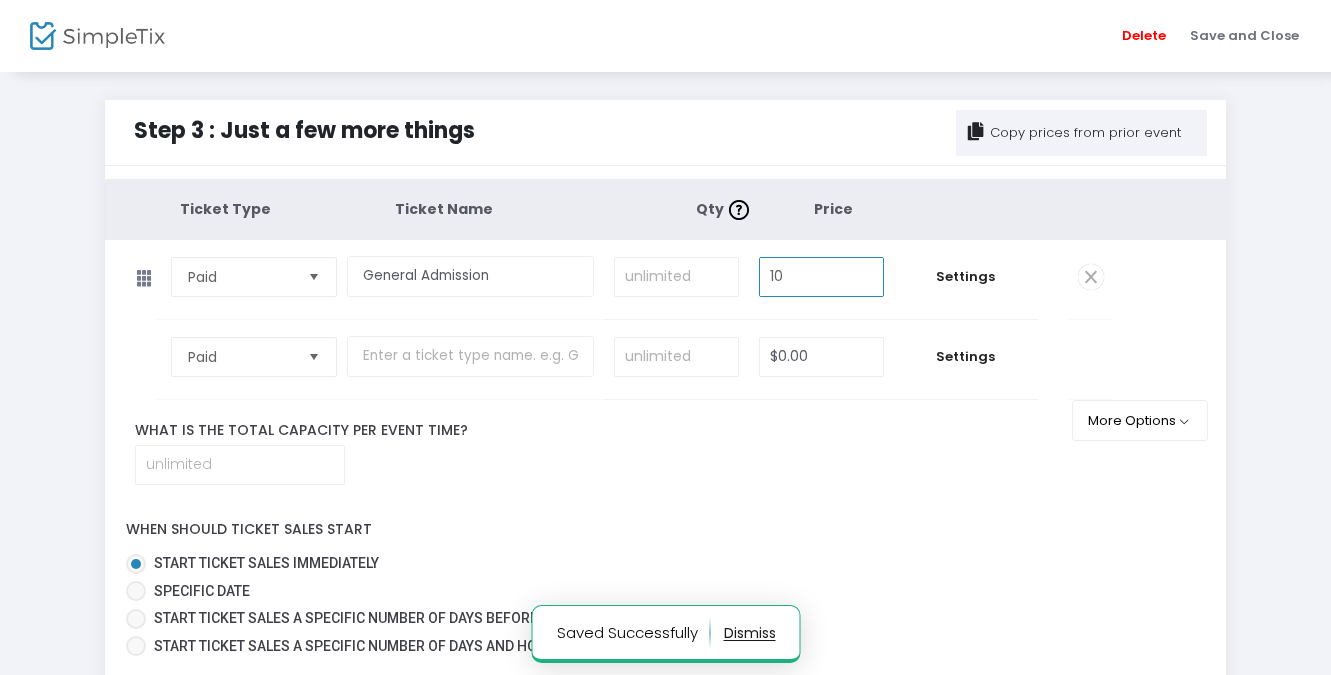type on "$10.00" 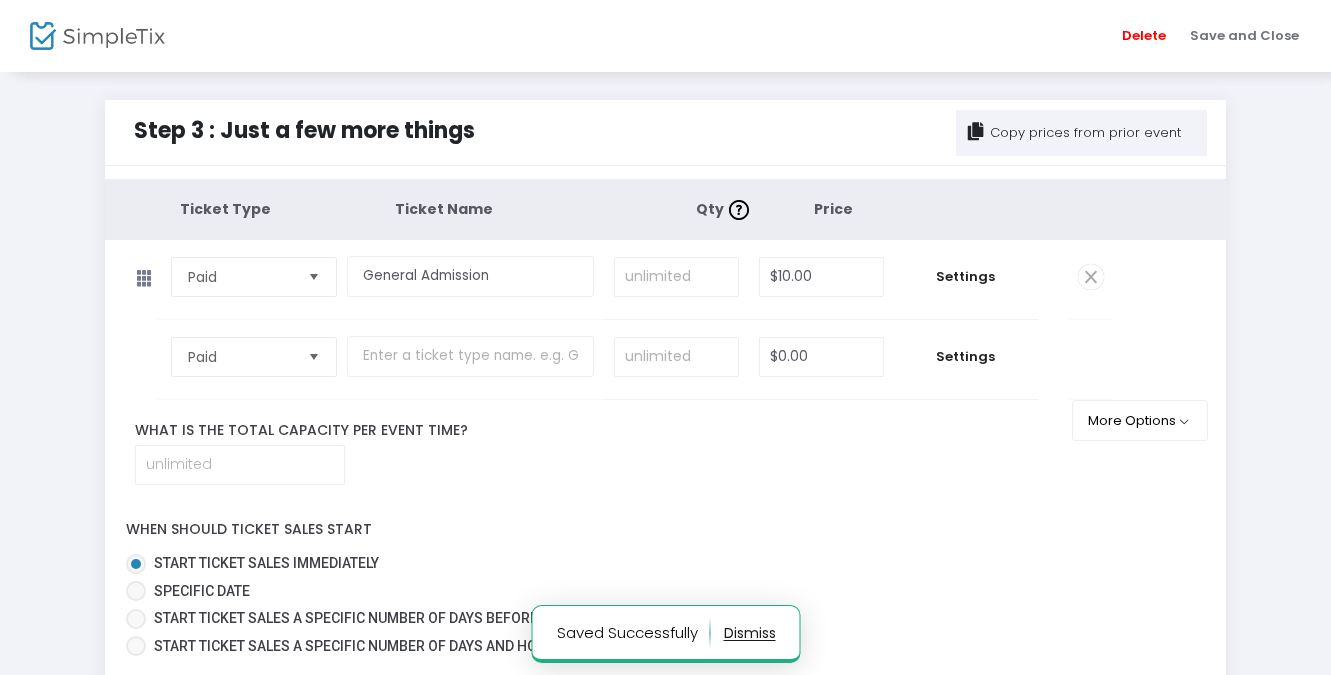 click on "What is the total capacity per event time?" 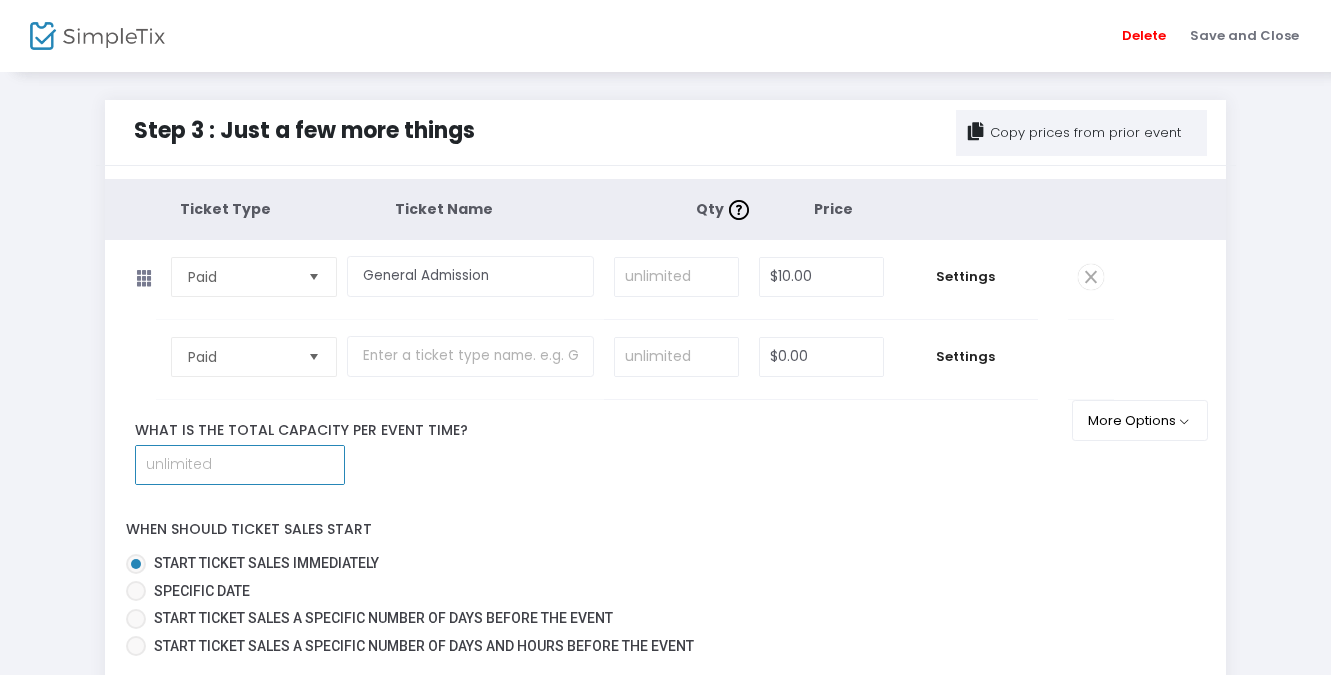 click at bounding box center (240, 465) 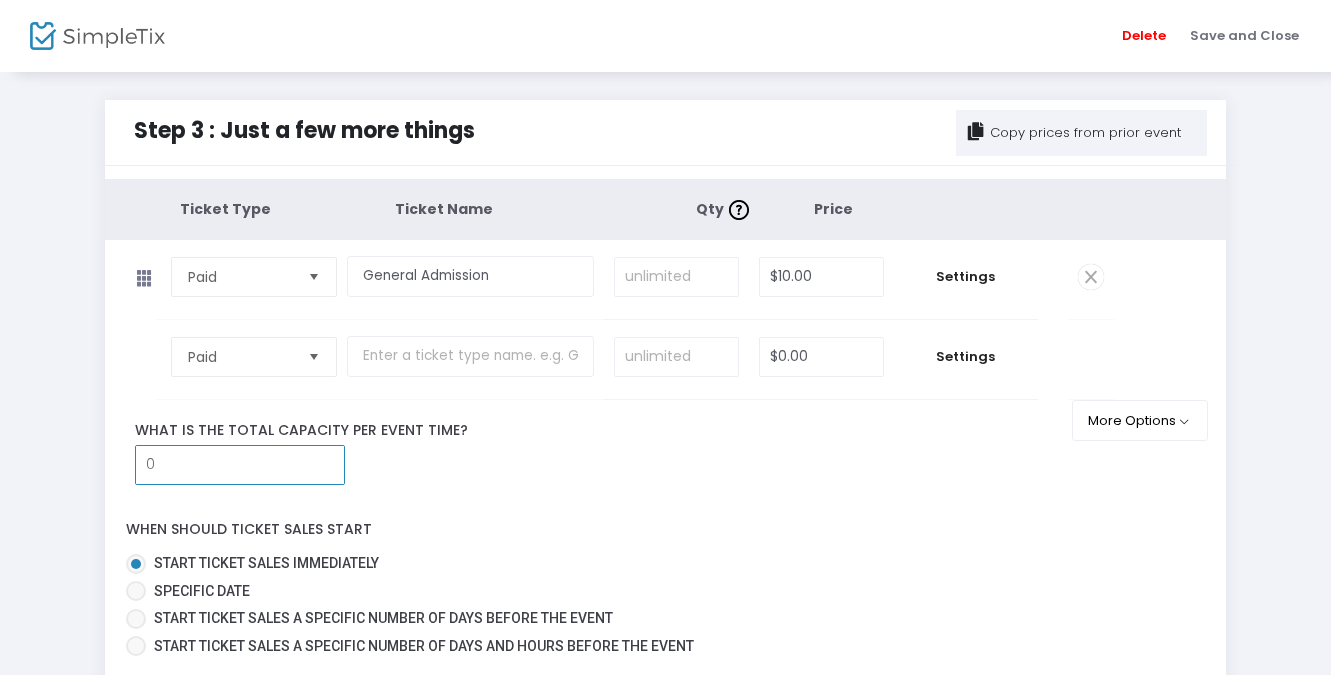 click on "0" at bounding box center (240, 465) 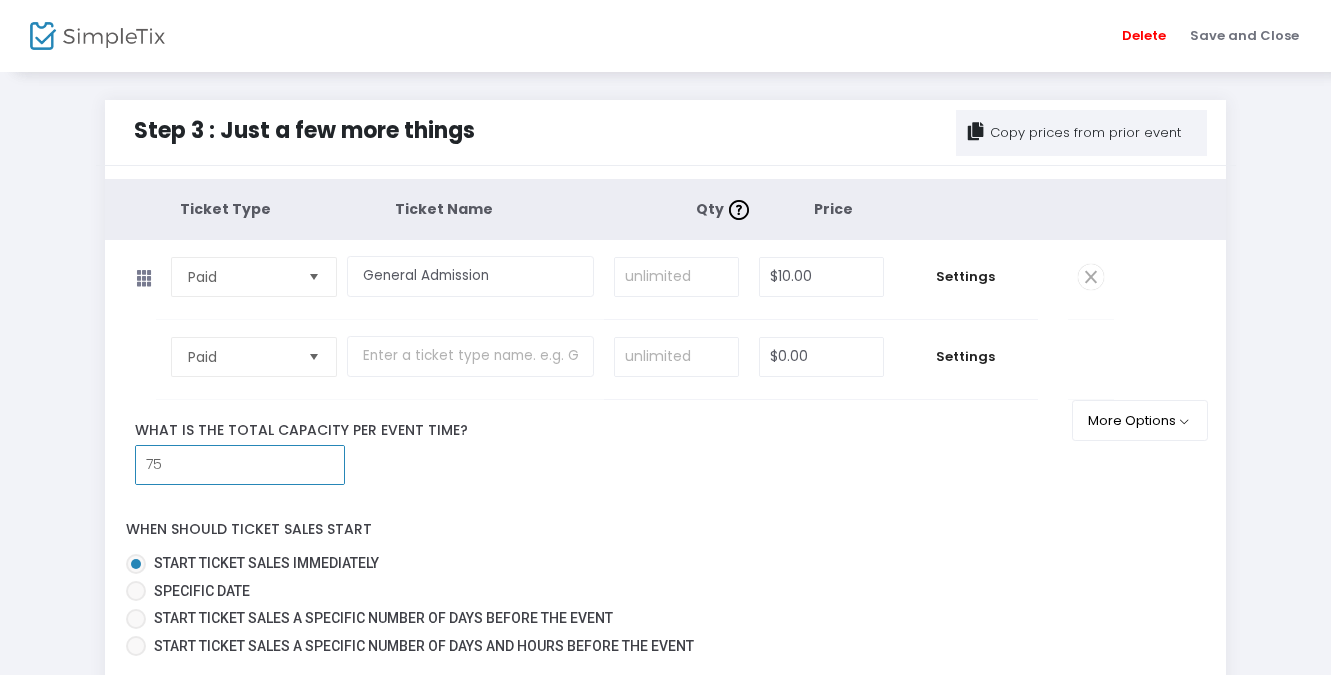 type on "75" 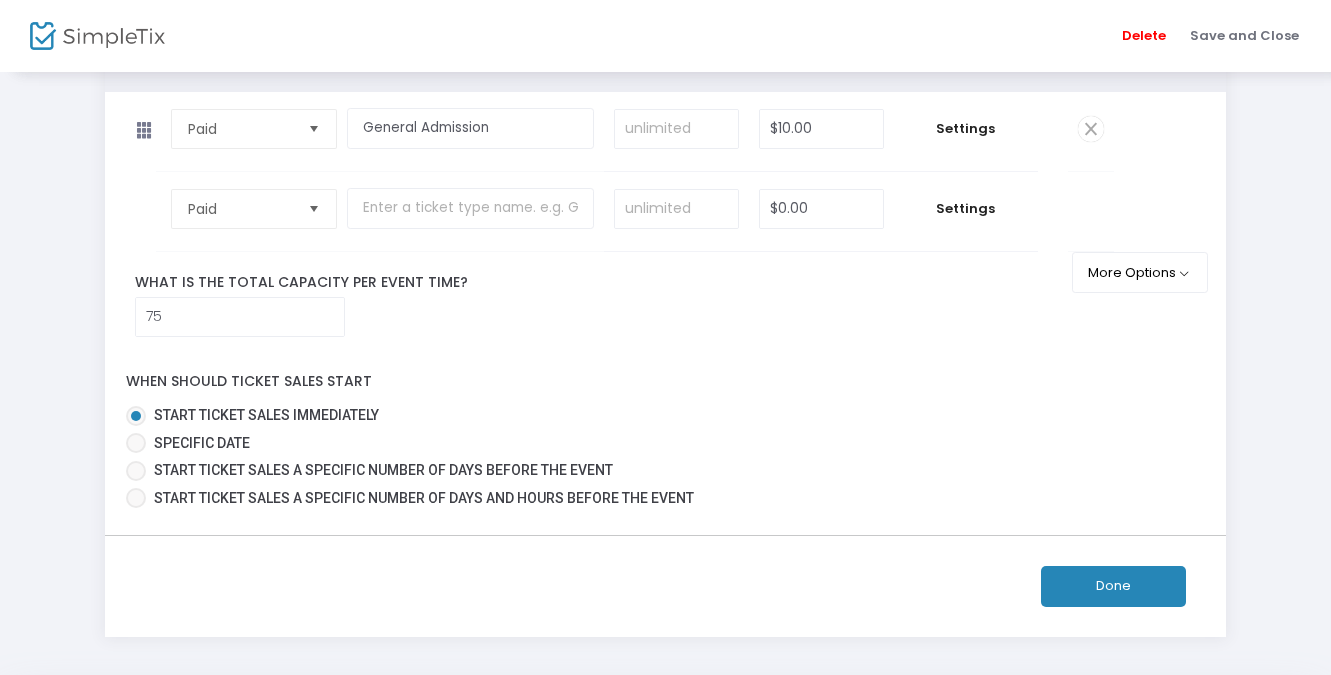 scroll, scrollTop: 161, scrollLeft: 0, axis: vertical 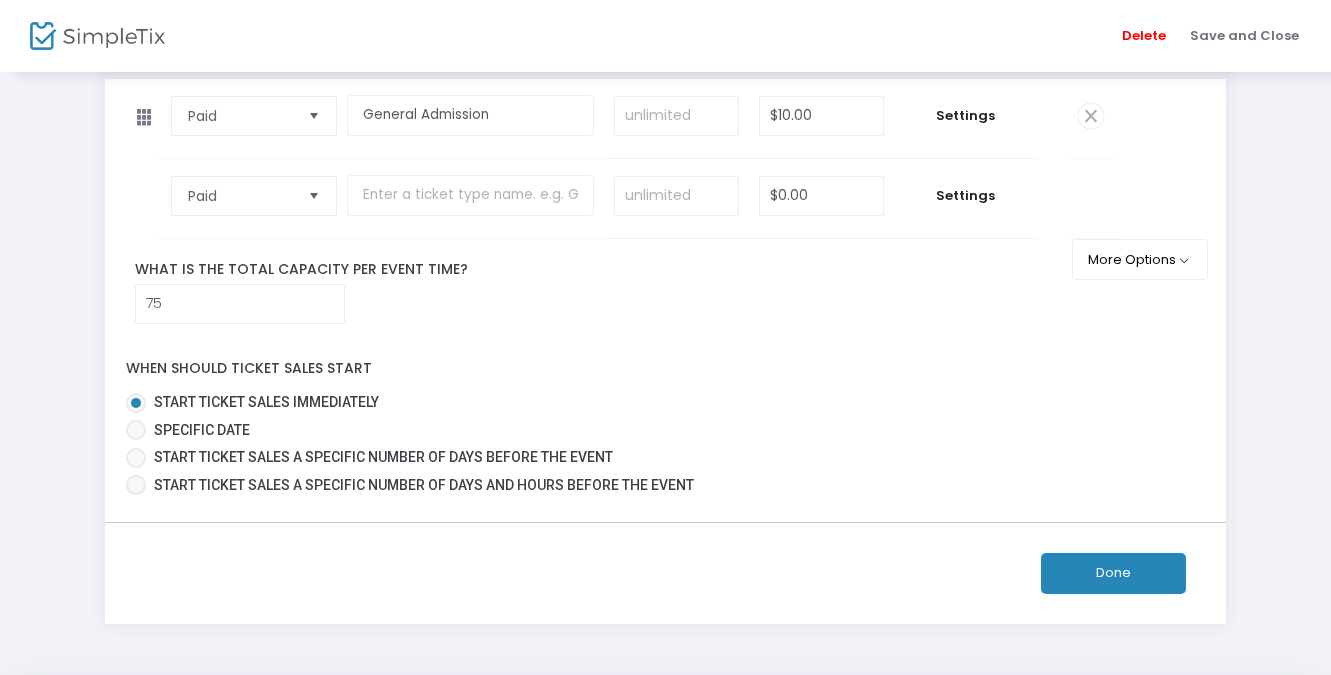 click on "Done" 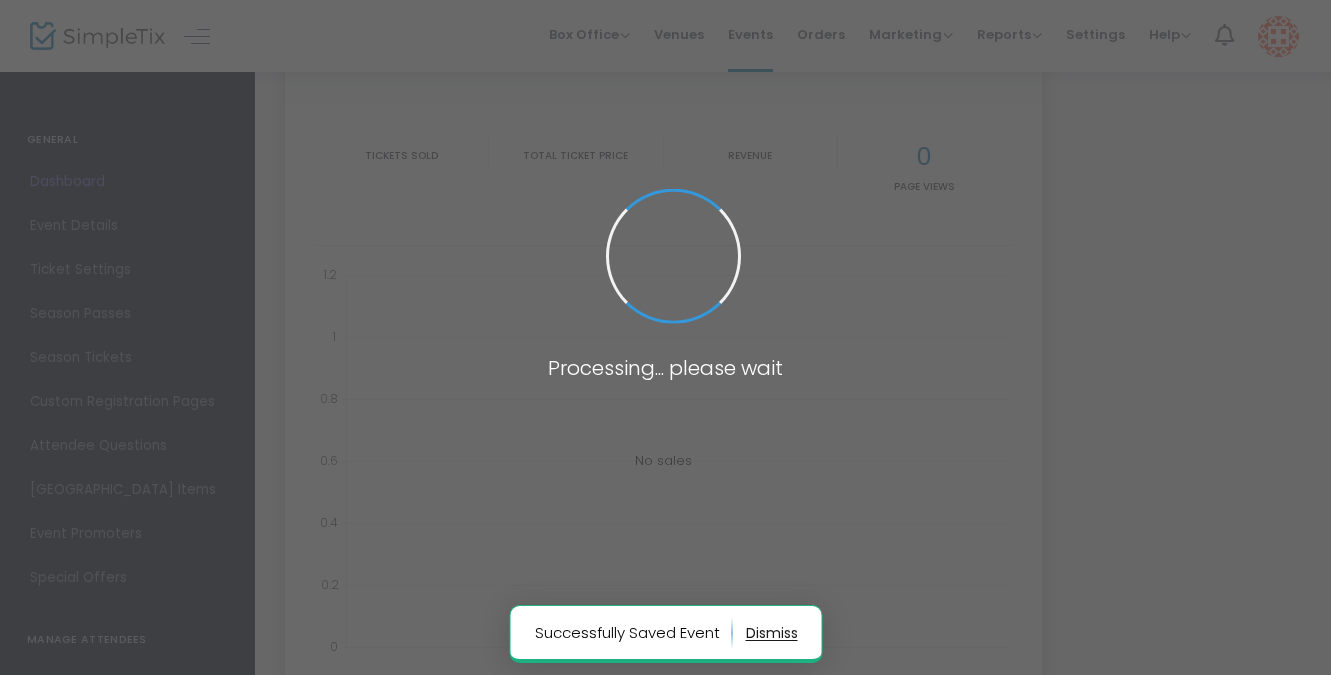 type on "[URL][DOMAIN_NAME]" 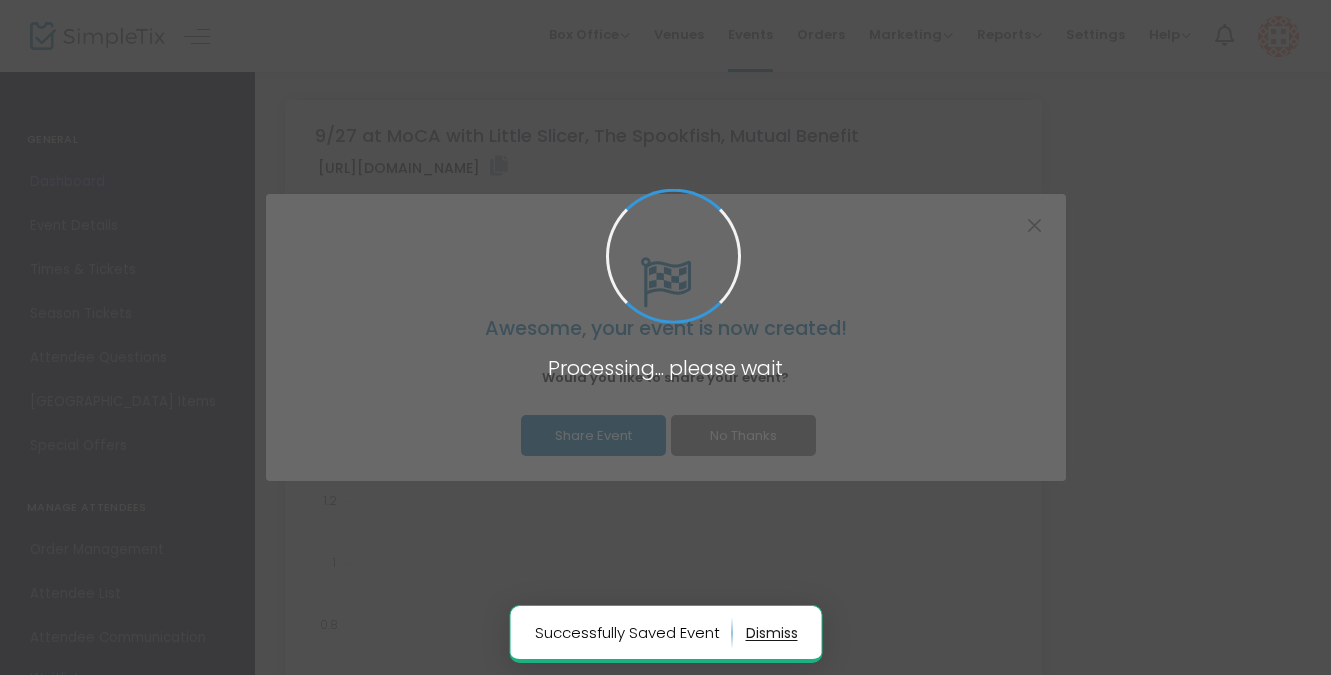 scroll, scrollTop: 0, scrollLeft: 0, axis: both 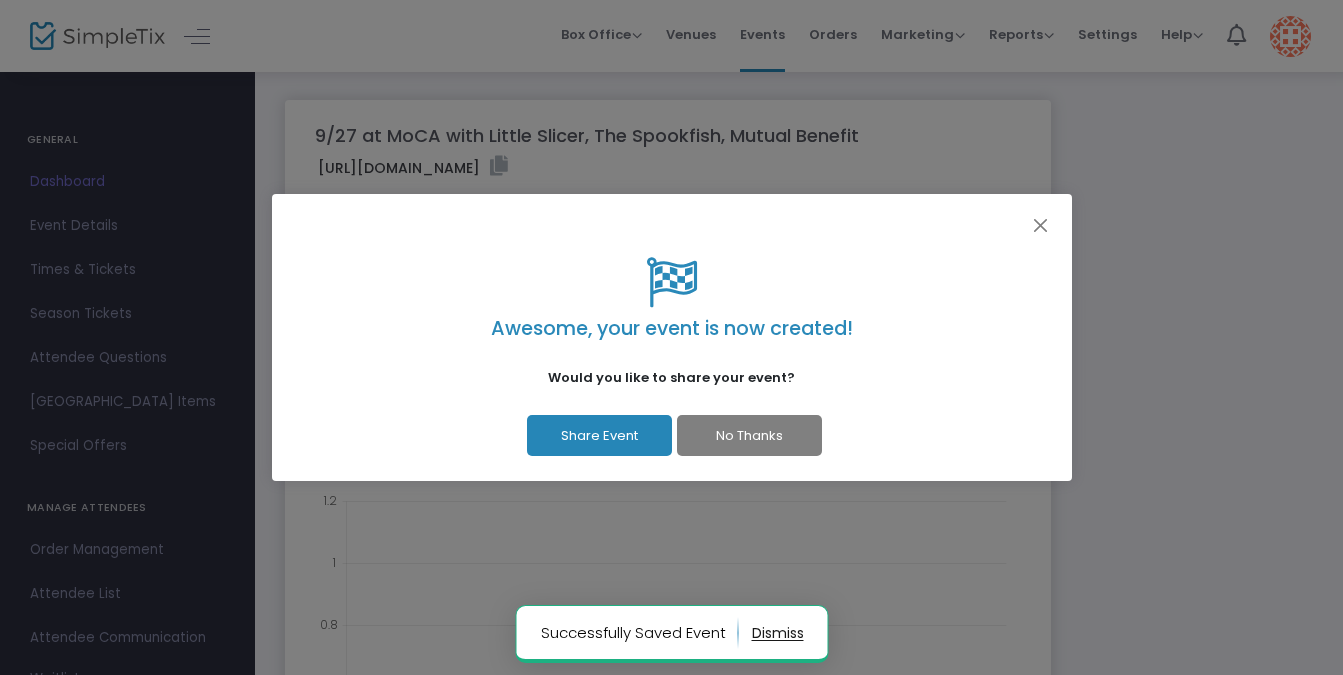 click on "No Thanks" 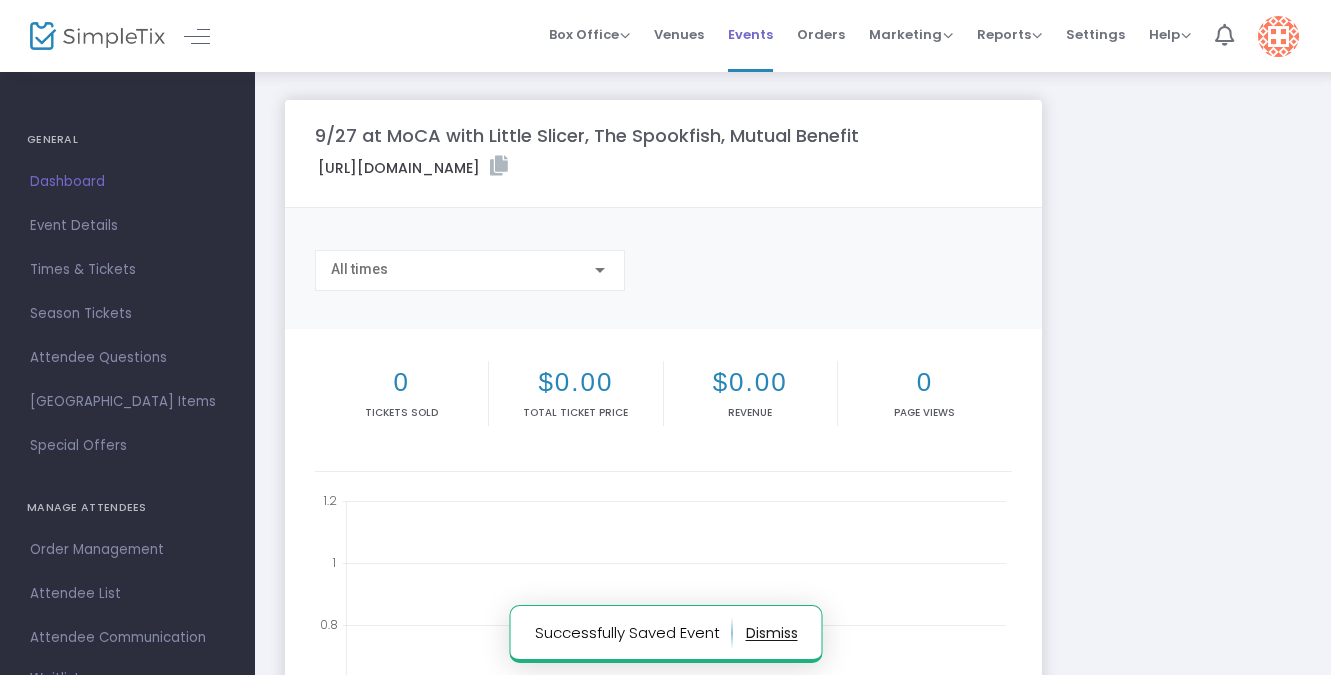 click on "Events" at bounding box center [750, 34] 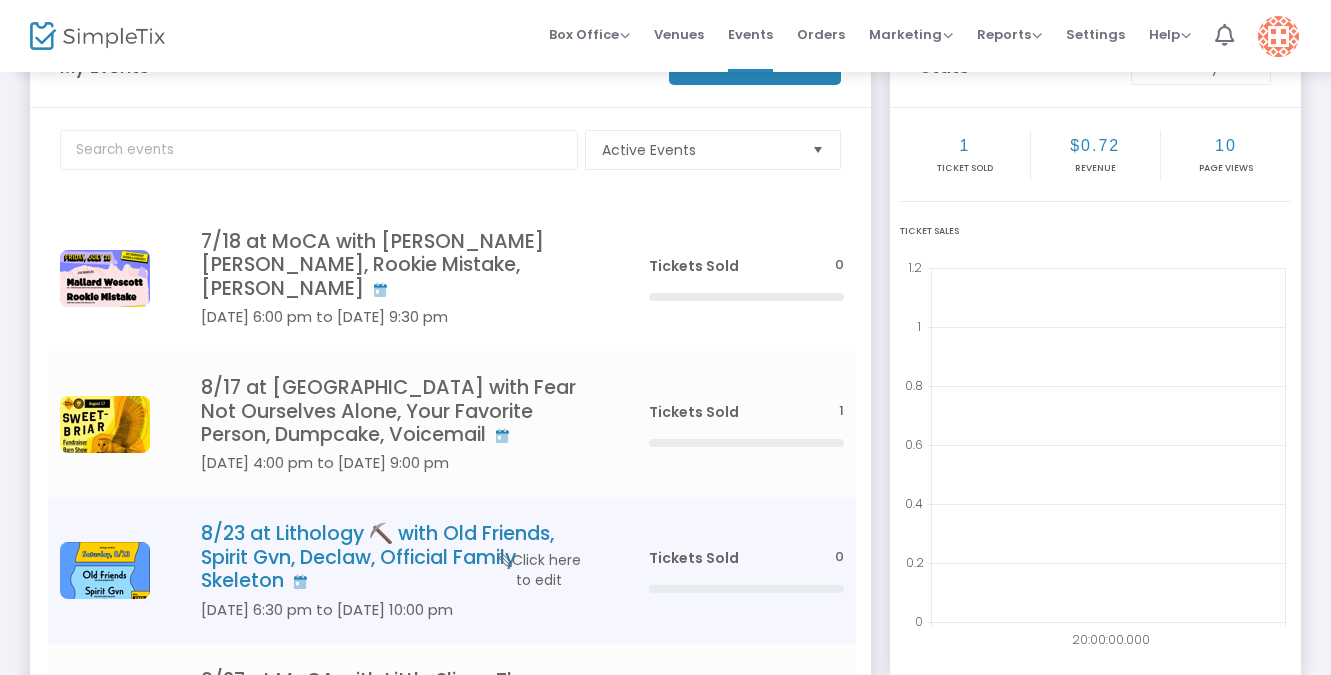 scroll, scrollTop: 111, scrollLeft: 0, axis: vertical 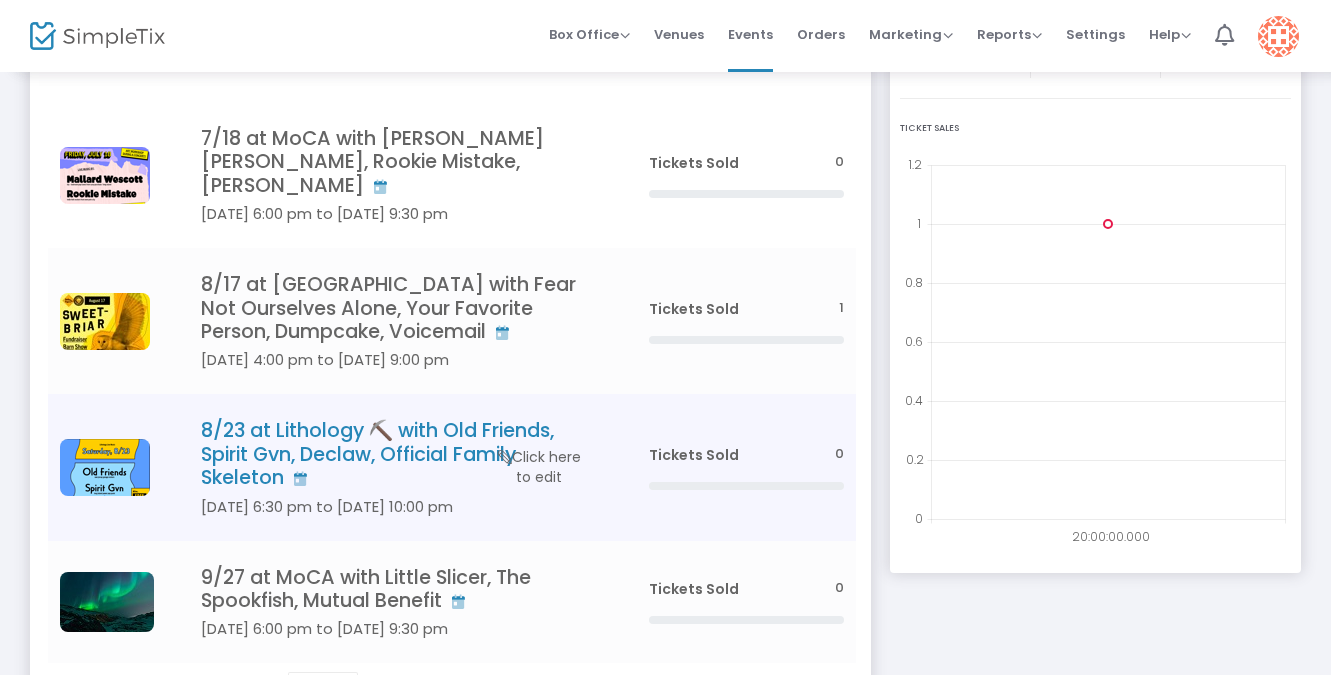 click on "Click here to edit" 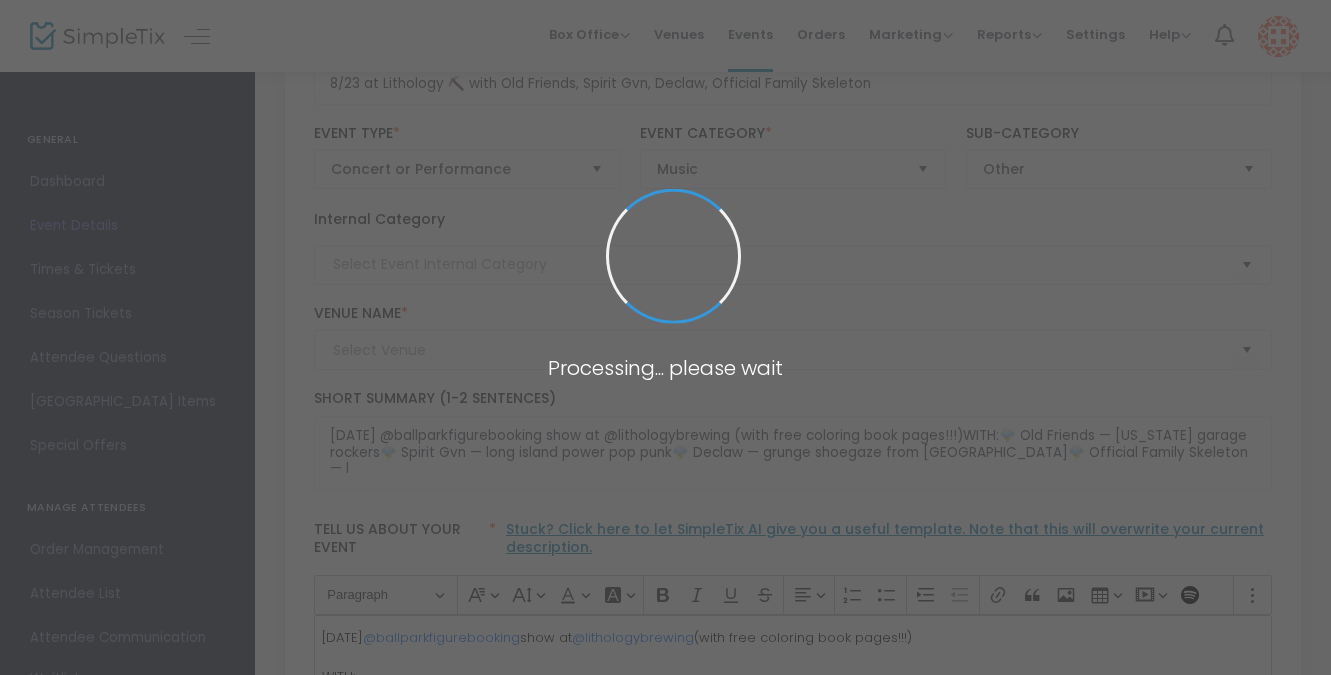 scroll, scrollTop: 203, scrollLeft: 0, axis: vertical 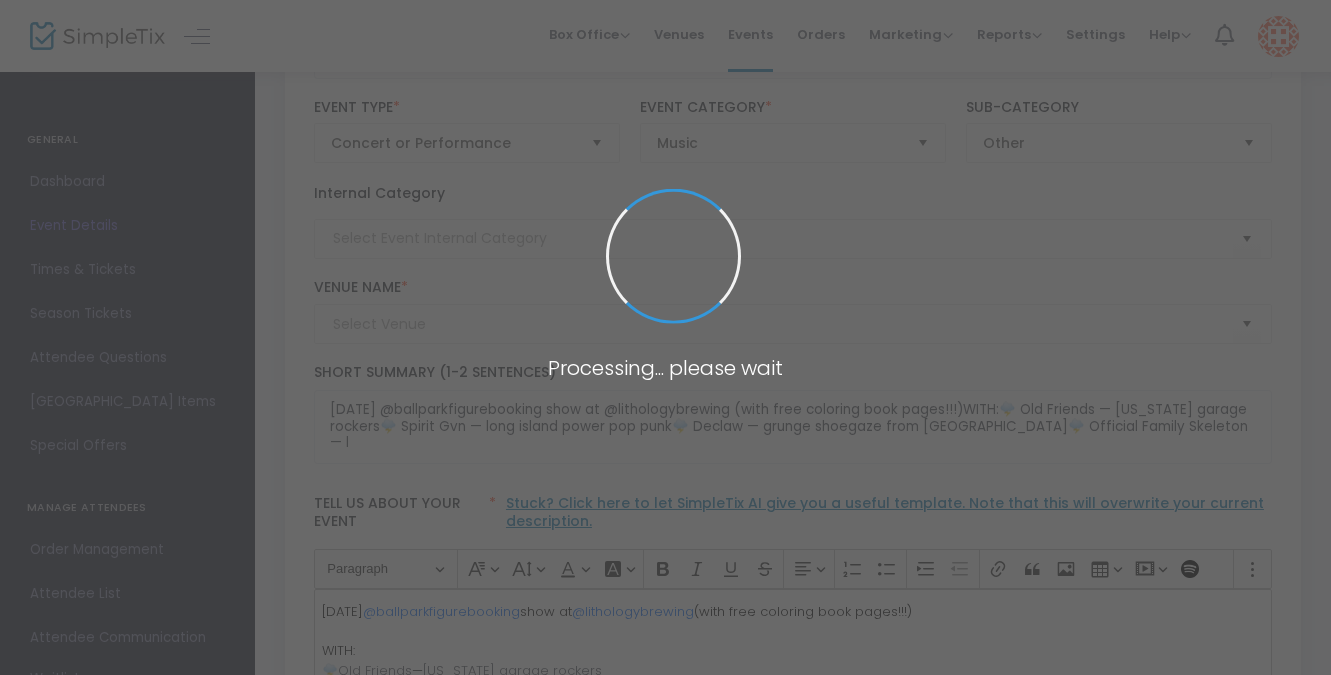 type on "Lithology Brewing Co. (Lithology Brewing Co.)" 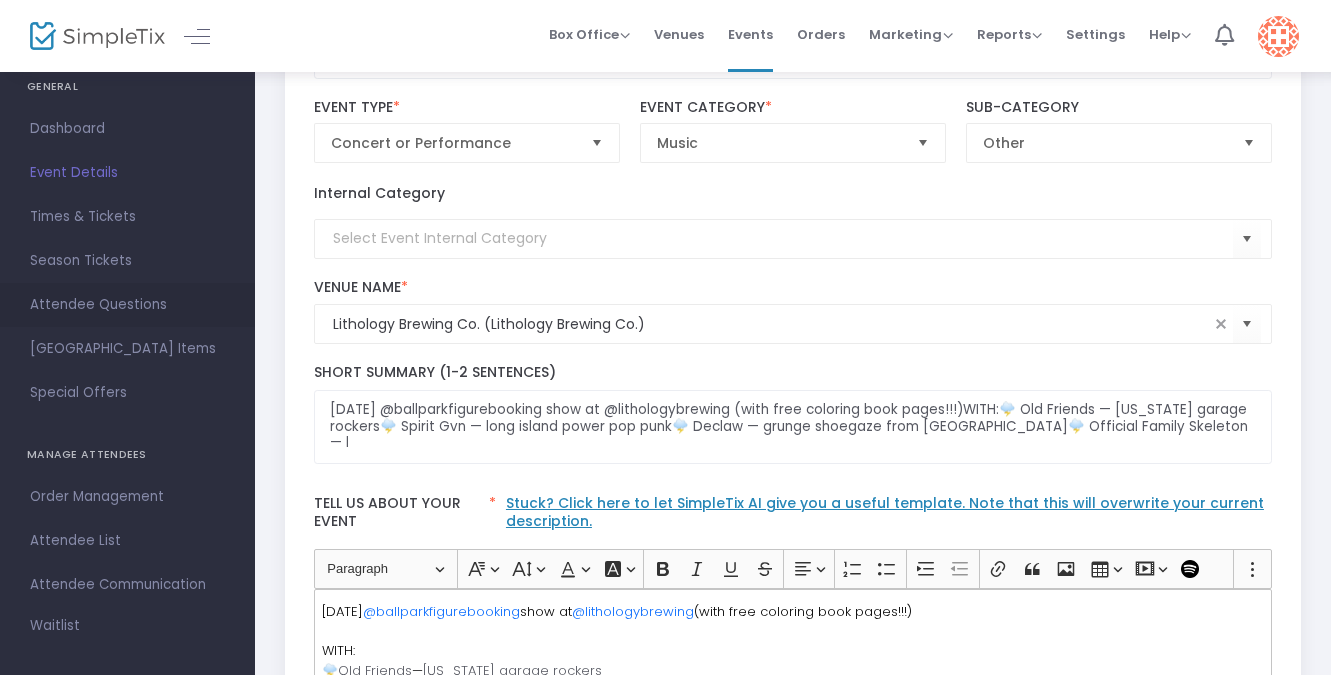 scroll, scrollTop: 60, scrollLeft: 0, axis: vertical 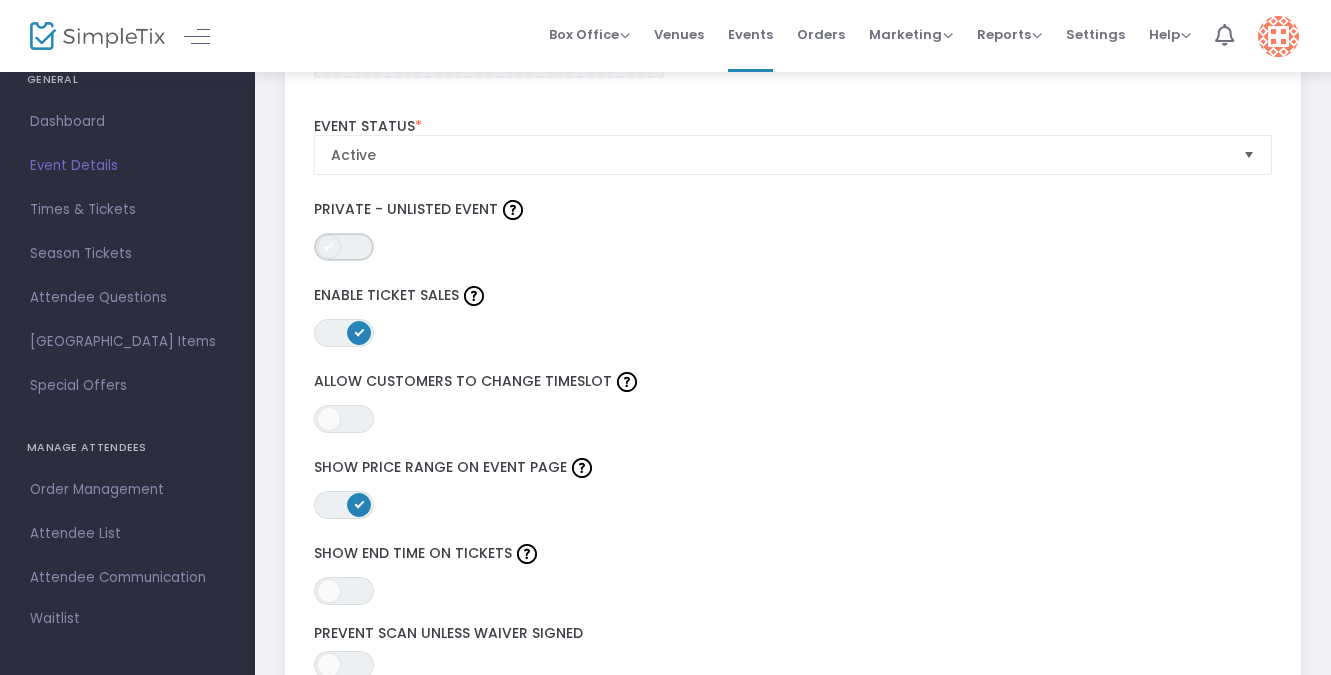 click on "ON OFF" at bounding box center [344, 247] 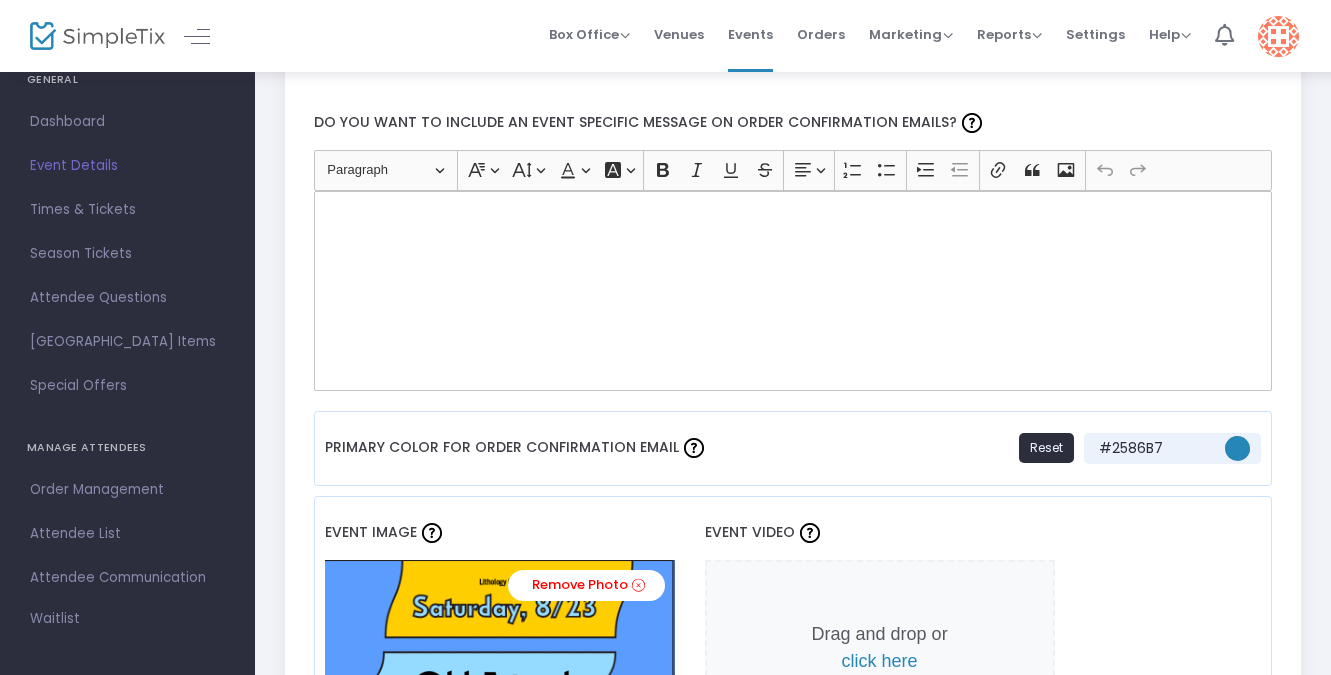 scroll, scrollTop: 0, scrollLeft: 0, axis: both 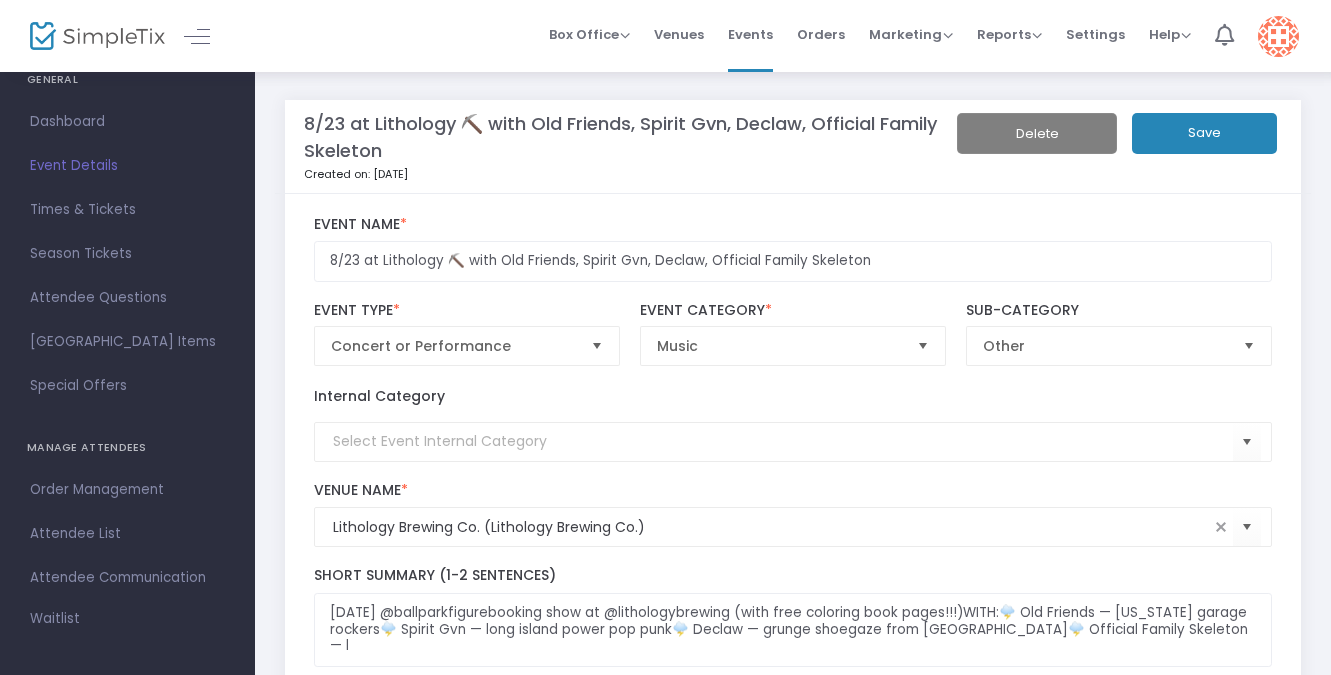 click on "Save" 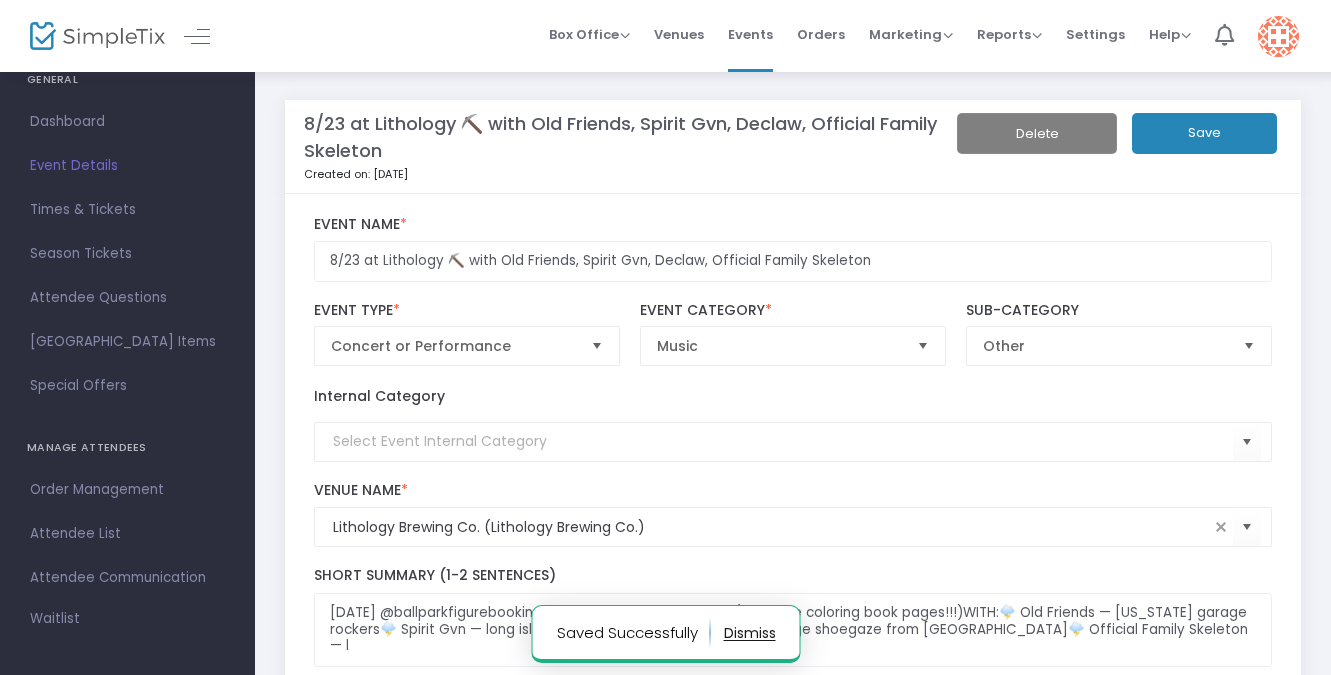 click on "Event Details" at bounding box center [127, 166] 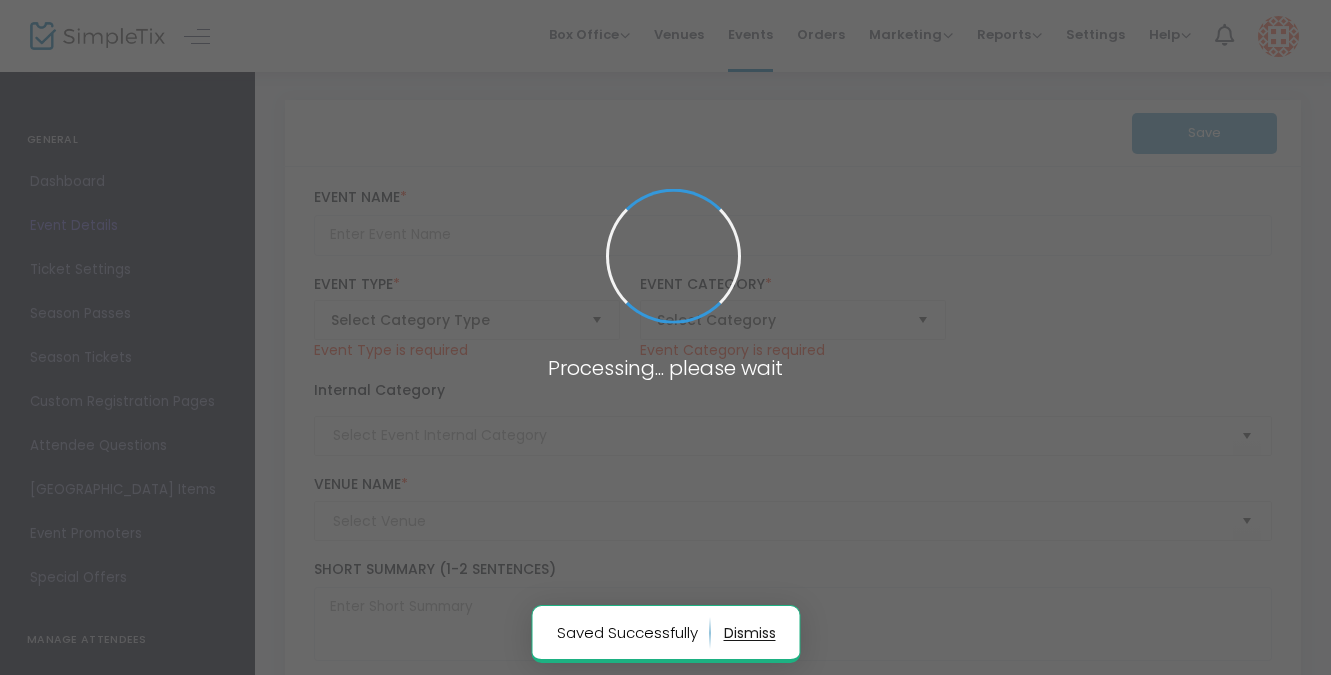 type on "8/23 at Lithology ⛏️ with Old Friends, Spirit Gvn, Declaw, Official Family Skeleton" 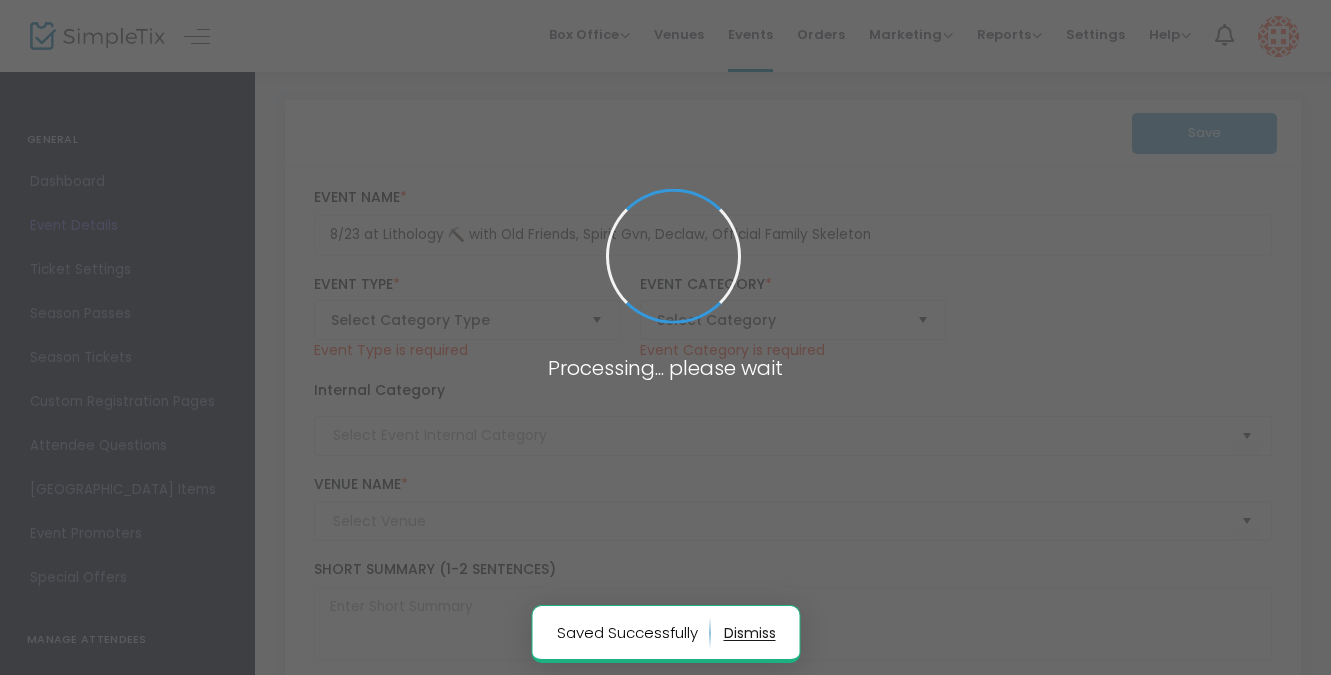 type on "[DATE] @ballparkfigurebooking show at @lithologybrewing (with free coloring book pages!!!)WITH:🌩️ Old Friends — [US_STATE] garage rockers🌩️ Spirit Gvn — long island power pop punk🌩️ Declaw — grunge shoegaze from [GEOGRAPHIC_DATA]🌩️ Official Family Skeleton — l" 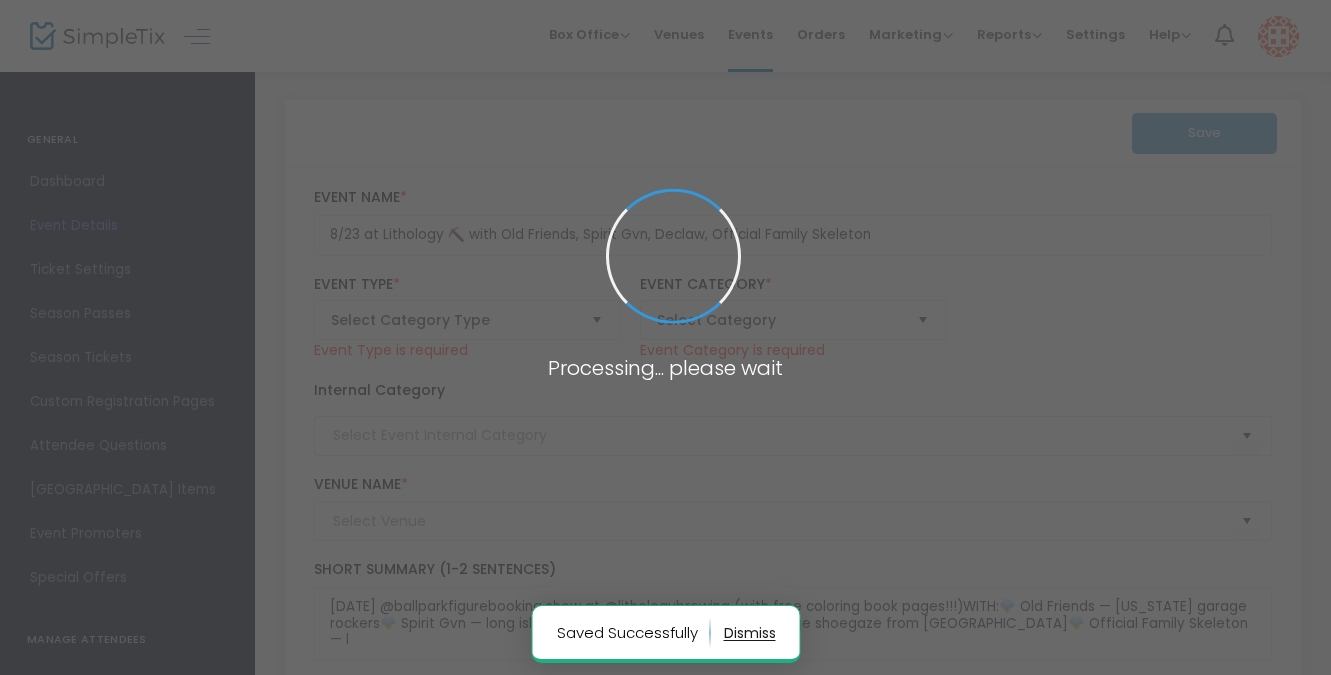 type on "Lithology Brewing Co. (Lithology Brewing Co.)" 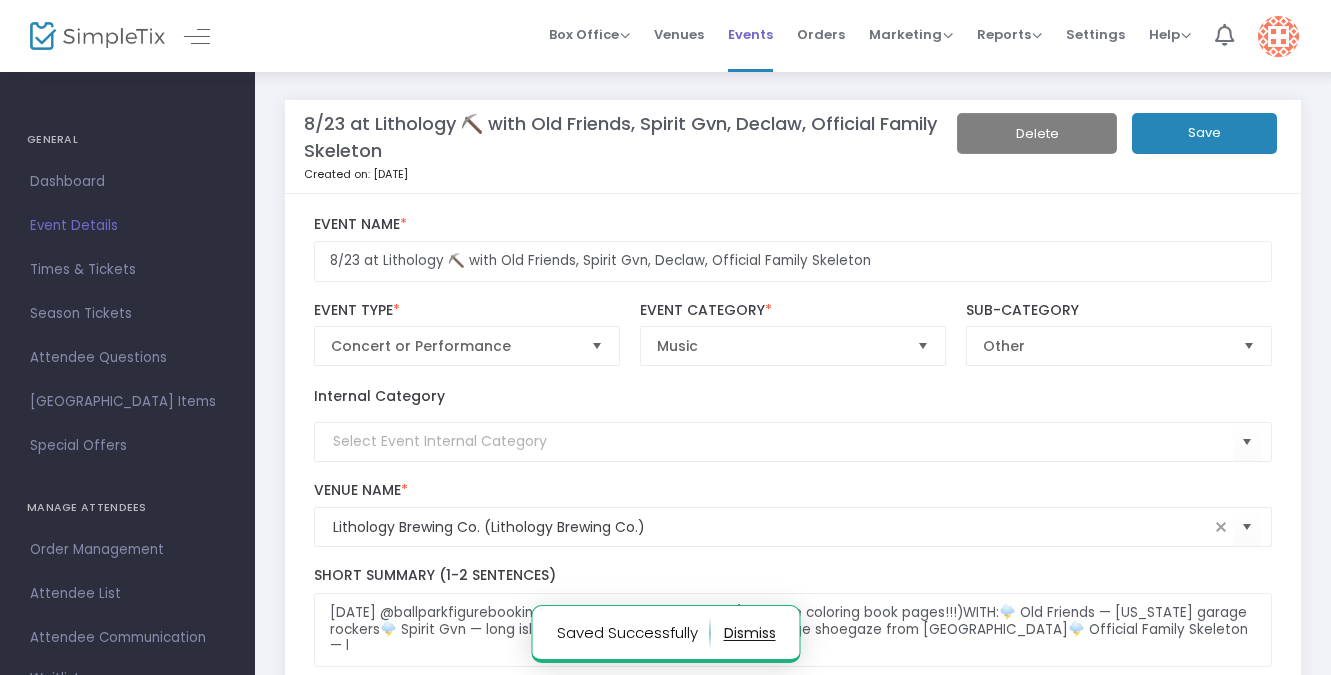 click on "Events" at bounding box center (750, 34) 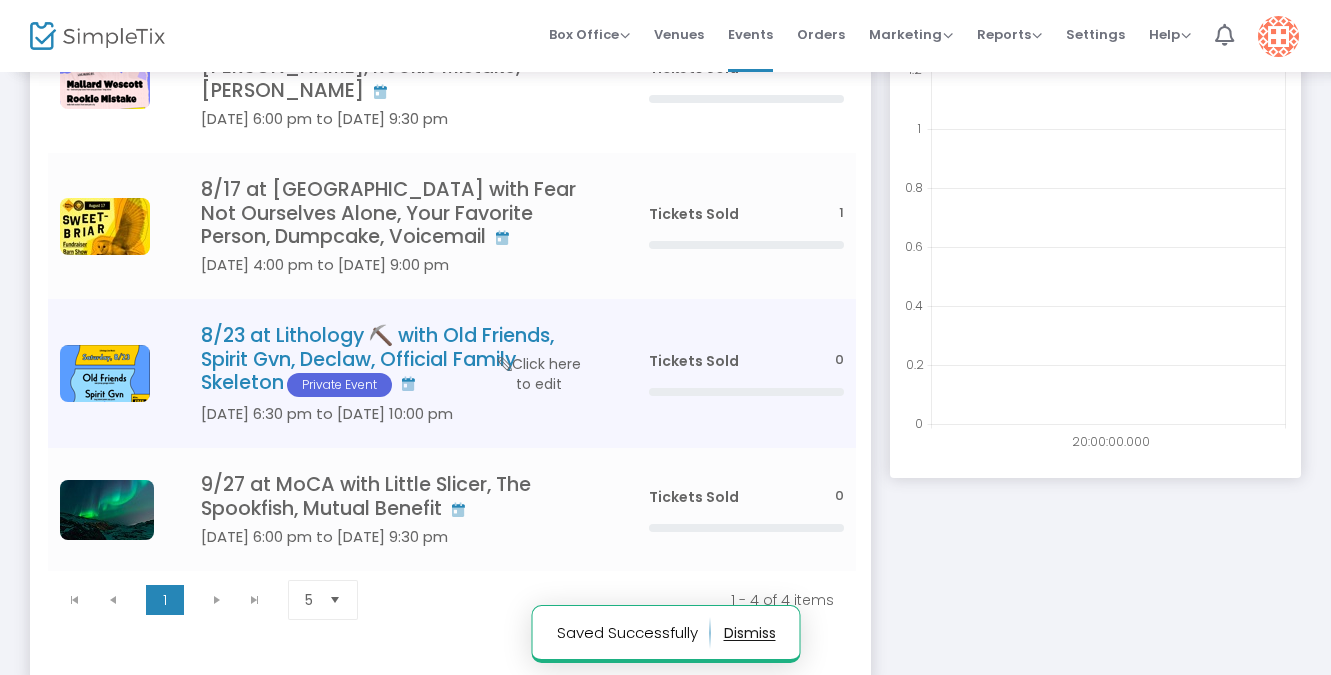 scroll, scrollTop: 275, scrollLeft: 0, axis: vertical 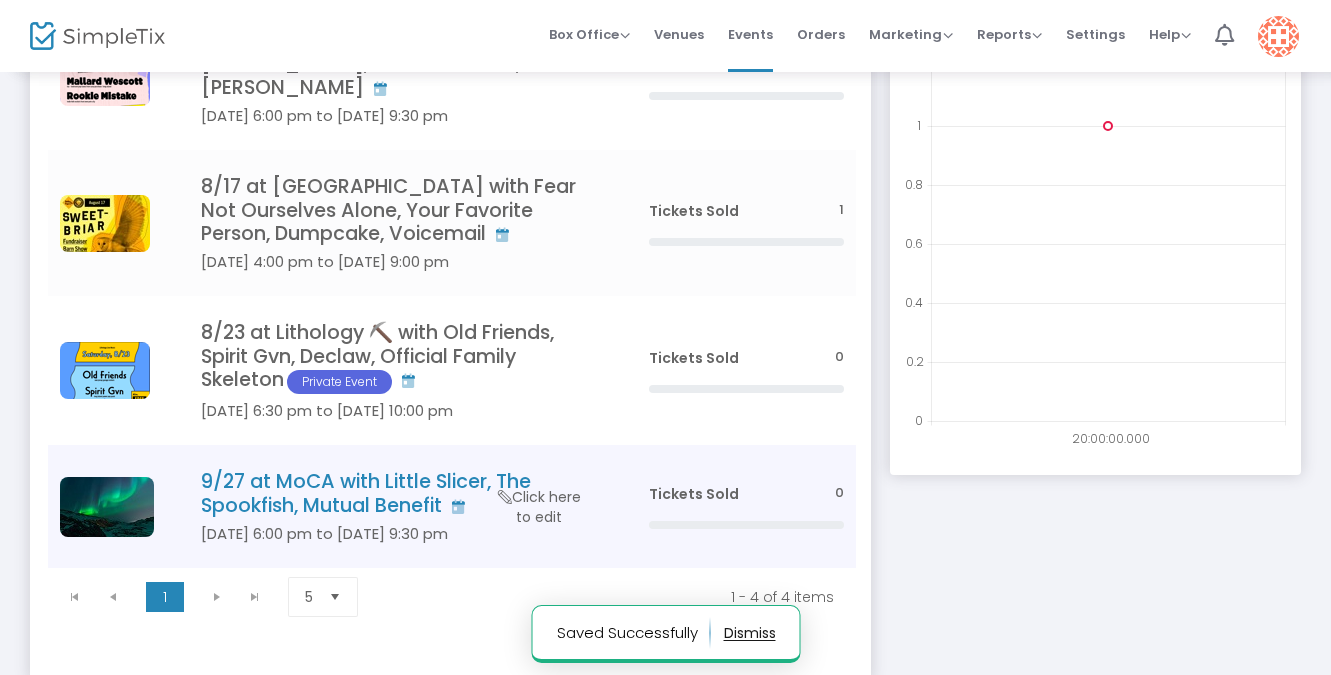 click on "Click here to edit" 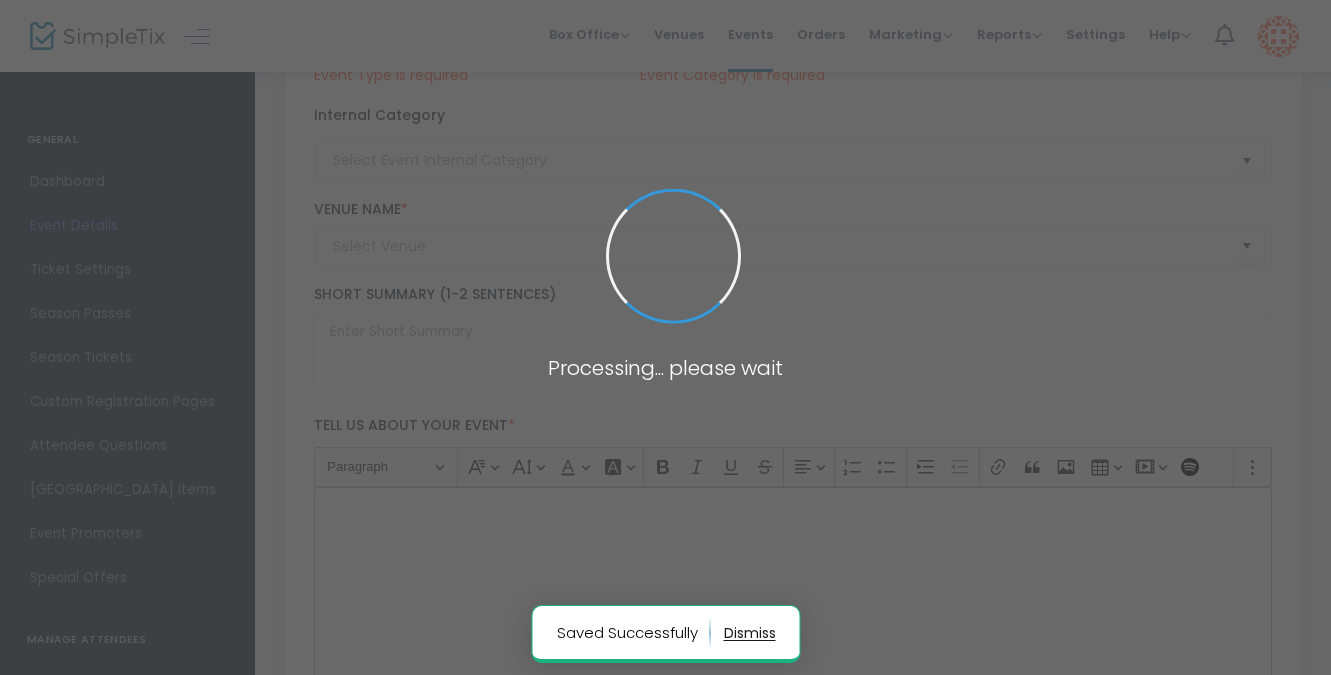 type on "9/27 at MoCA with Little Slicer, The Spookfish, Mutual Benefit" 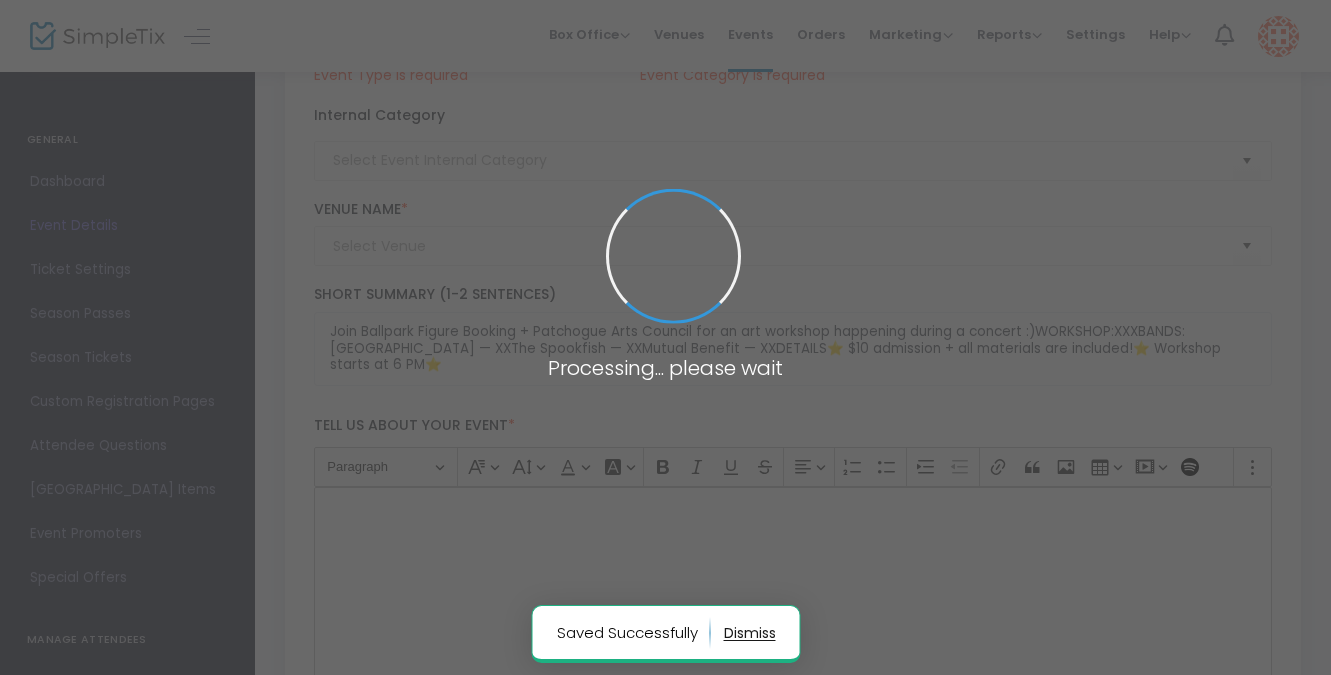 scroll, scrollTop: 278, scrollLeft: 0, axis: vertical 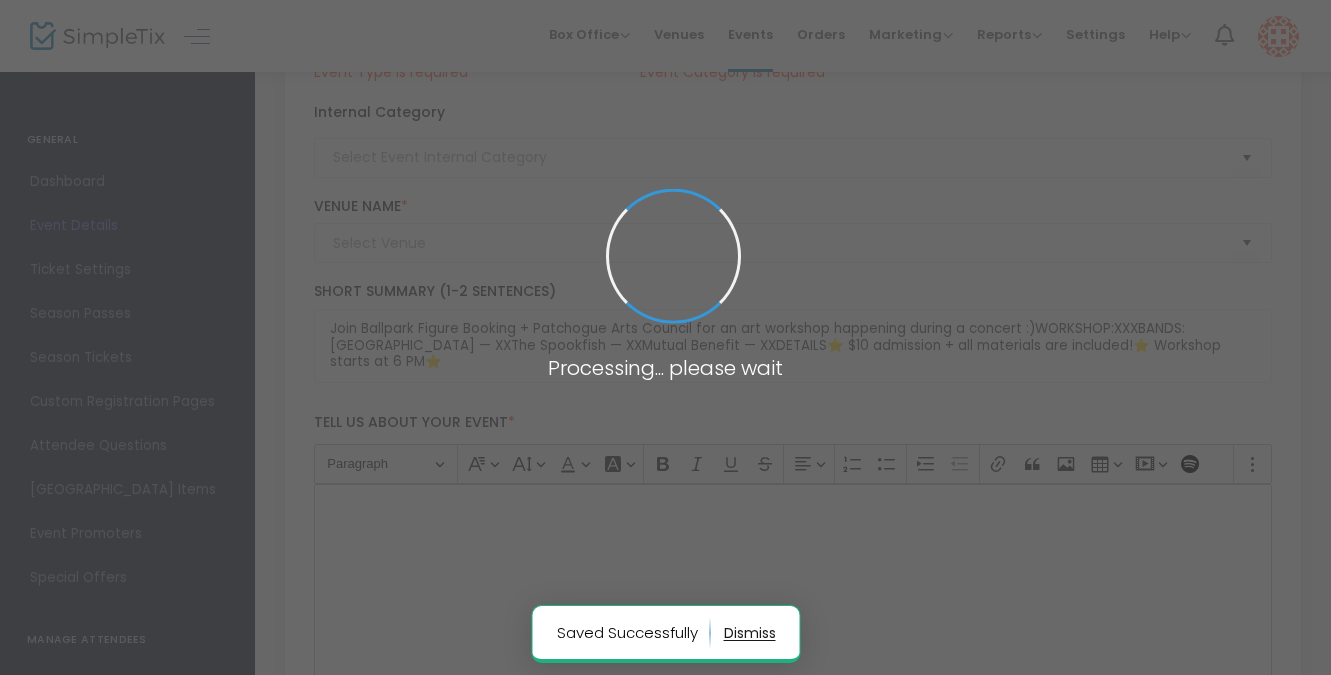 type on "[GEOGRAPHIC_DATA][PERSON_NAME]" 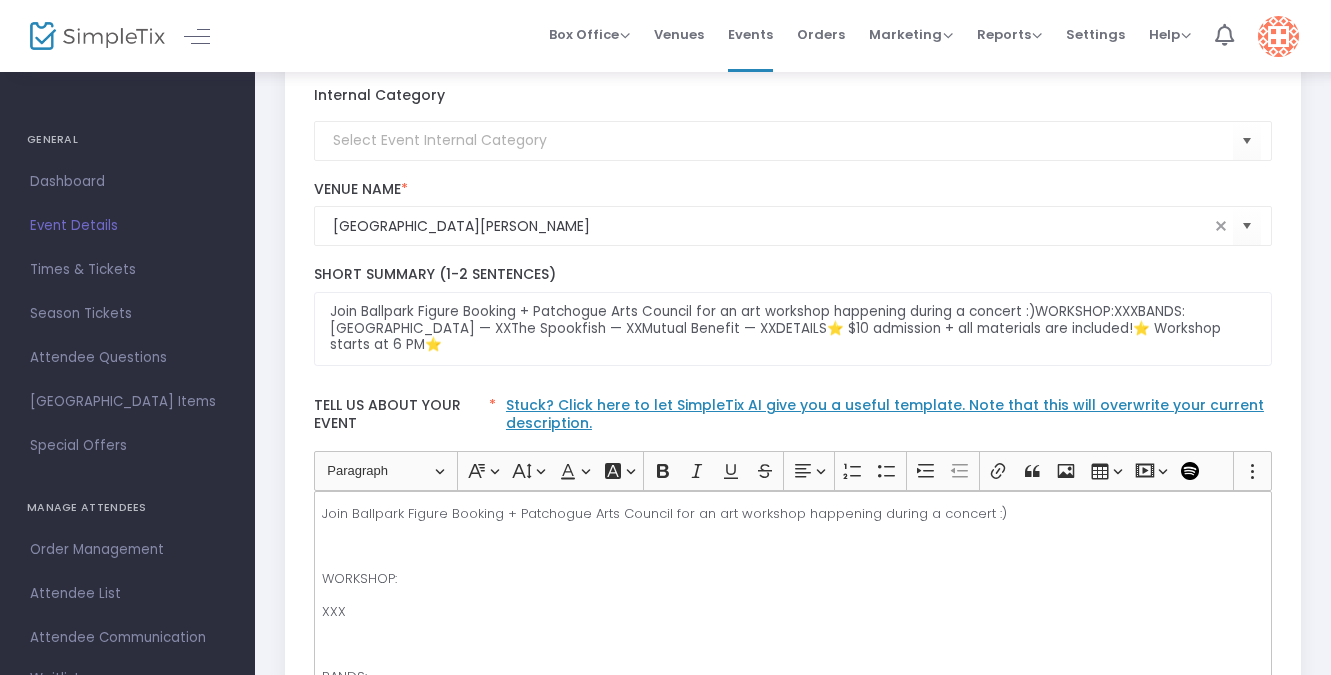 click on "Event Details" at bounding box center [127, 226] 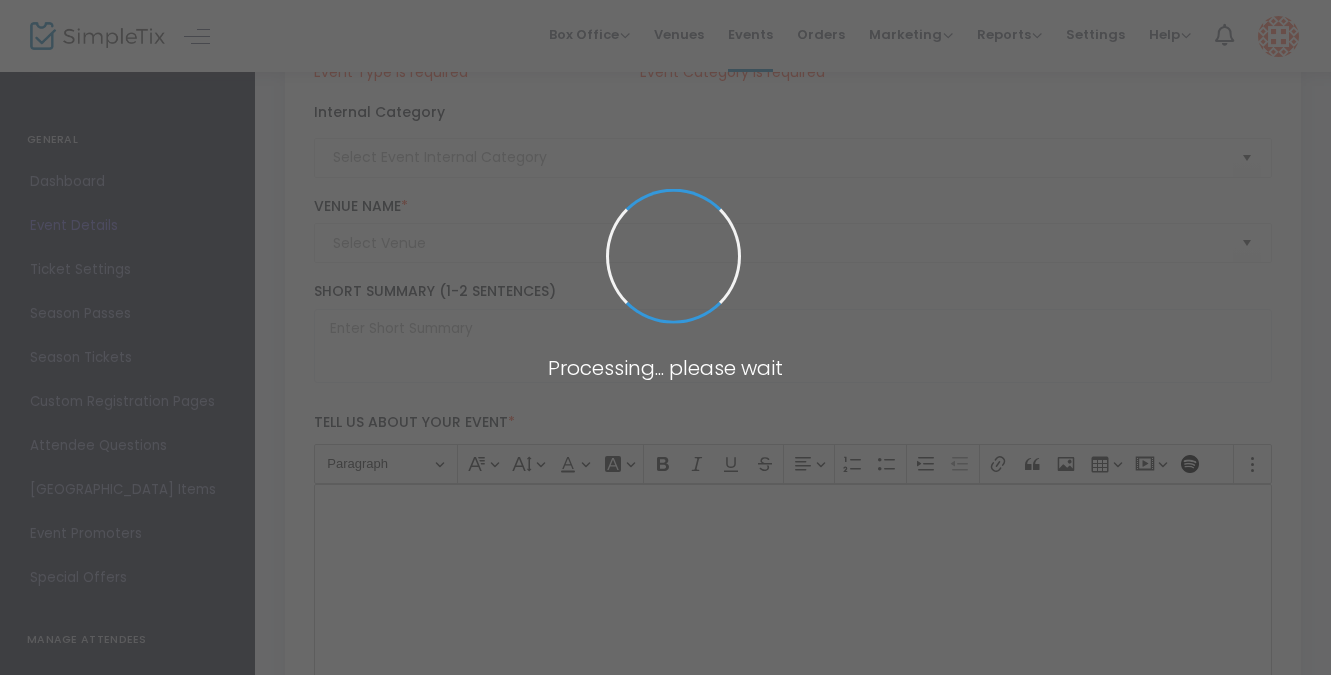type on "9/27 at MoCA with Little Slicer, The Spookfish, Mutual Benefit" 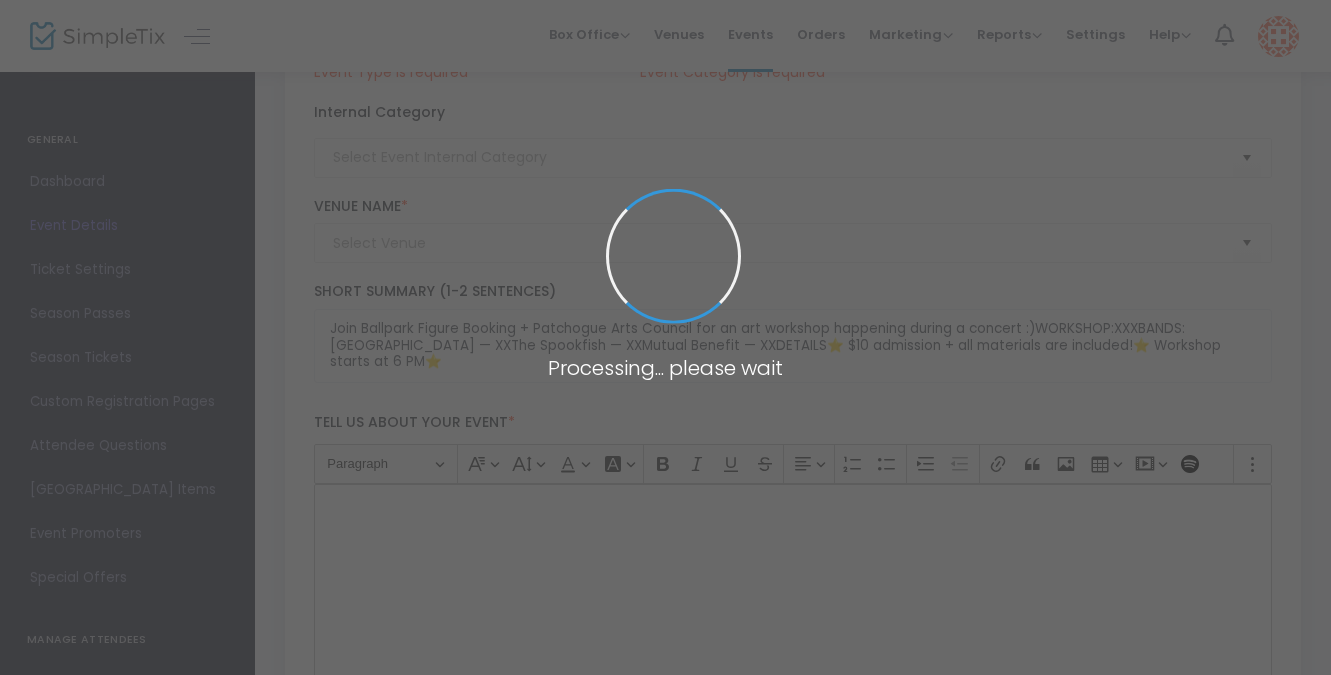 type on "[GEOGRAPHIC_DATA][PERSON_NAME]" 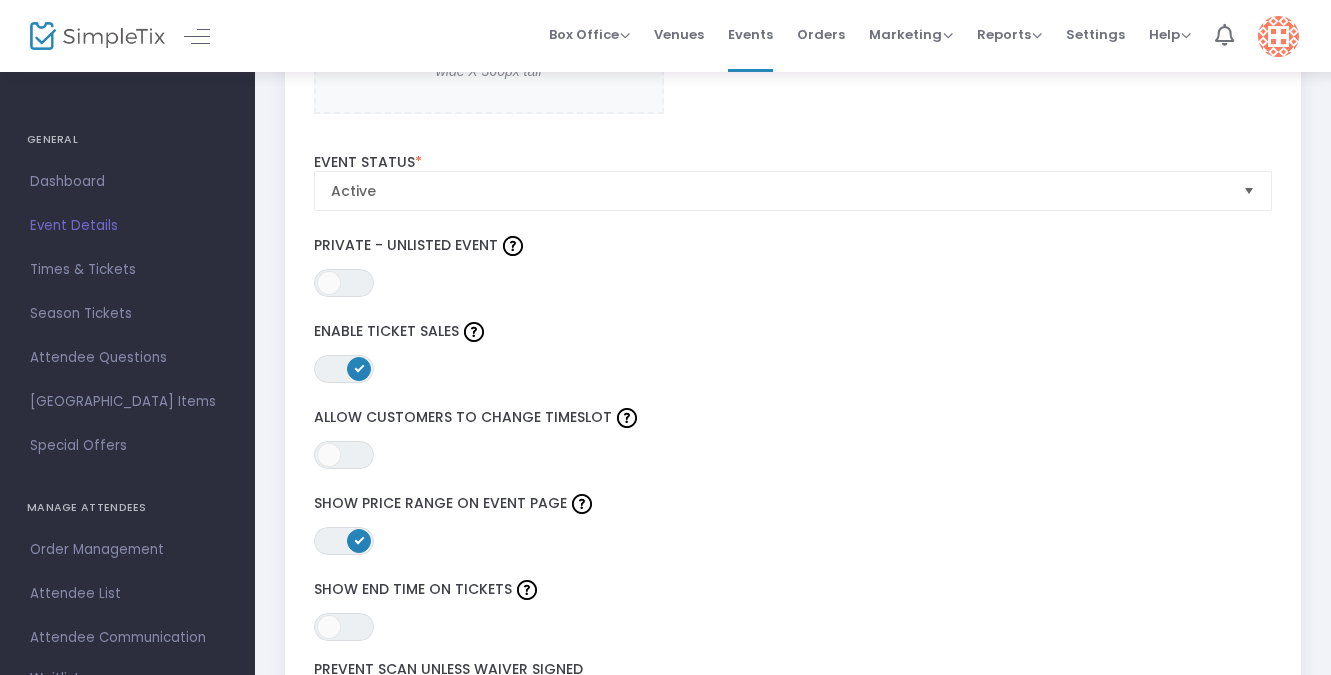 scroll, scrollTop: 2310, scrollLeft: 0, axis: vertical 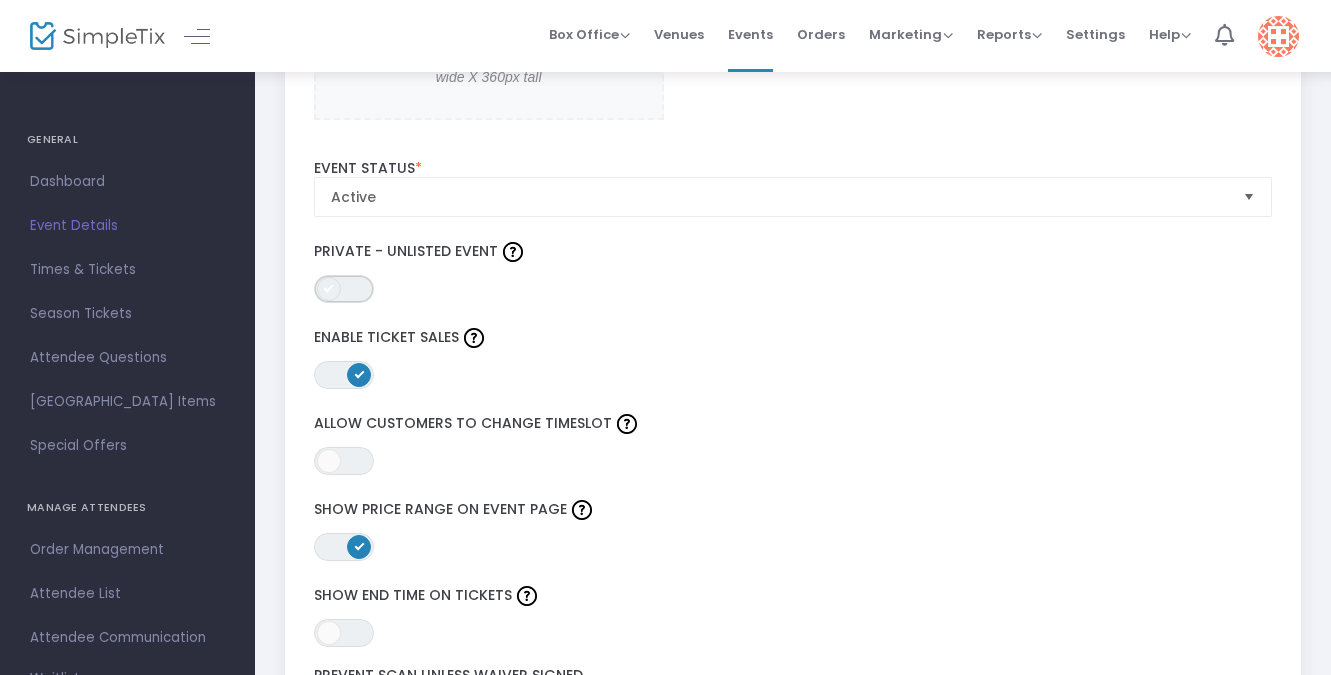 click on "ON OFF" at bounding box center (344, 289) 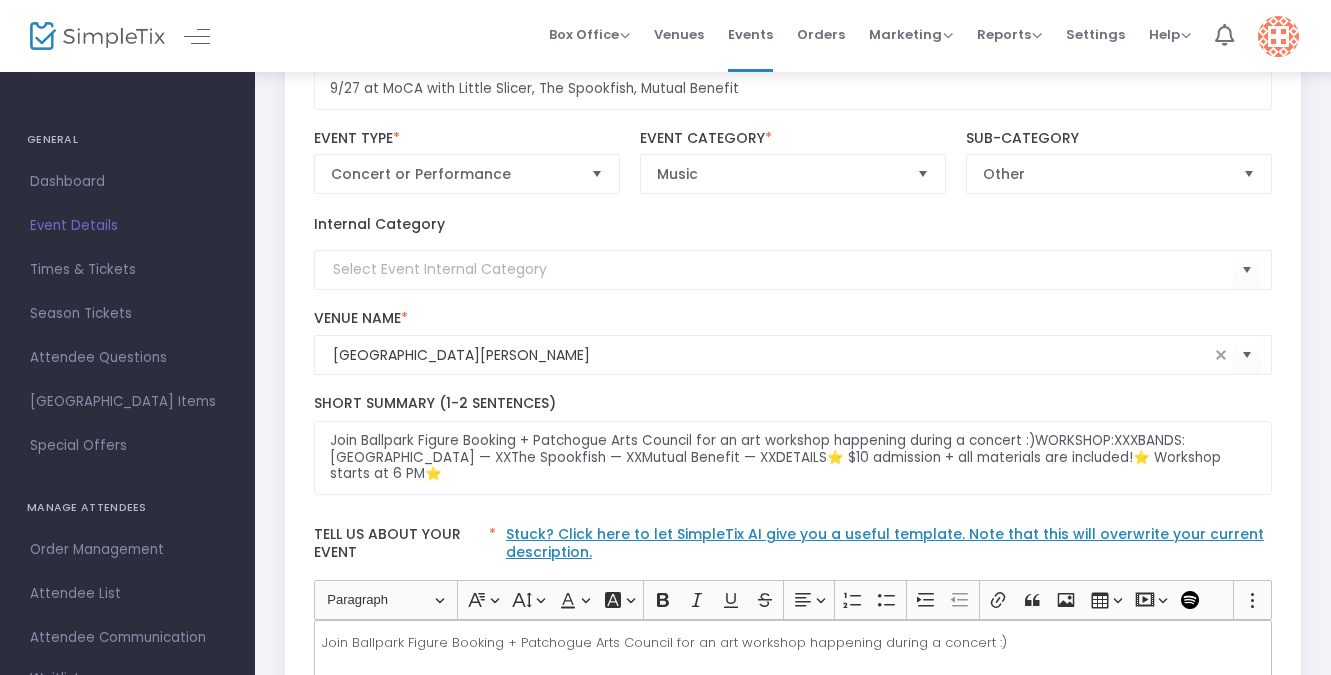 scroll, scrollTop: 0, scrollLeft: 0, axis: both 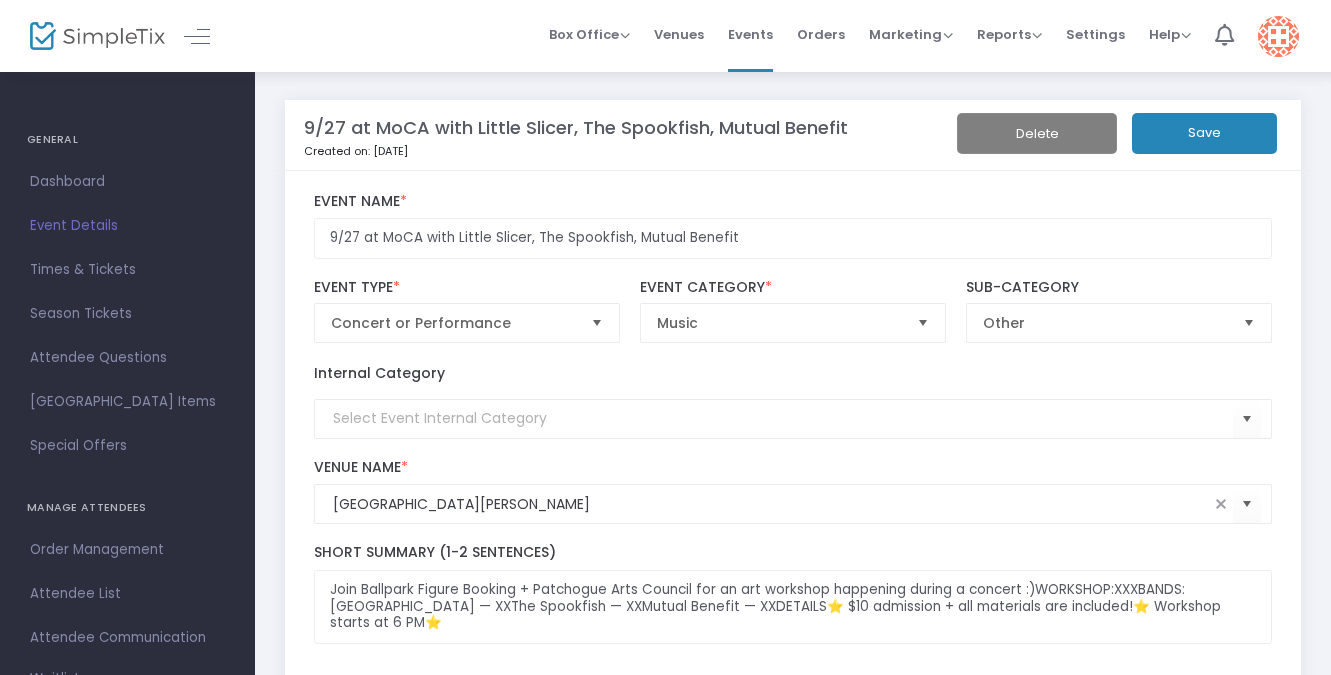 click on "Save" 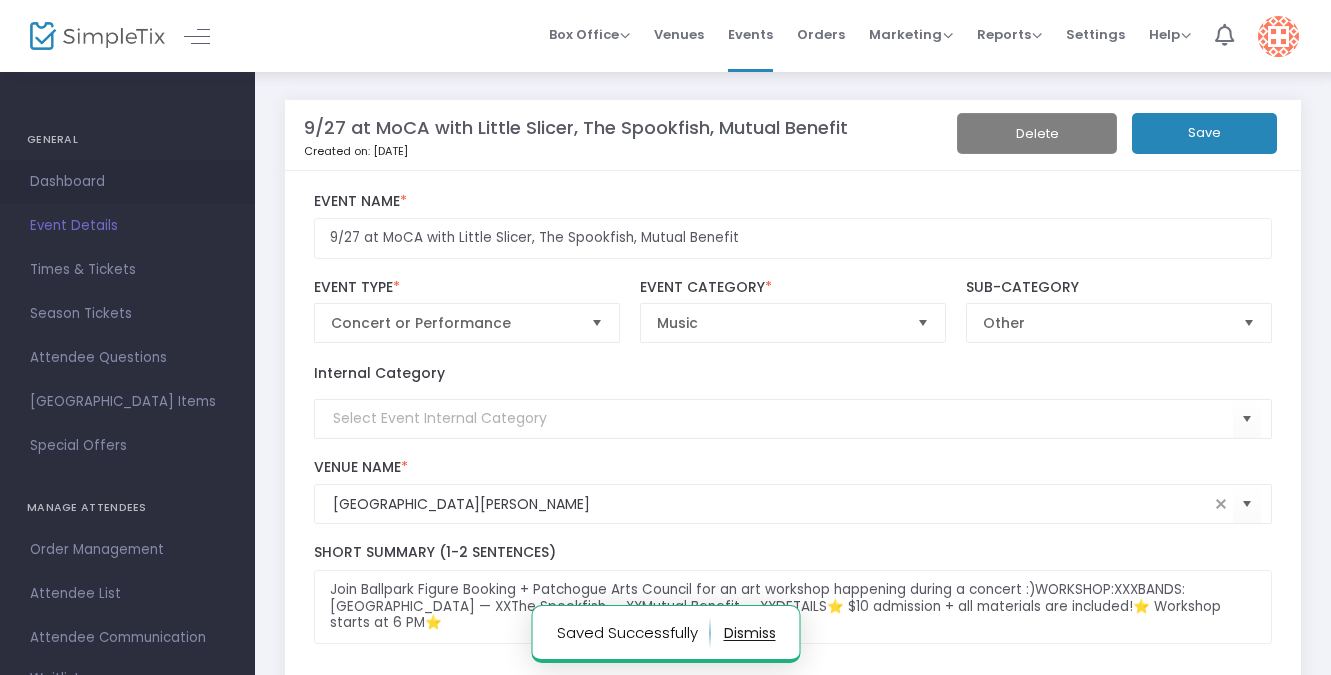 click on "Dashboard" at bounding box center [127, 182] 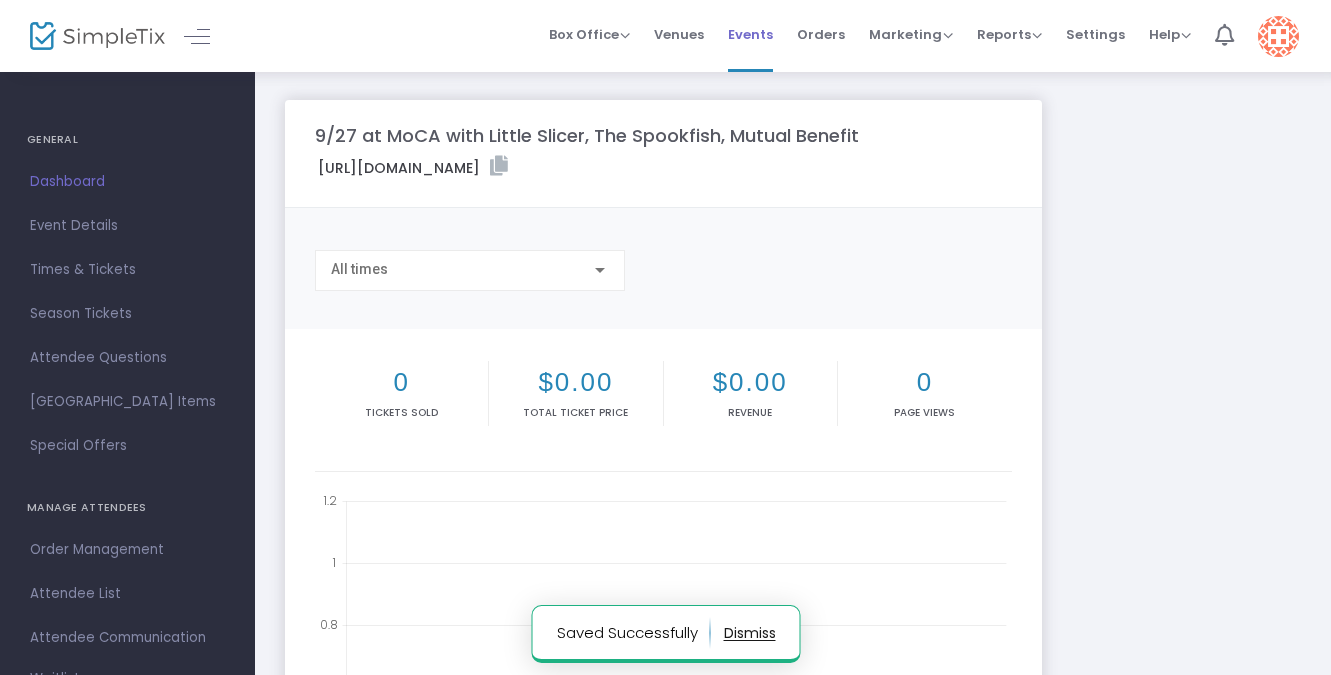 click on "Events" at bounding box center (750, 34) 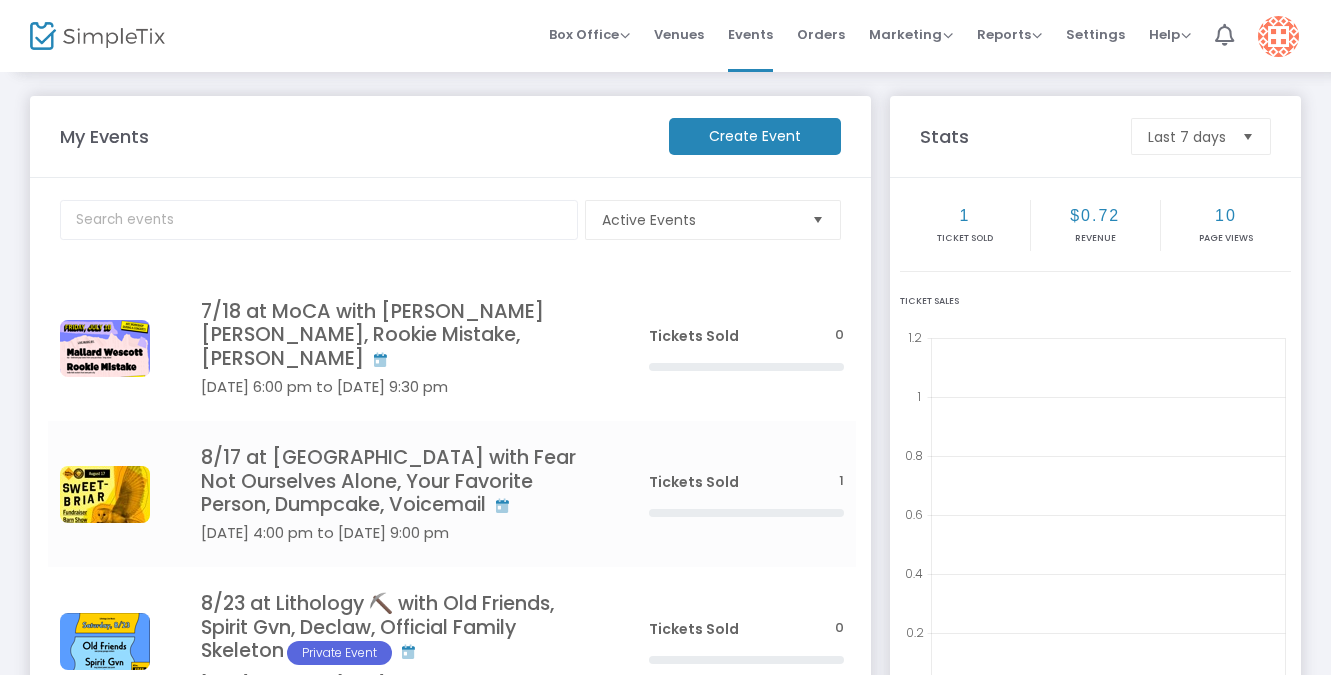 scroll, scrollTop: 1, scrollLeft: 0, axis: vertical 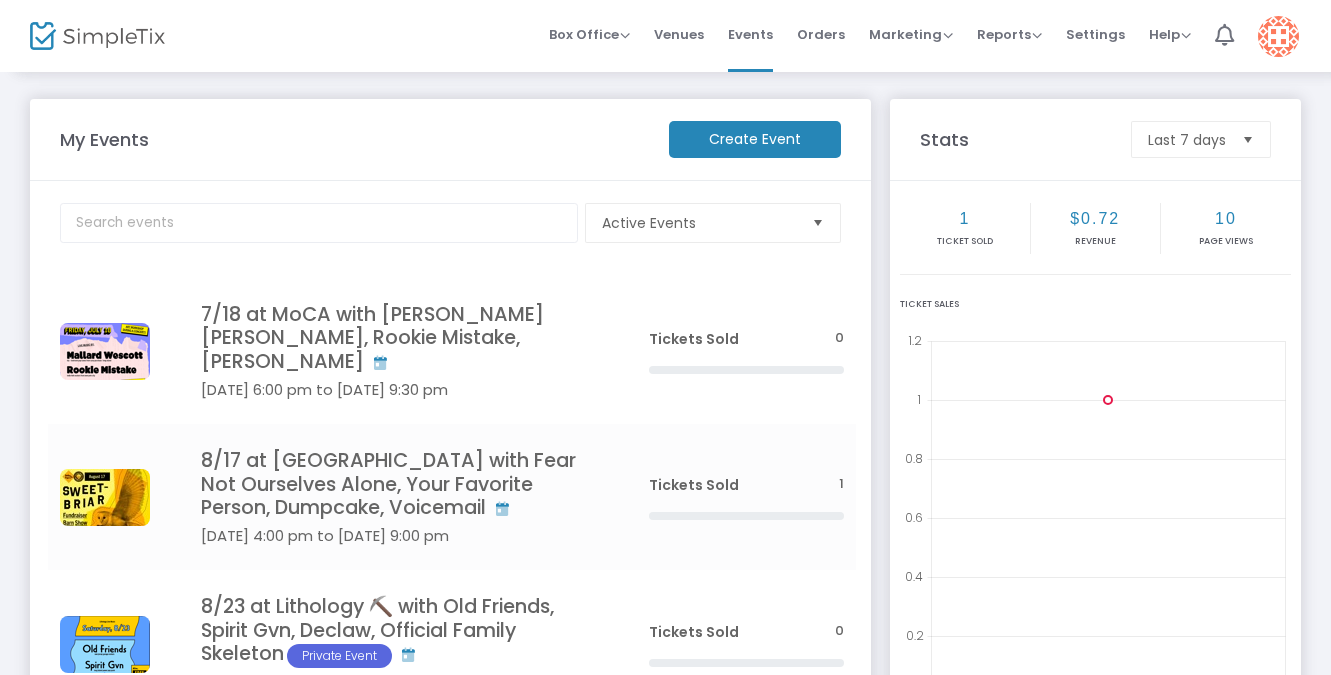 click on "Create Event" 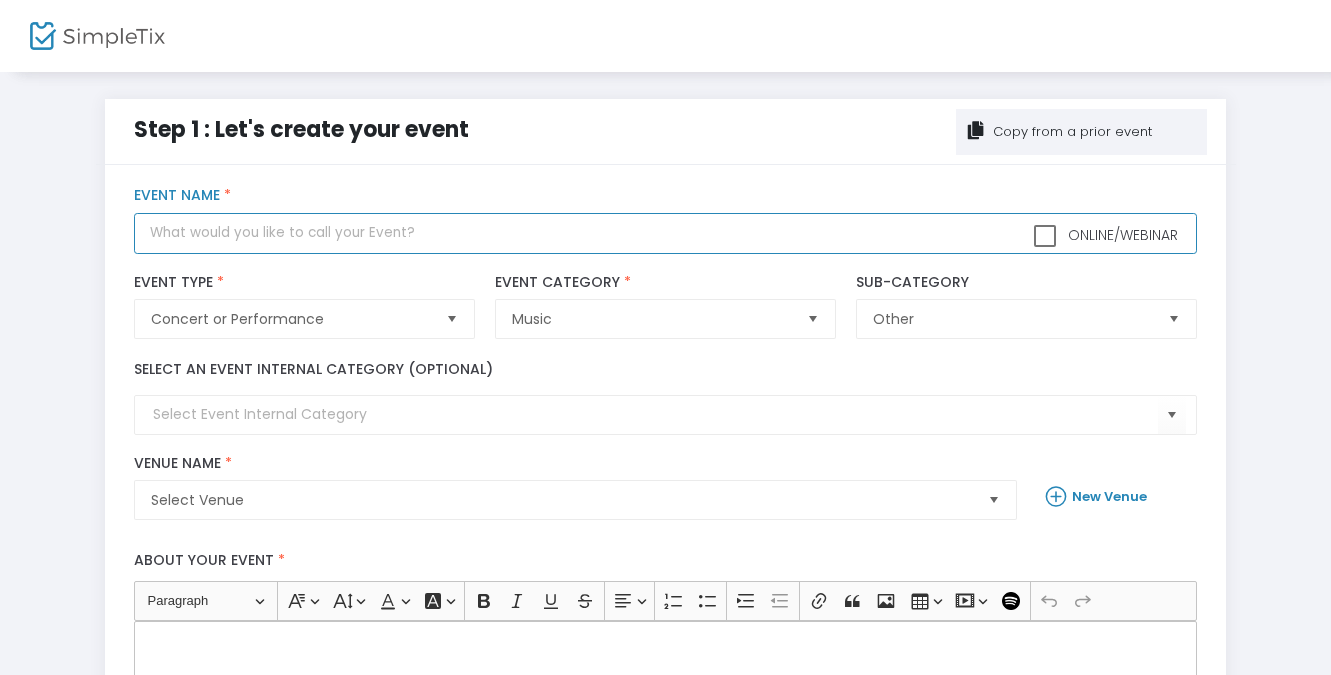 click 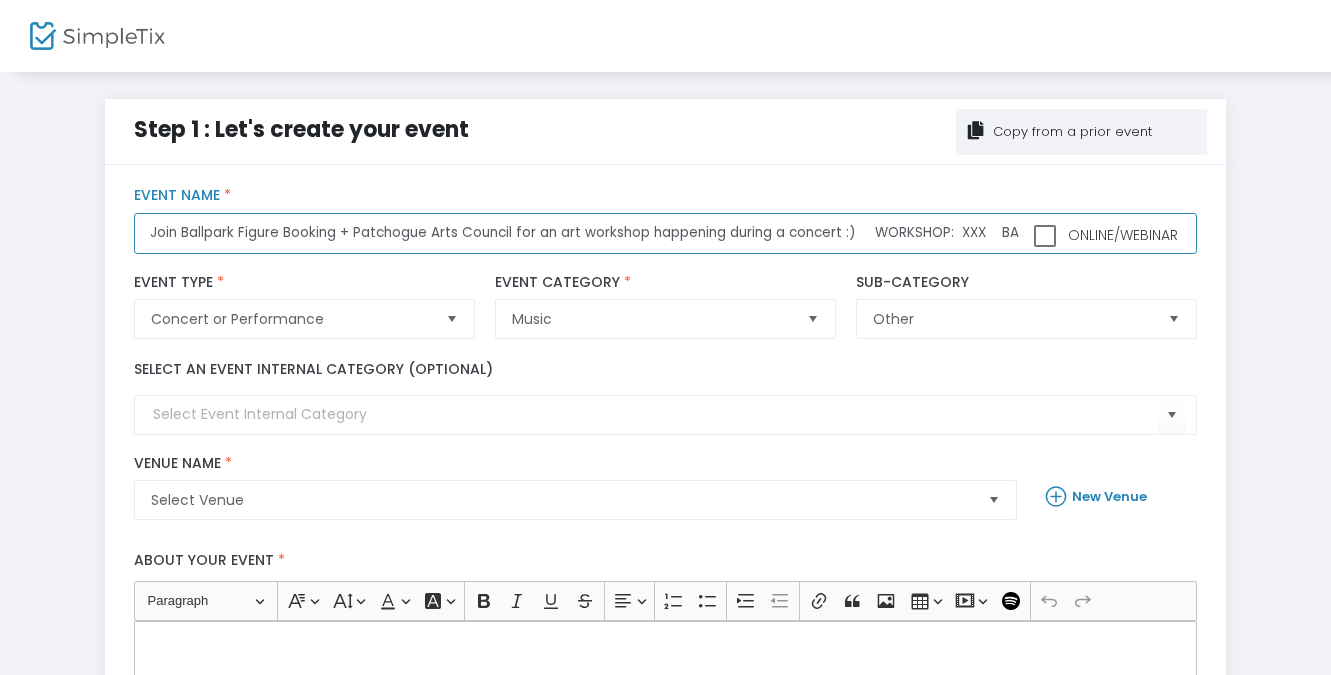 type 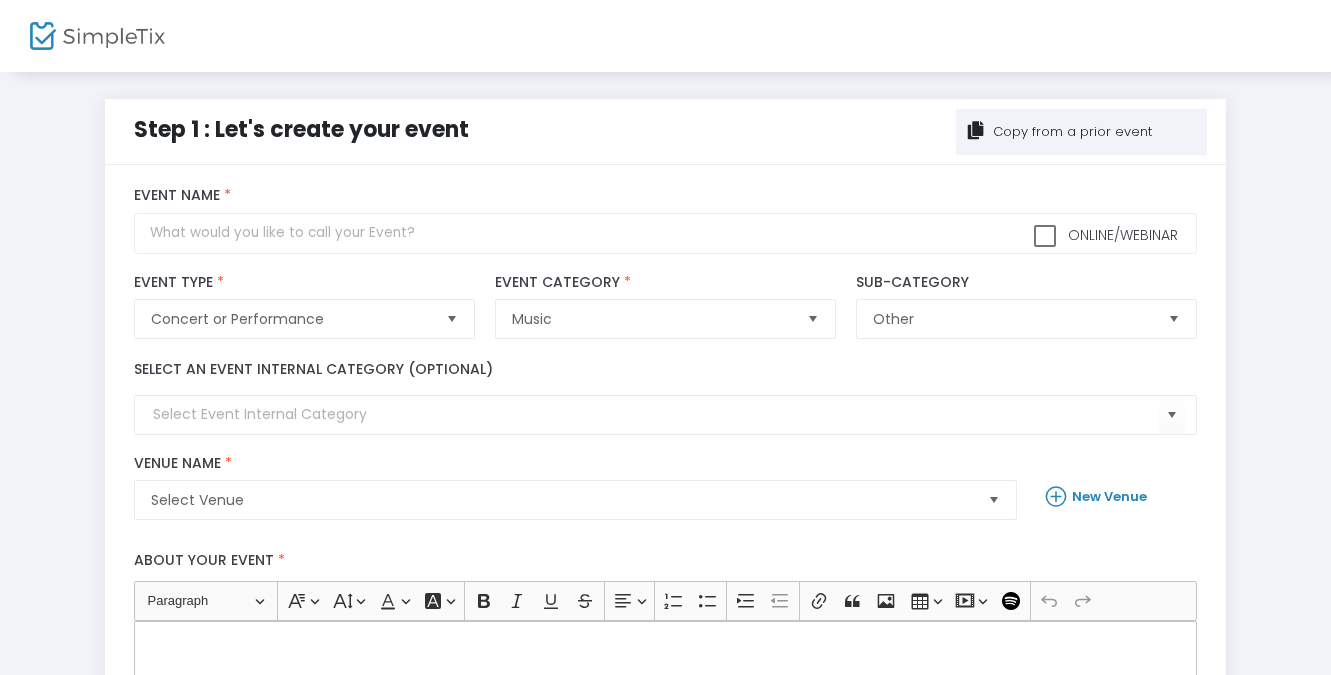 click 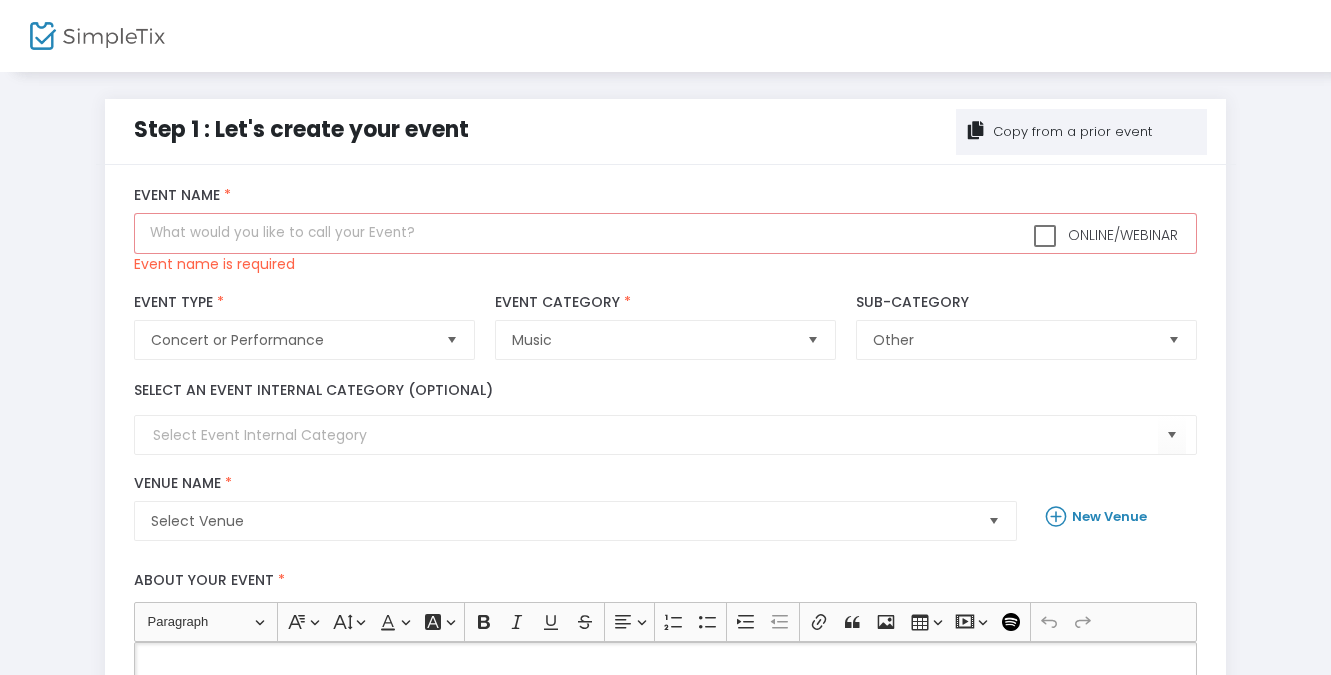 scroll, scrollTop: 404, scrollLeft: 0, axis: vertical 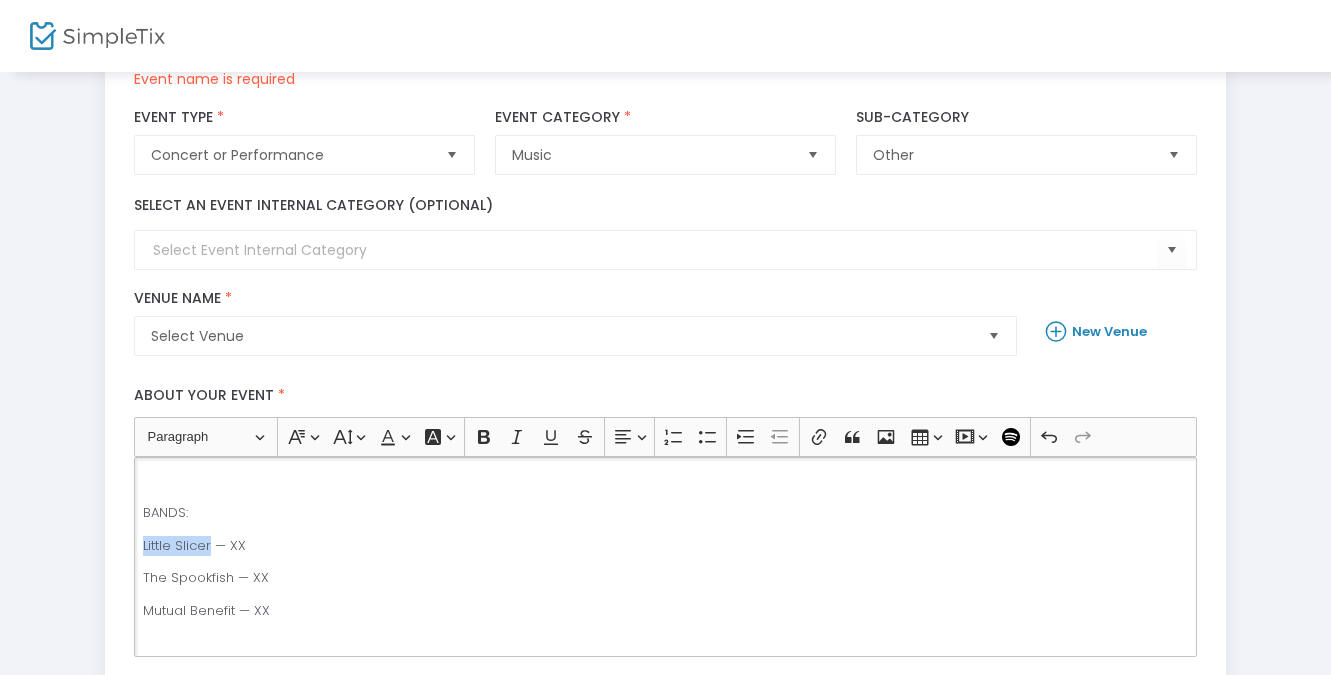 drag, startPoint x: 209, startPoint y: 544, endPoint x: 136, endPoint y: 544, distance: 73 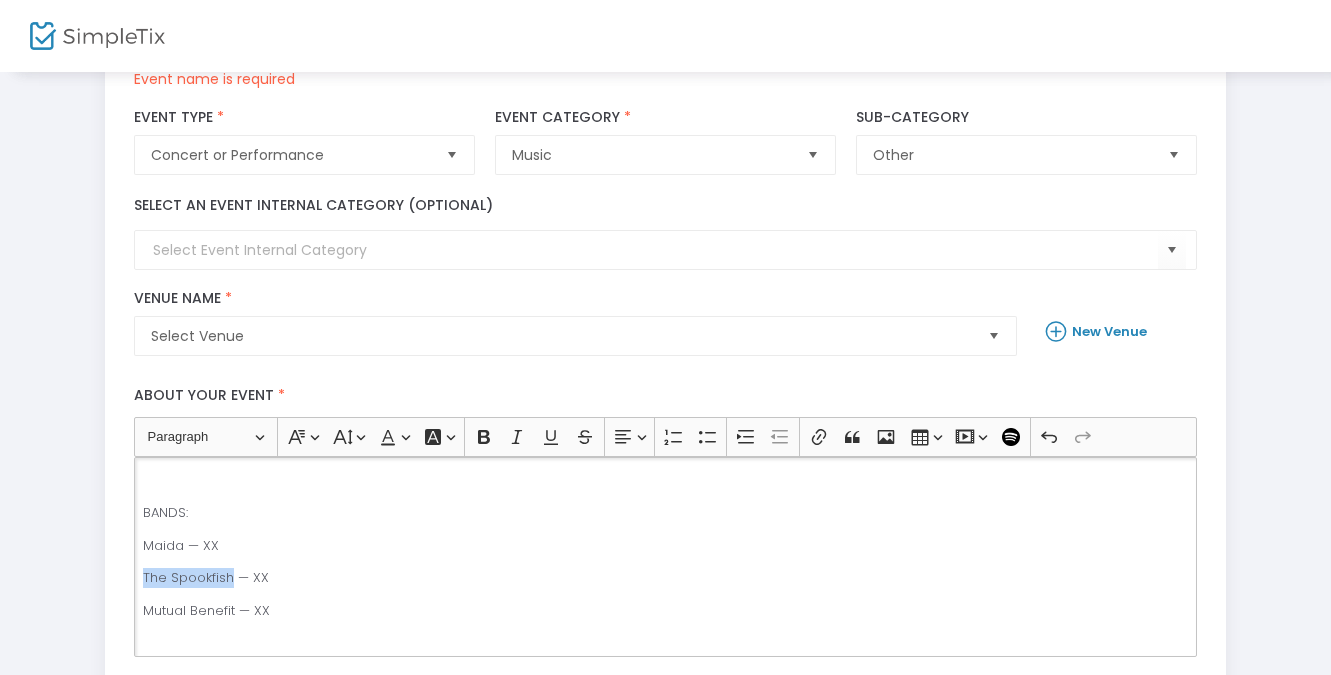 drag, startPoint x: 228, startPoint y: 580, endPoint x: 134, endPoint y: 582, distance: 94.02127 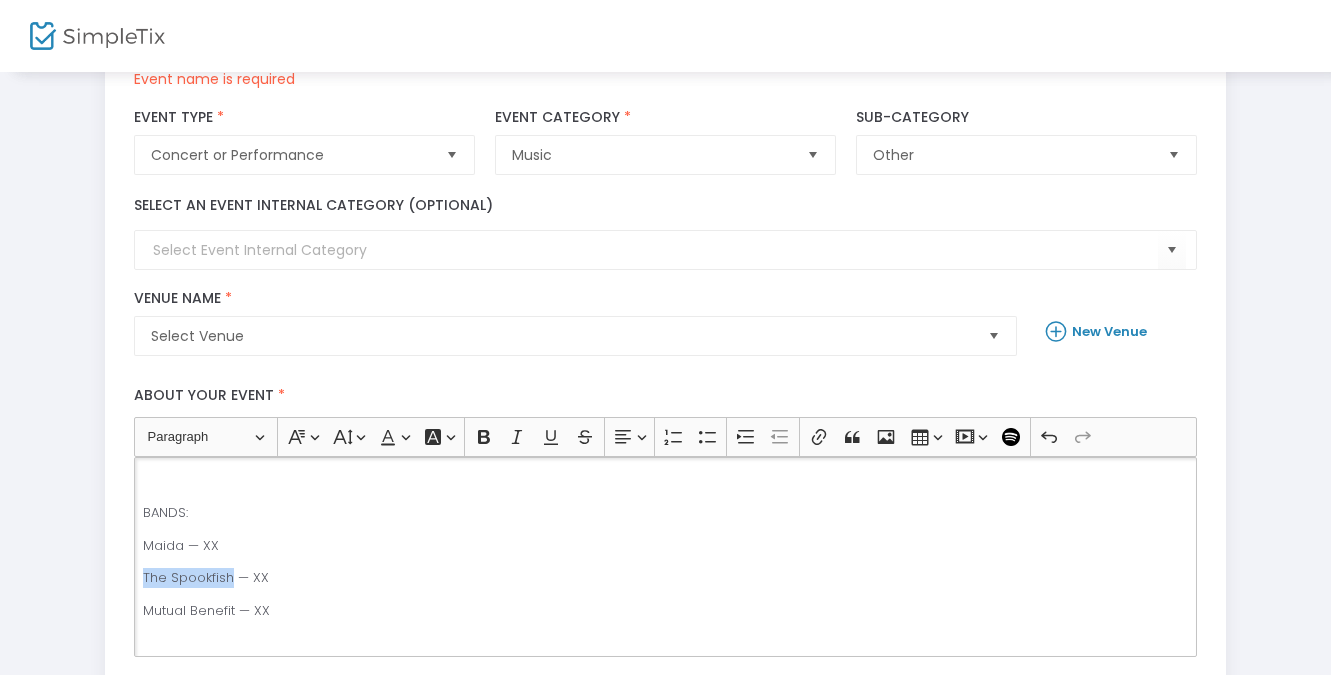 click on "Join Ballpark Figure Booking + Patchogue Arts Council for an art workshop happening during a concert :)  WORKSHOP: XXX BANDS: Maida — XX The Spookfish — XX Mutual Benefit — XX DETAILS ⭐️ $10 admission + all materials are included! ⭐️ Workshop starts at 6 PM ⭐️ Bands at 6:45 PM ⭐️ ALL AGES ⭐️ All participant work will be scanned / photographed for inclusion in a zine! This event is made possible with public funding provided by Suffolk County and the NY State Council on the Arts (NYSCA)!!! In partnership with Patchogue Arts Council ❤️" 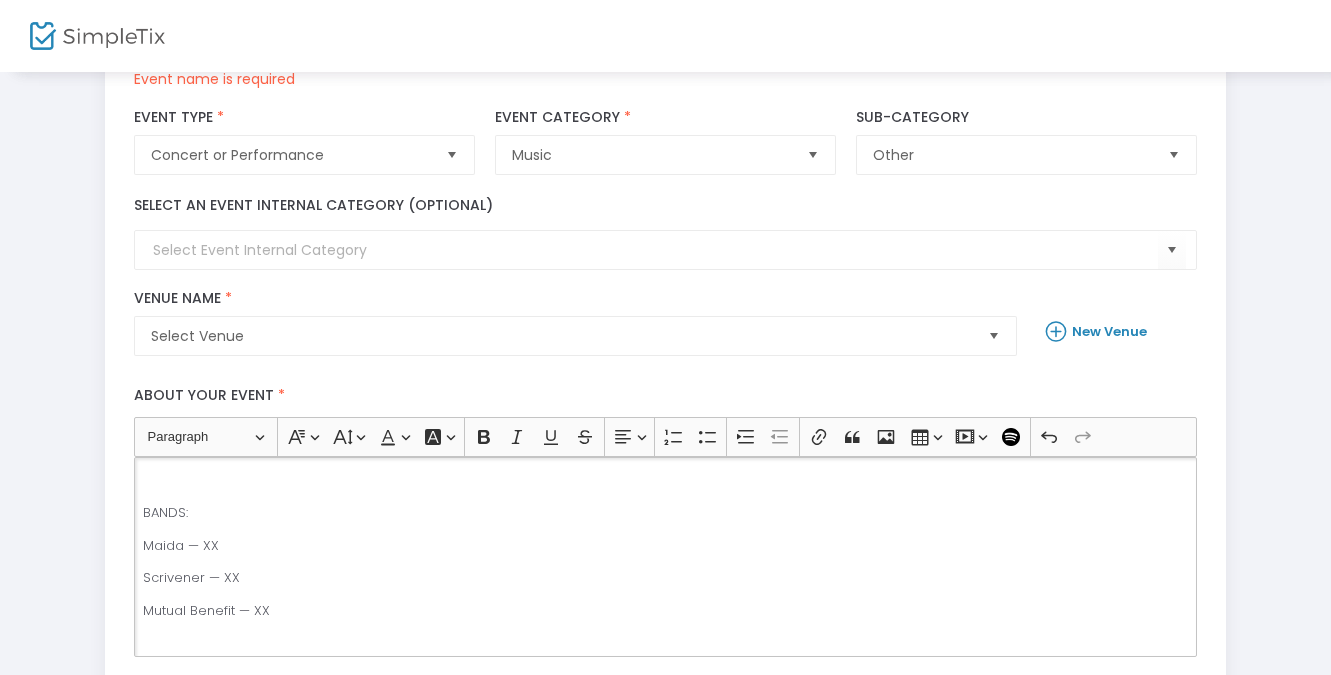 click on "Mutual Benefit — XX" 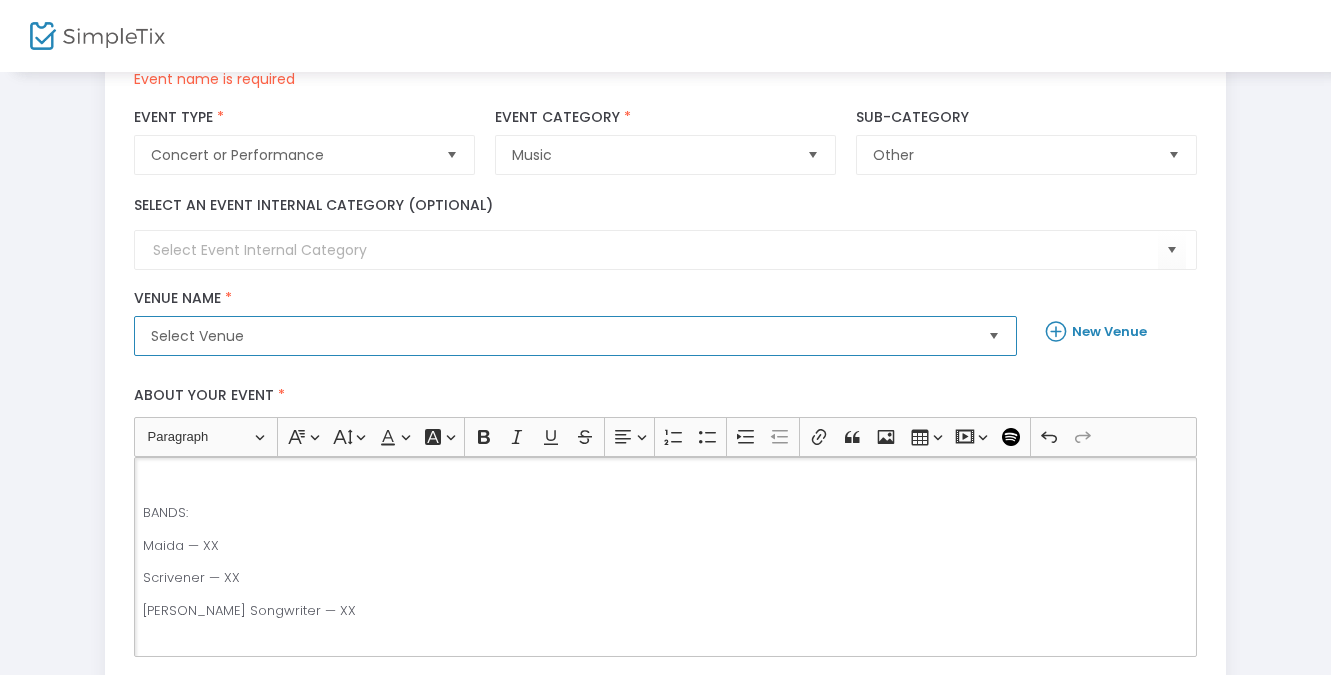 click on "Select Venue" at bounding box center [561, 336] 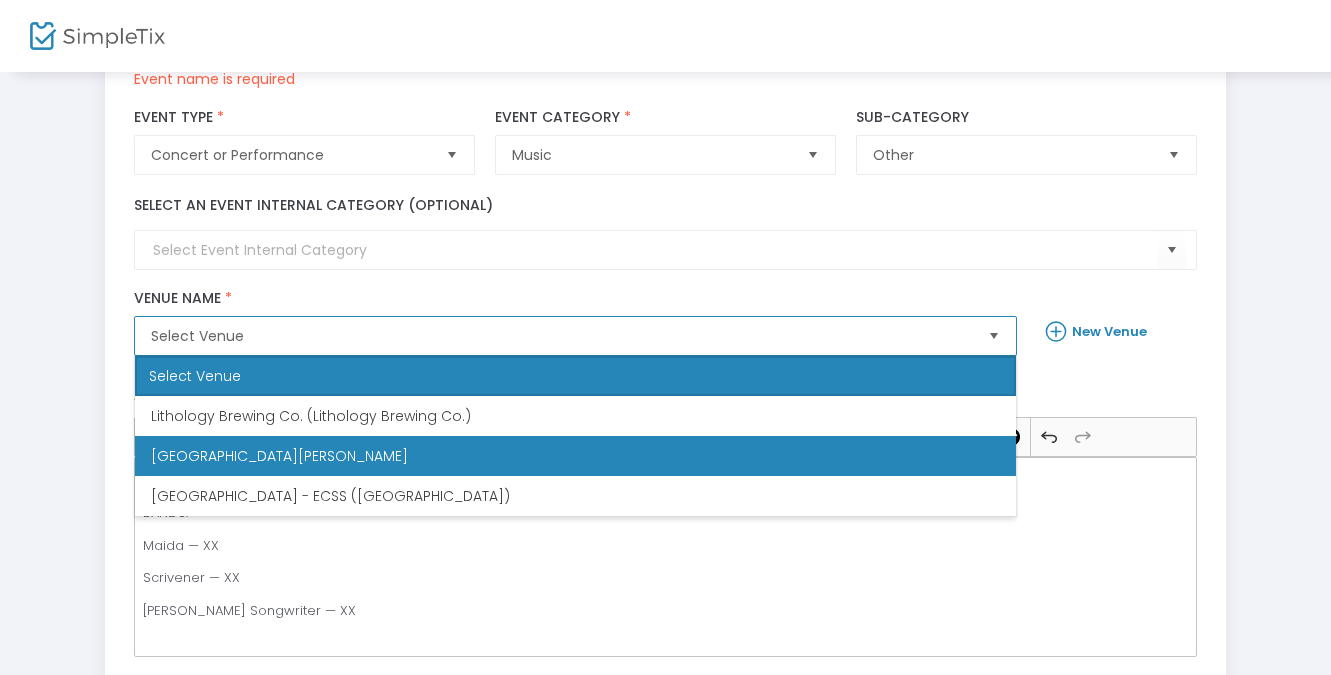 click on "[GEOGRAPHIC_DATA][PERSON_NAME]" at bounding box center [279, 456] 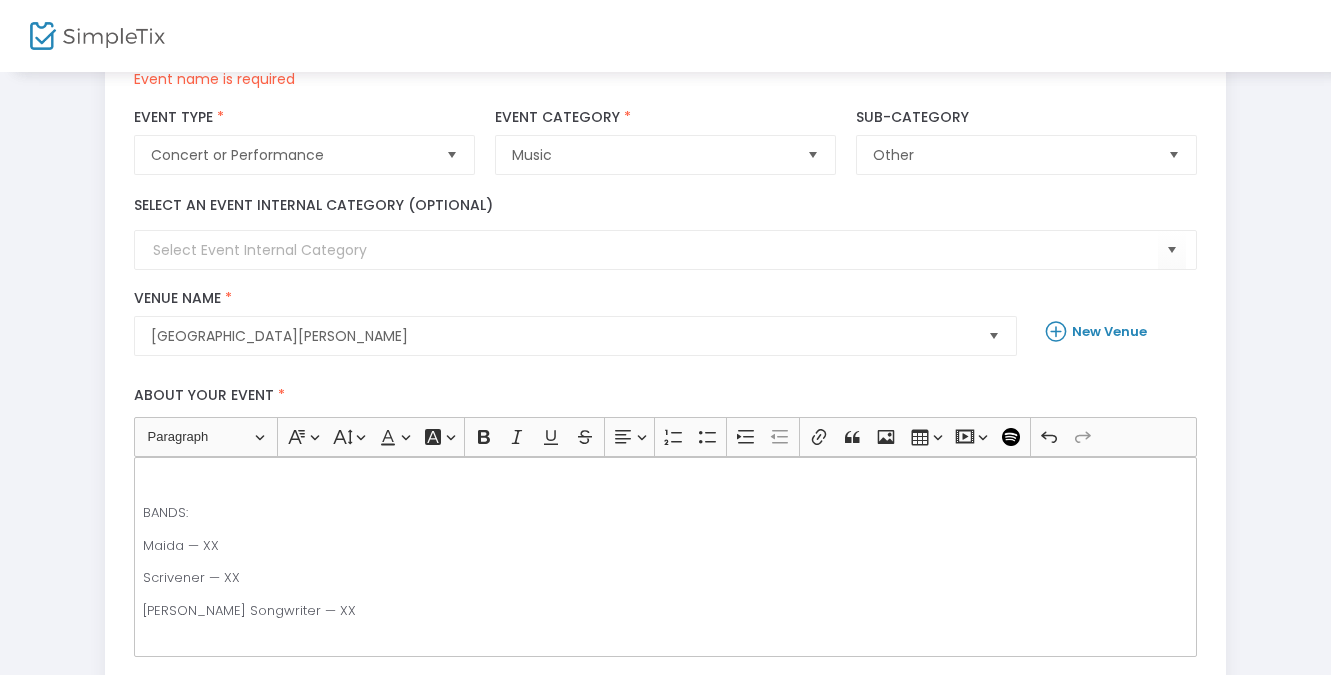 click on "Step 1 : Let's create your event   Copy from a prior event  title :    Valid :  false   Required :  true  venueId : 64120   Valid :  true   Required :  false  description : <p>Join Ballpark Figure Booking + Patchogue Arts Council for an art workshop happening during a concert :)&nbsp;</p><p>&nbsp;</p><p>WORKSHOP:</p><p>XXX</p><p>&nbsp;</p><p>BANDS:</p><p>Maida — XX</p><p>Scrivener — XX</p><p>[PERSON_NAME] Songwriter — XX</p><p>&nbsp;</p><p>DETAILS</p><p>⭐️ $10 admission + all materials are included!</p><p>⭐️ Workshop starts at 6 PM</p><p>⭐️ Bands at 6:45 PM</p><p>⭐️ ALL AGES</p><p>⭐️ All participant work will be scanned / photographed for inclusion in a zine!</p><p>&nbsp;</p><p>This event is made possible with public funding provided by Suffolk County and the NY State Council on the Arts (NYSCA)!!! In partnership with Patchogue Arts Council ❤️</p>   Valid :  true   Required :  false  venueName :    Valid :  true   Required :  false  streetAddress :    Valid :  true   Required :" 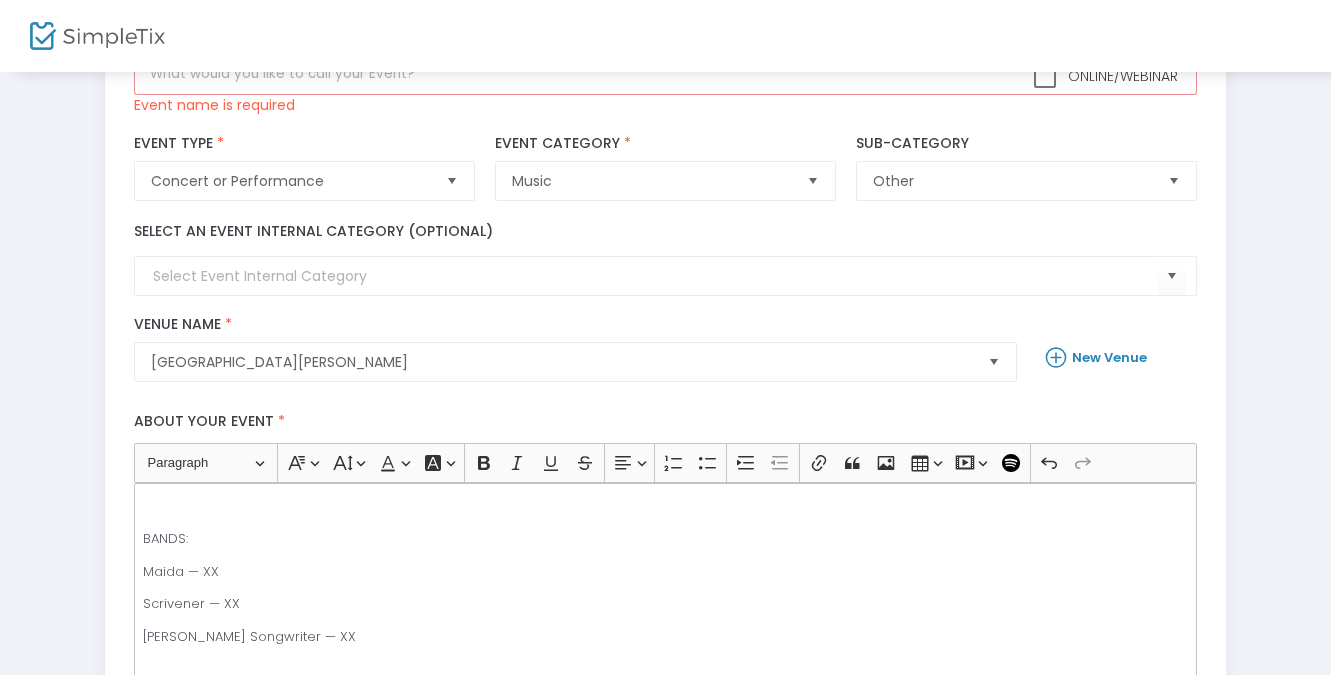 scroll, scrollTop: 146, scrollLeft: 0, axis: vertical 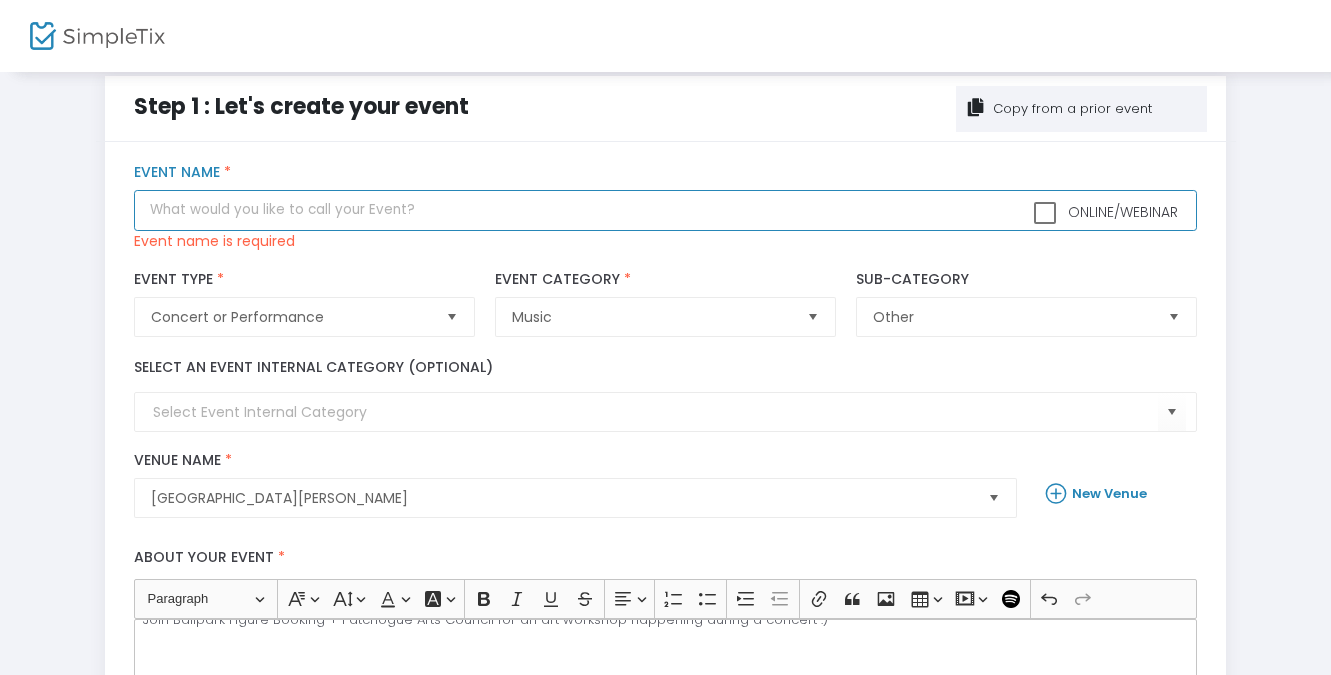click 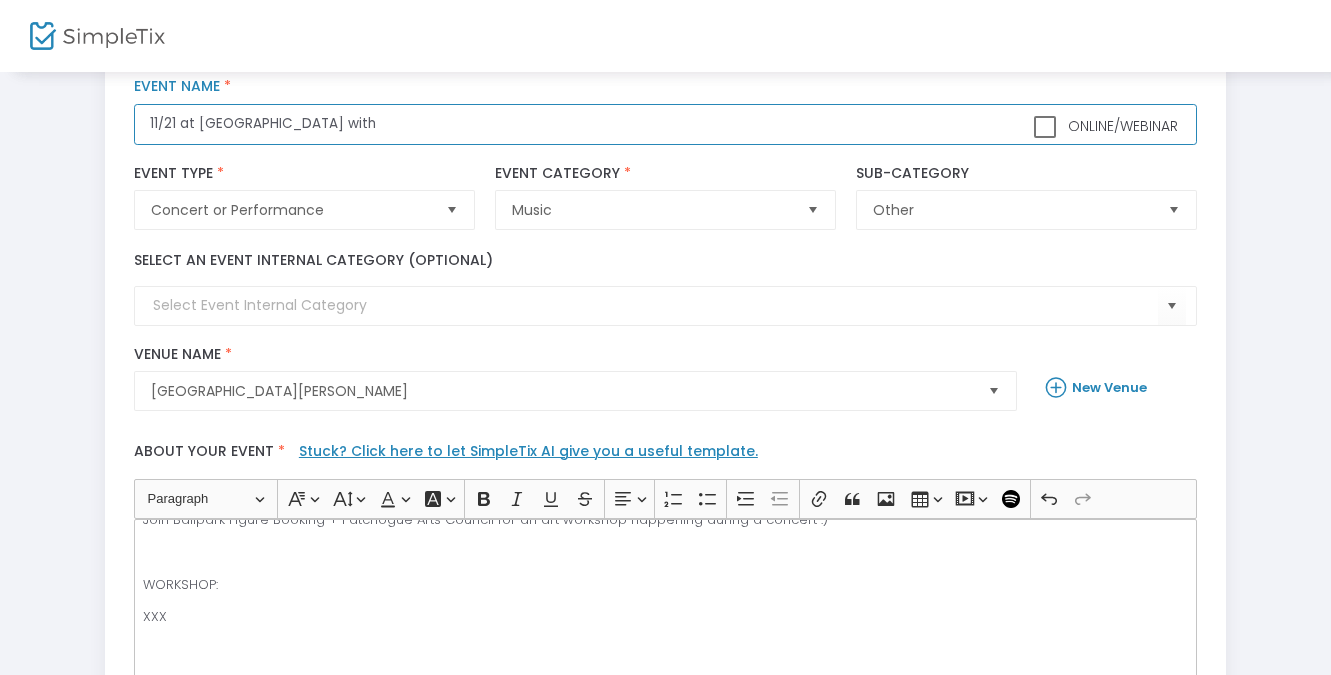 scroll, scrollTop: 115, scrollLeft: 0, axis: vertical 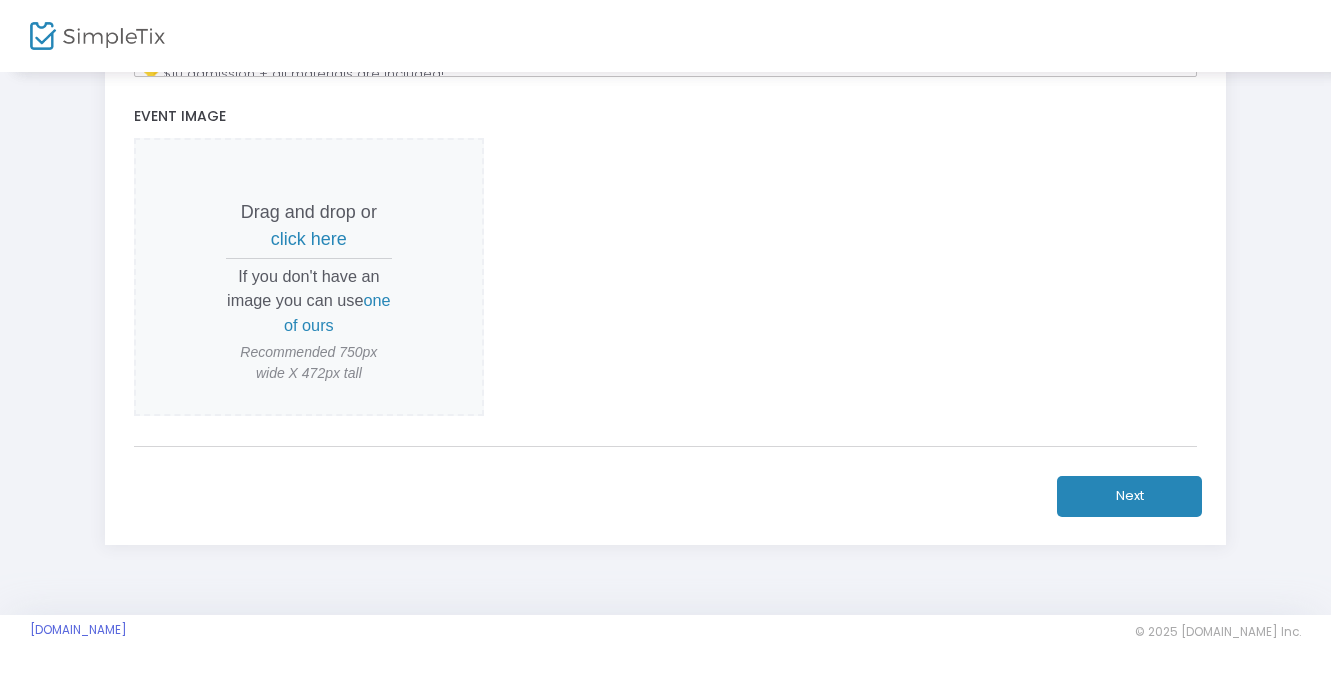 type on "11/21 at MoCA with [PERSON_NAME], [PERSON_NAME], [PERSON_NAME] Songwriter" 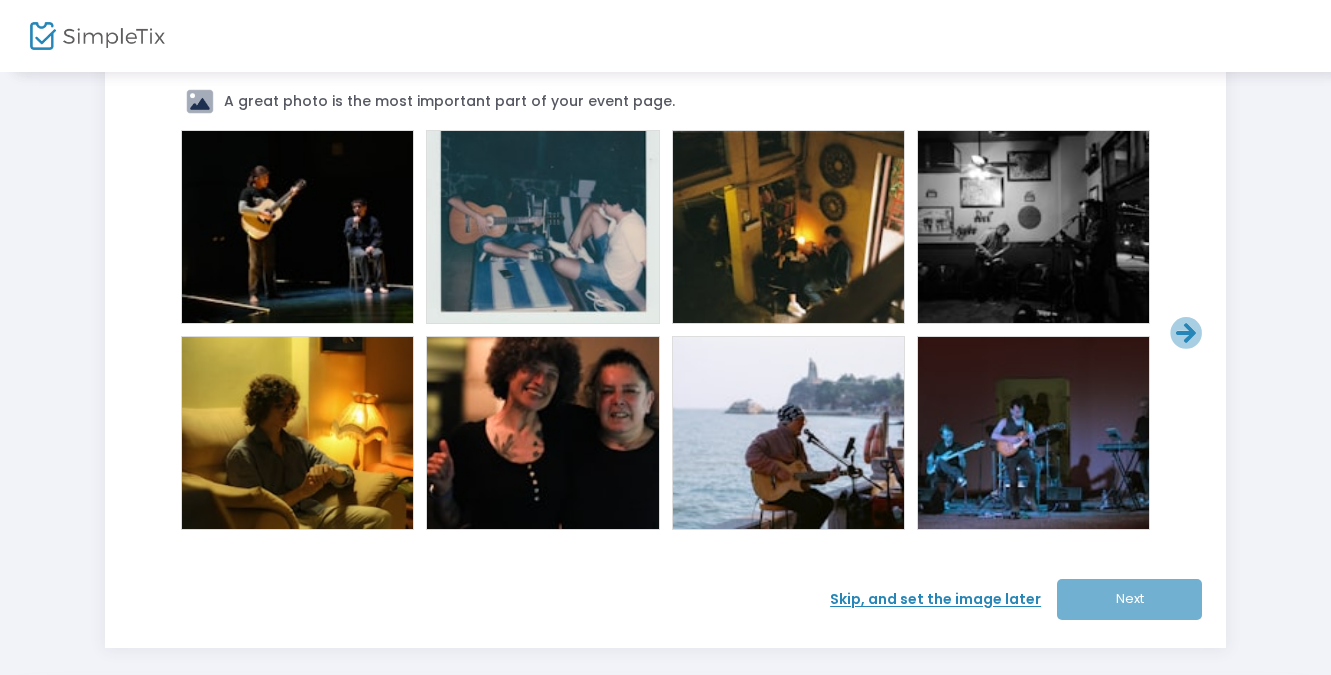 scroll, scrollTop: 104, scrollLeft: 0, axis: vertical 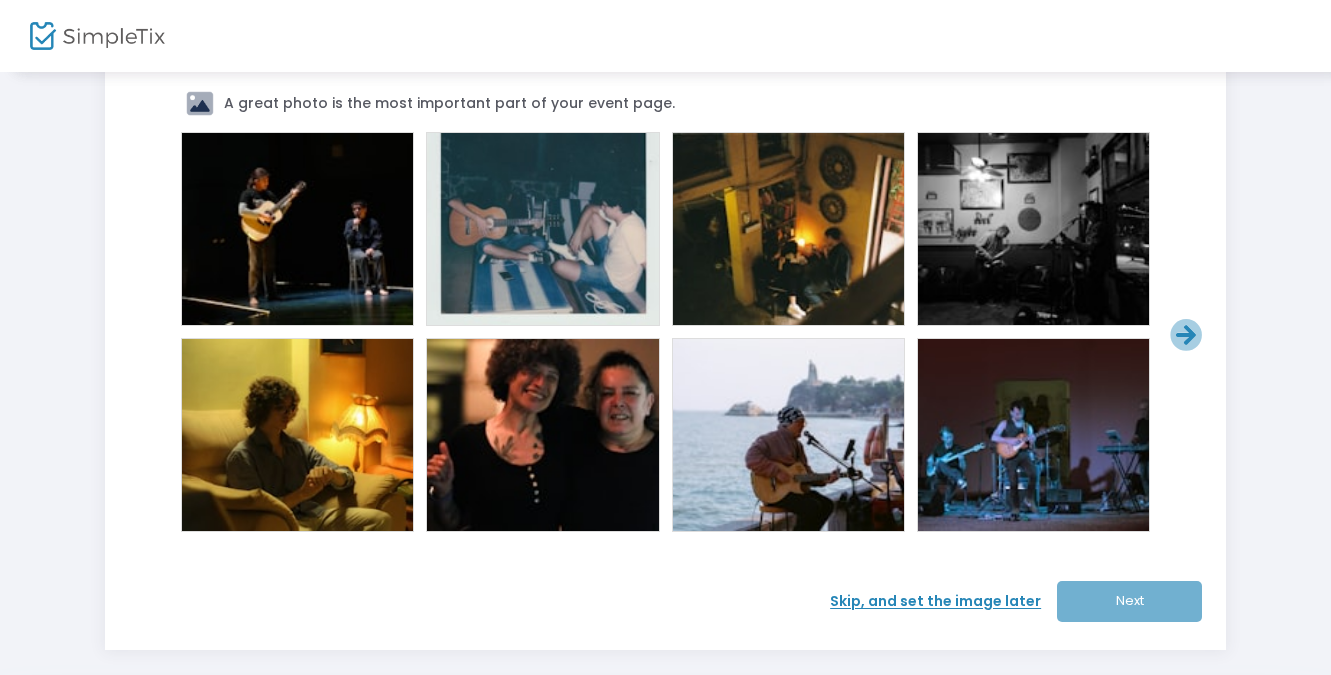 click 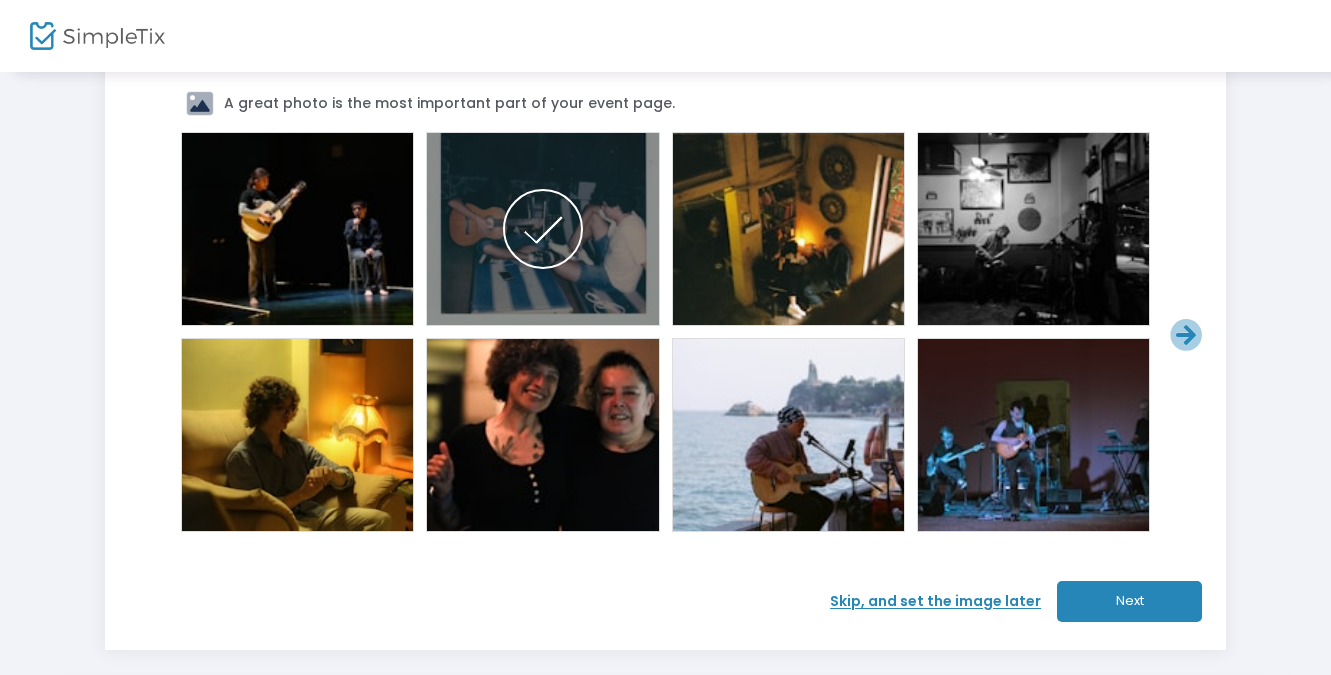 click on "Next" 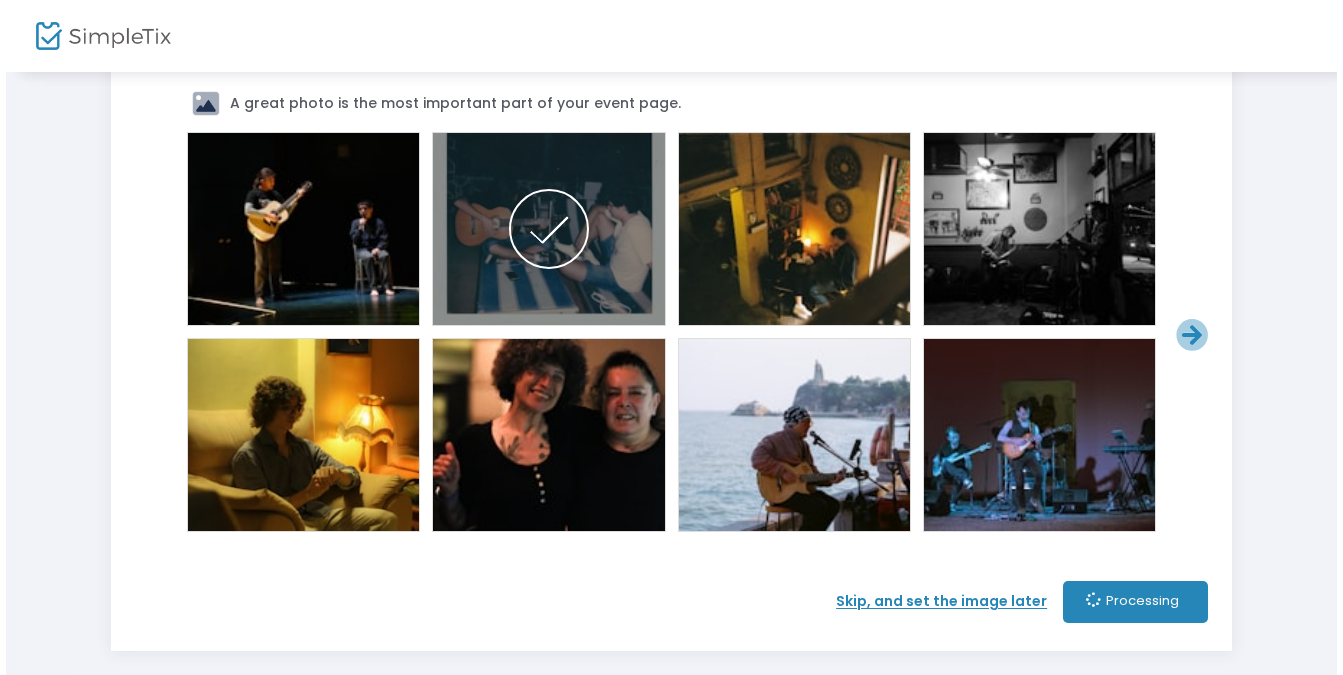 scroll, scrollTop: 0, scrollLeft: 0, axis: both 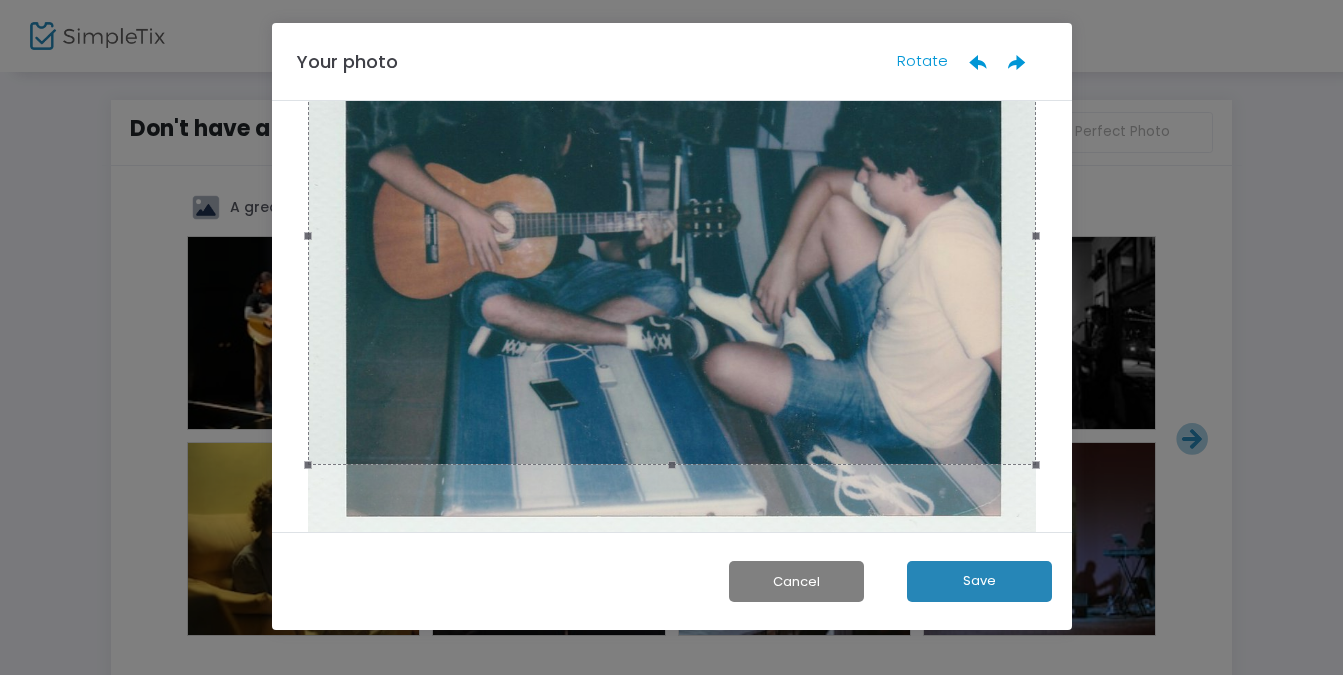 click on "Your photo Rotate  Cancel   Save" 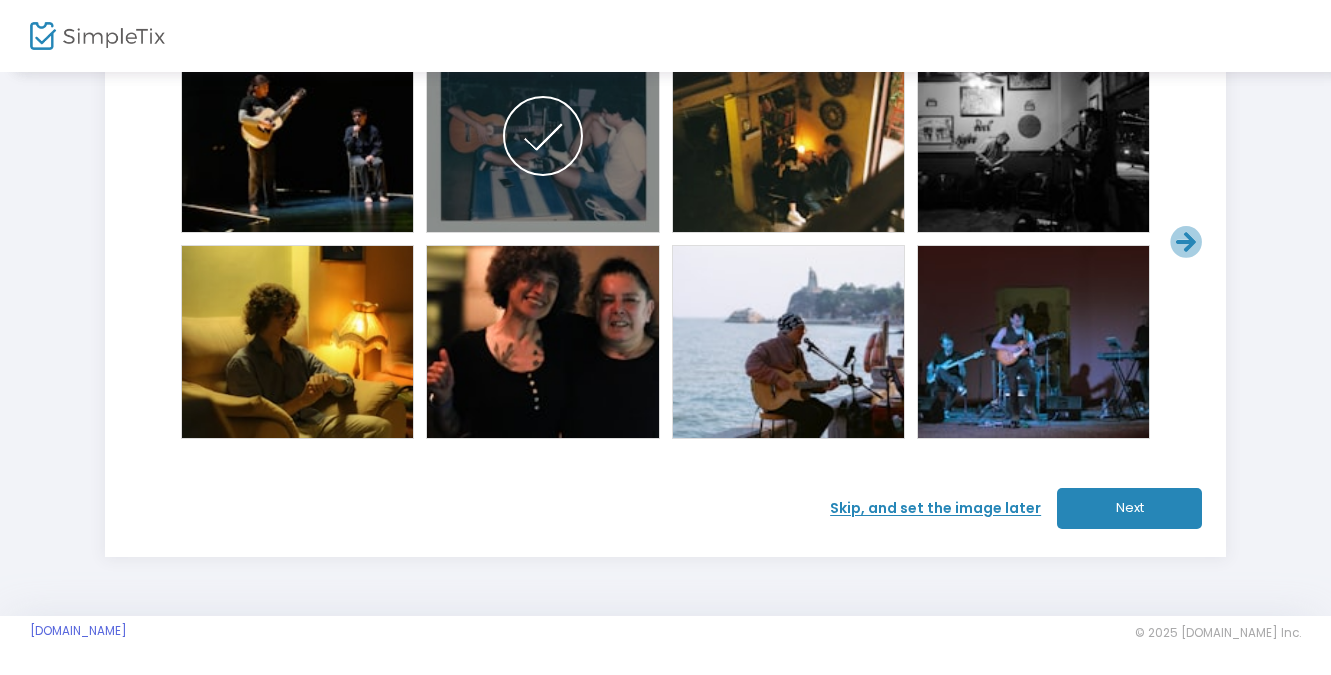 scroll, scrollTop: 198, scrollLeft: 0, axis: vertical 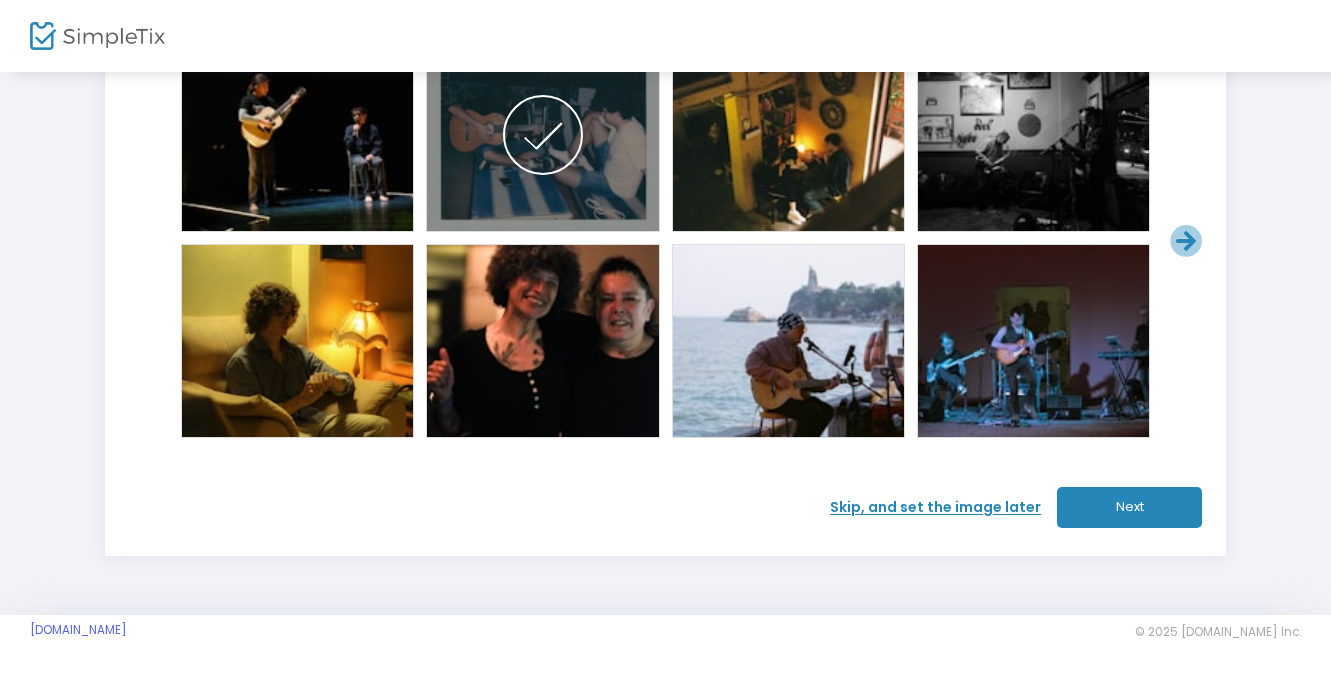 click on "Skip, and set the image later" 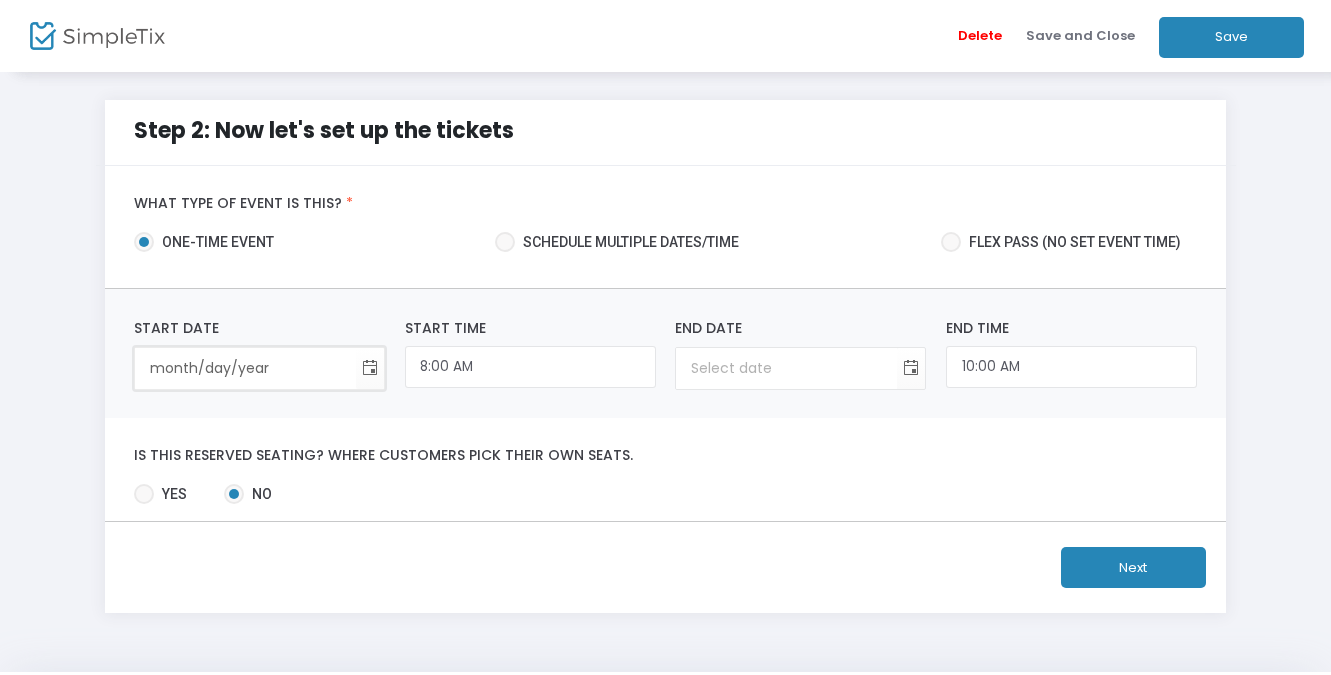 click on "month/day/year" at bounding box center (245, 368) 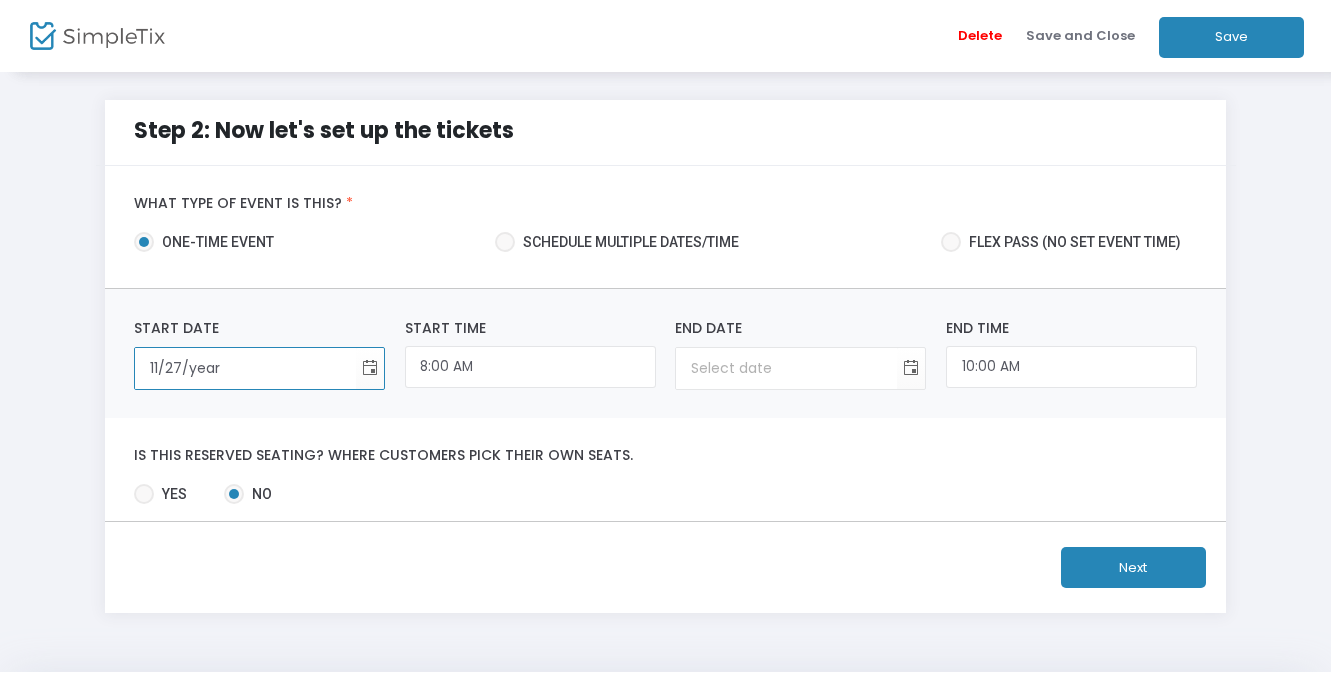 type on "11/27/2" 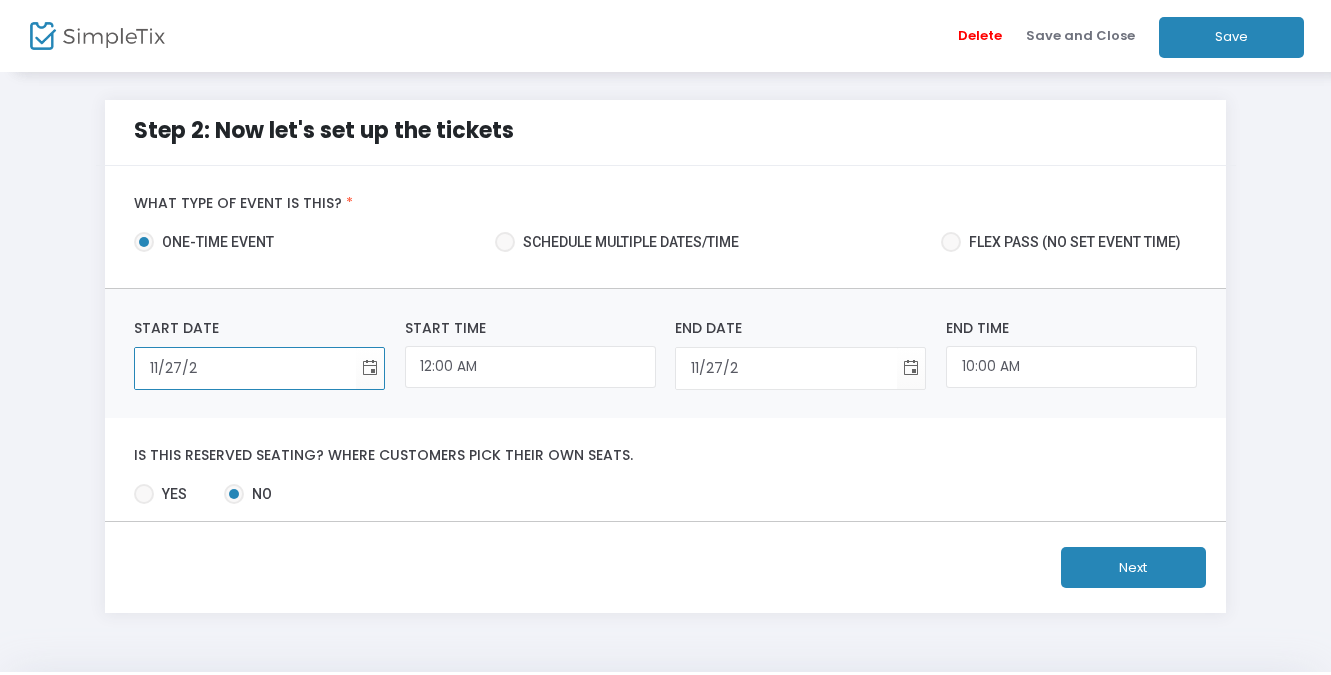 type on "[DATE]" 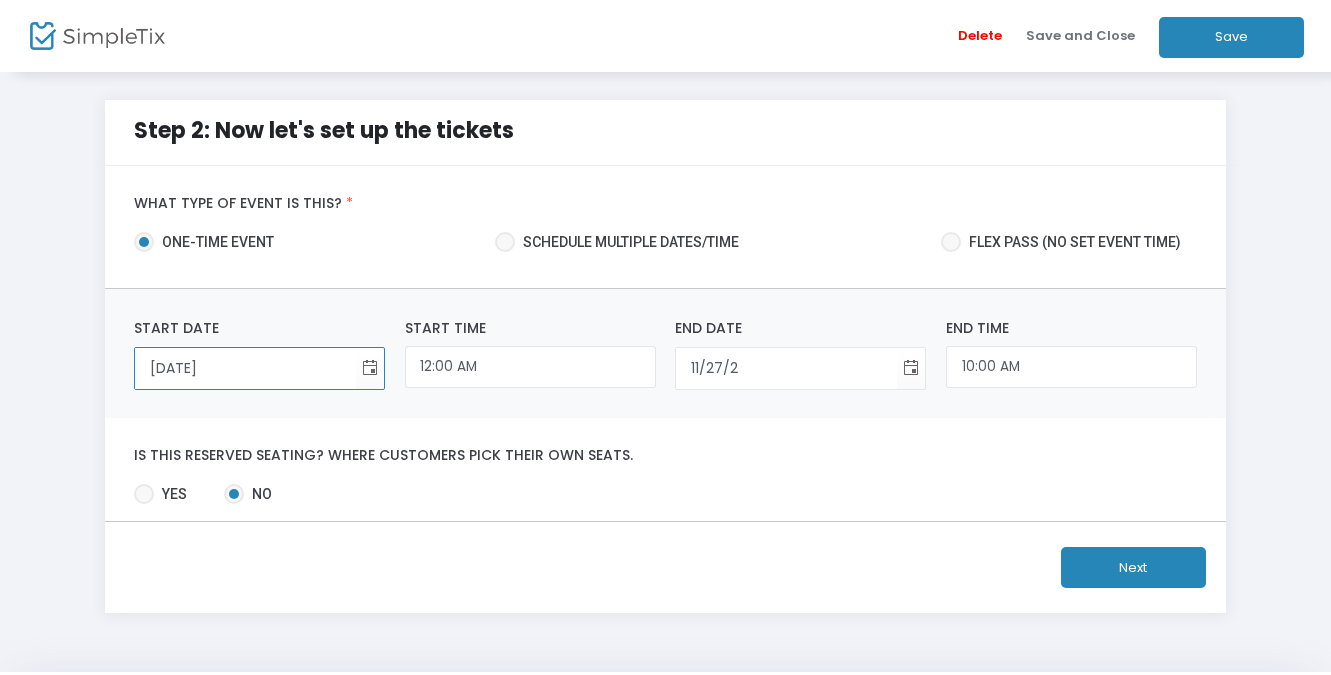type on "[DATE]" 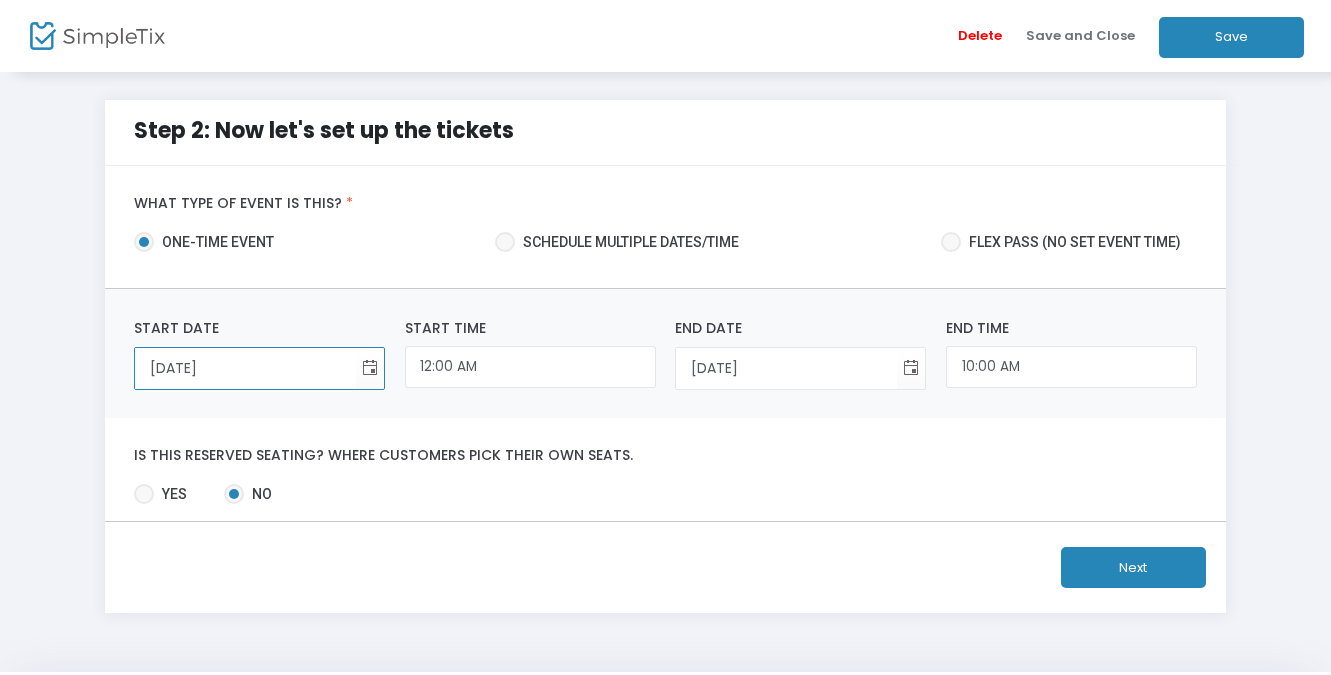 type on "11/27/202" 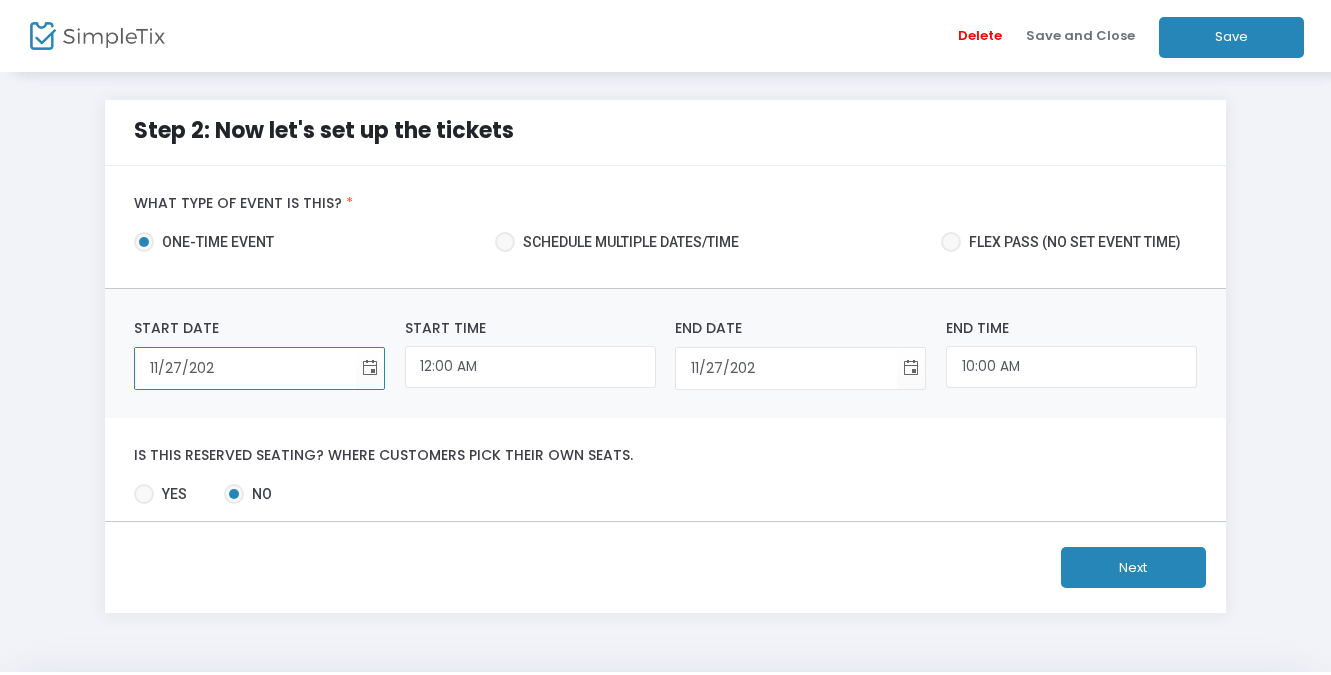 type on "[DATE]" 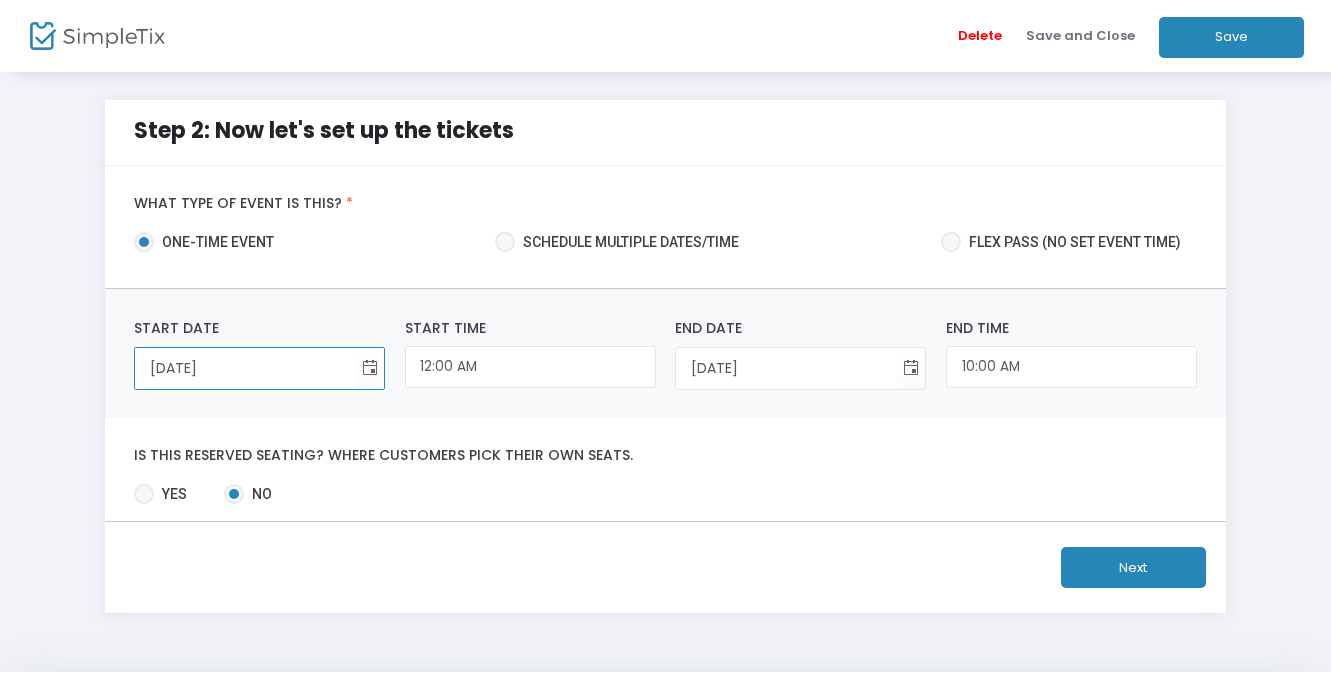 type on "[DATE]" 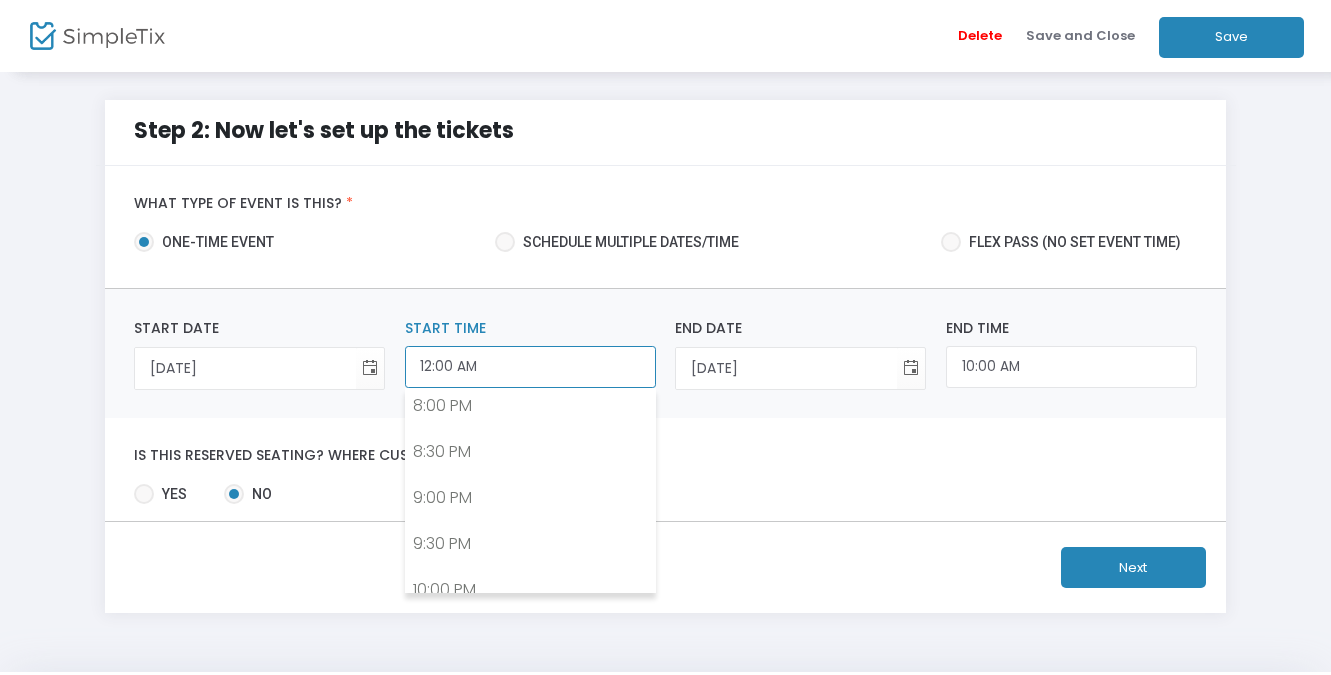 scroll, scrollTop: 0, scrollLeft: 0, axis: both 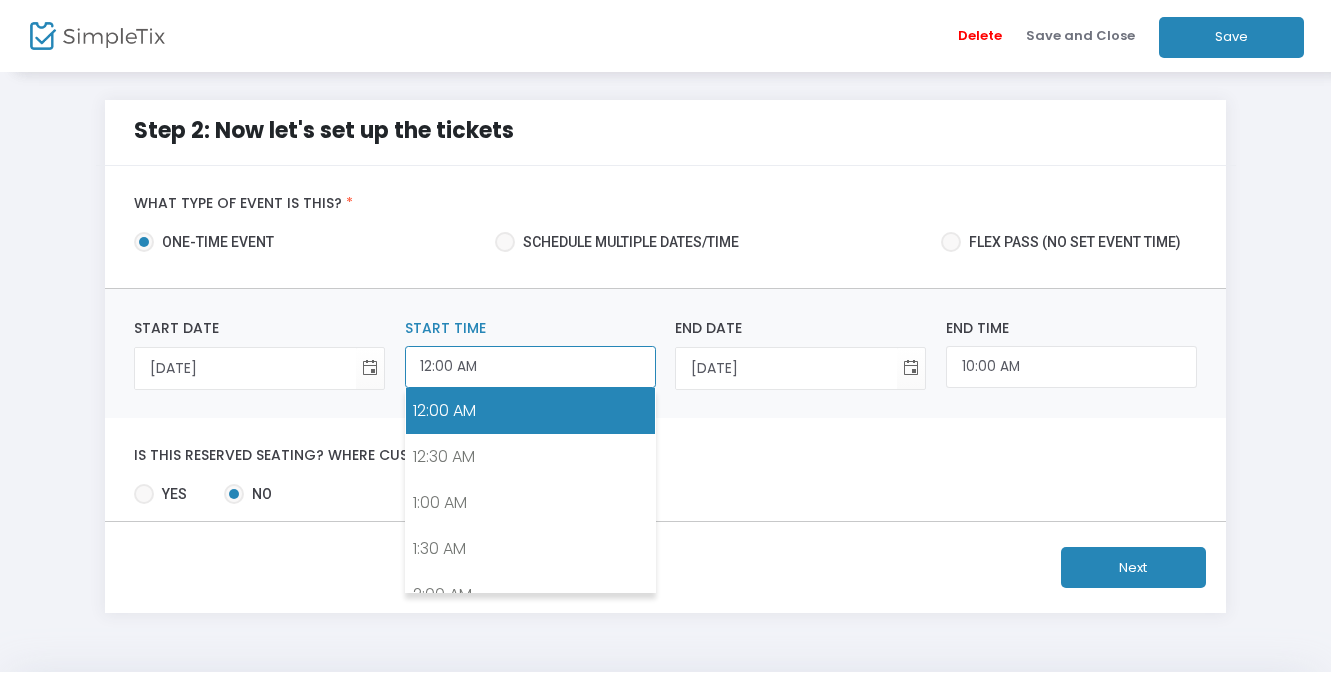 click on "12:00 AM" 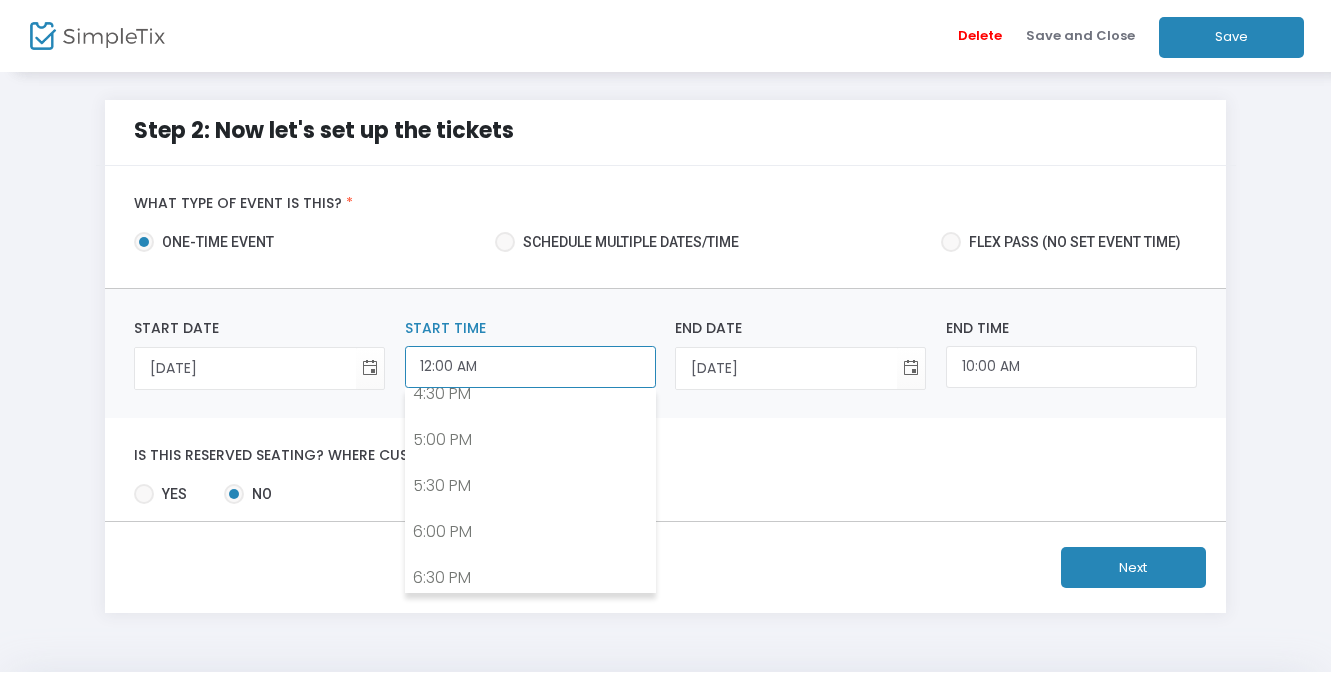 scroll, scrollTop: 1557, scrollLeft: 0, axis: vertical 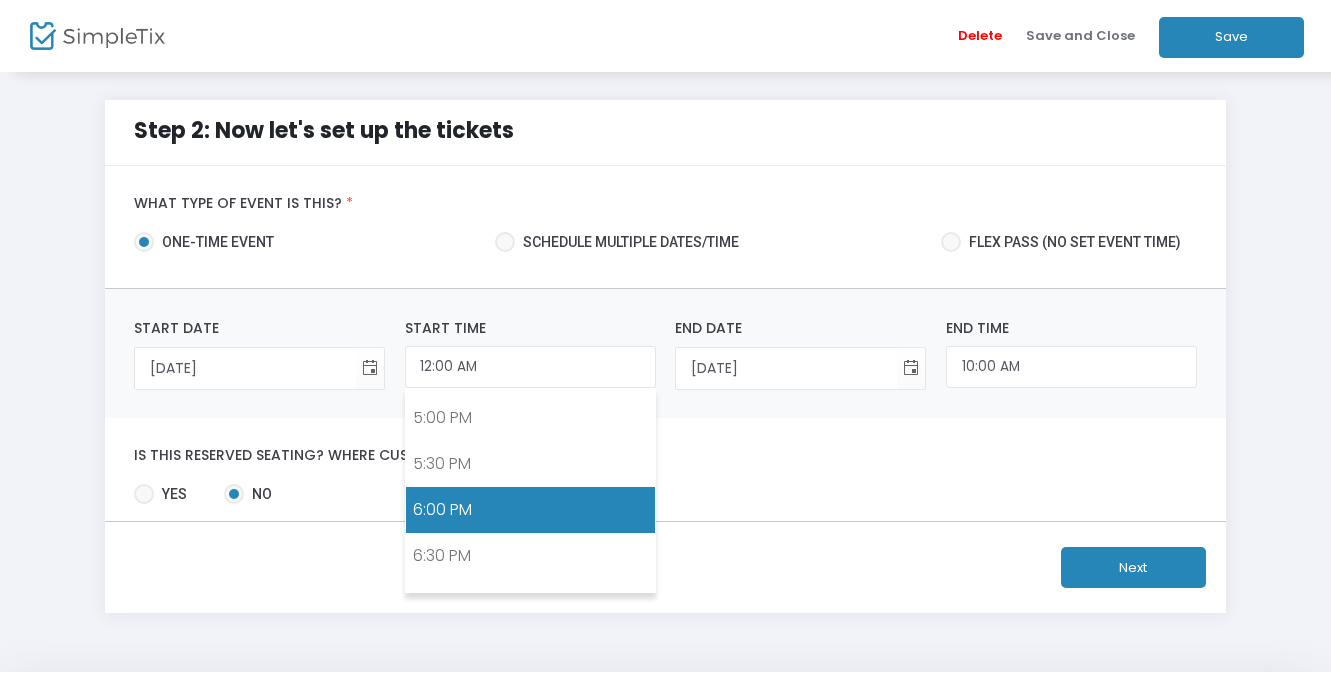 click on "6:00 PM" at bounding box center [530, 510] 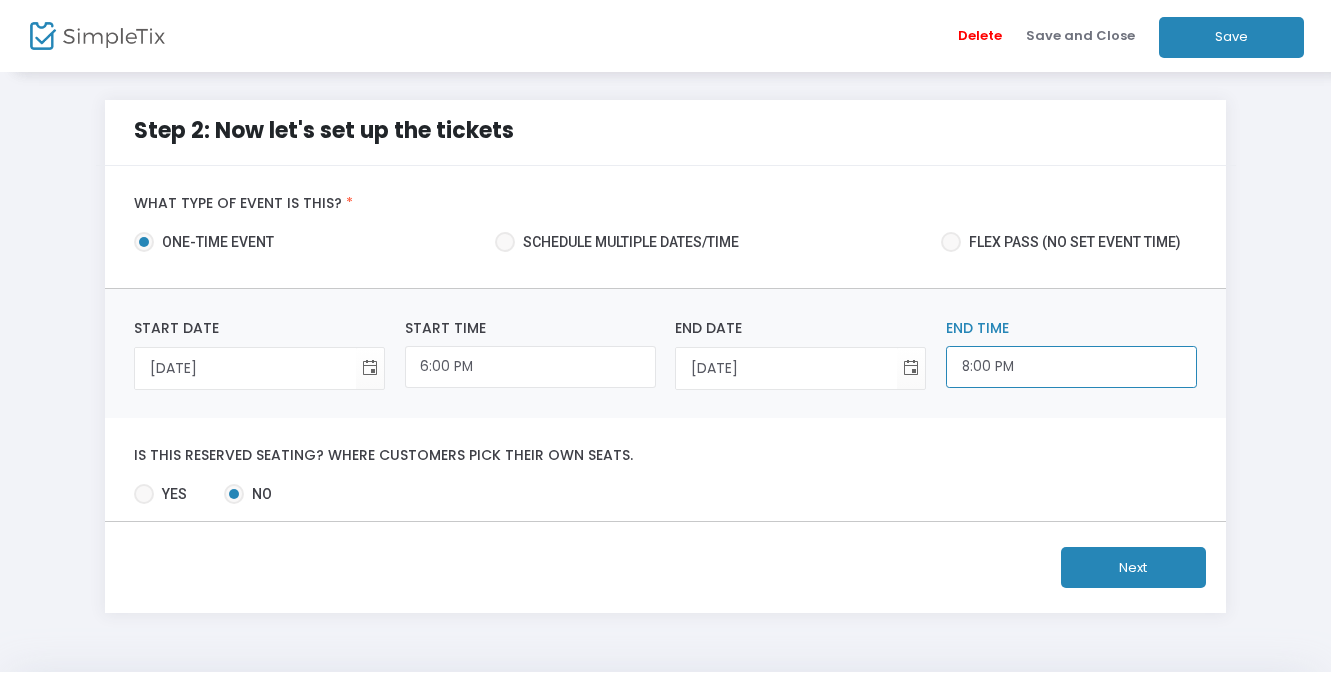 click on "8:00 PM" 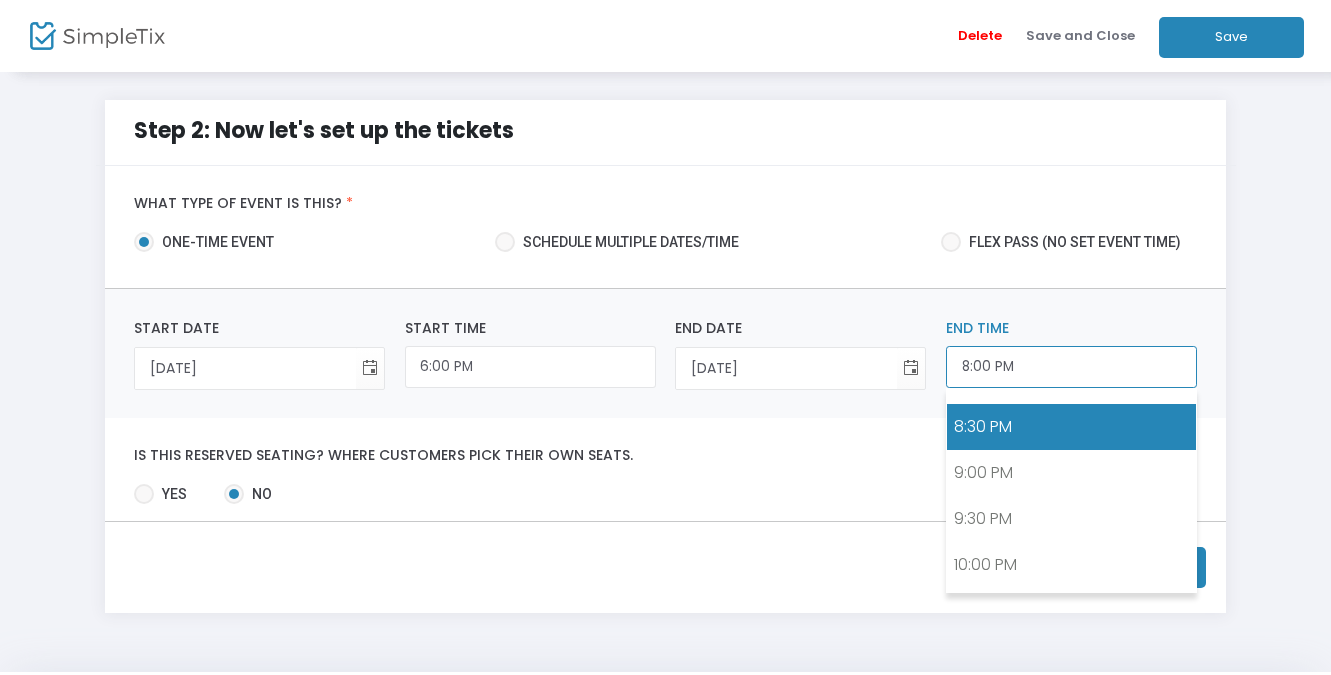scroll, scrollTop: 1878, scrollLeft: 0, axis: vertical 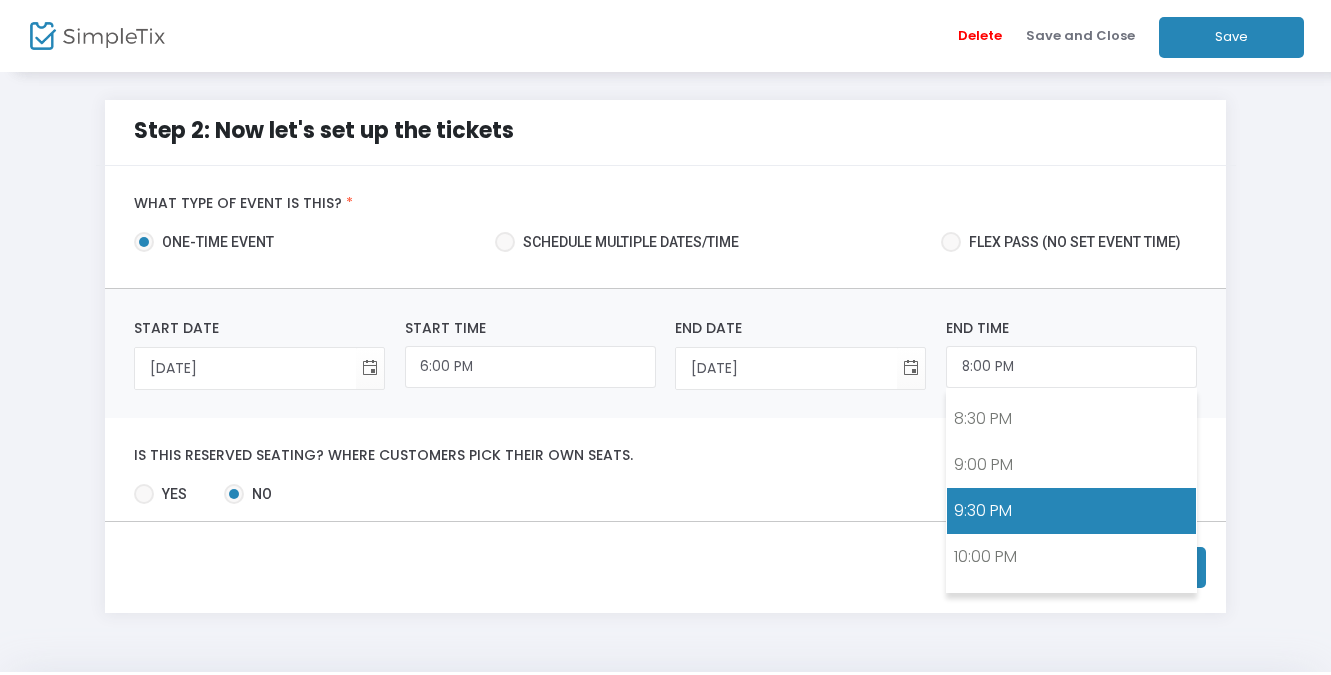 click on "9:30 PM" at bounding box center (1071, 511) 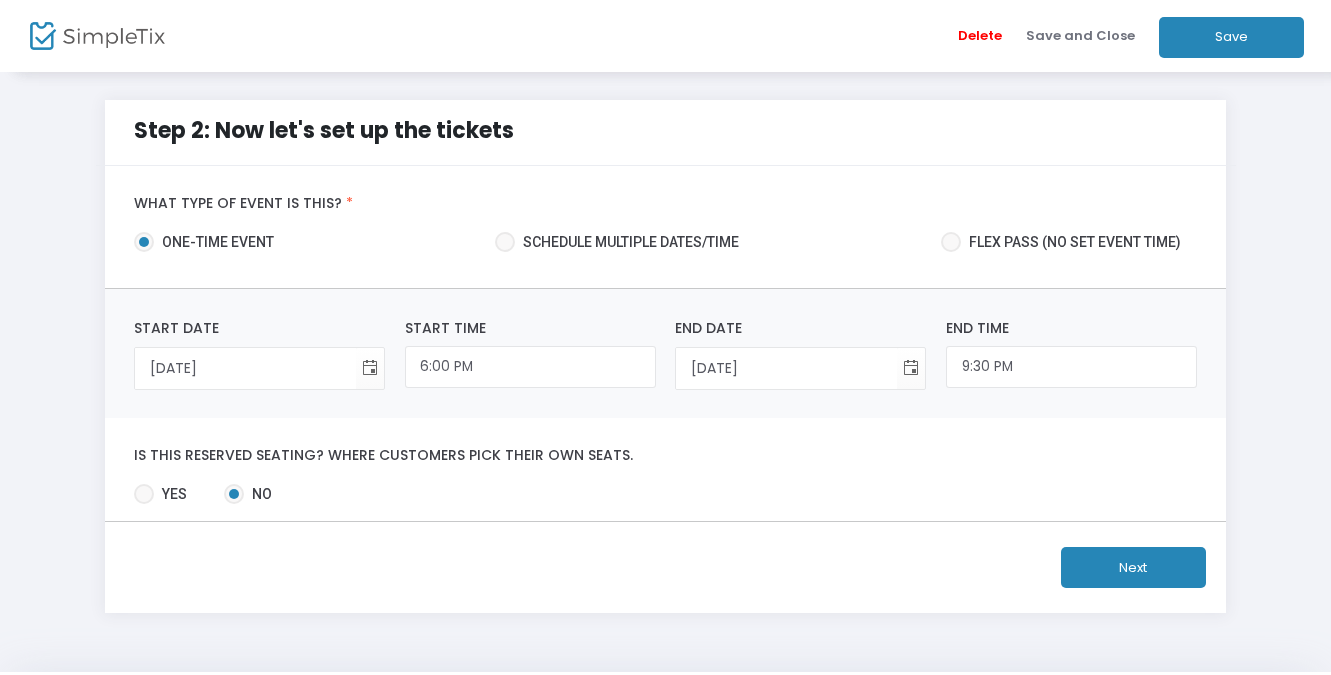 click on "Next" 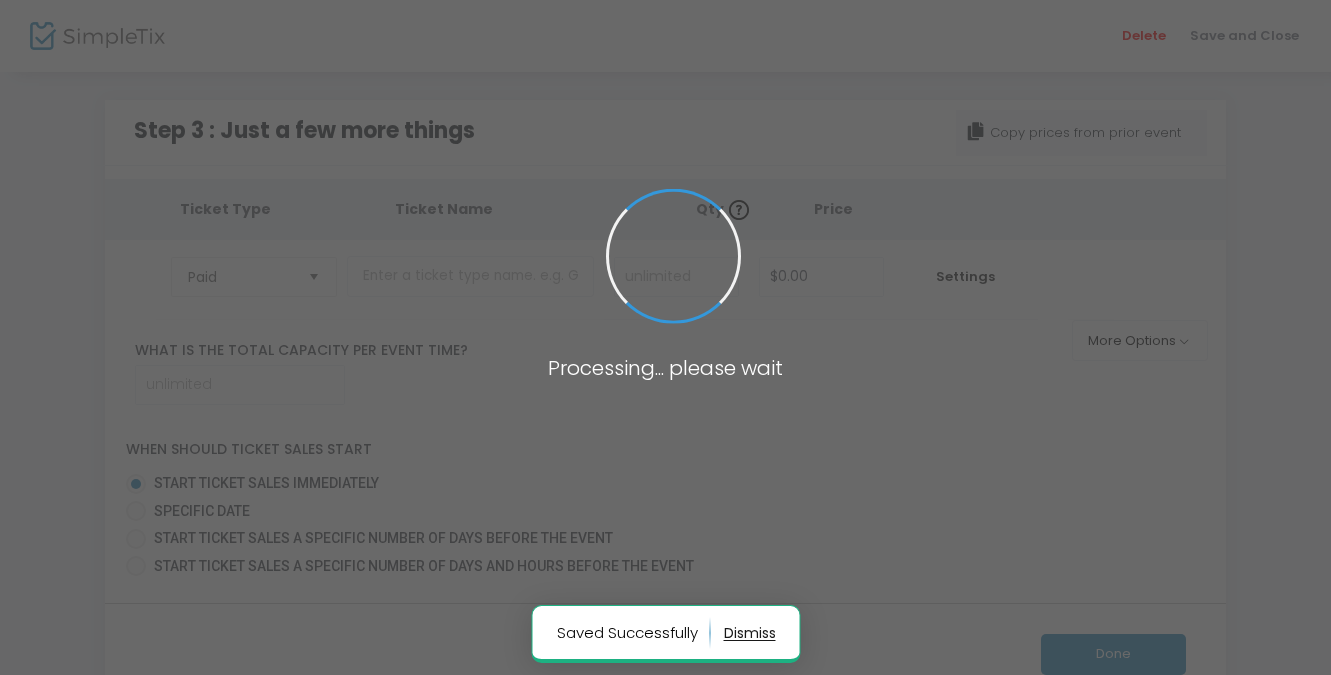 click at bounding box center (665, 337) 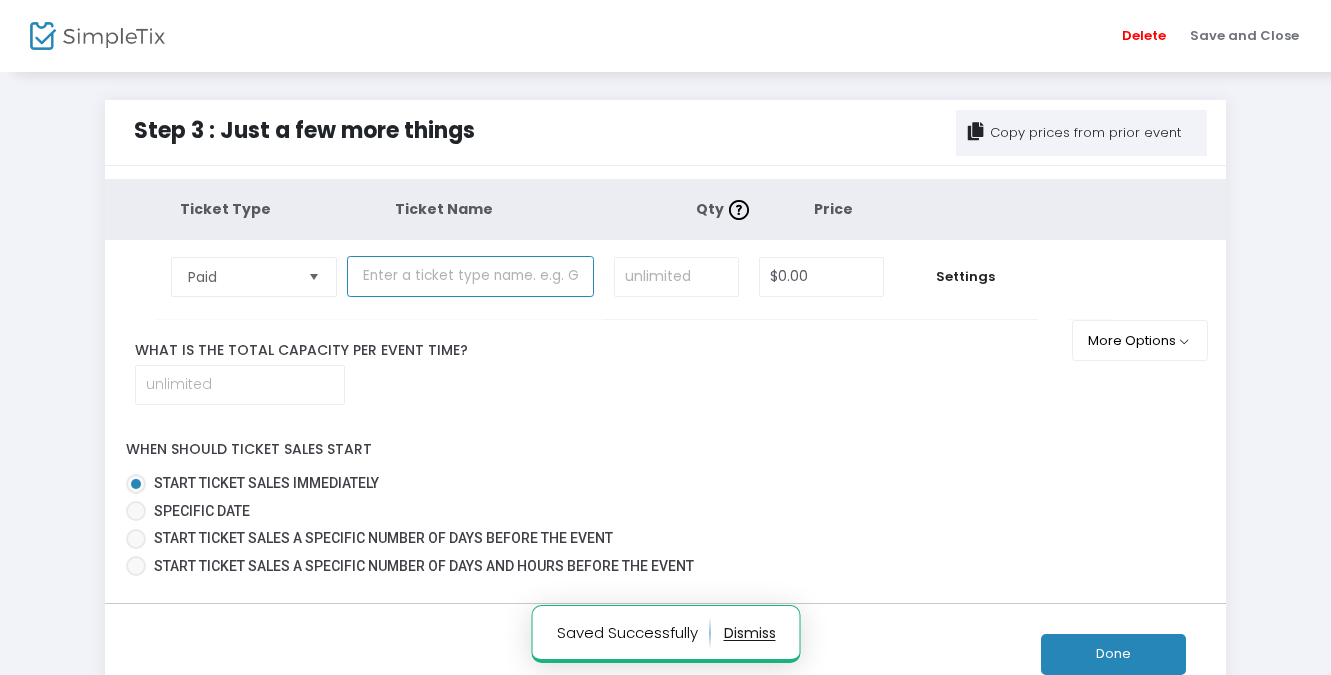 click at bounding box center (470, 276) 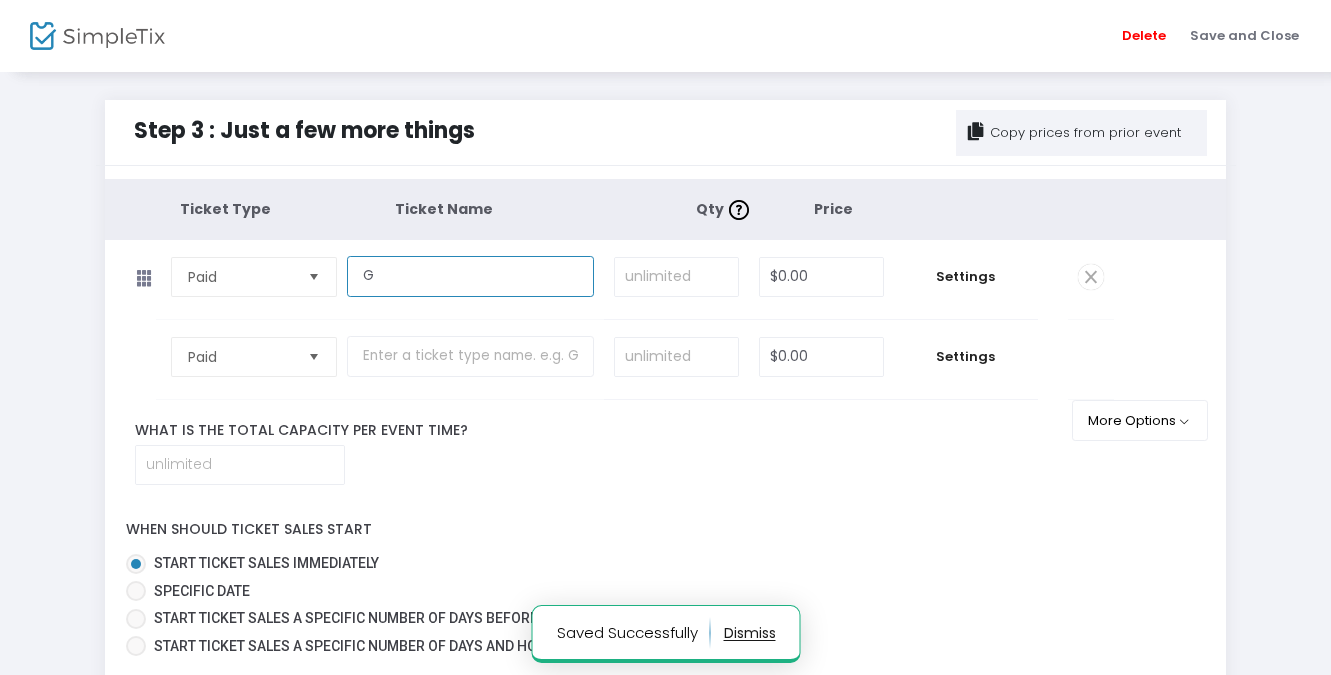 type on "G" 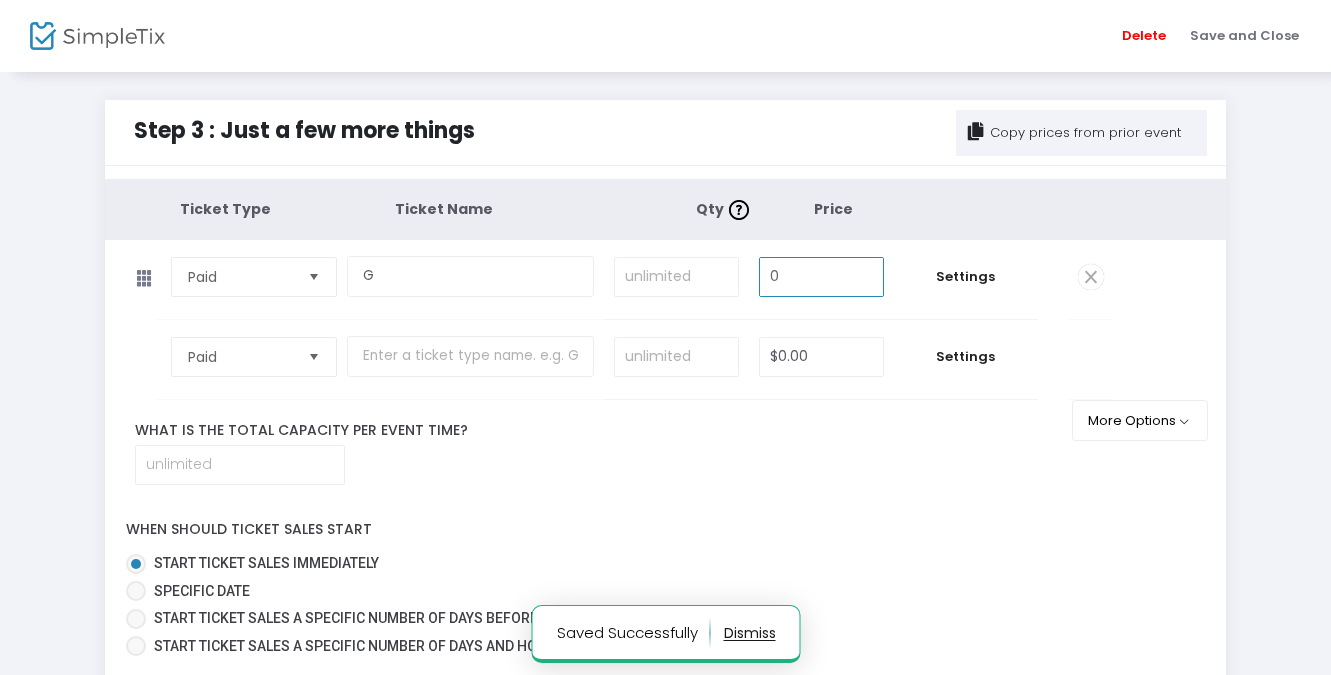 drag, startPoint x: 846, startPoint y: 271, endPoint x: 720, endPoint y: 271, distance: 126 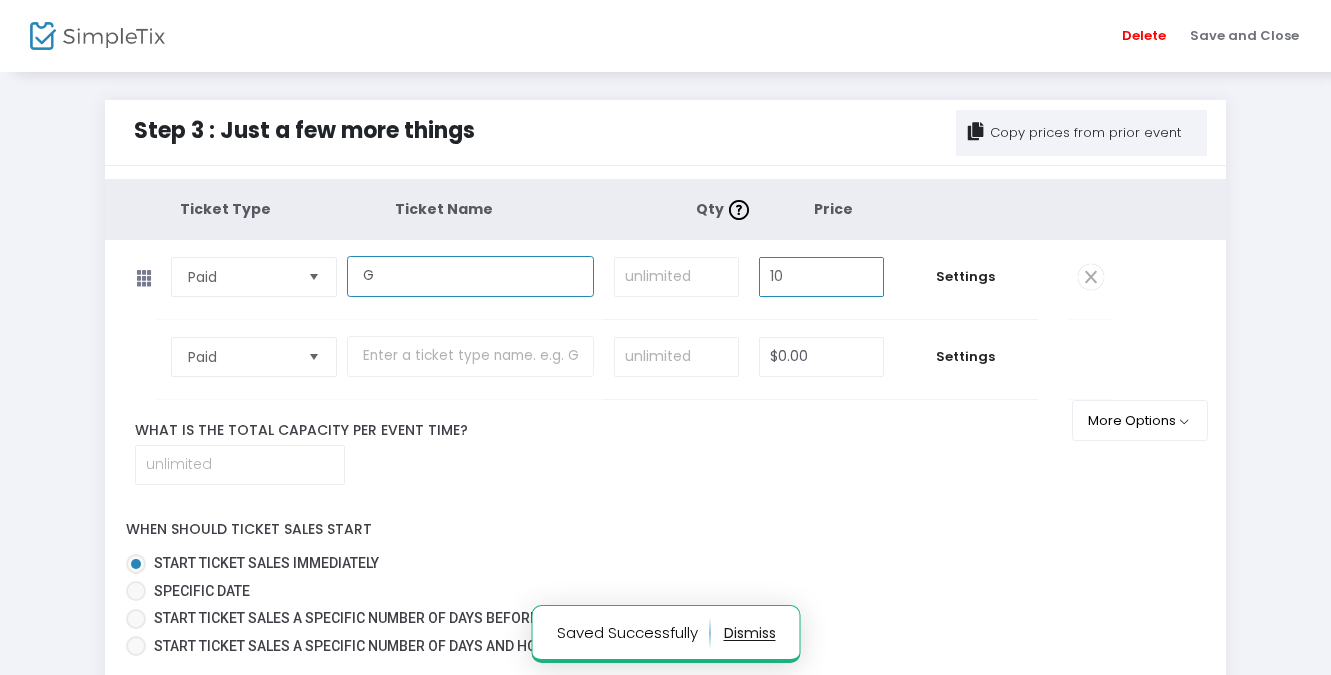 type on "$10.00" 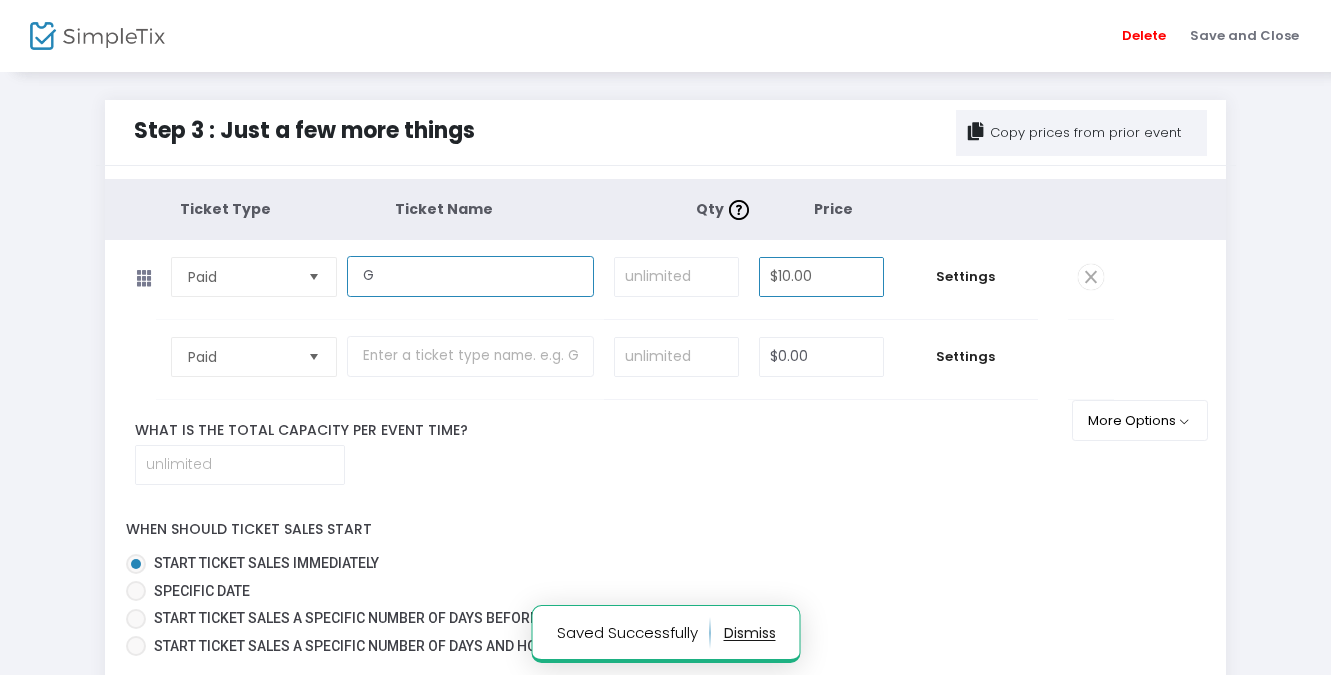 click on "G" at bounding box center [470, 276] 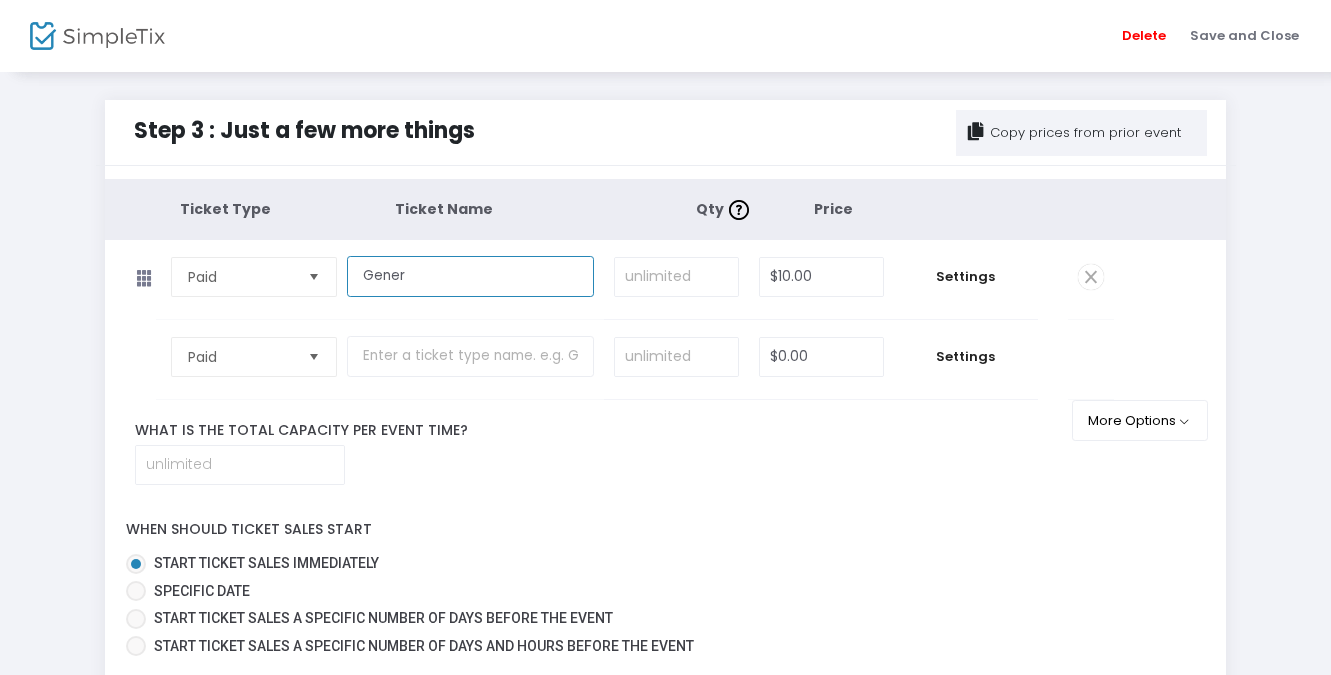 type on "General Admission" 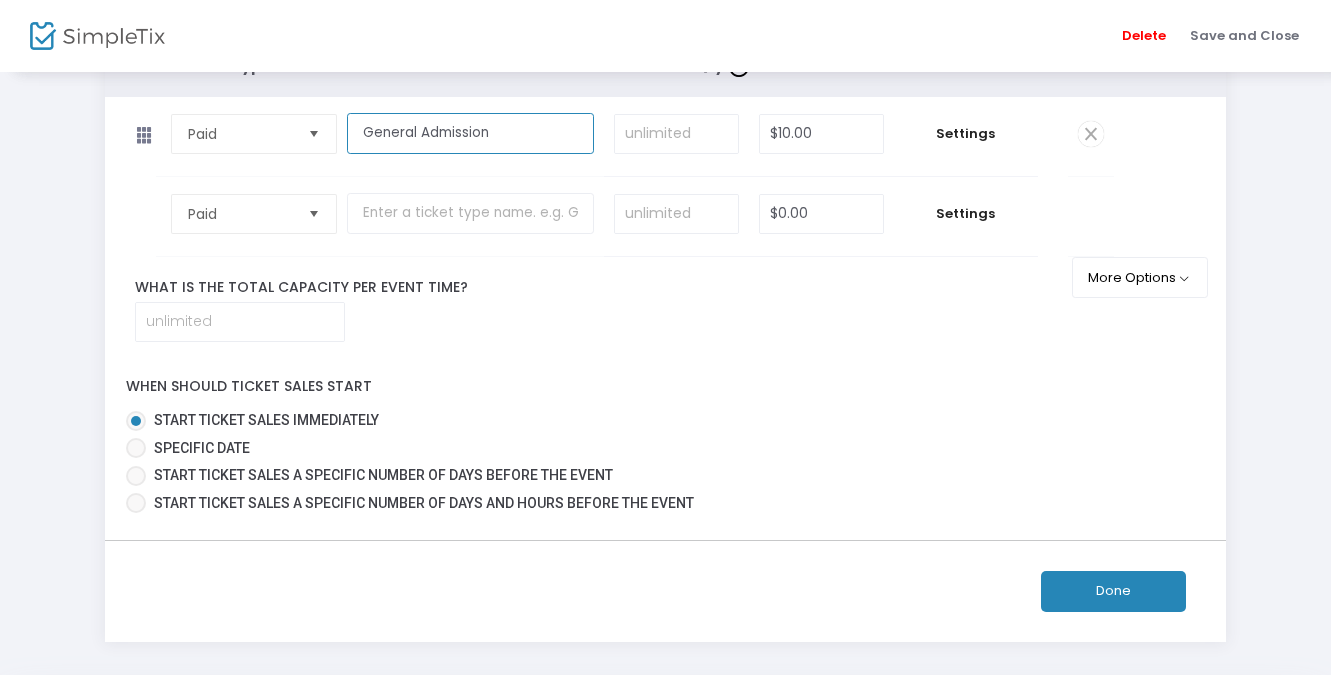 scroll, scrollTop: 170, scrollLeft: 0, axis: vertical 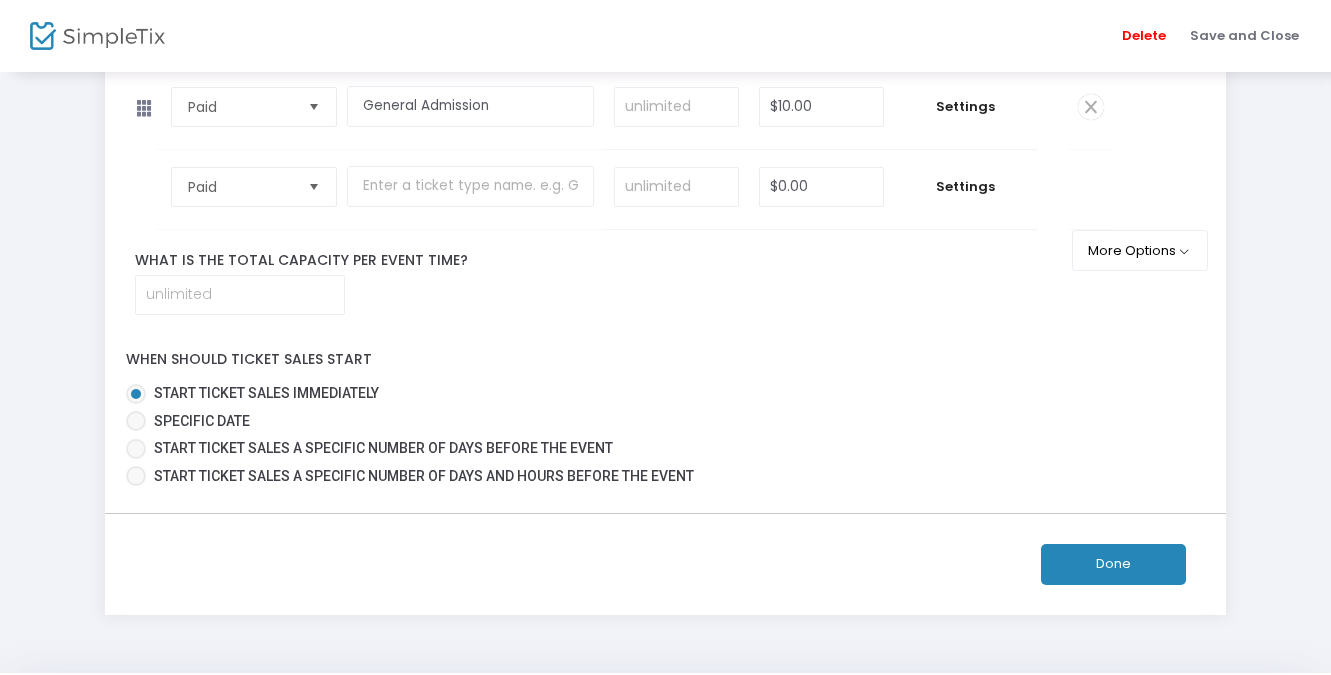 click on "Specific Date" at bounding box center (202, 421) 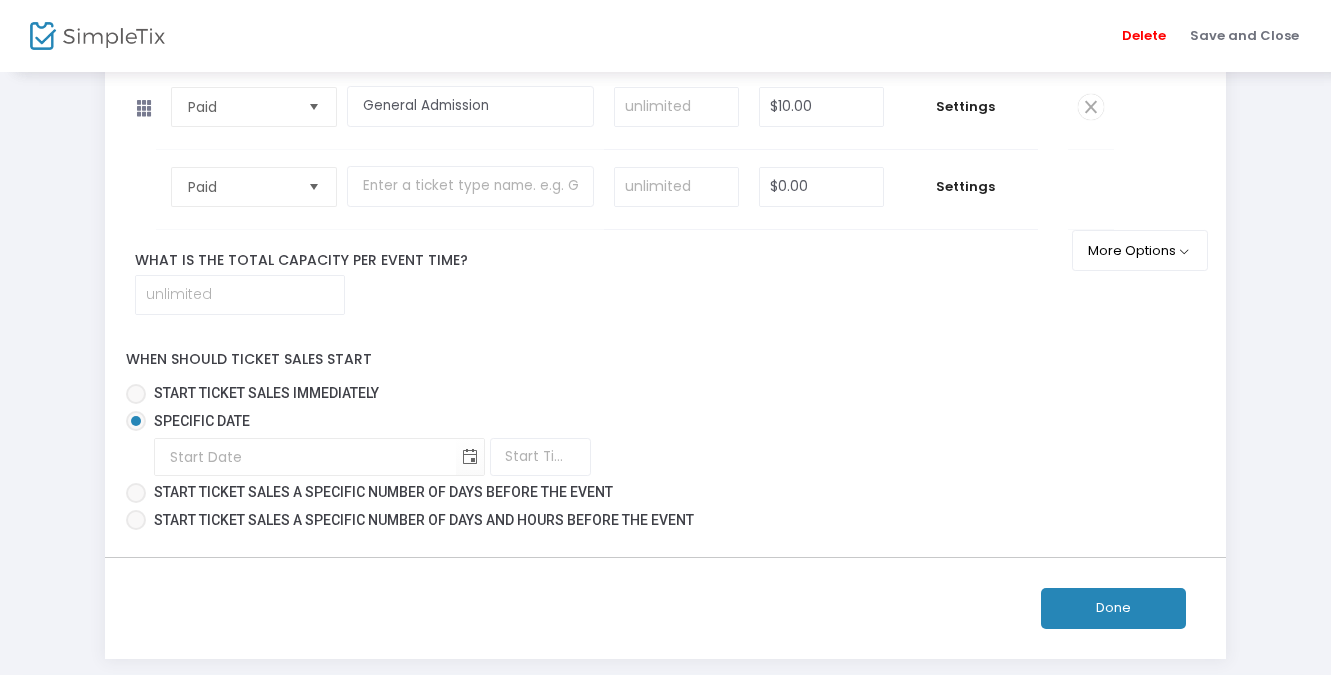 click on "Start ticket sales immediately" at bounding box center (266, 393) 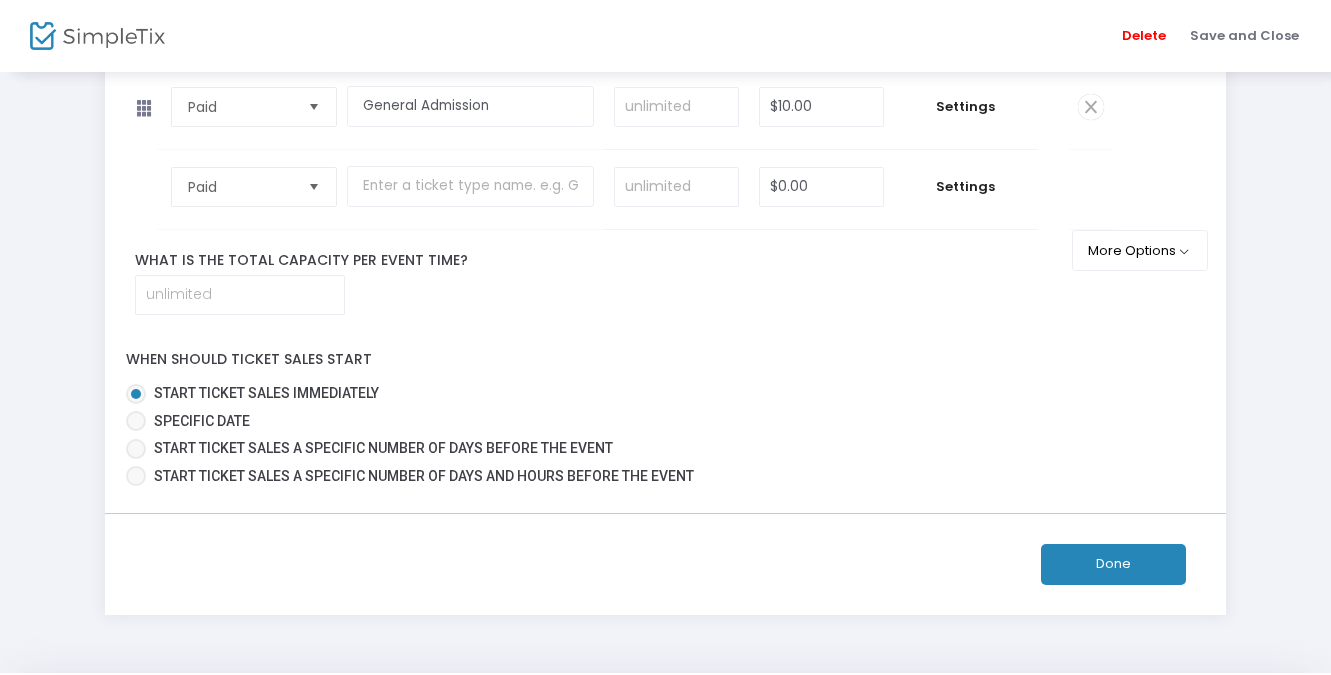 click on "Specific Date" at bounding box center [202, 421] 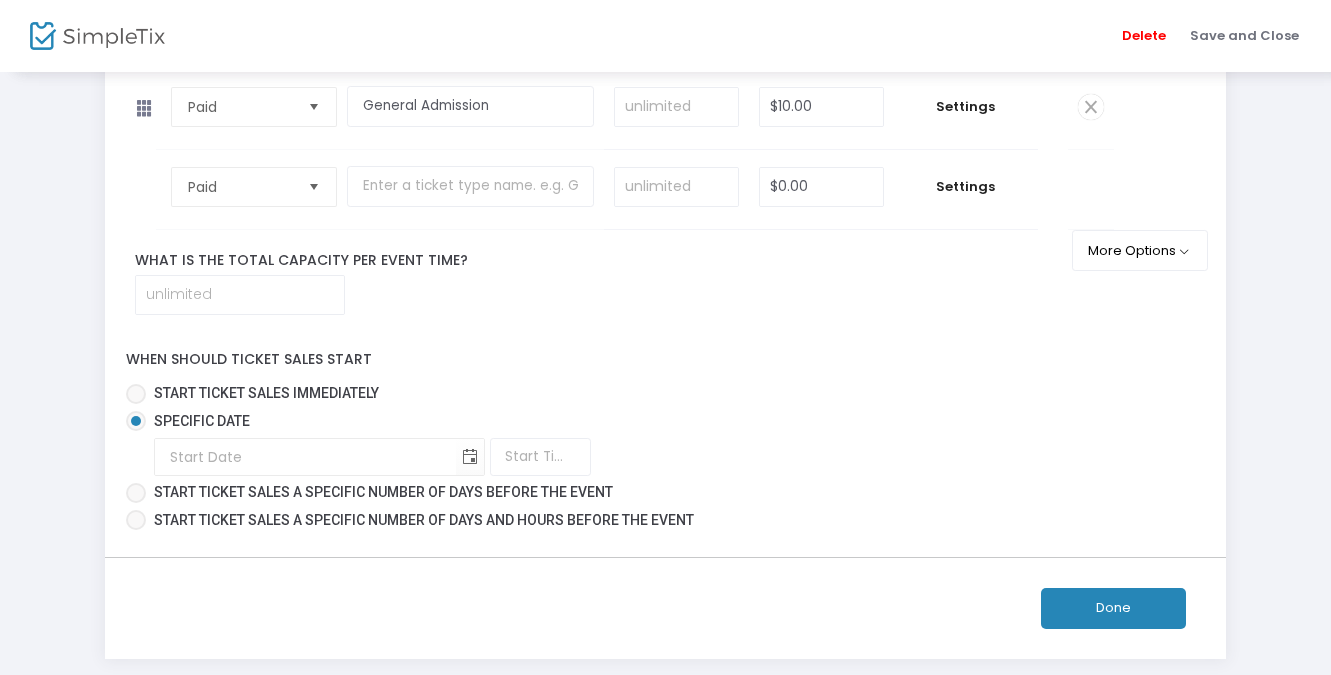 click on "Start ticket sales immediately" at bounding box center (266, 393) 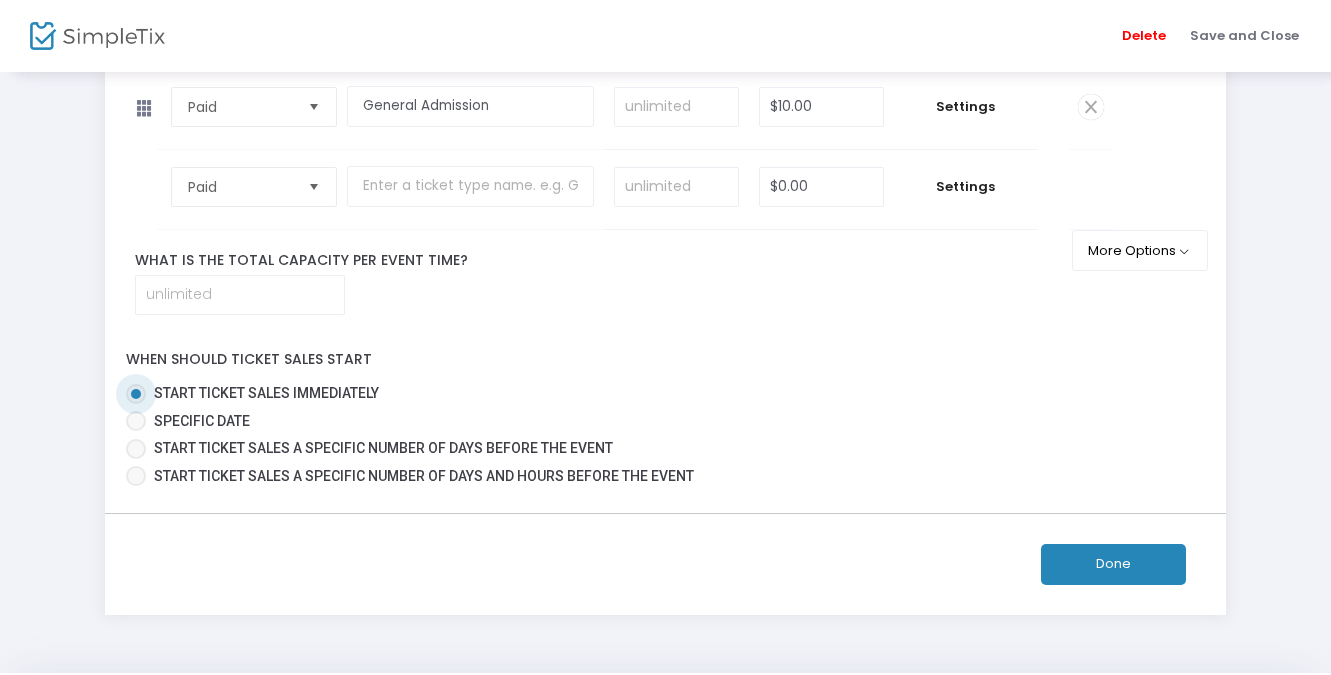 click on "Specific Date" at bounding box center (202, 421) 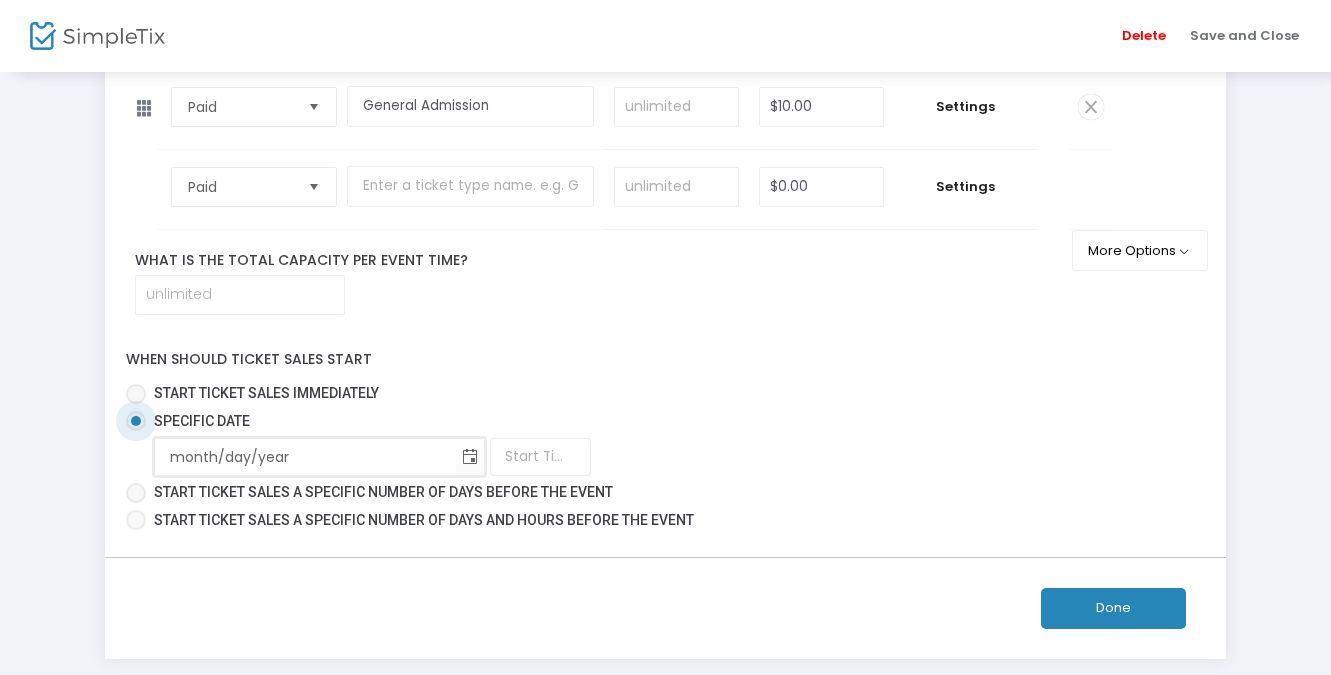 click on "month/day/year" at bounding box center [305, 457] 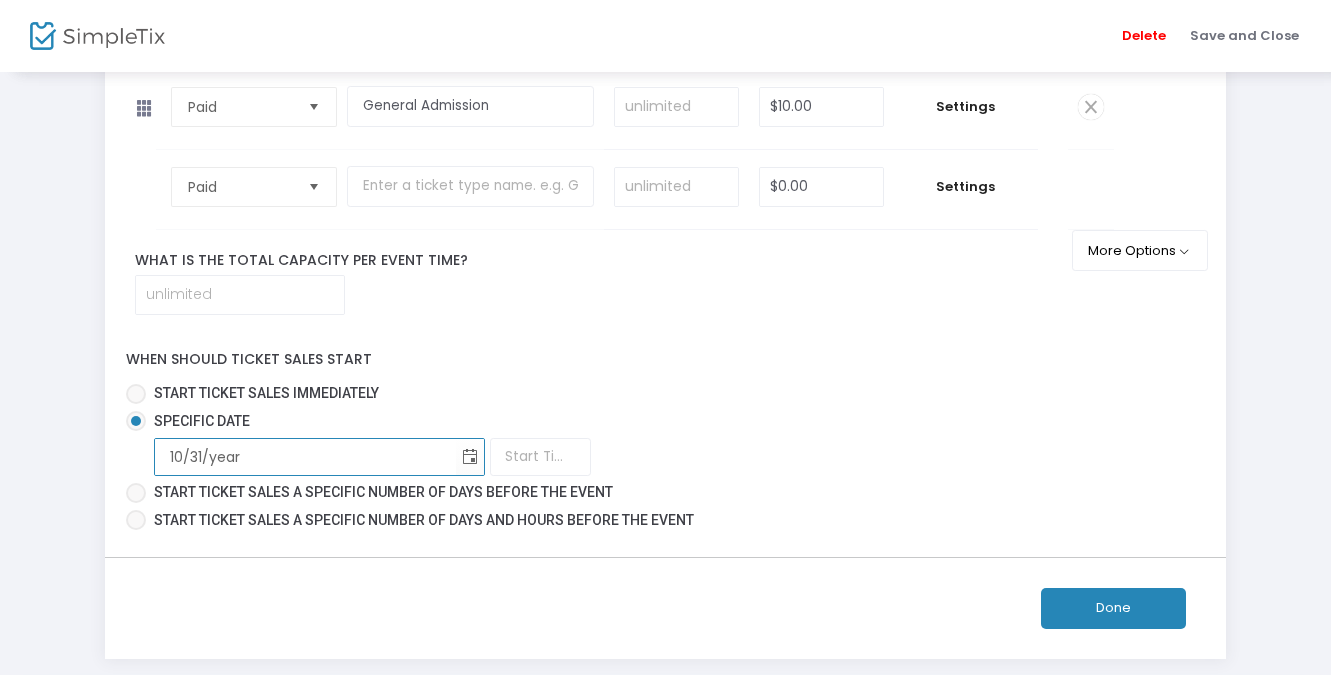 type on "[DATE]" 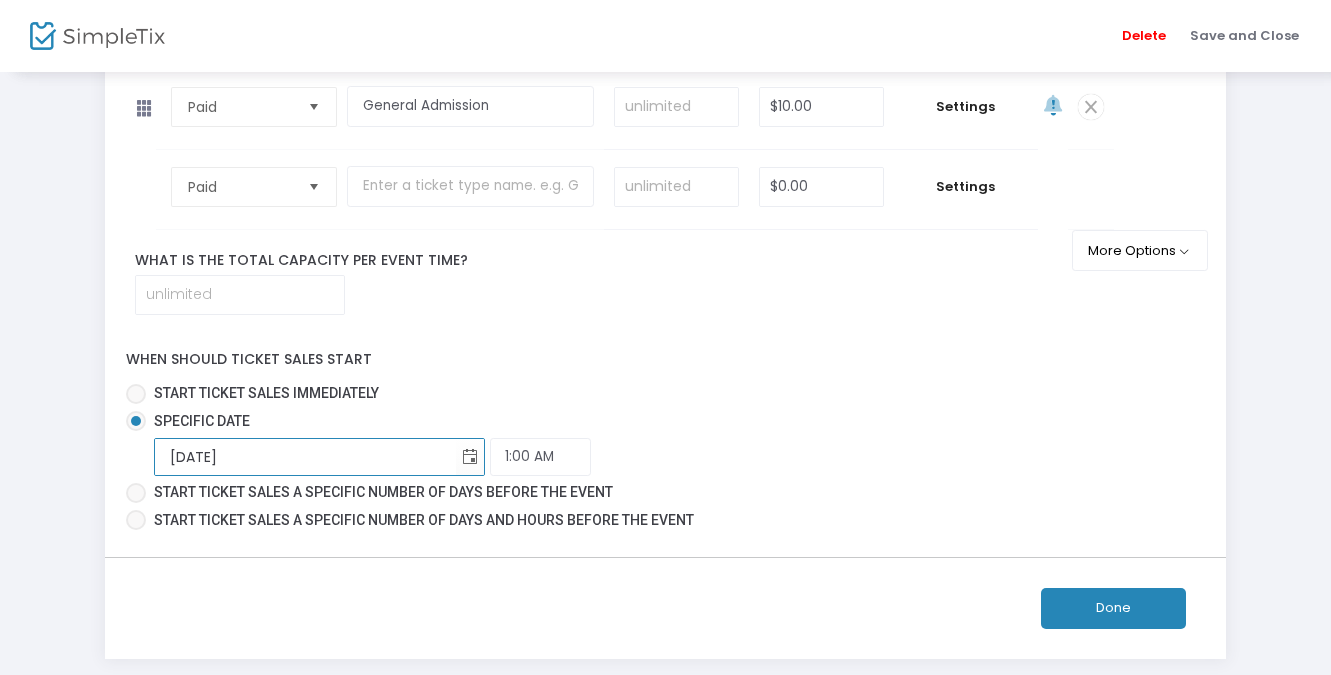 type on "[DATE]" 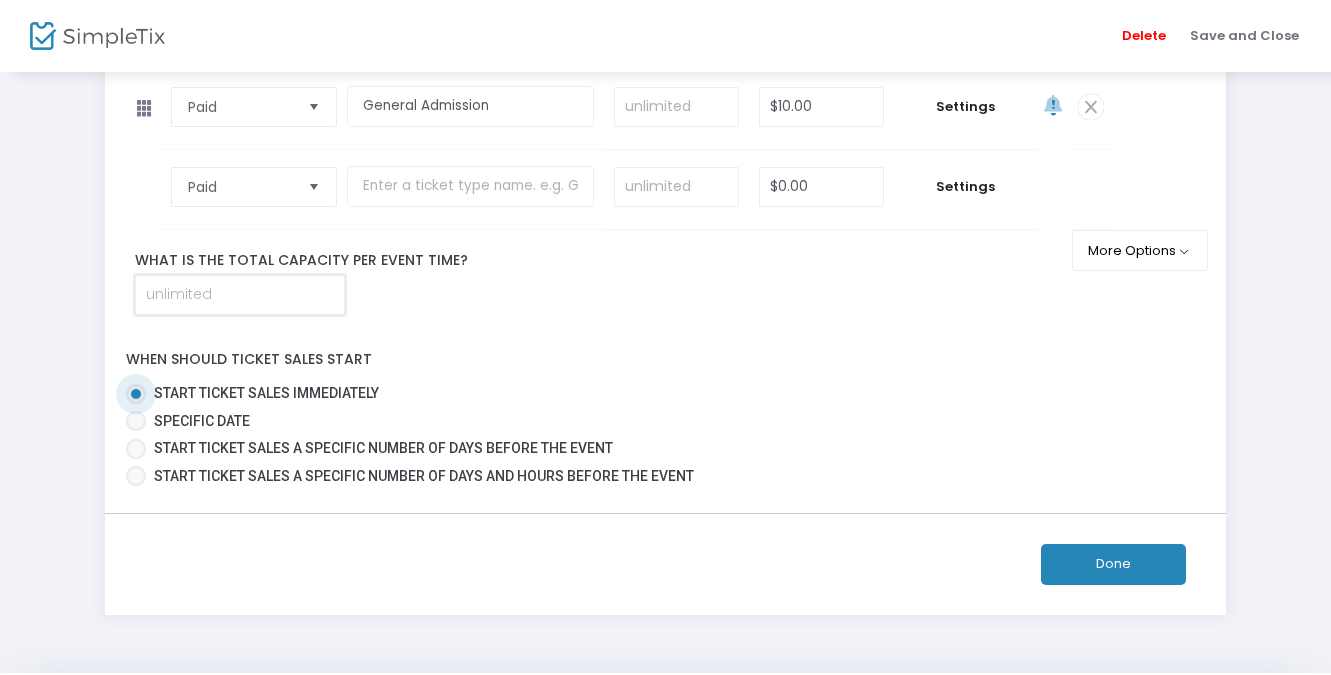 click at bounding box center (240, 295) 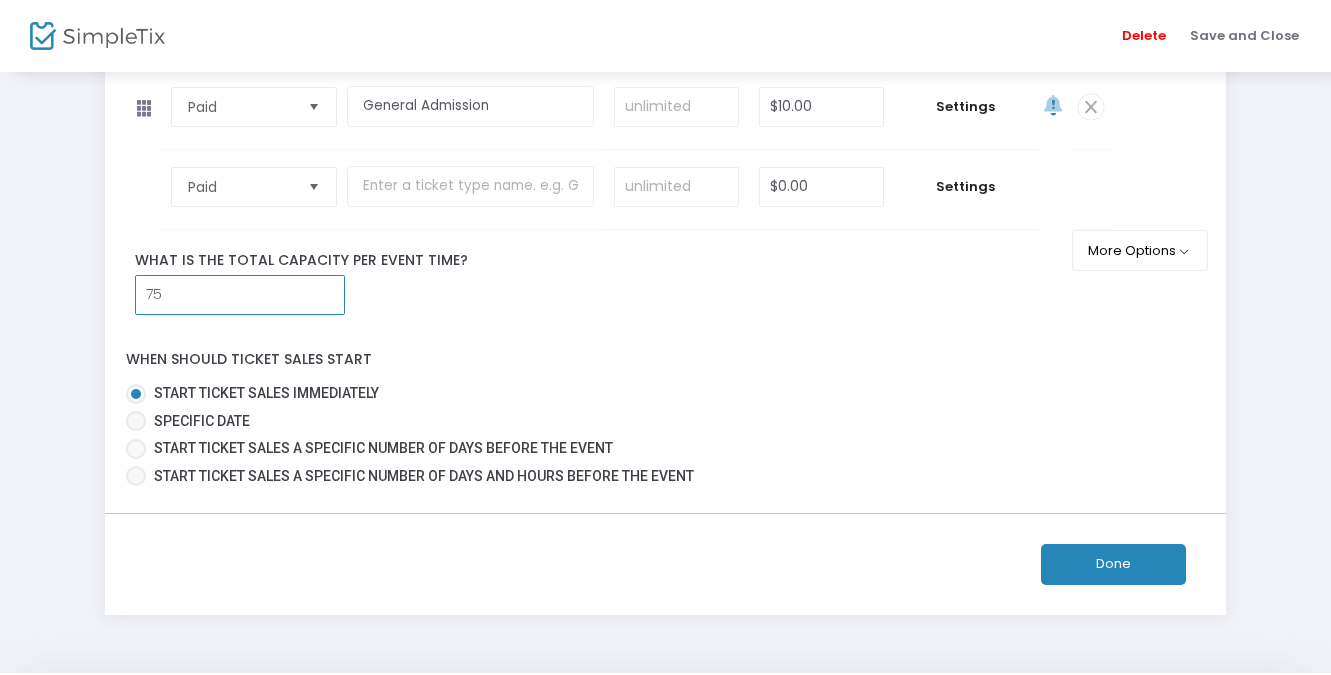 type on "75" 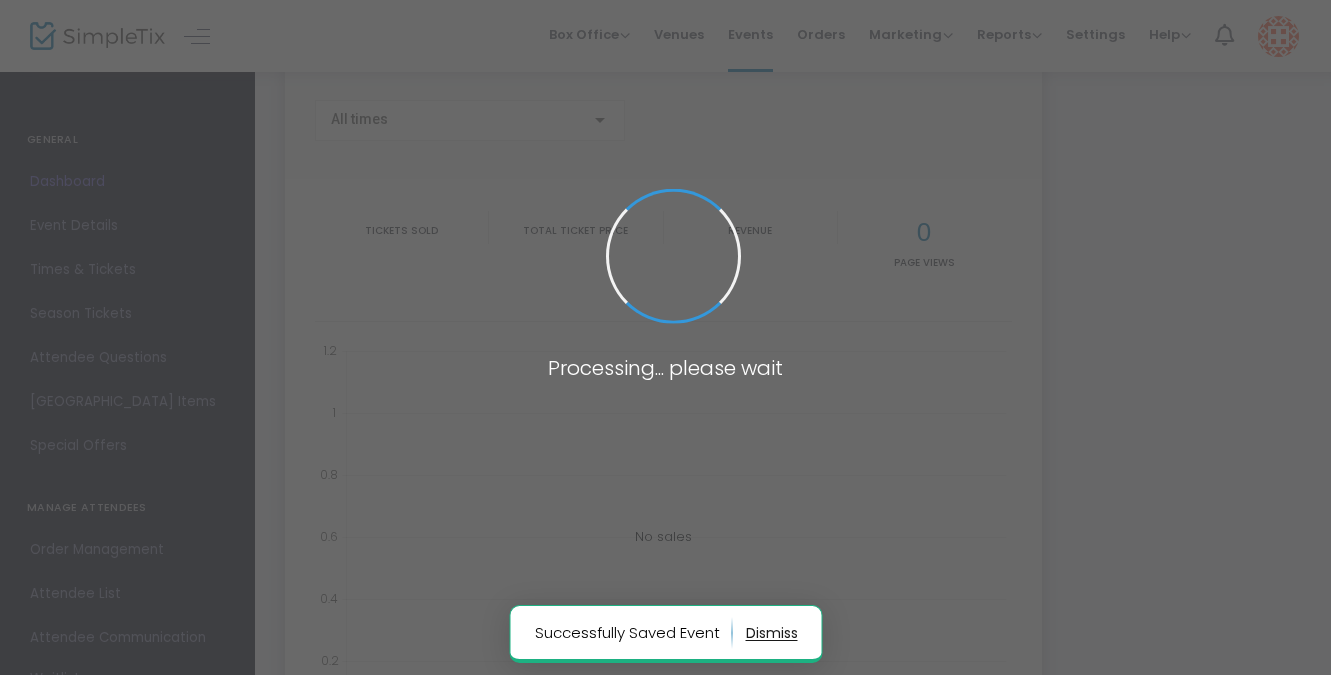 scroll, scrollTop: 0, scrollLeft: 0, axis: both 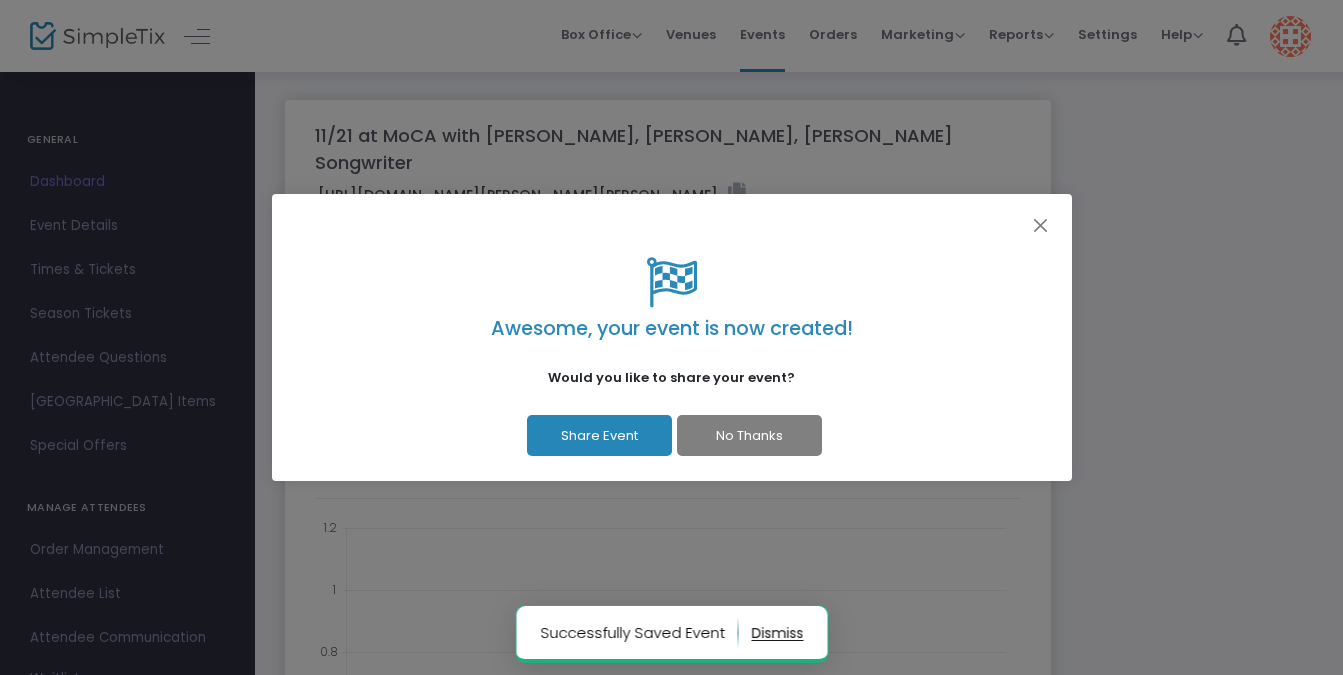 click on "Awesome, your event is now created! Would you like to share your event?  Share Event   No Thanks" 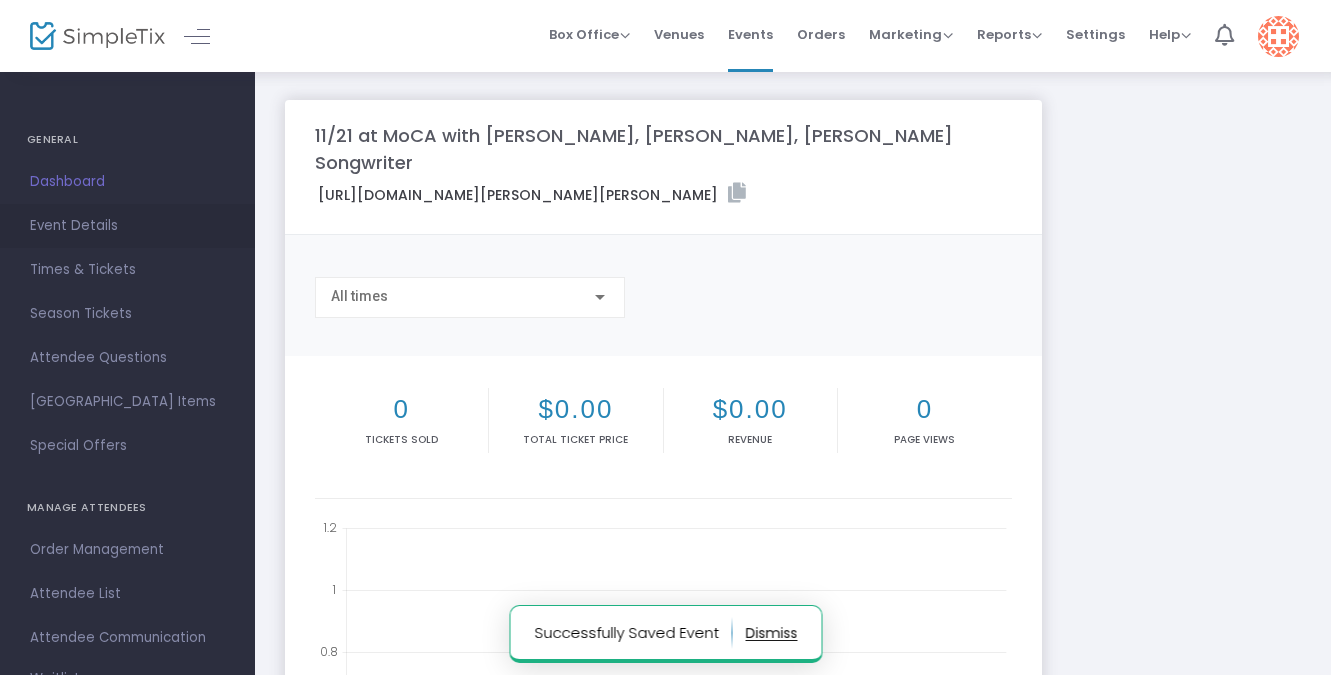 click on "Event Details" at bounding box center (127, 226) 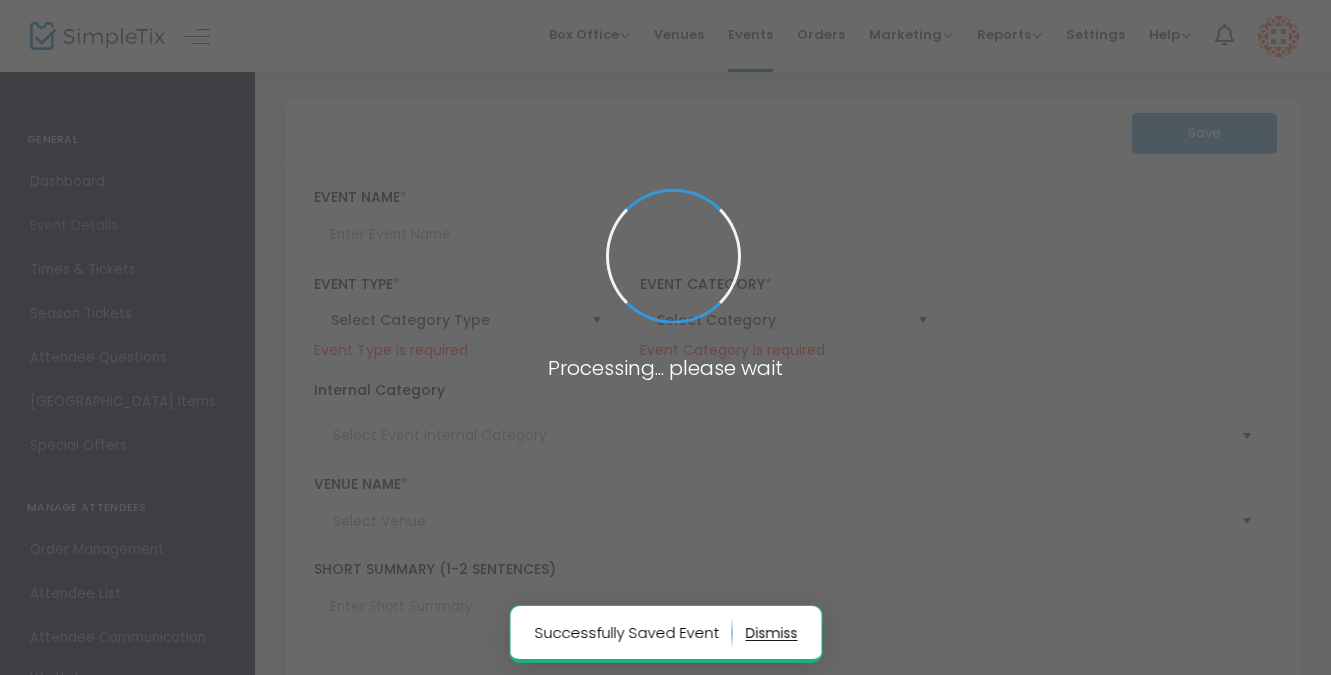 type on "11/21 at MoCA with [PERSON_NAME], [PERSON_NAME], [PERSON_NAME] Songwriter" 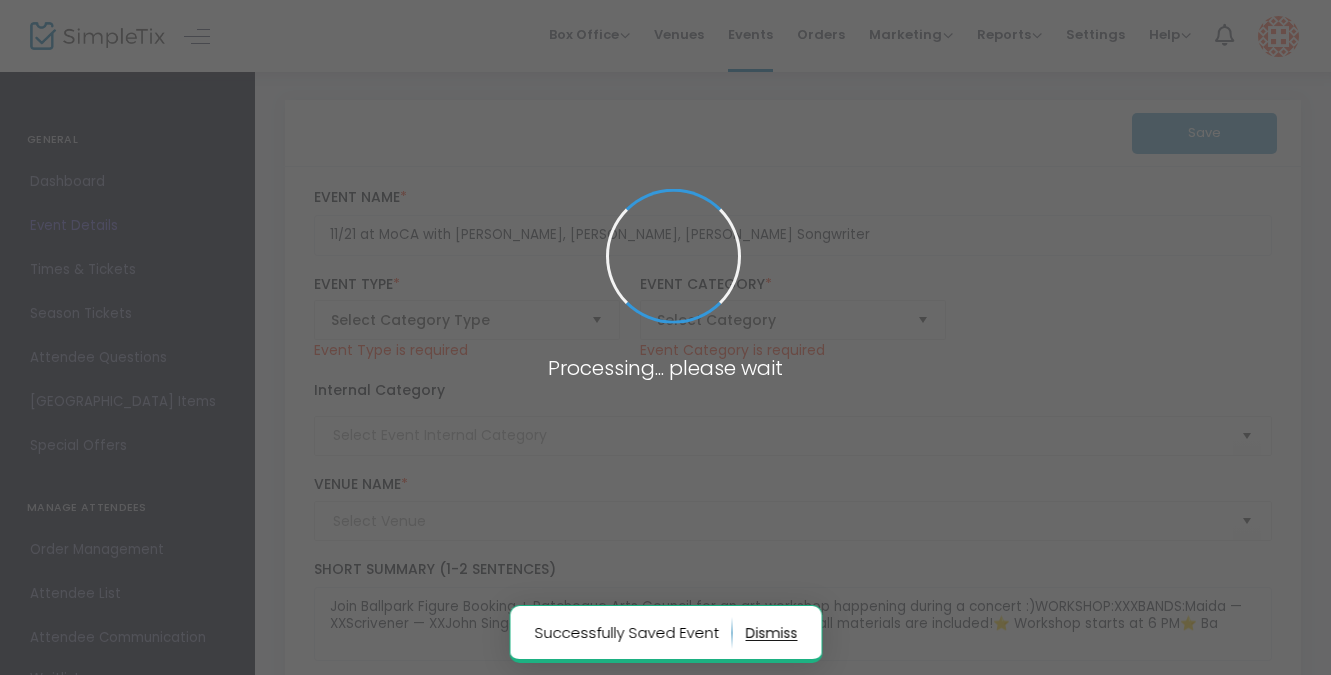 type on "[GEOGRAPHIC_DATA][PERSON_NAME]" 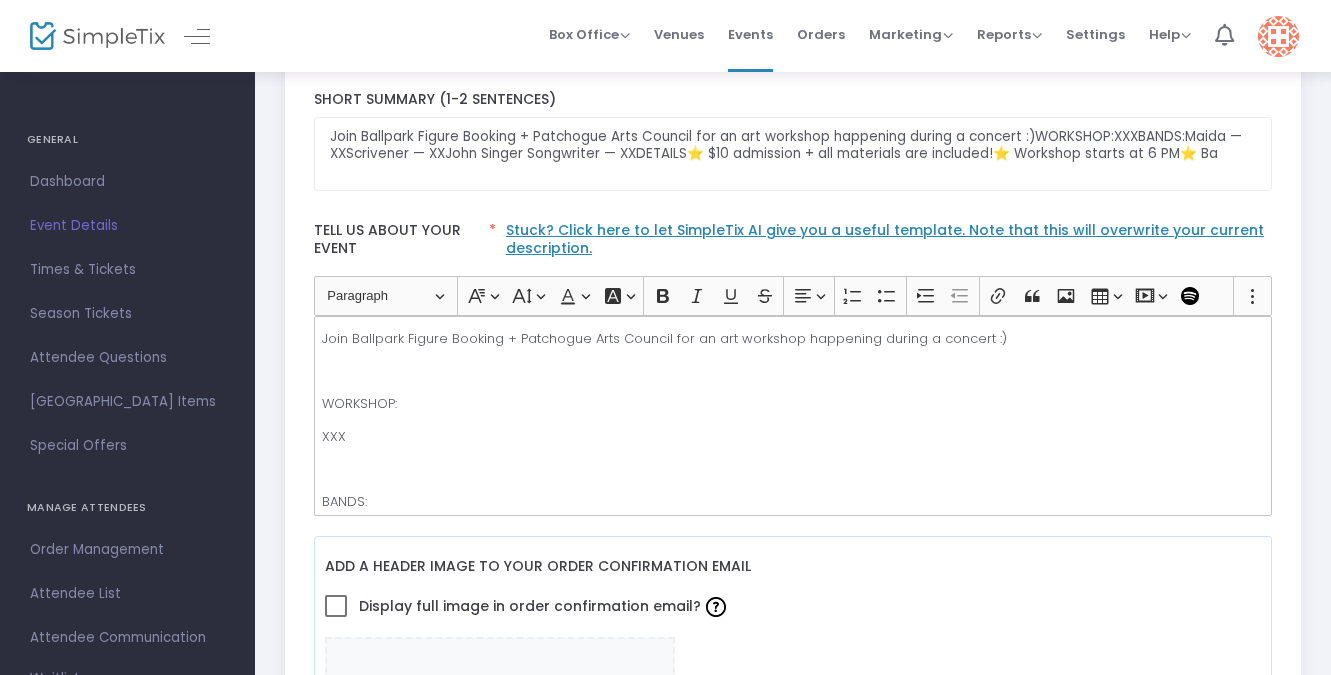 scroll, scrollTop: 525, scrollLeft: 0, axis: vertical 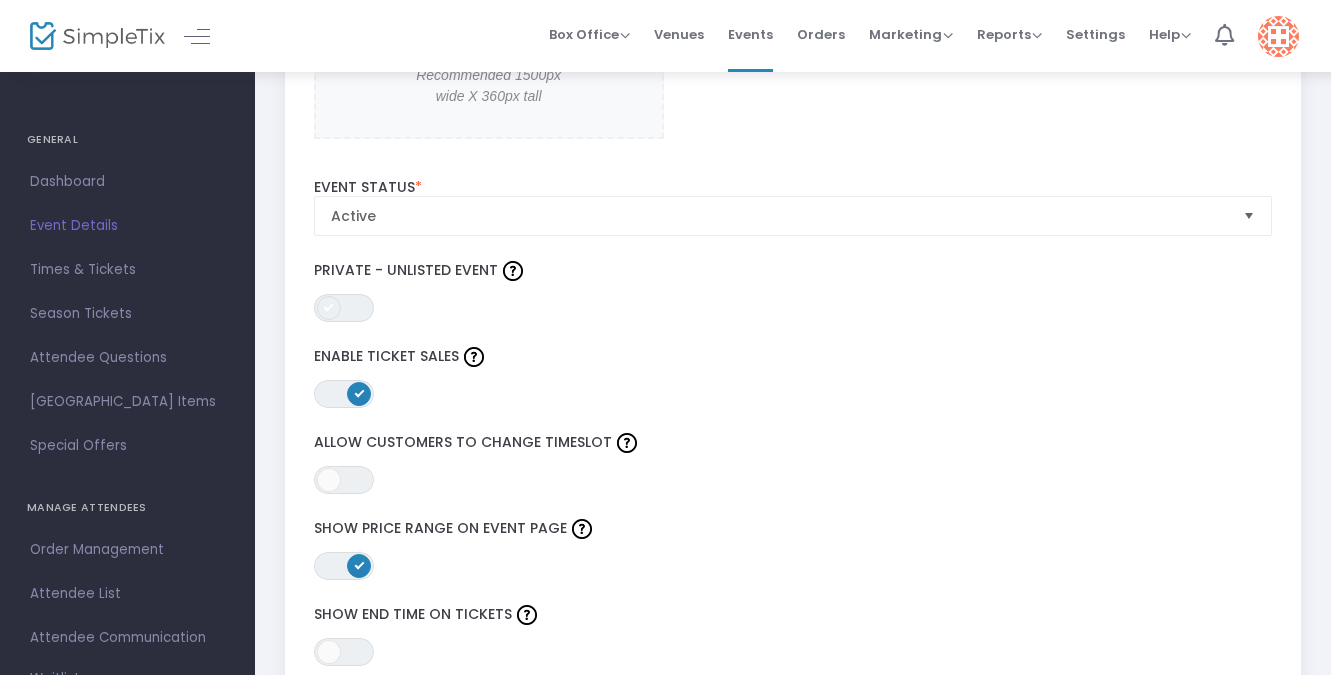 click 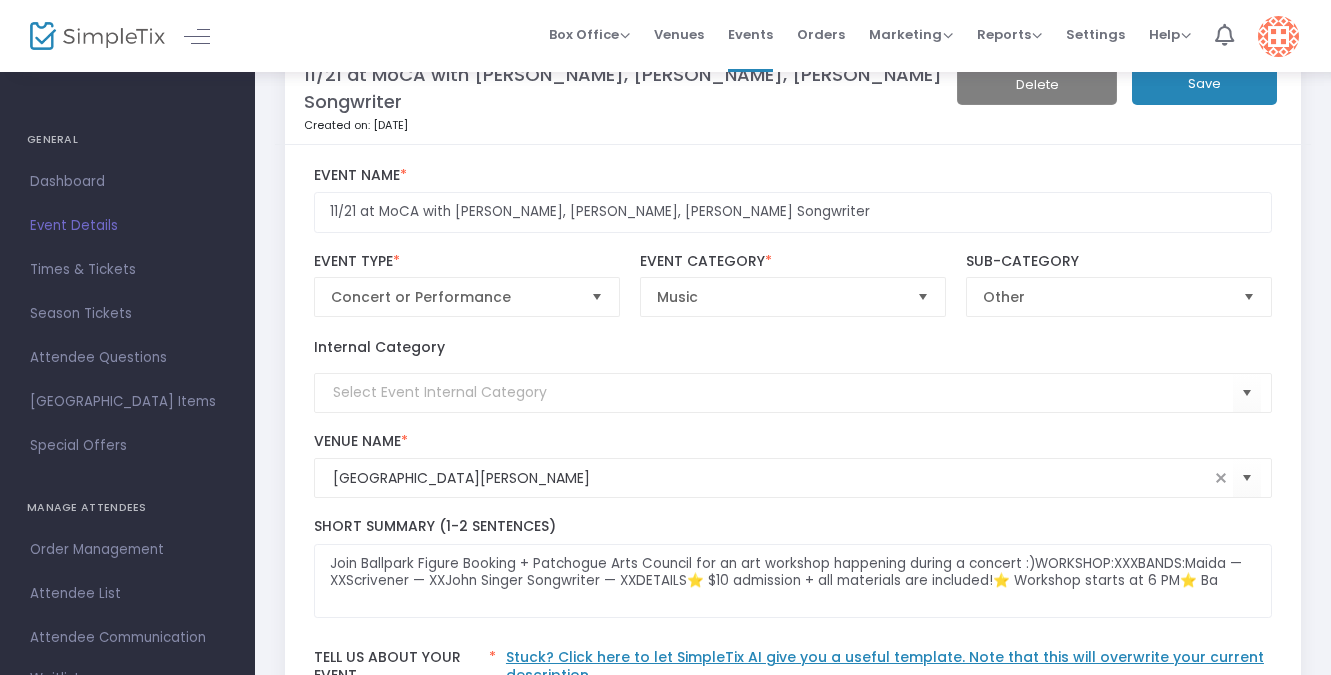 scroll, scrollTop: 0, scrollLeft: 0, axis: both 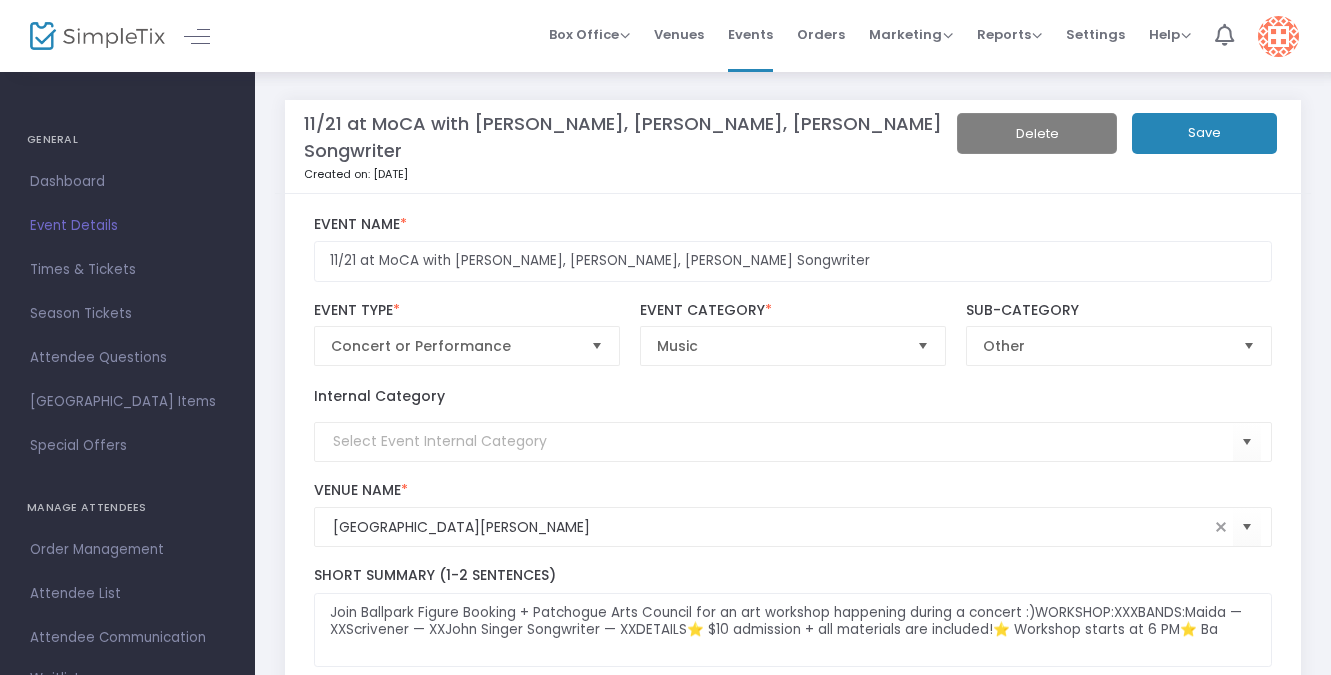 click on "Save" 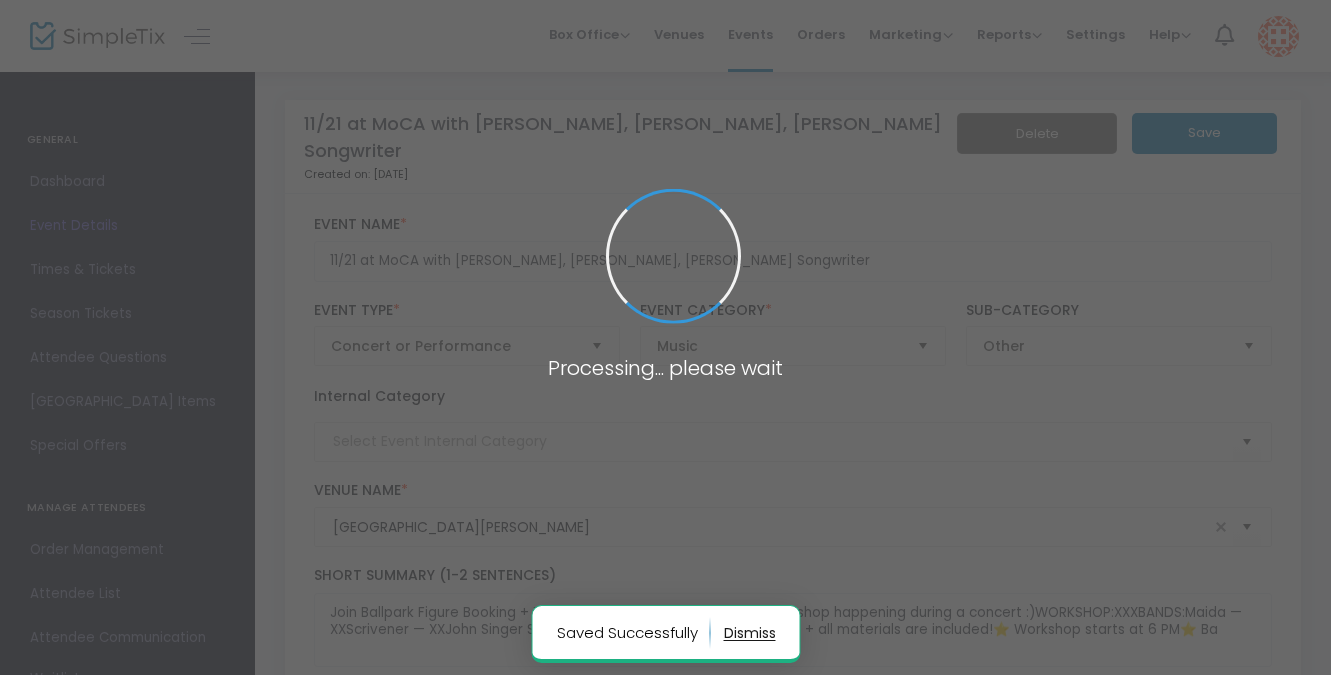 click on "Processing... please wait Saved Successfully  Box Office   Sell Tickets   Bookings   Sell Season Pass   Venues   Memberships   Events   Orders   Marketing   Promo Codes   Quantity Discounts   Affiliate   Reports   Analytics   Sales Reports   Download   Settings   Help   View Docs   Contact Support  1  [PERSON_NAME]   [EMAIL_ADDRESS][DOMAIN_NAME]   Role: OWNER   Section   Your Profile   Create a site for a new organization  Logout  GENERAL   Dashboard   Event Details  Times & Tickets  Season Passes   Season Tickets   Custom Registration Pages   Attendee Questions   Suggested Square Items   Event Promoters   Special Offers   MANAGE ATTENDEES   Order Management   Attendee List   Attendee Communication   Waitlist   Print Badges   PROMOTE   Social   Embed   Promo Code   Quantity Discount   11/21 at [GEOGRAPHIC_DATA] with [PERSON_NAME], [PERSON_NAME], [PERSON_NAME] Songwriter   Created on: [DATE]   Delete   Save  11/21 at MoCA with [PERSON_NAME], [PERSON_NAME], [PERSON_NAME] Songwriter Event Name  * Concert or Performance  Event Type  * Music * *" at bounding box center [665, 337] 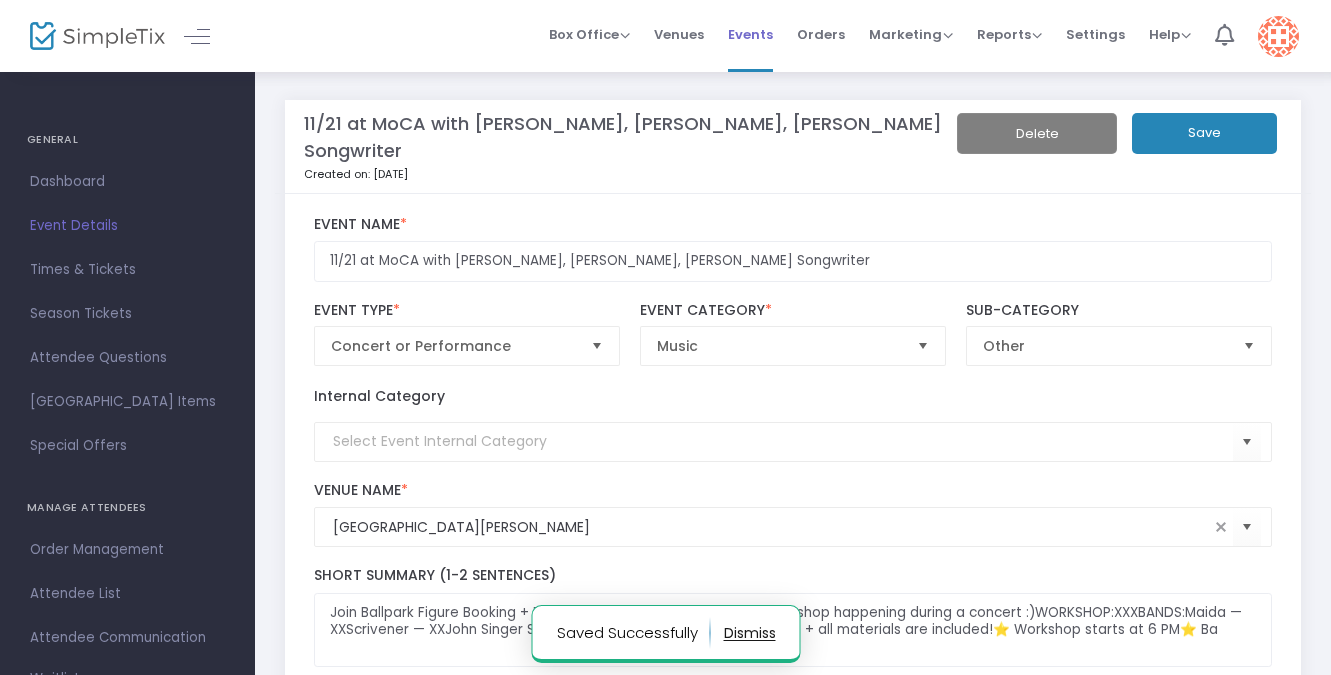 click on "Events" at bounding box center [750, 34] 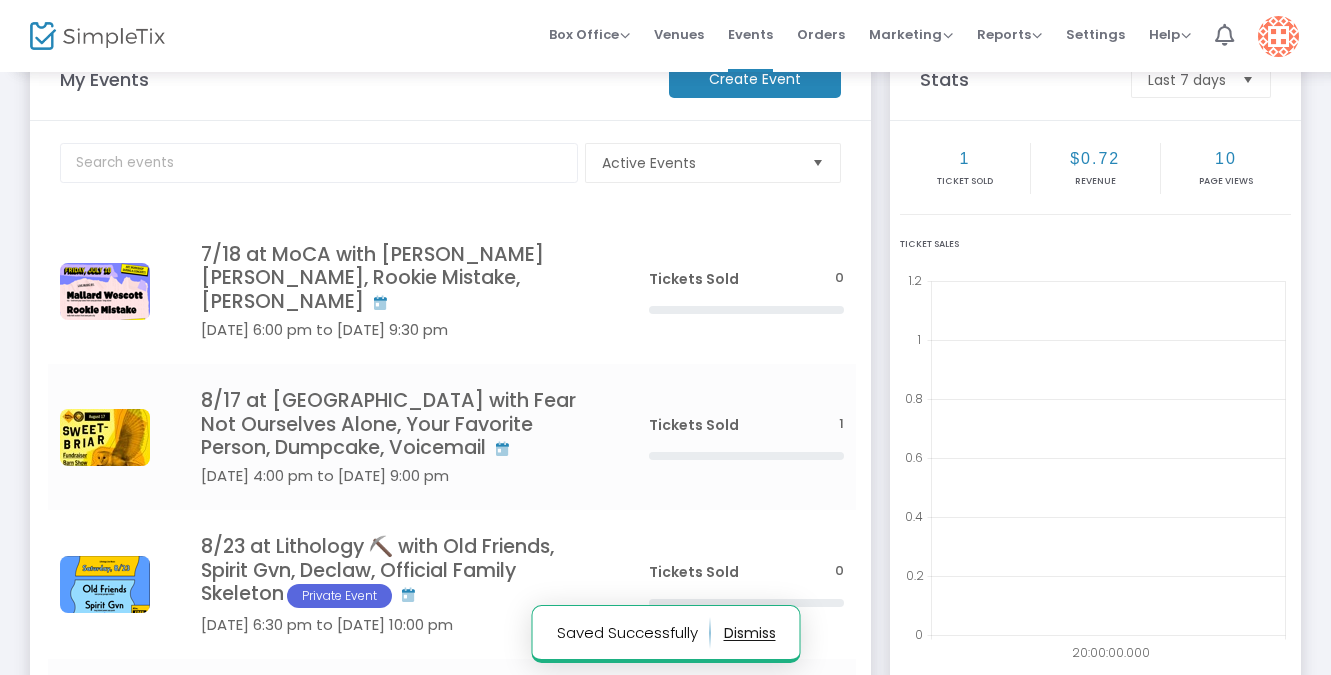 scroll, scrollTop: 57, scrollLeft: 0, axis: vertical 